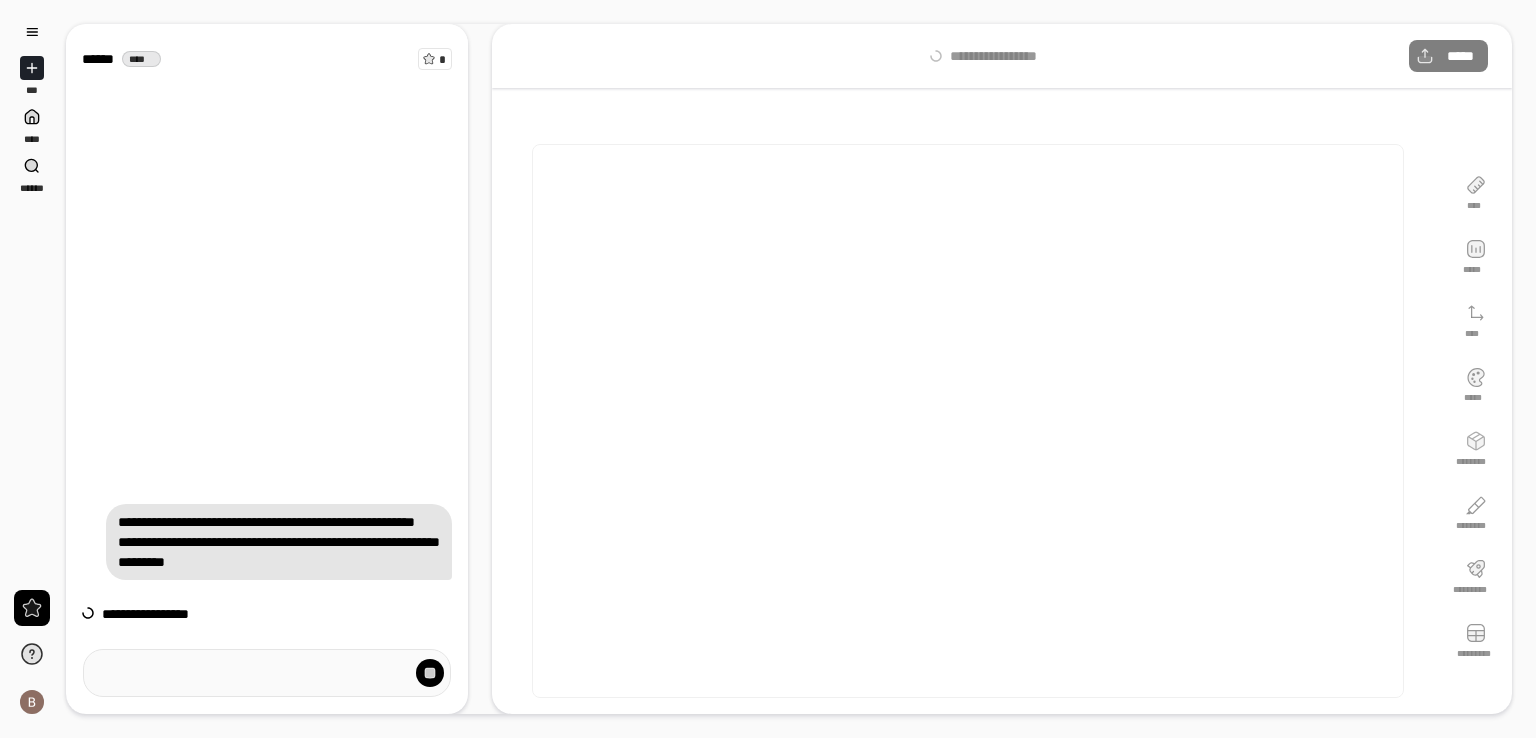 scroll, scrollTop: 0, scrollLeft: 0, axis: both 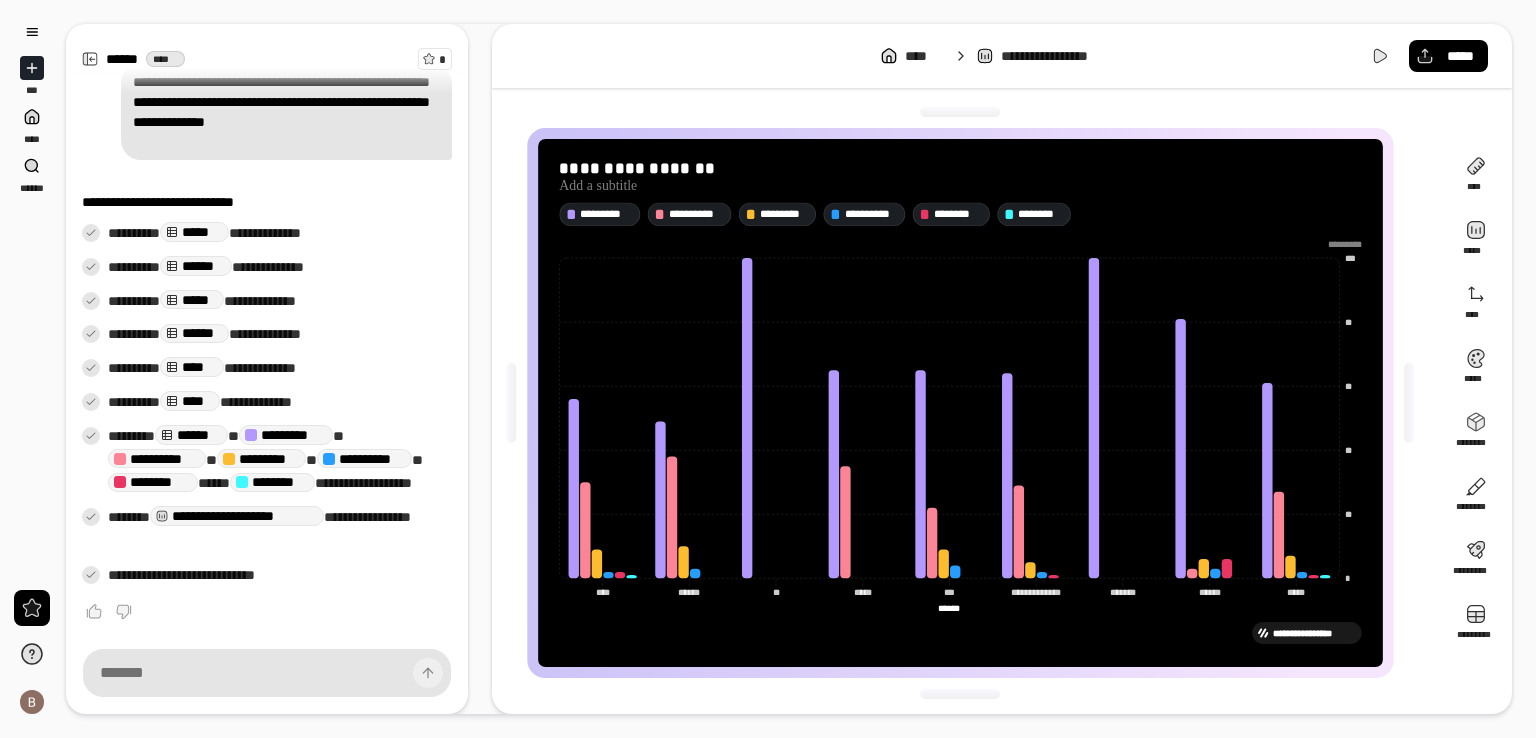 click on "**********" at bounding box center (272, 530) 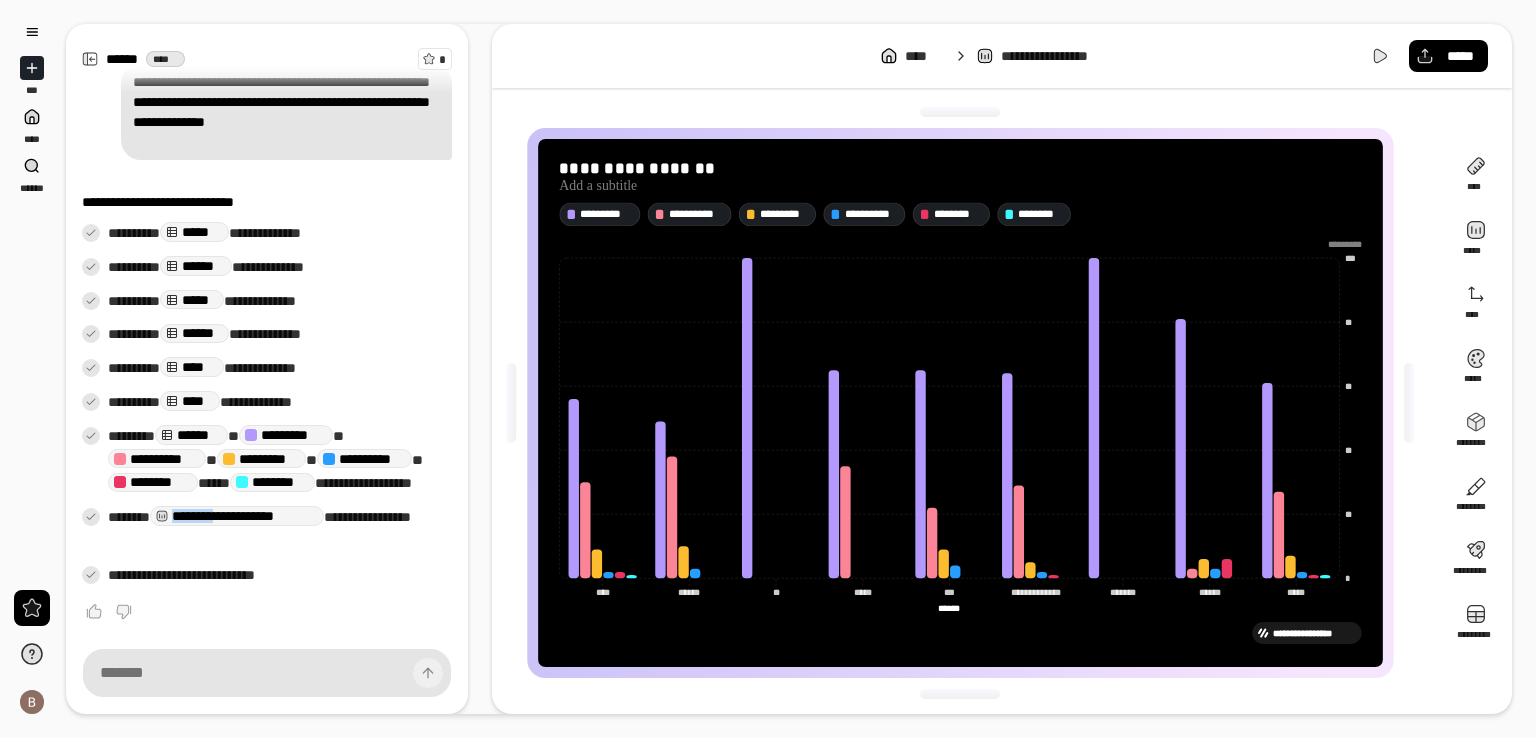 click on "**********" at bounding box center [237, 516] 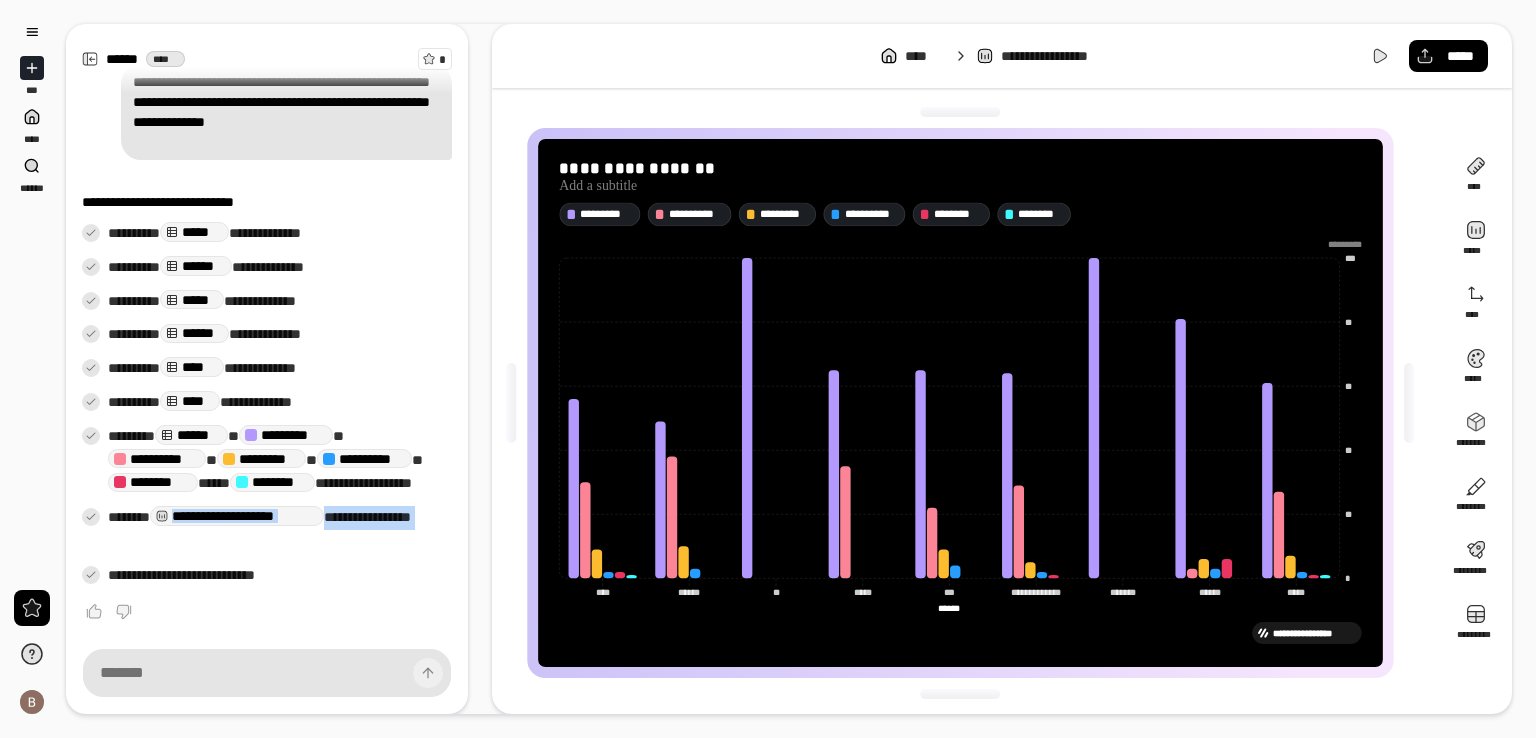 click on "**********" at bounding box center (237, 516) 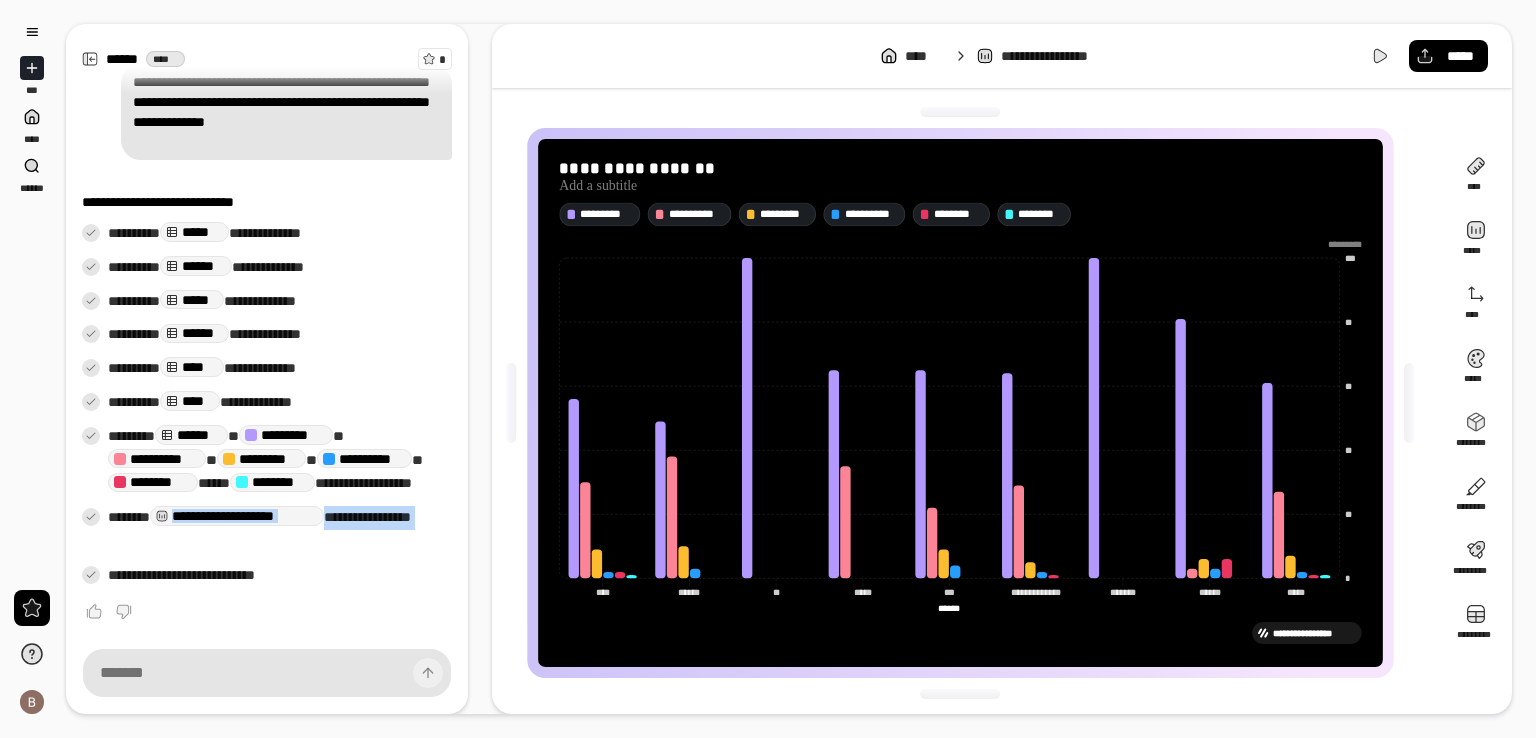 copy on "**********" 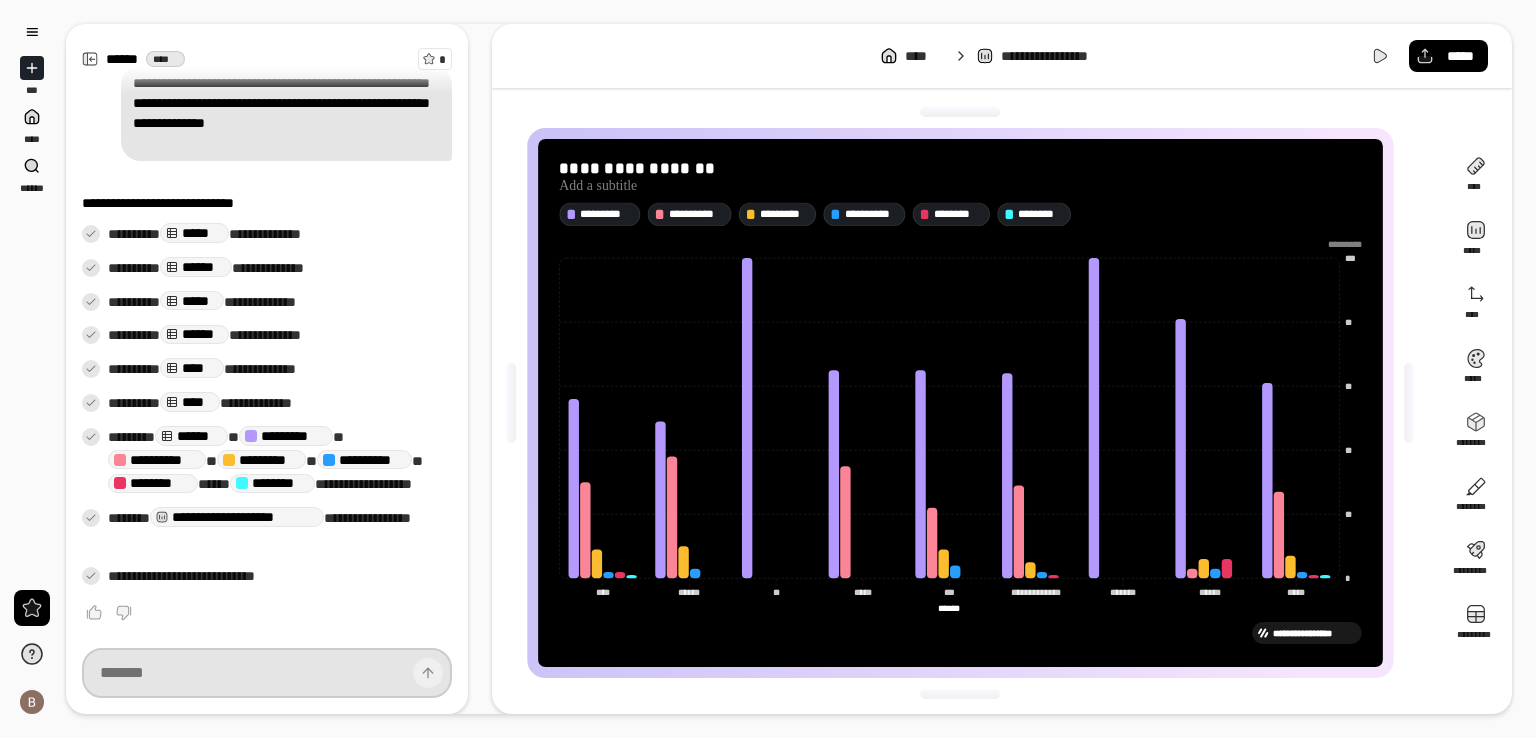 click at bounding box center (267, 673) 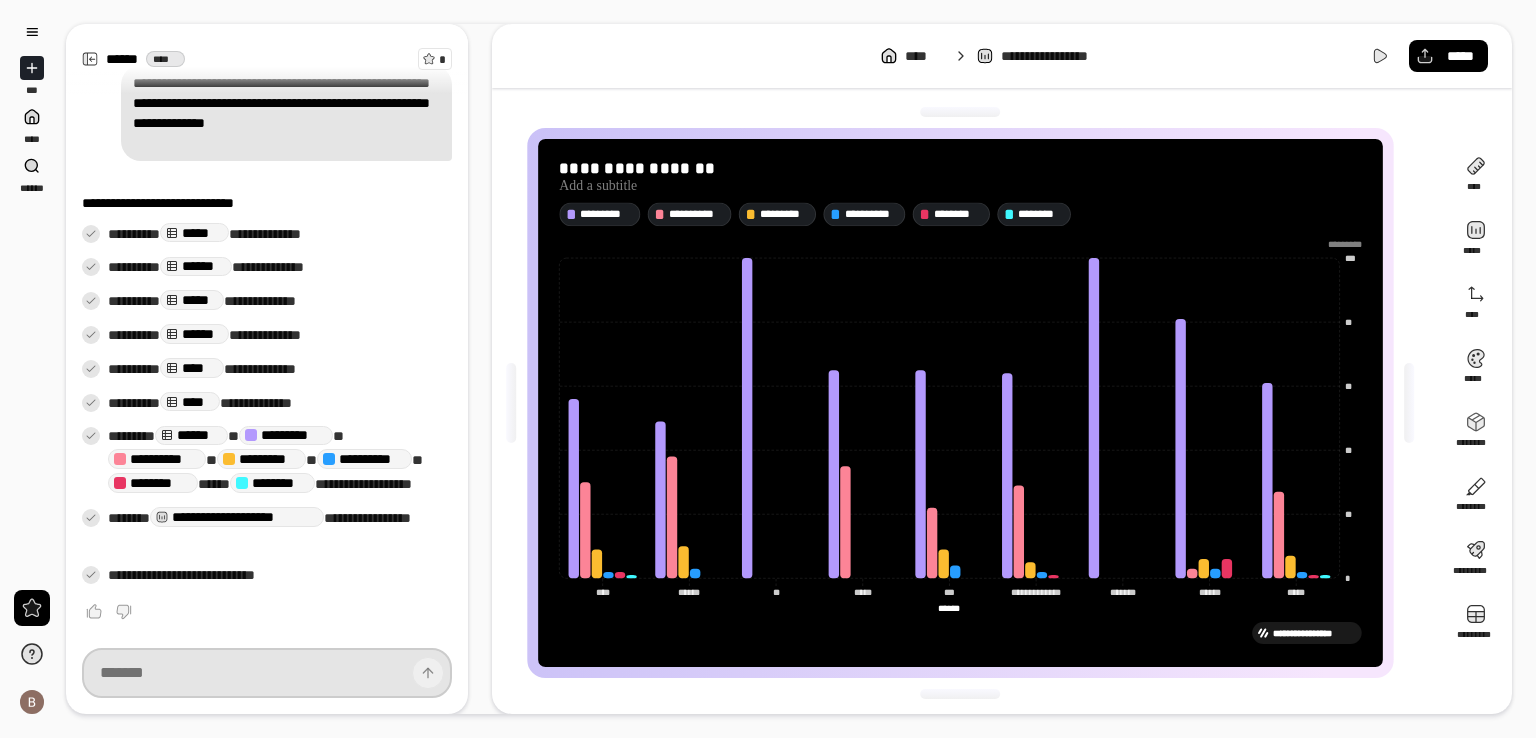 paste on "**********" 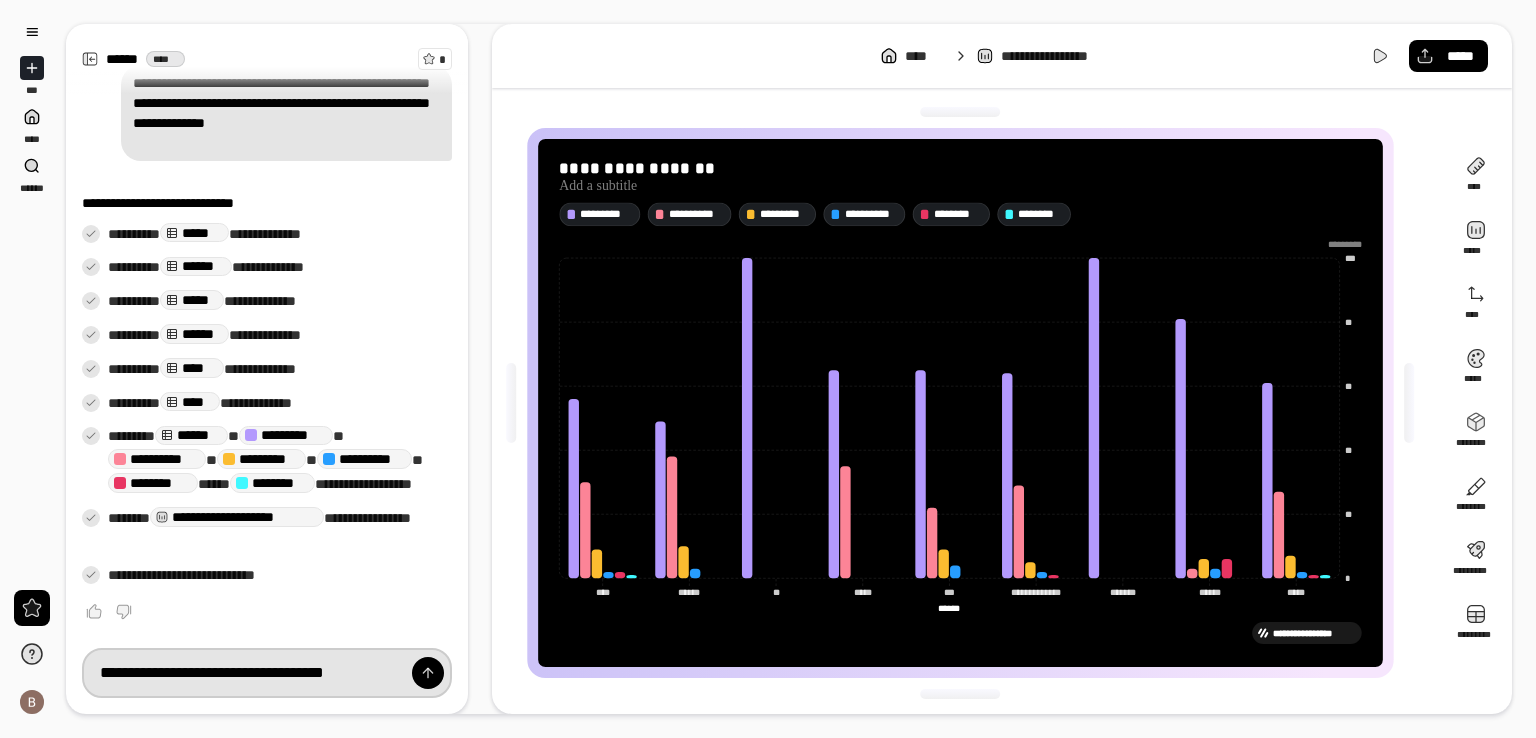 click on "**********" at bounding box center (267, 673) 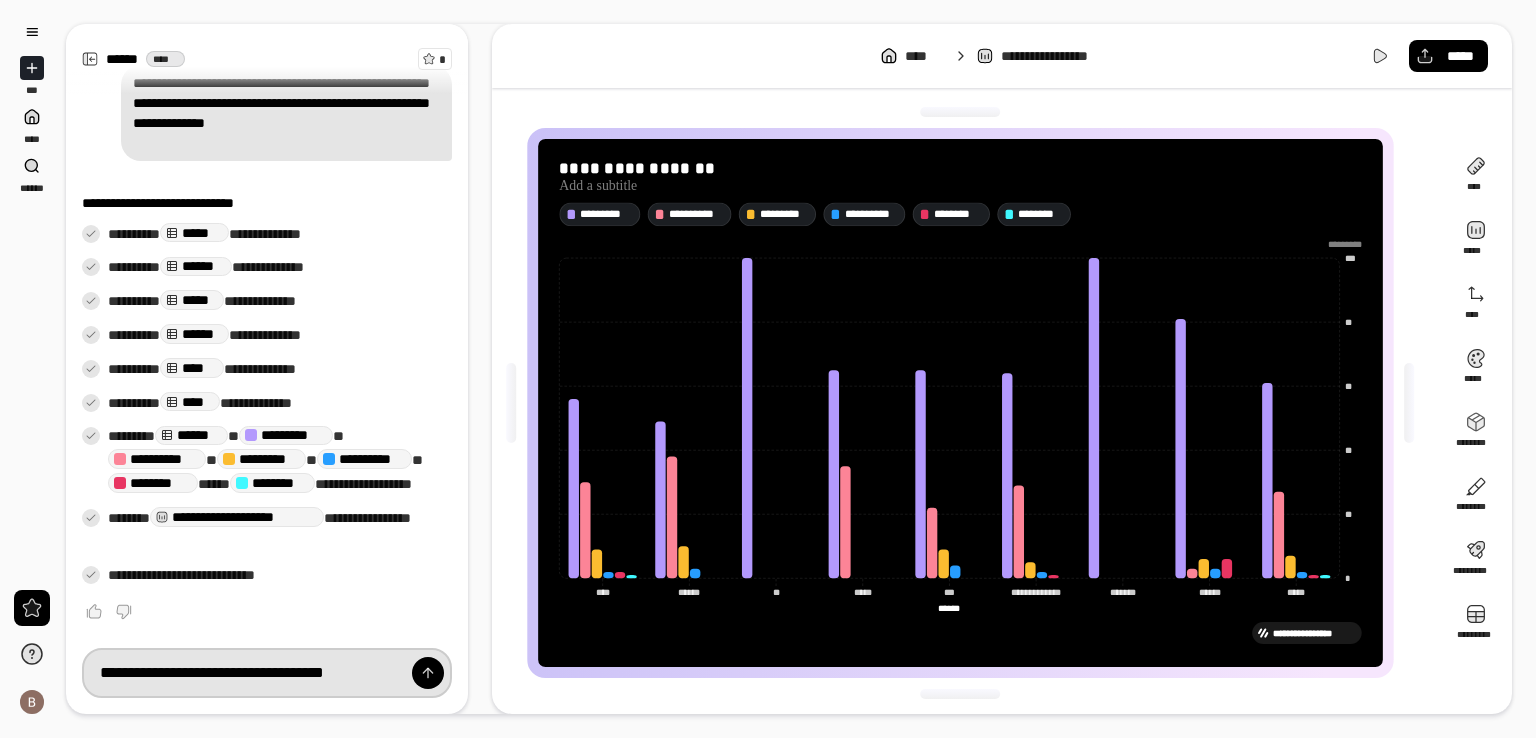 type 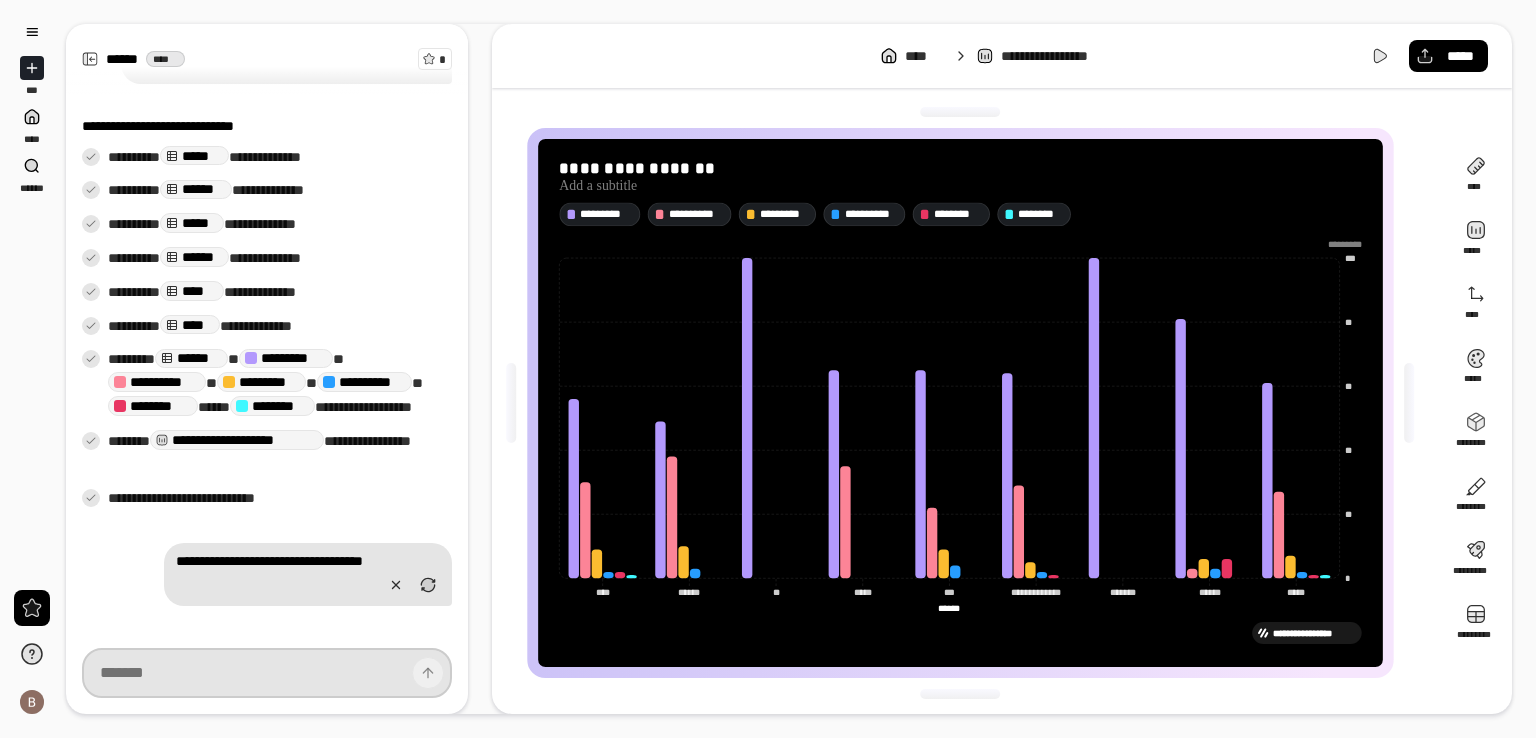 scroll, scrollTop: 373, scrollLeft: 0, axis: vertical 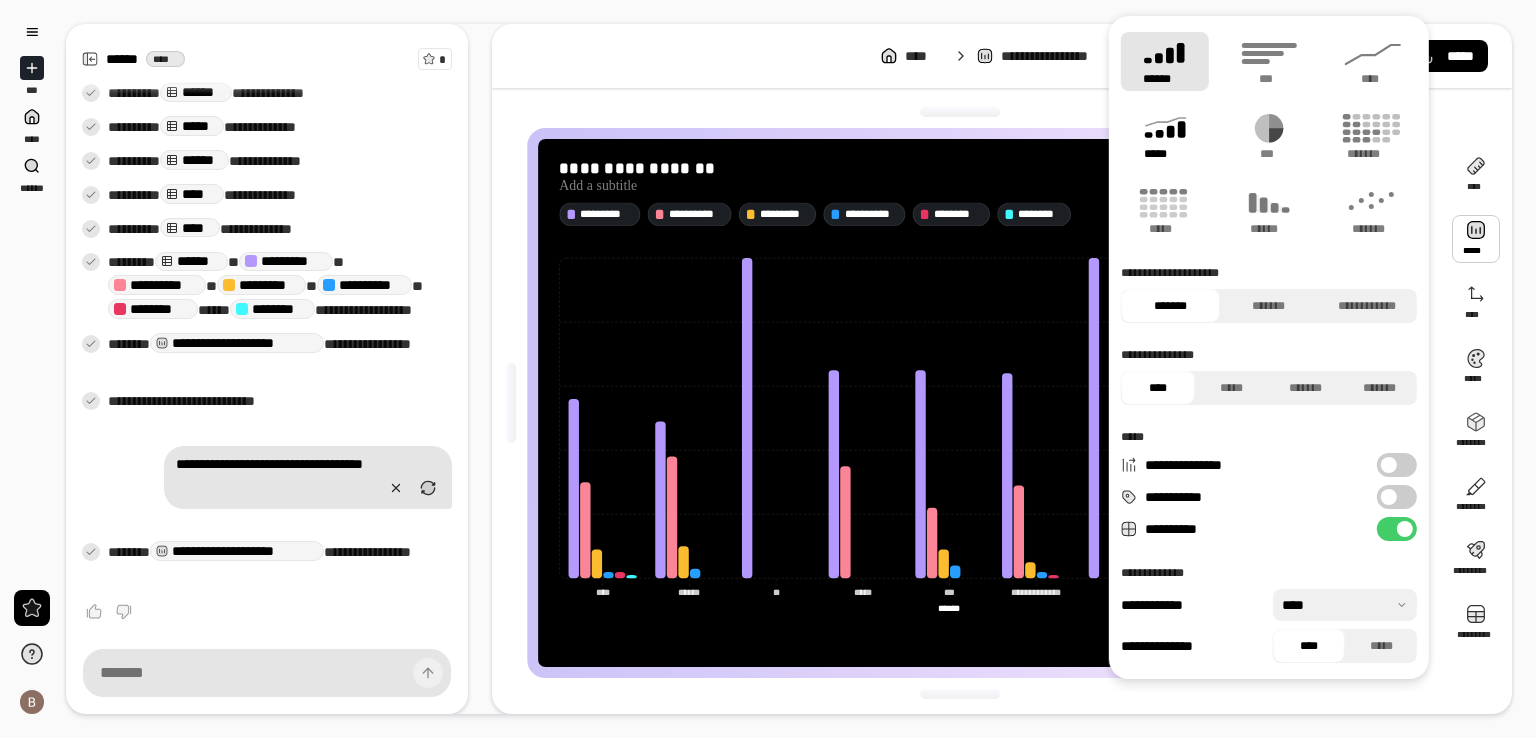 click 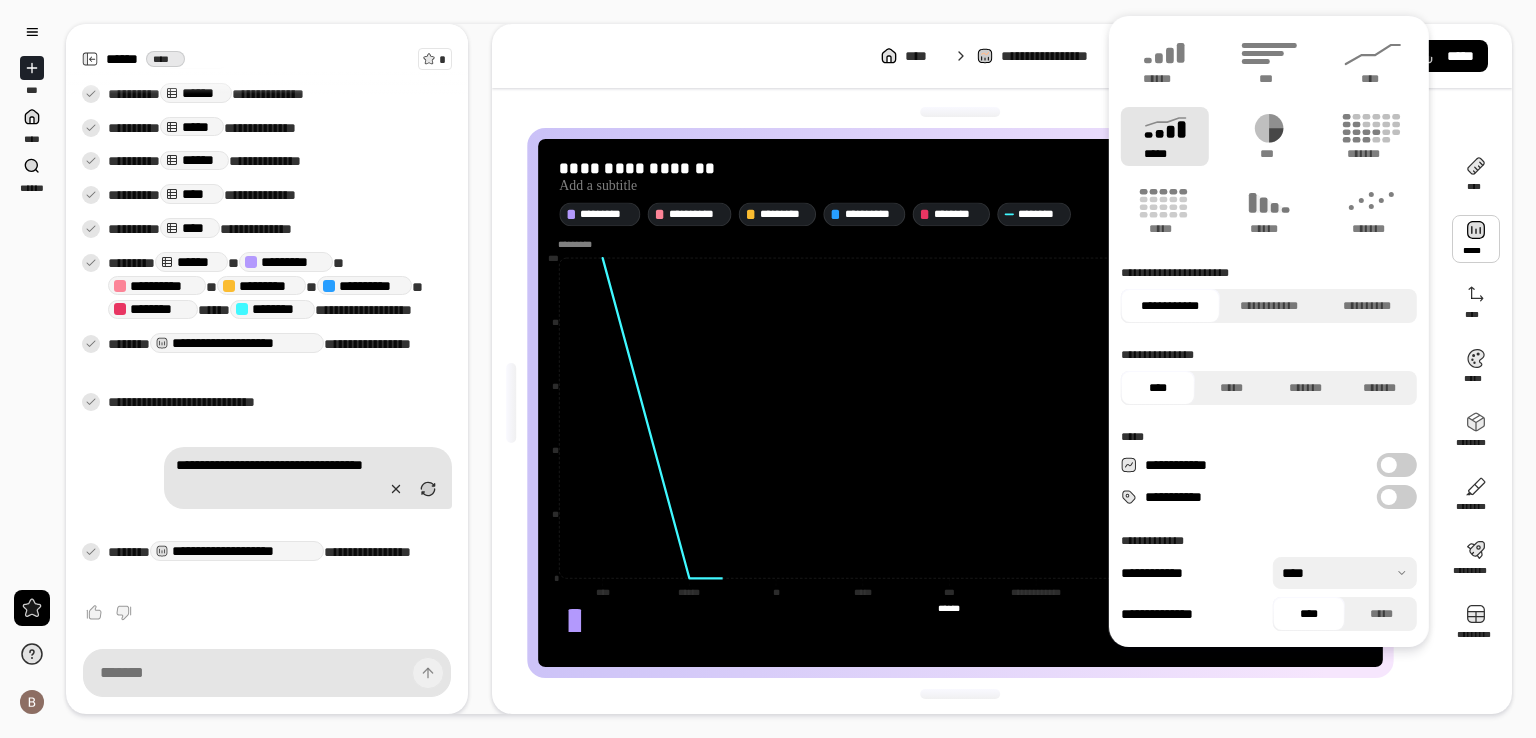 type on "********" 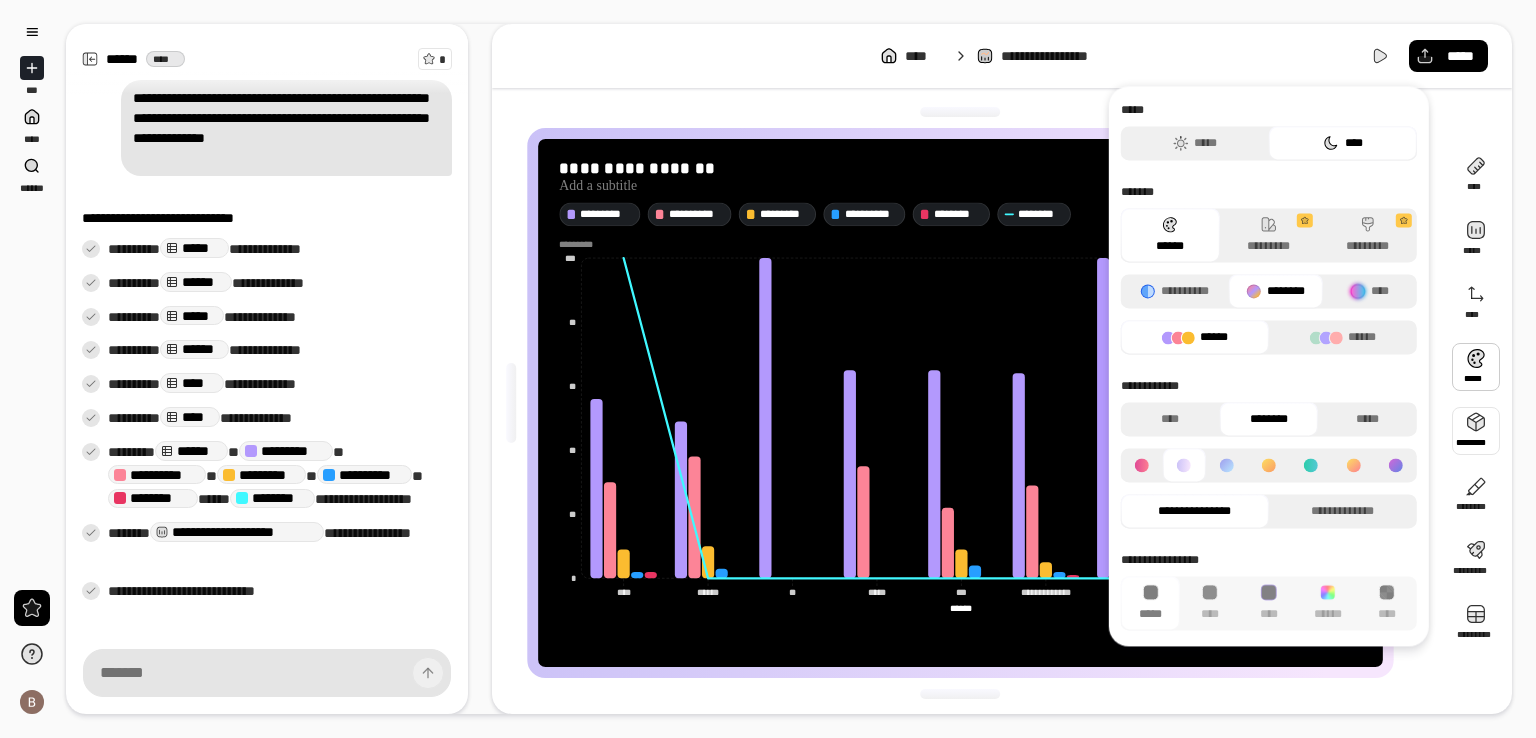 scroll, scrollTop: 0, scrollLeft: 0, axis: both 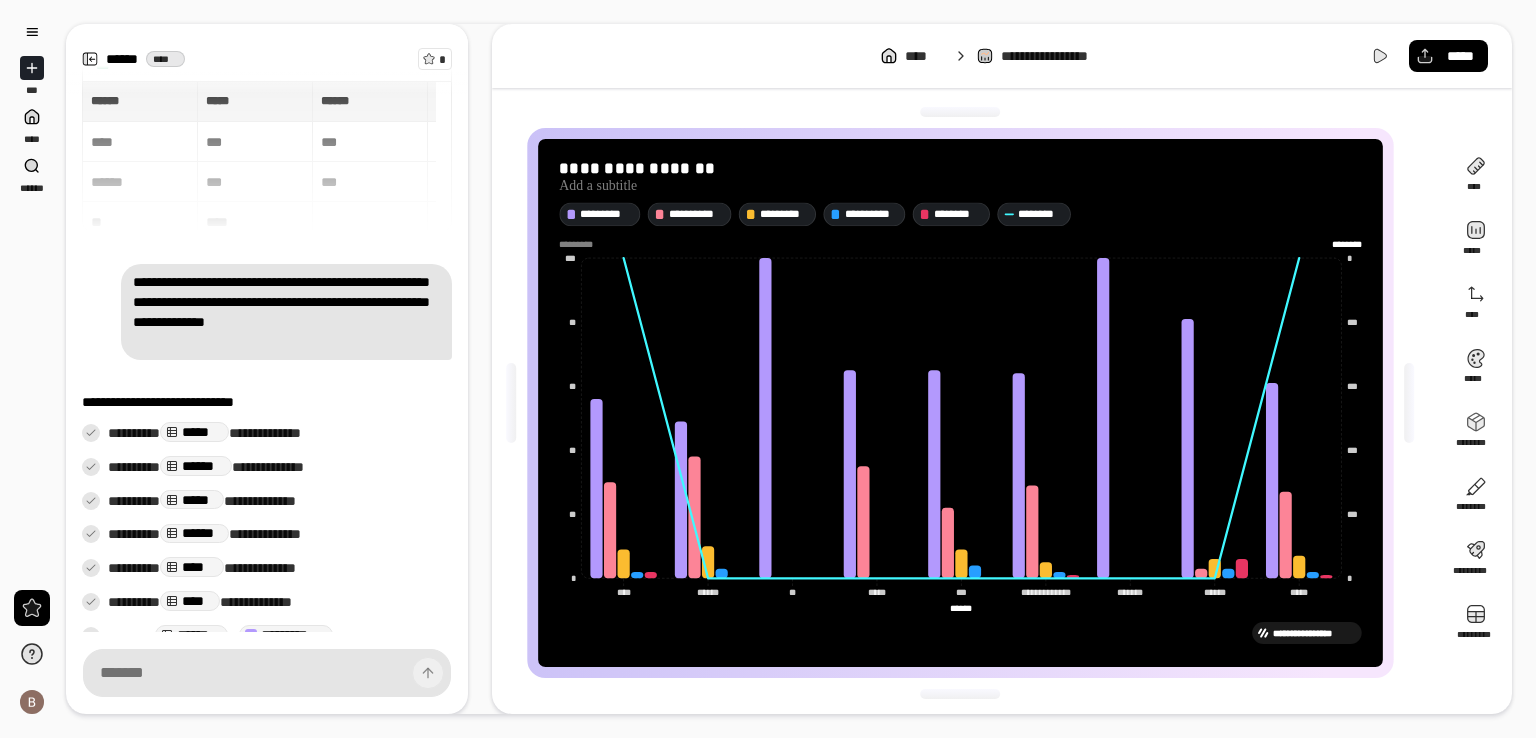 click 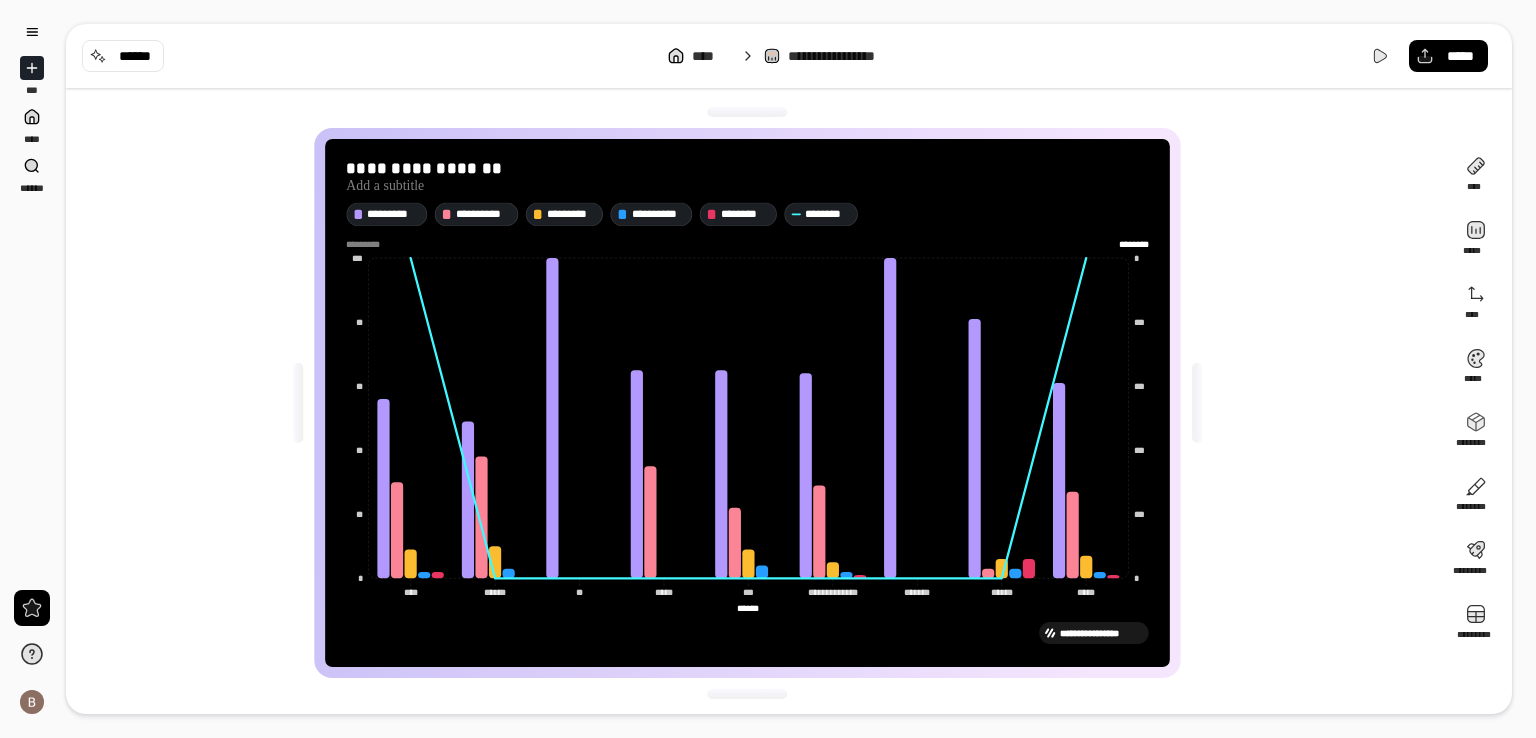 click 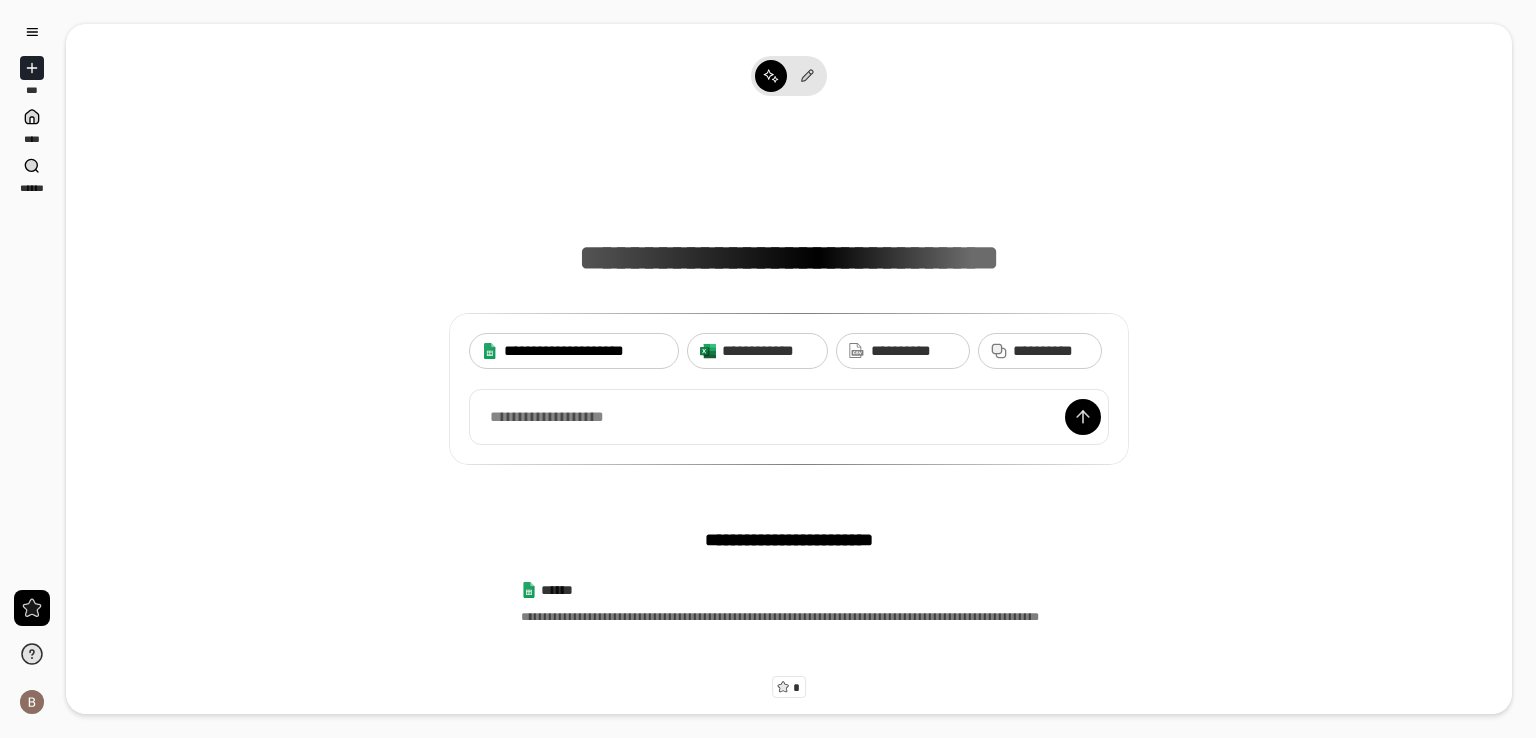 click on "**********" at bounding box center [574, 351] 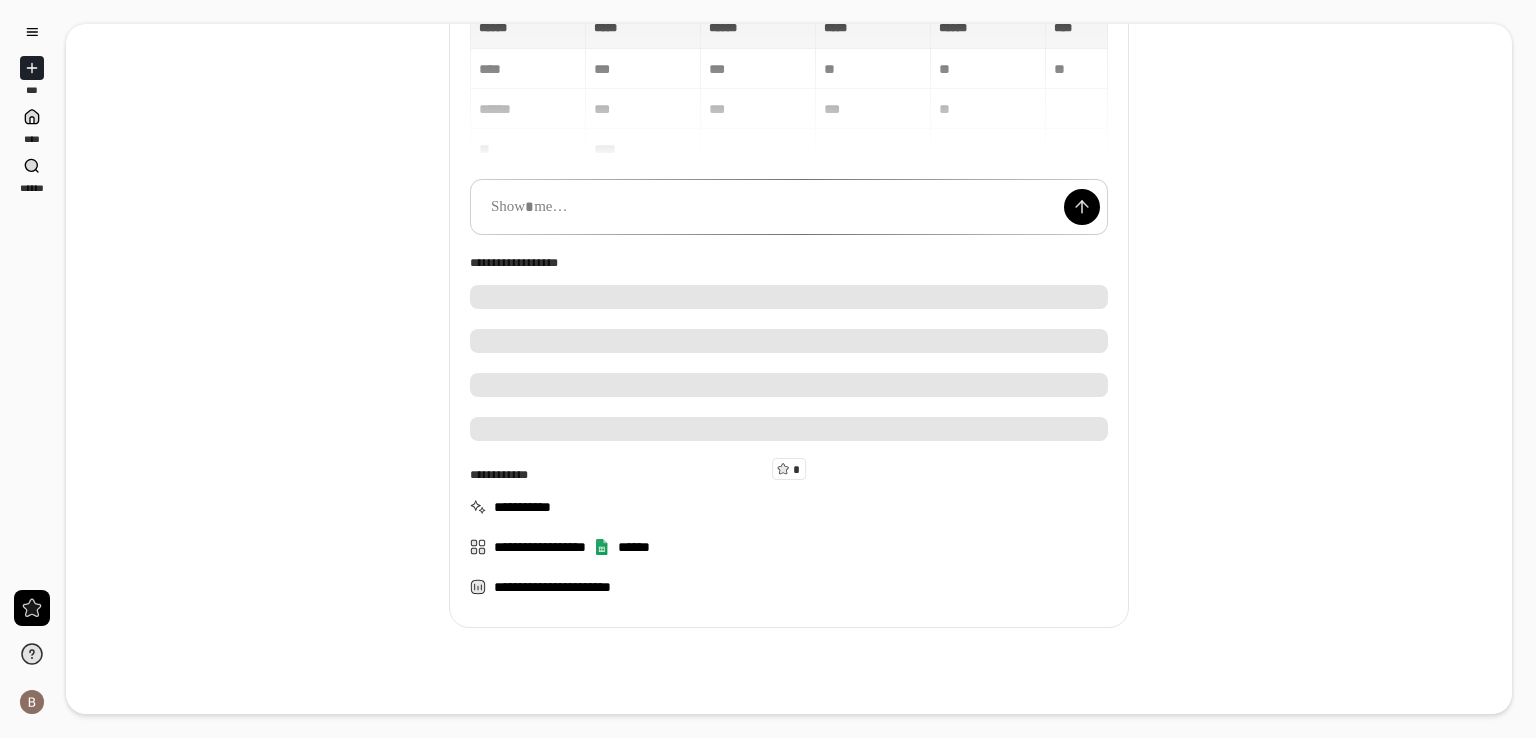 scroll, scrollTop: 251, scrollLeft: 0, axis: vertical 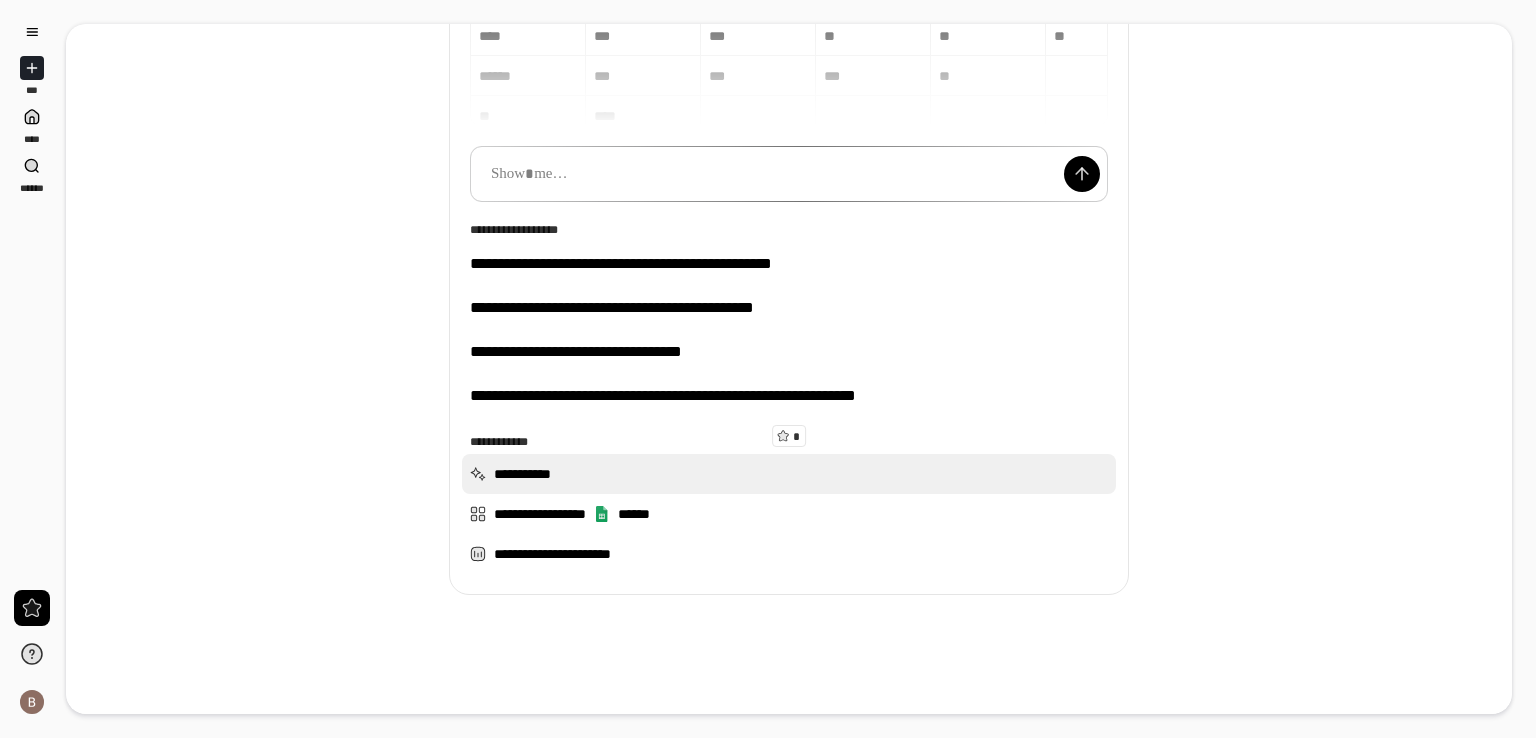 click on "**********" at bounding box center (789, 474) 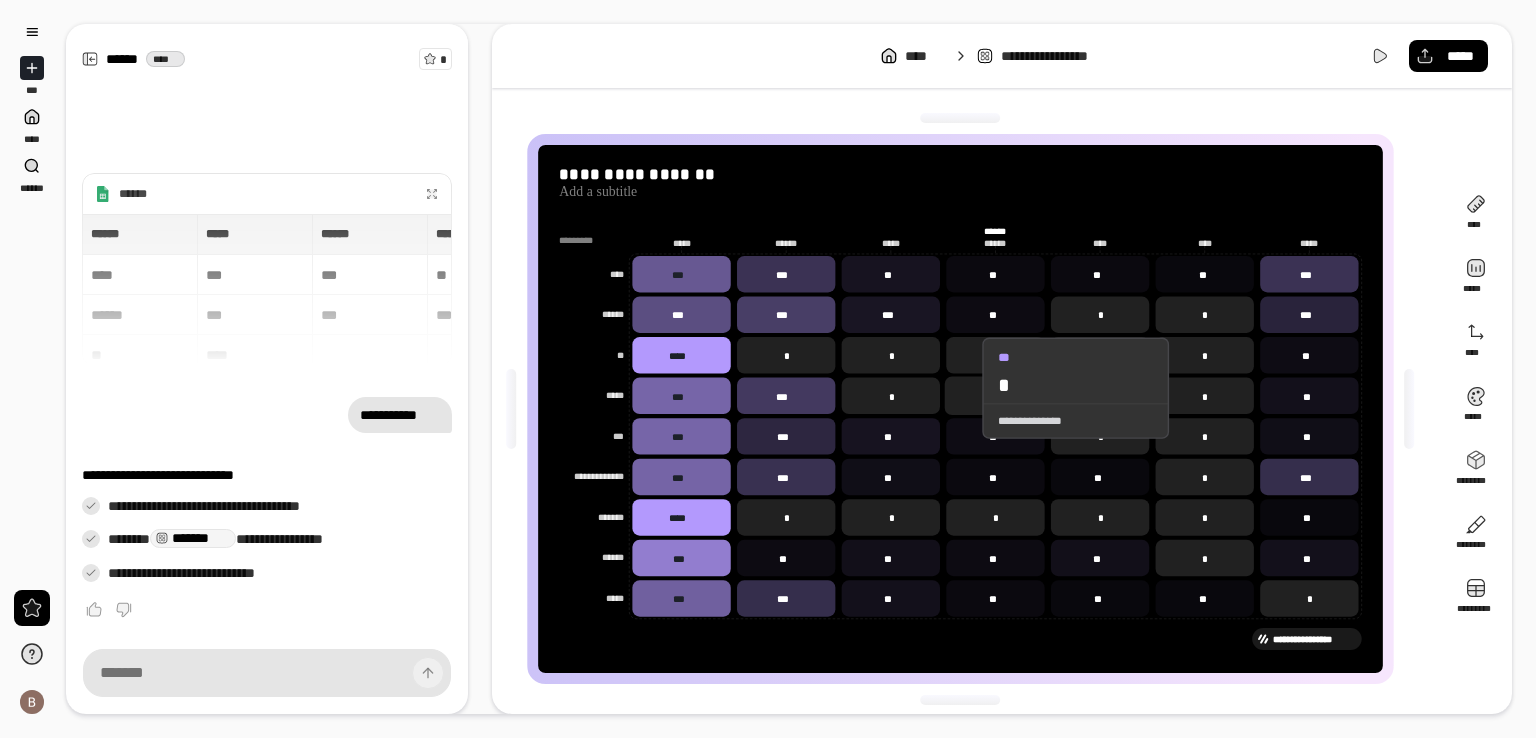 scroll, scrollTop: 6, scrollLeft: 0, axis: vertical 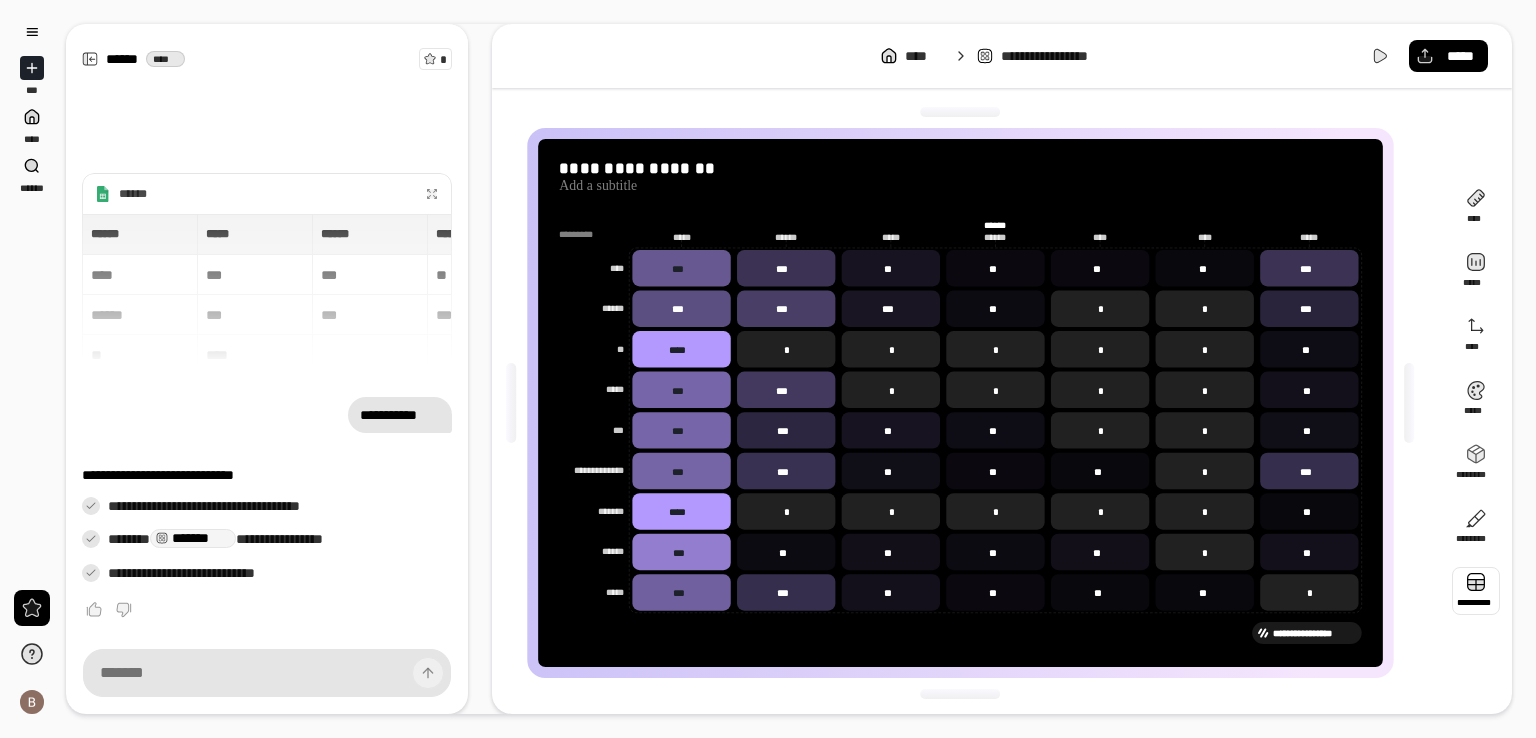 click at bounding box center [1476, 591] 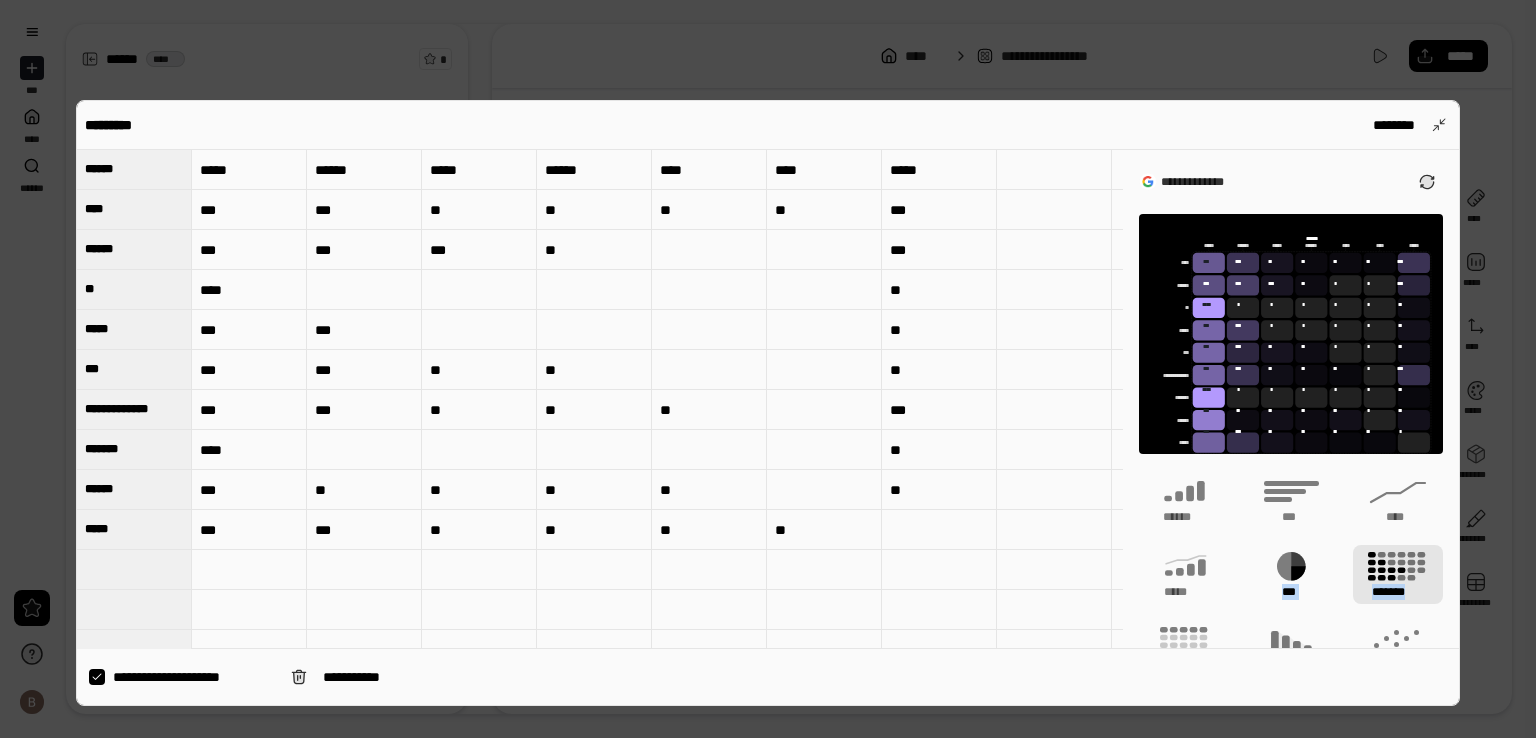 click on "**********" at bounding box center (768, 403) 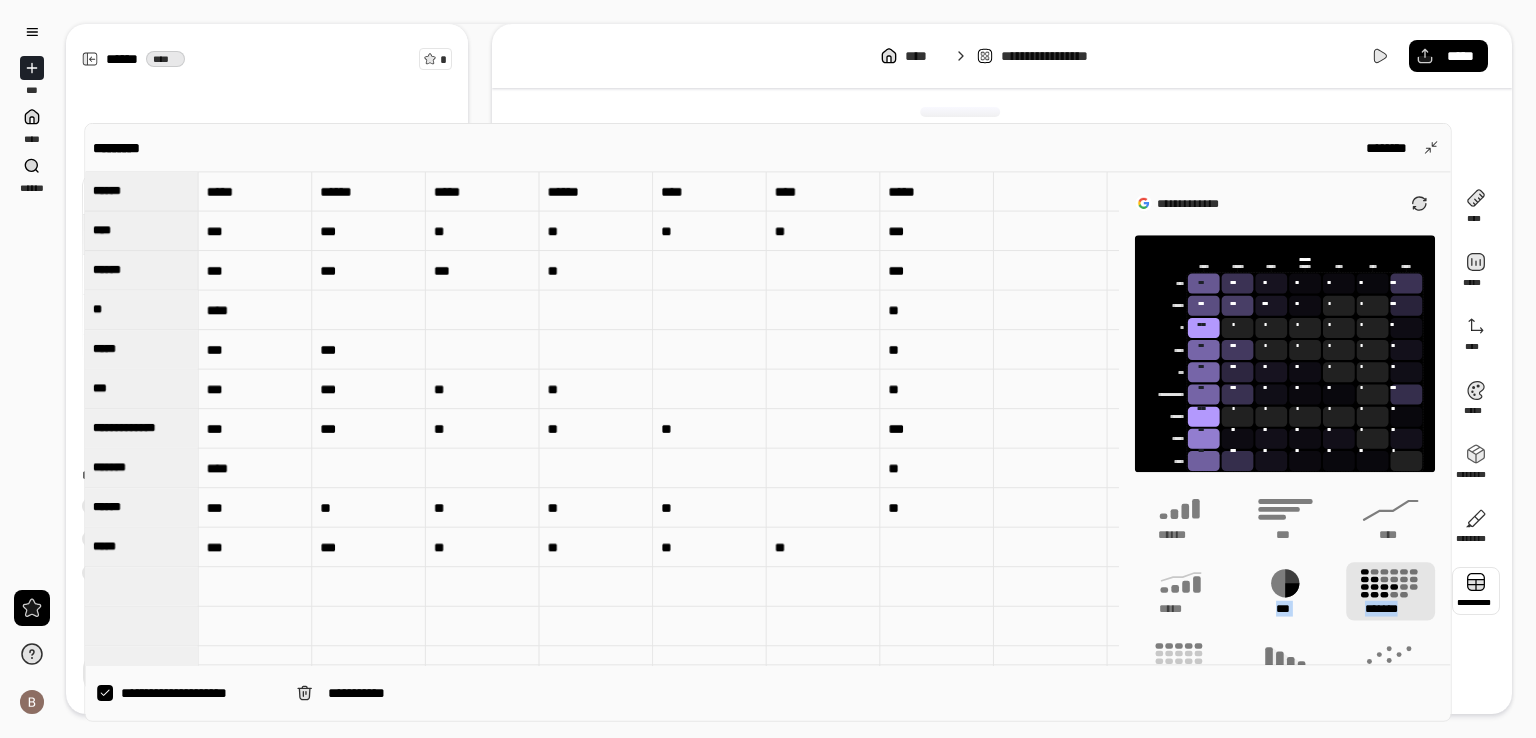 scroll, scrollTop: 0, scrollLeft: 0, axis: both 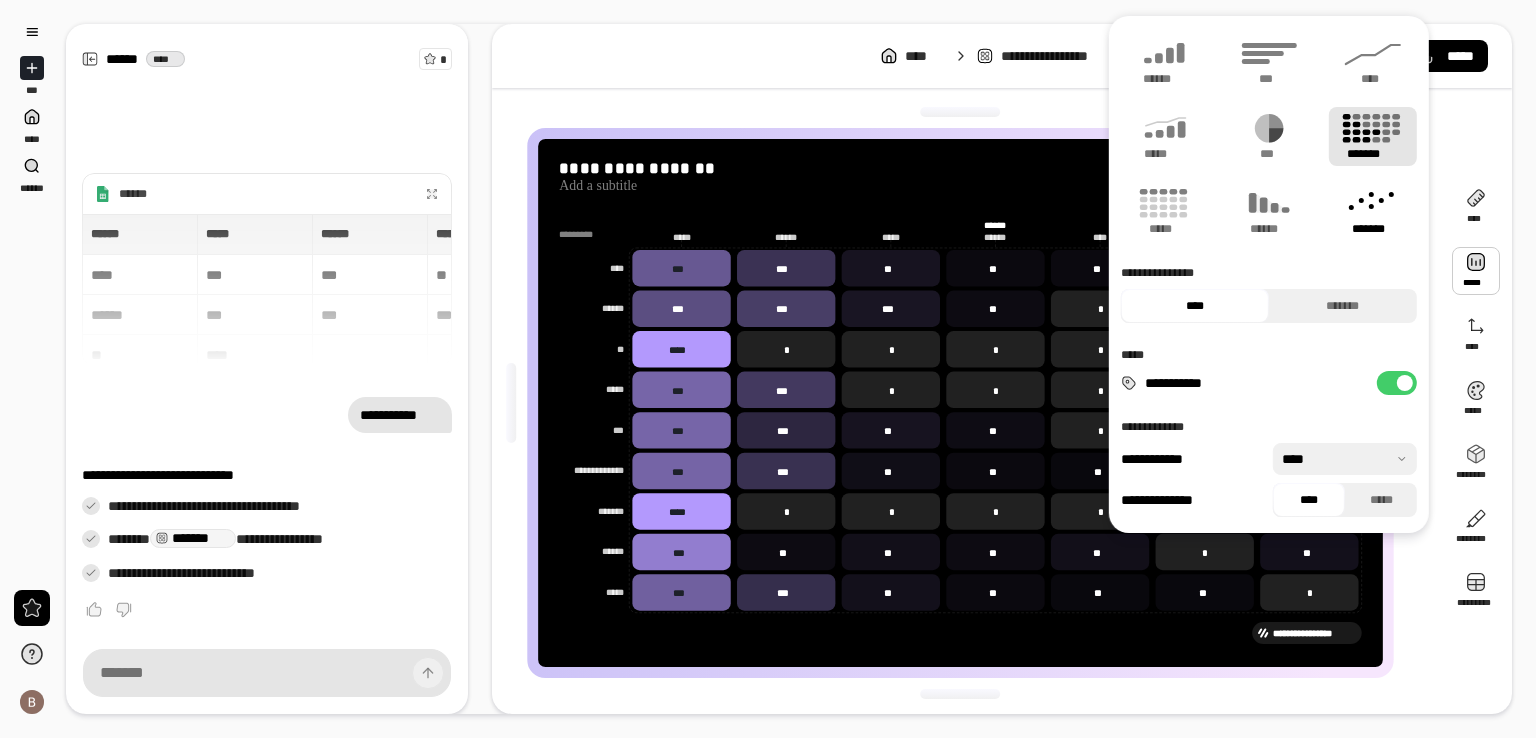 click 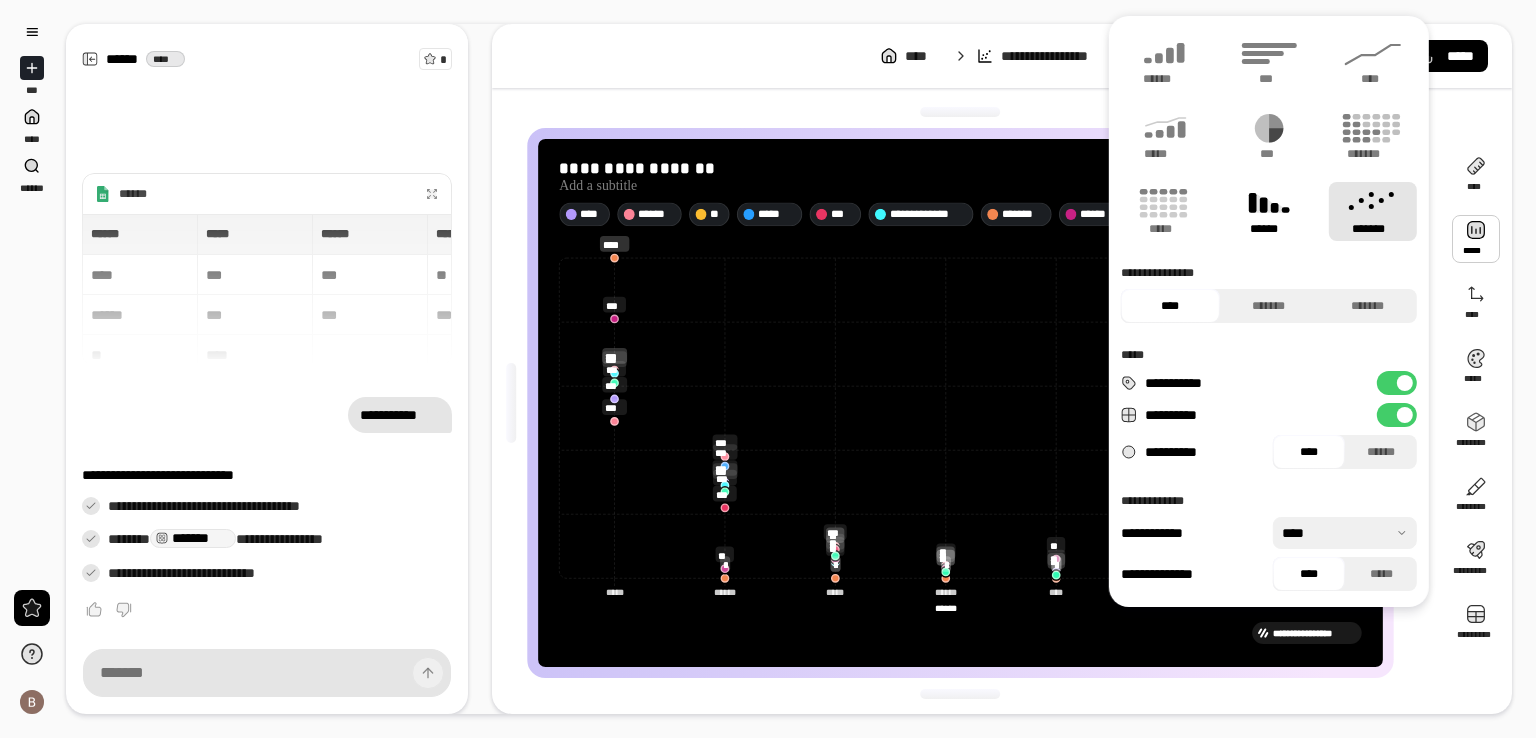 click 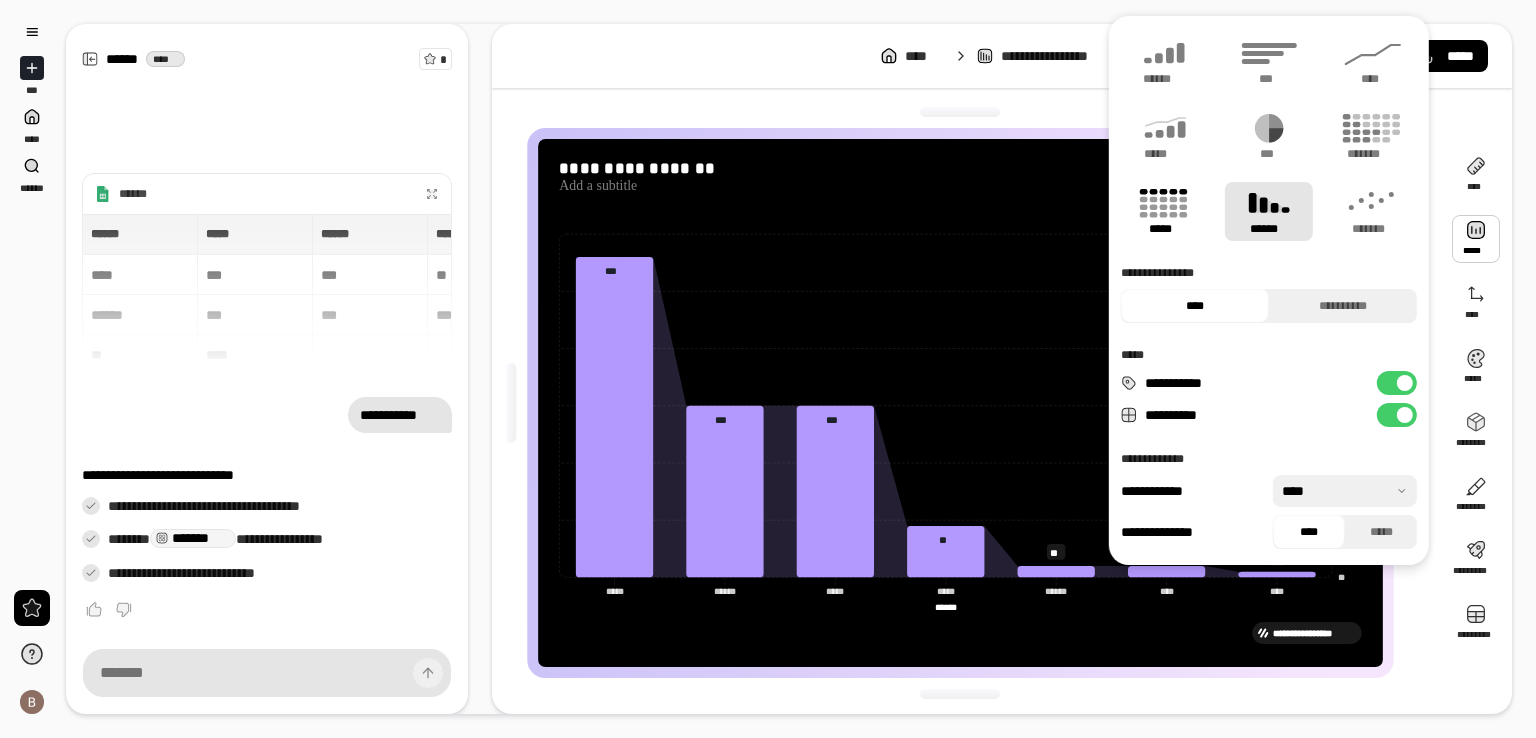 click 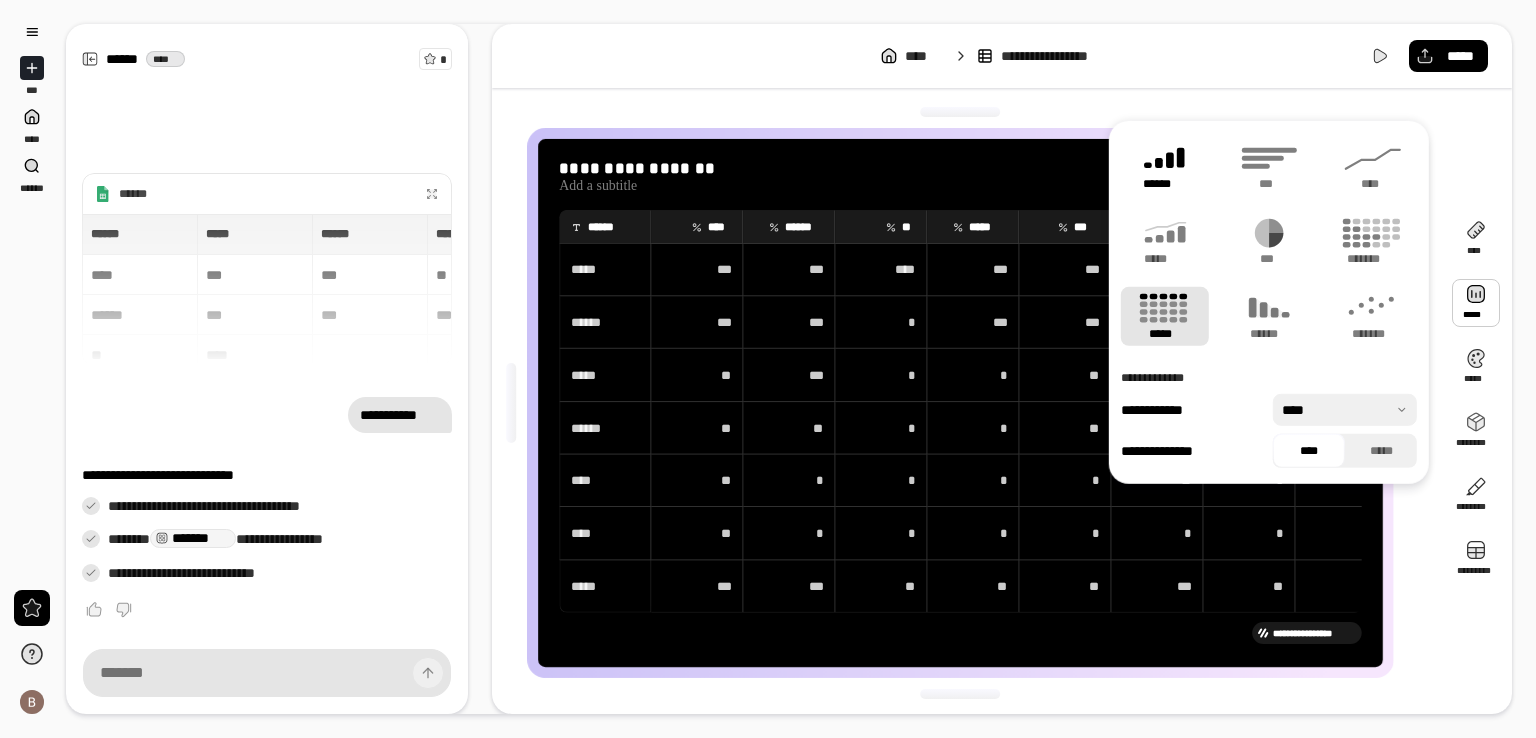 click 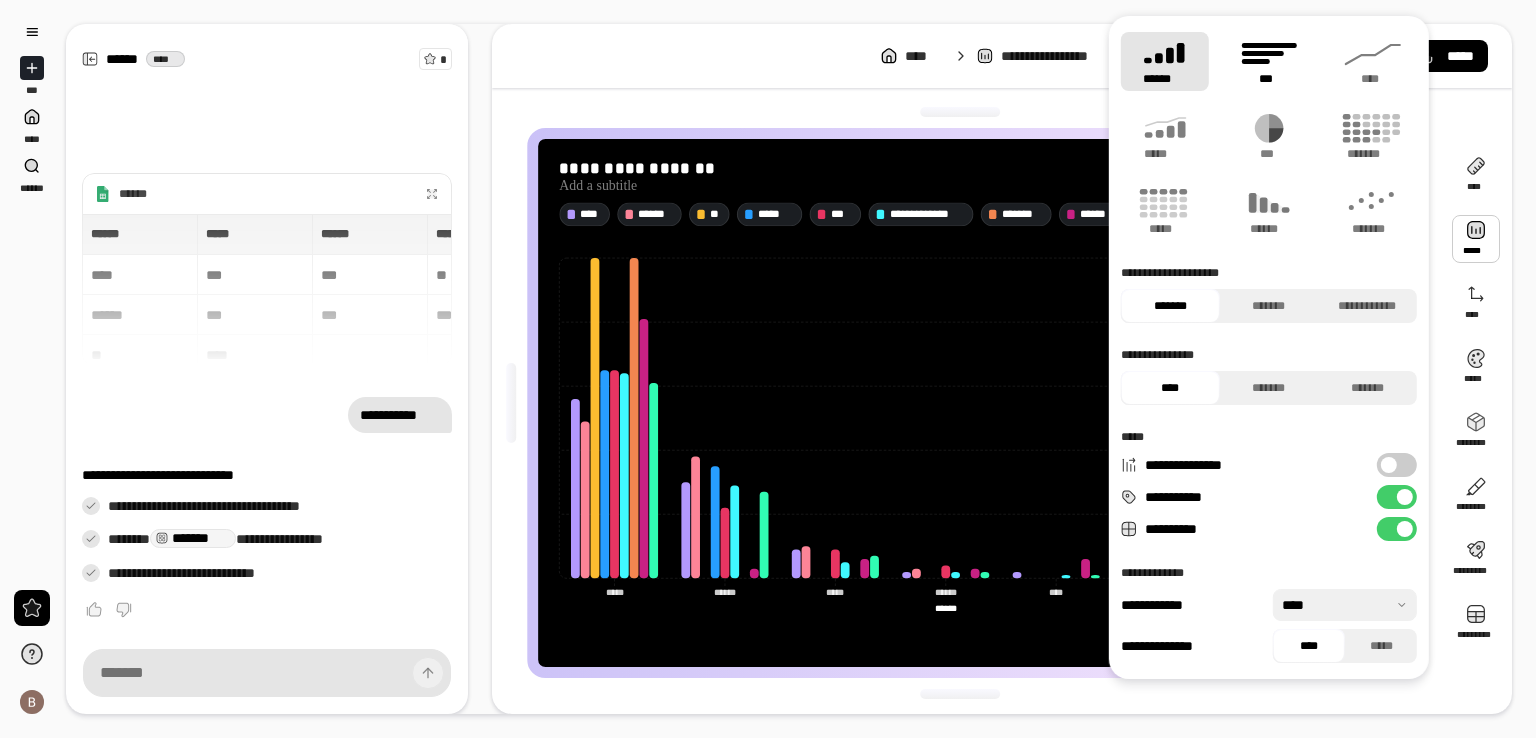 click on "***" at bounding box center [1268, 79] 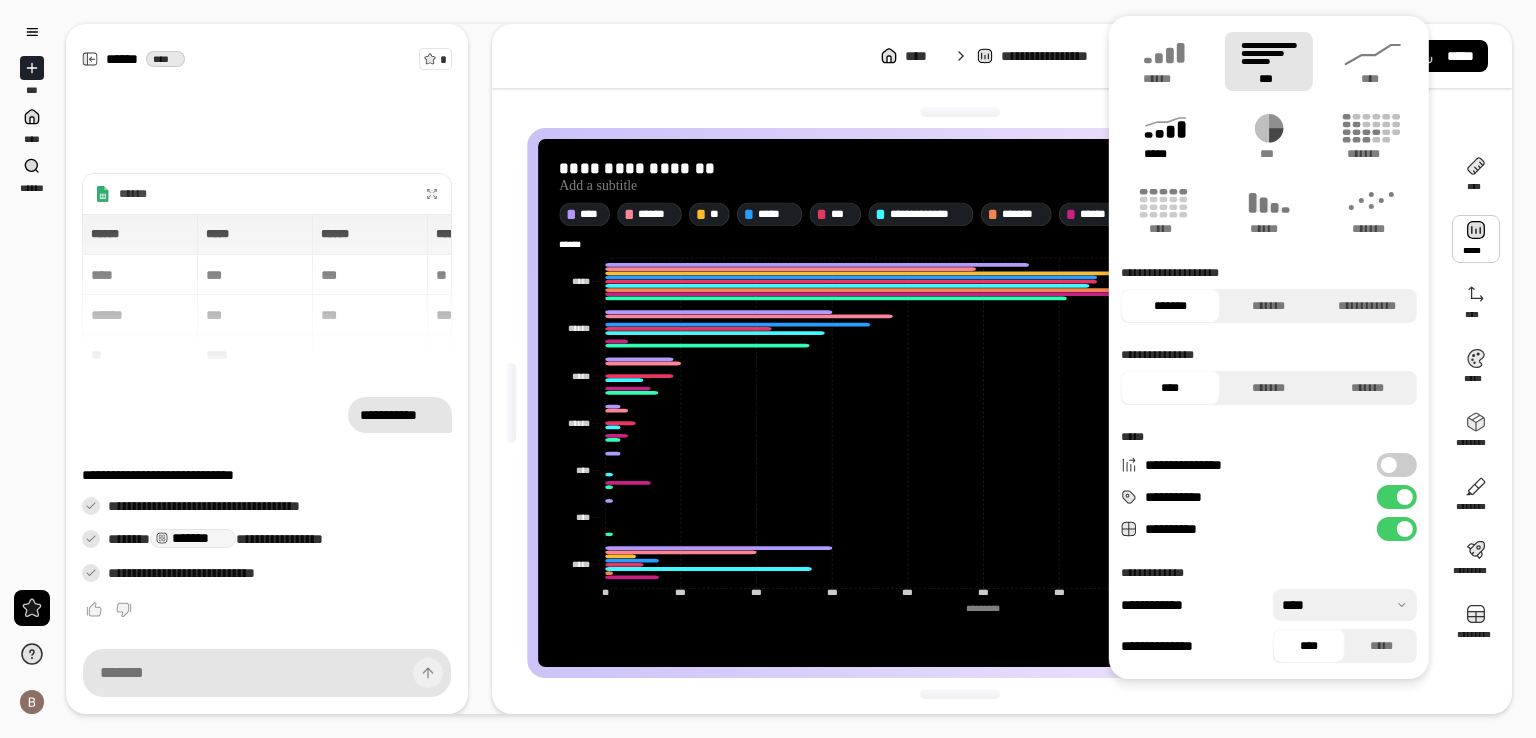 click 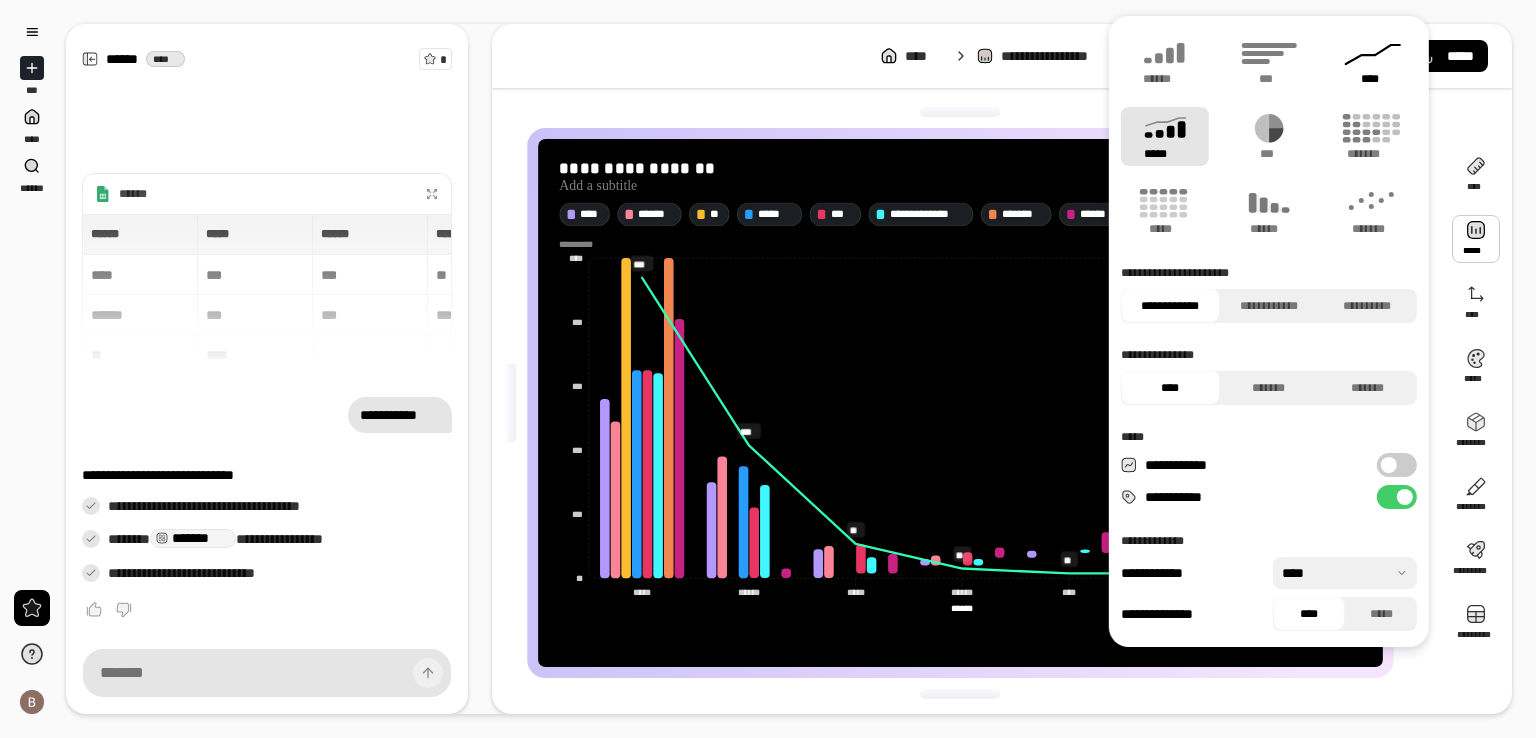 click on "****" at bounding box center [1373, 79] 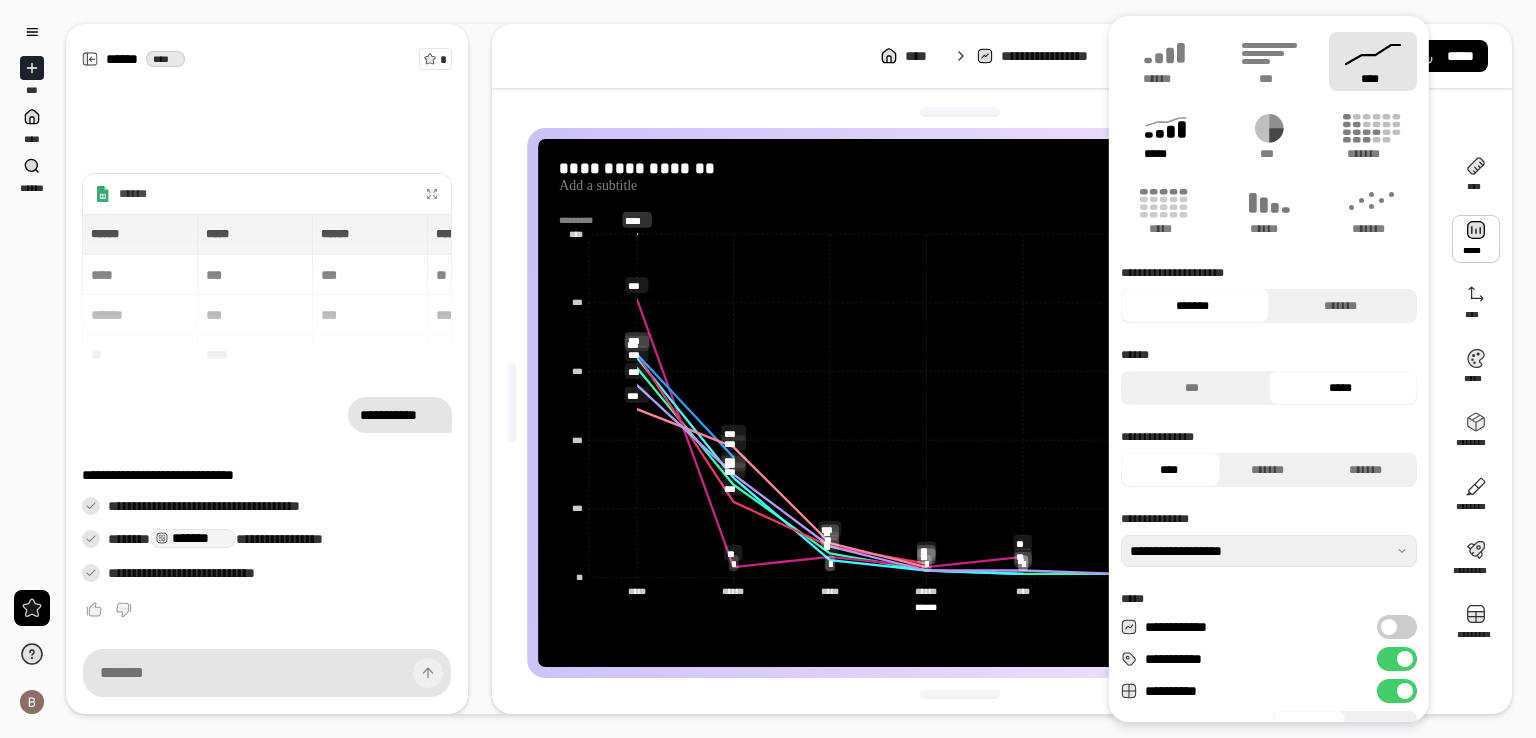 click on "*****" at bounding box center (1165, 136) 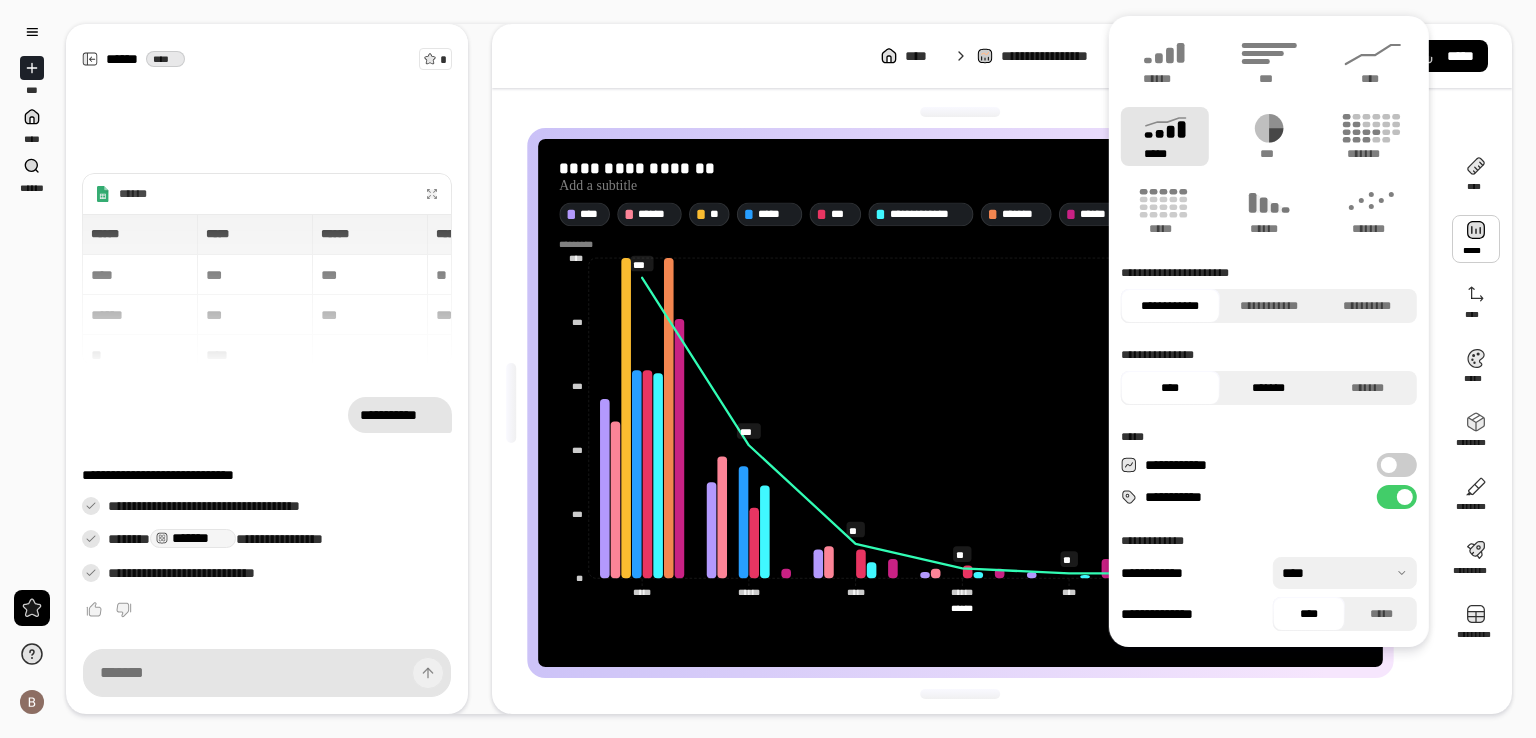 click on "*******" at bounding box center [1268, 388] 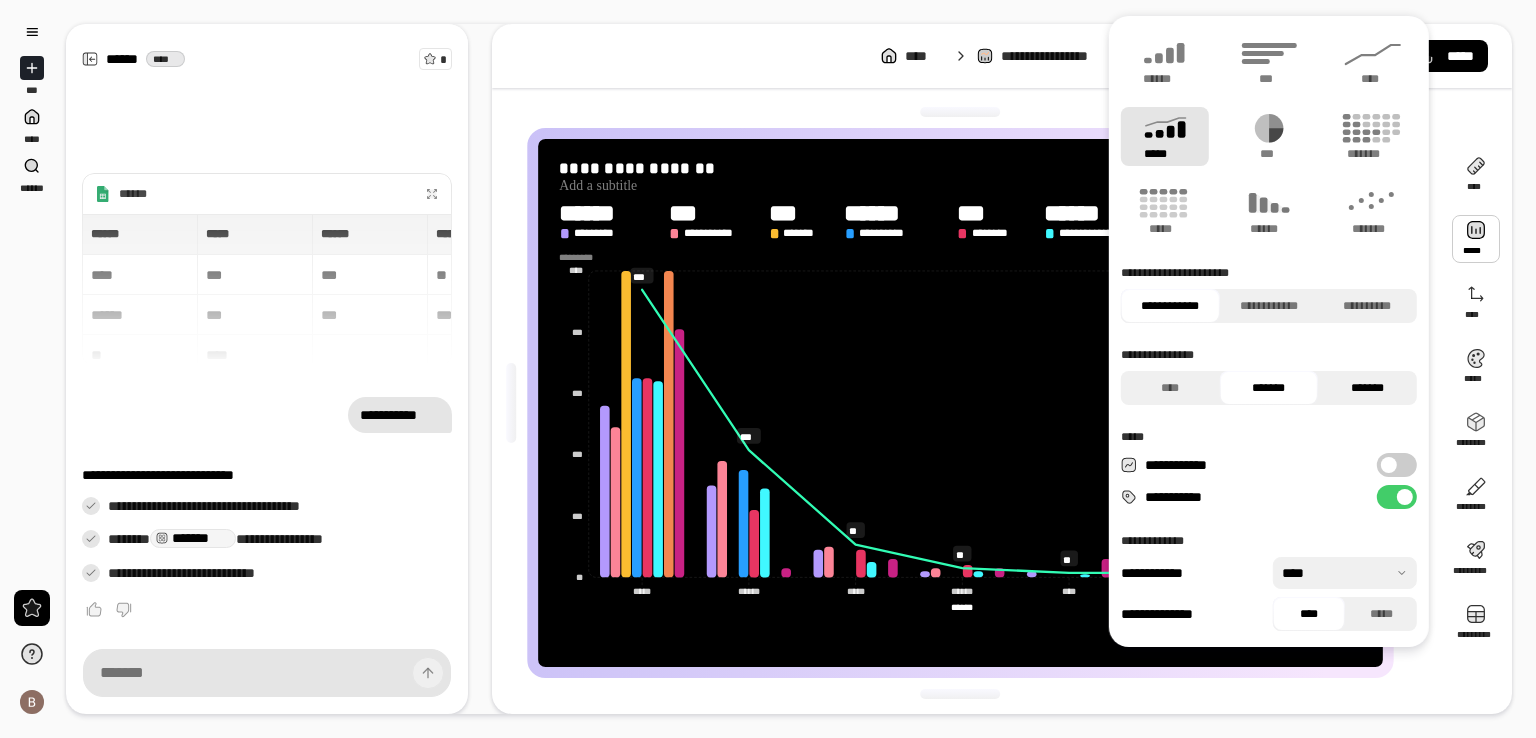 click on "*******" at bounding box center [1367, 388] 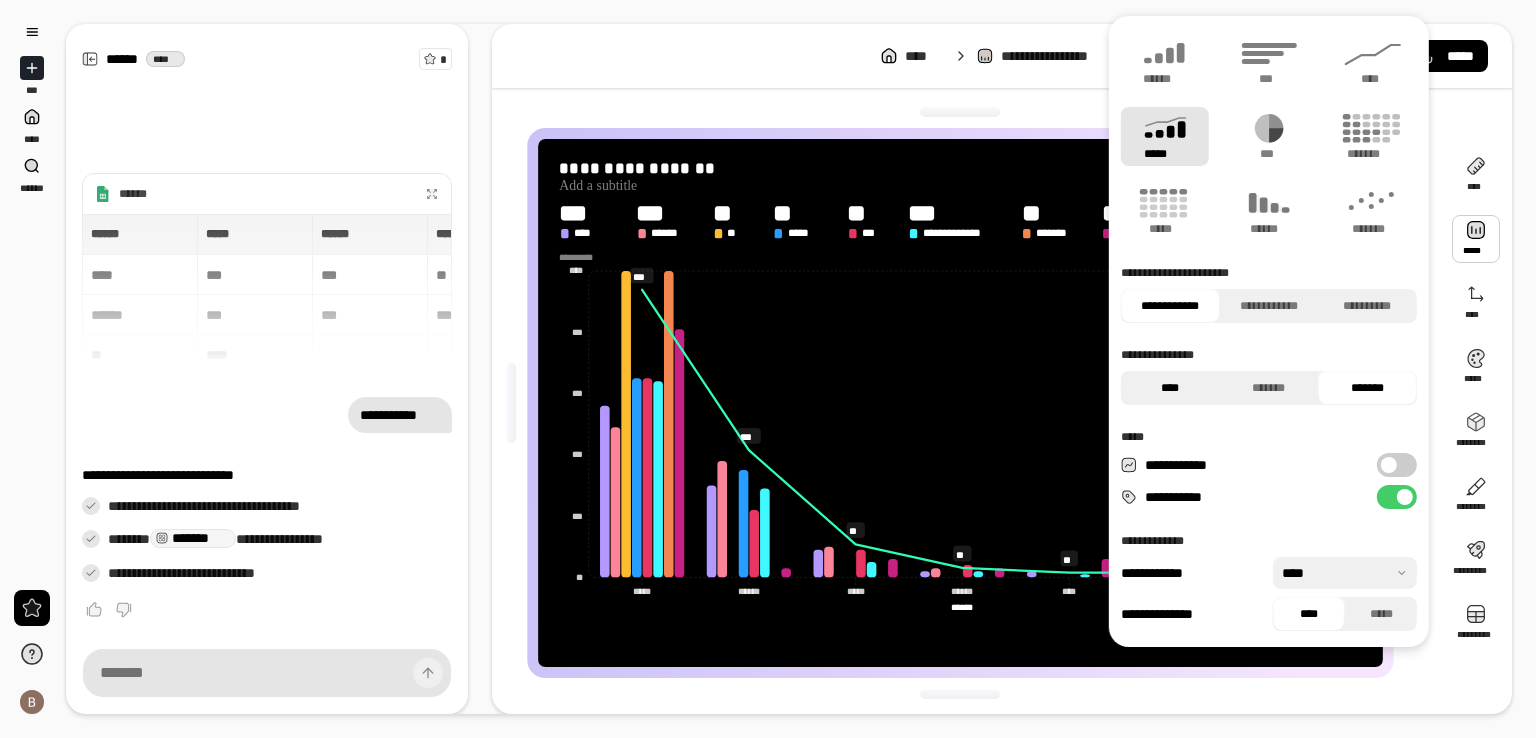 click on "****" at bounding box center [1170, 388] 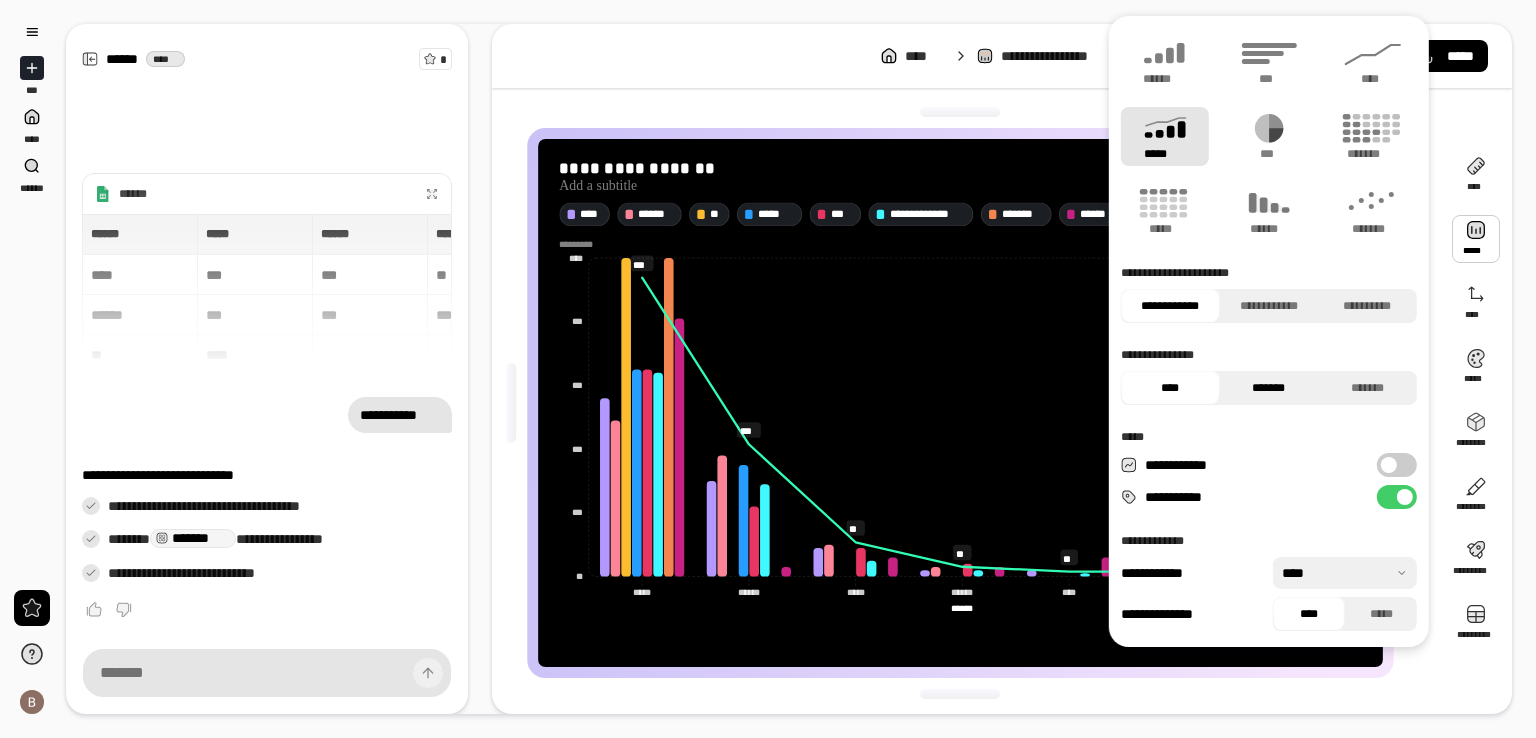 click on "*******" at bounding box center (1268, 388) 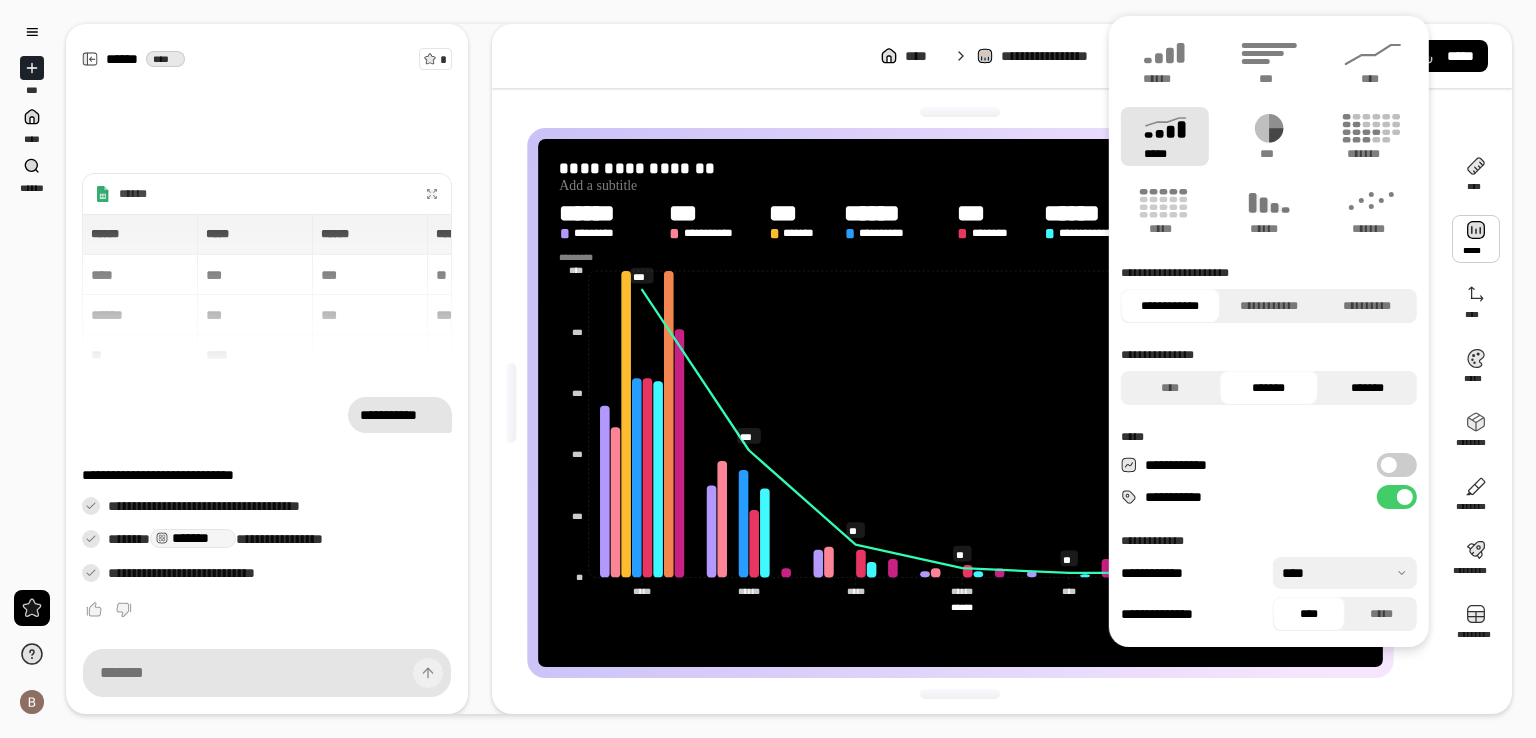 click on "*******" at bounding box center [1367, 388] 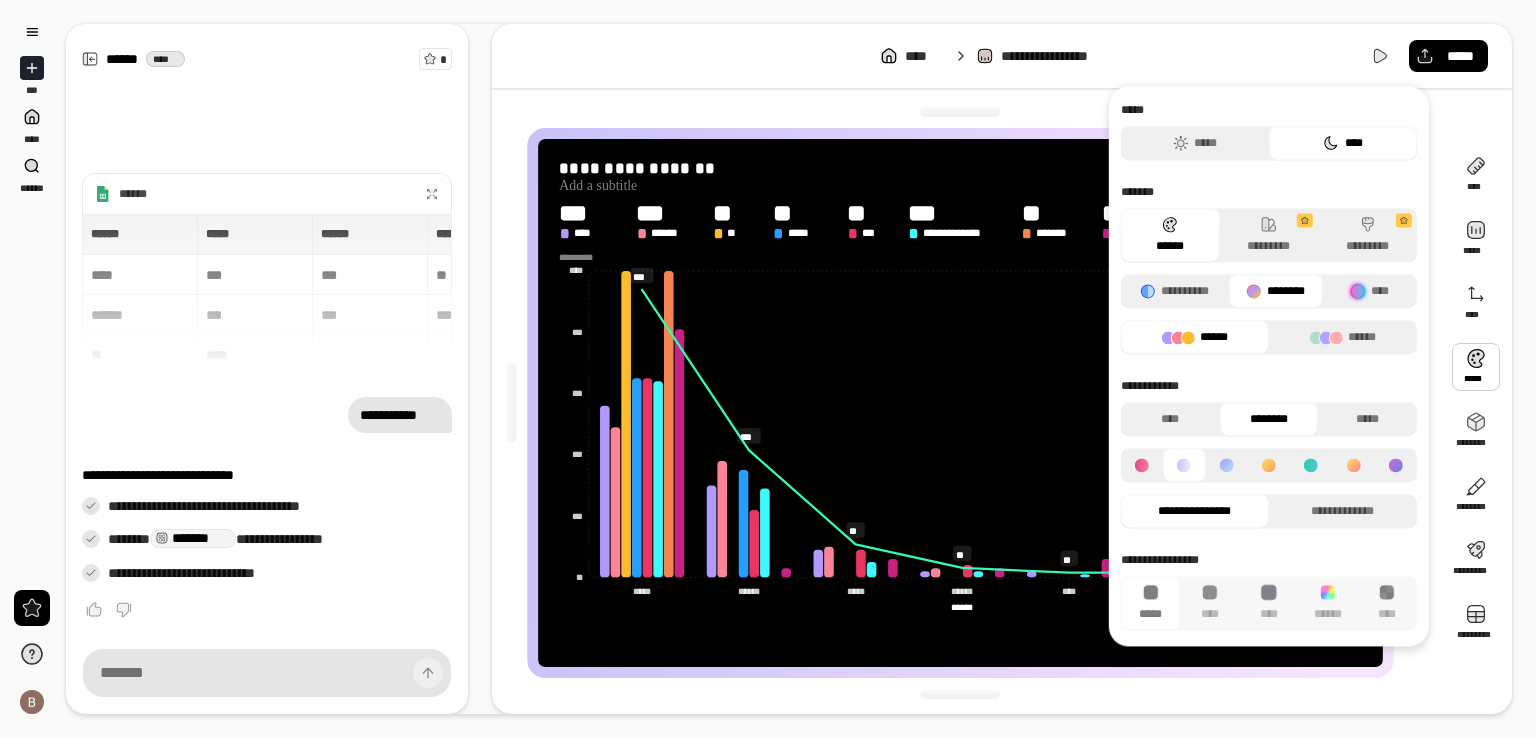 click on "******" at bounding box center (1195, 337) 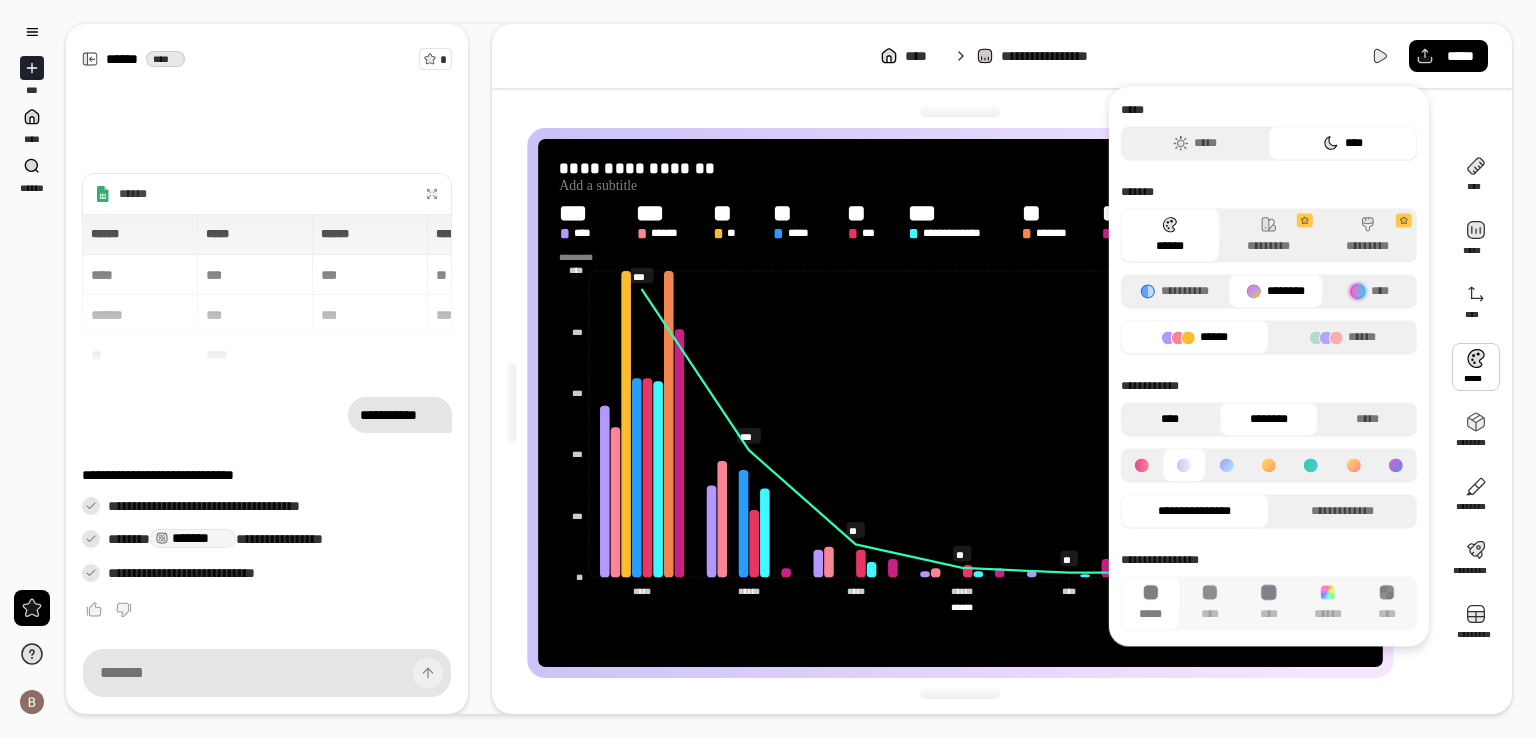 click on "****" at bounding box center (1170, 419) 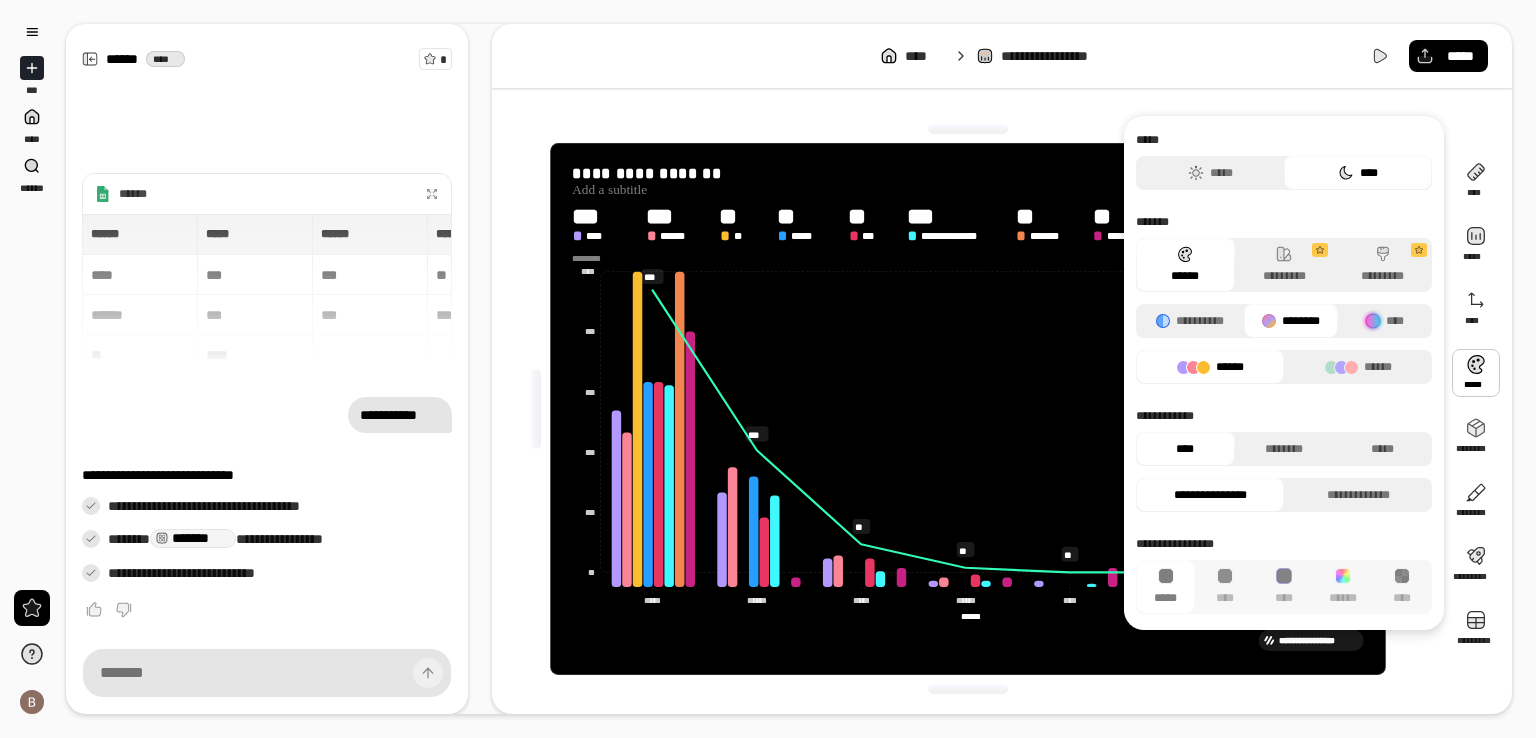scroll, scrollTop: 0, scrollLeft: 0, axis: both 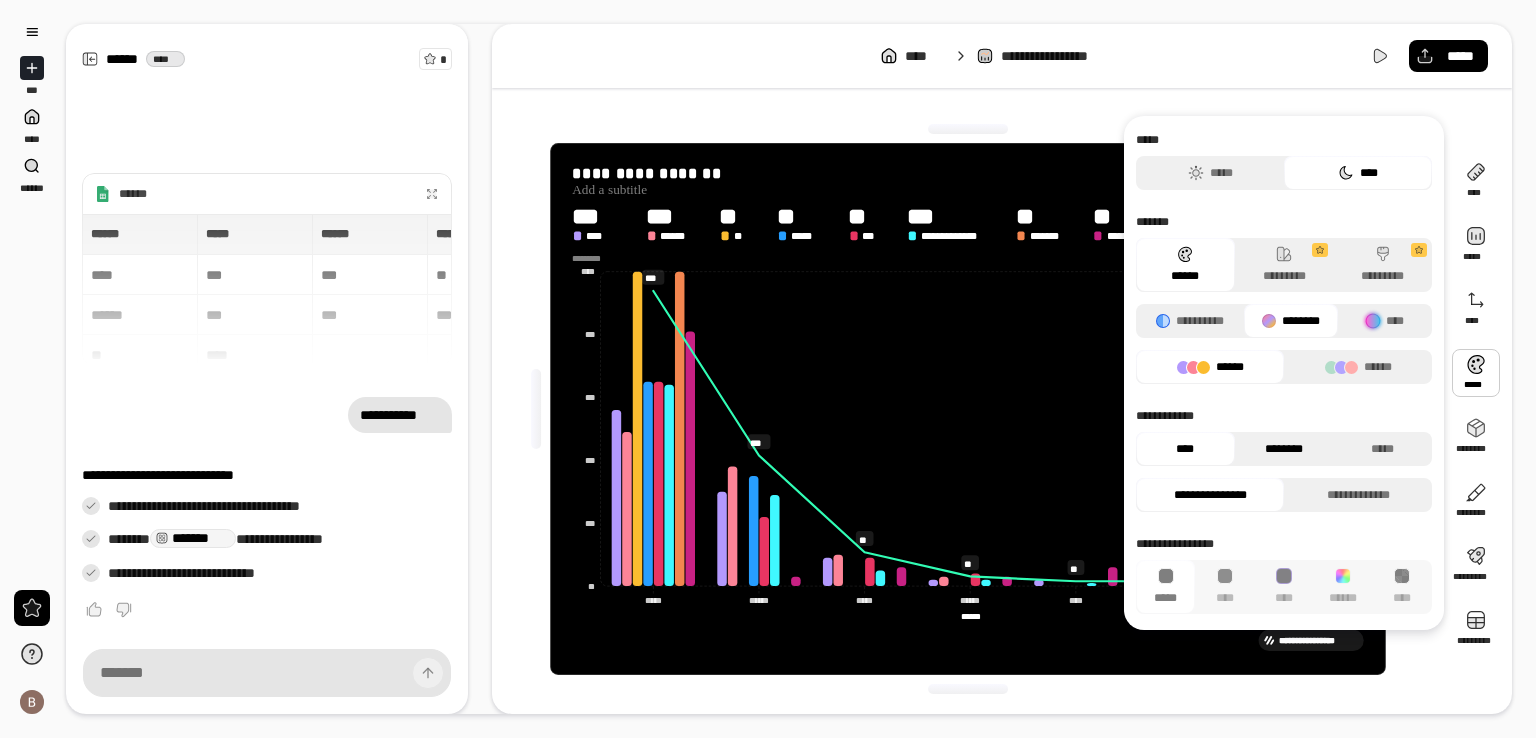 click on "********" at bounding box center (1284, 449) 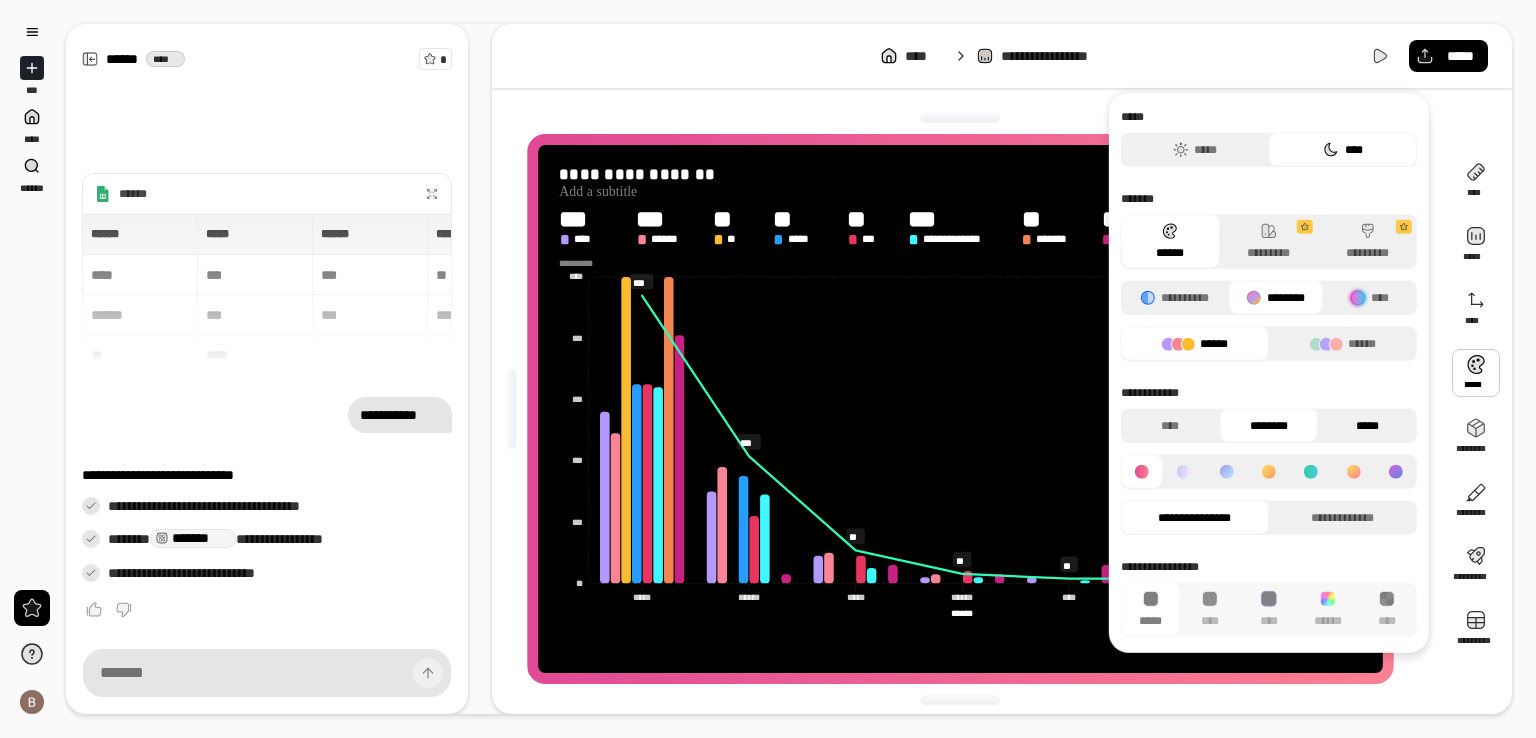 click on "*****" at bounding box center (1367, 426) 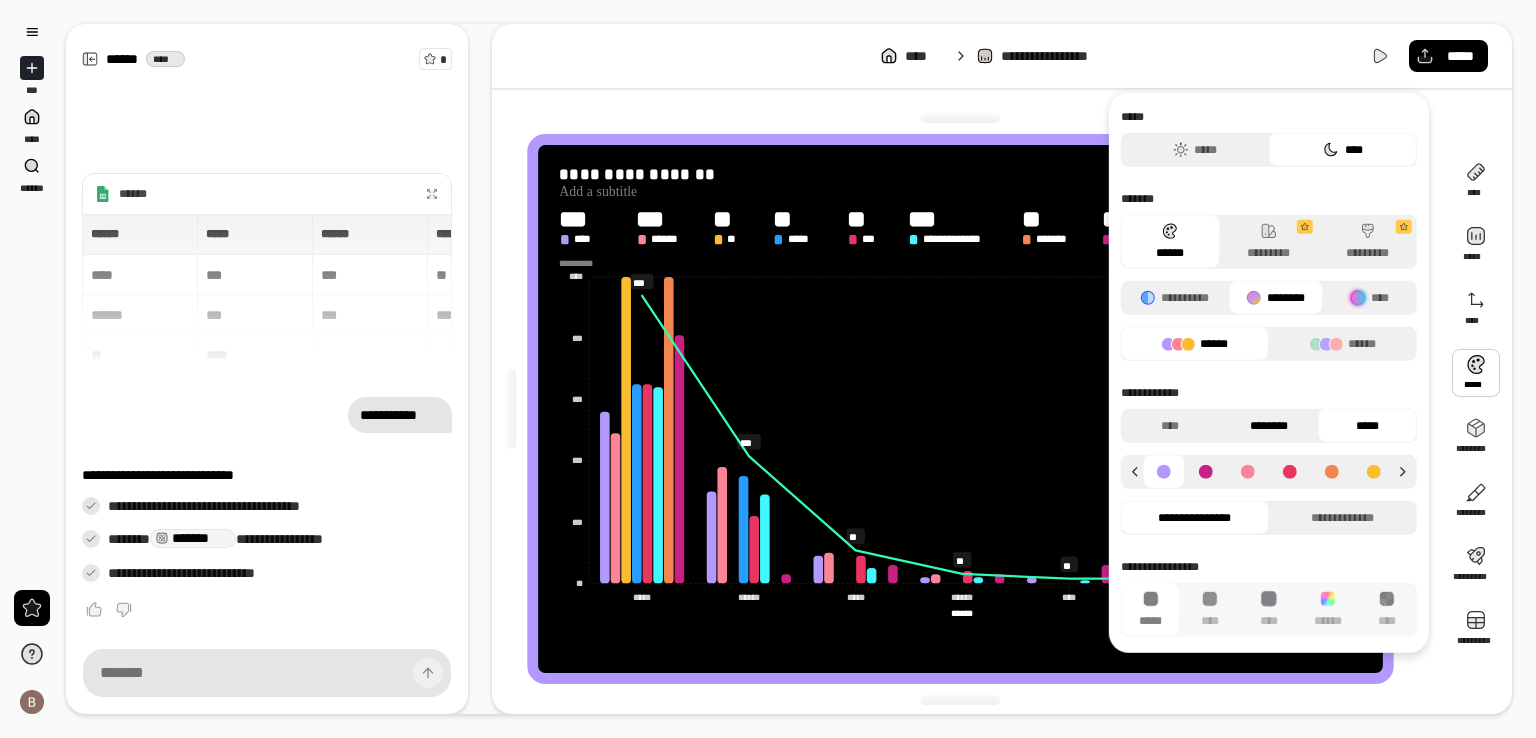 click on "********" at bounding box center (1268, 426) 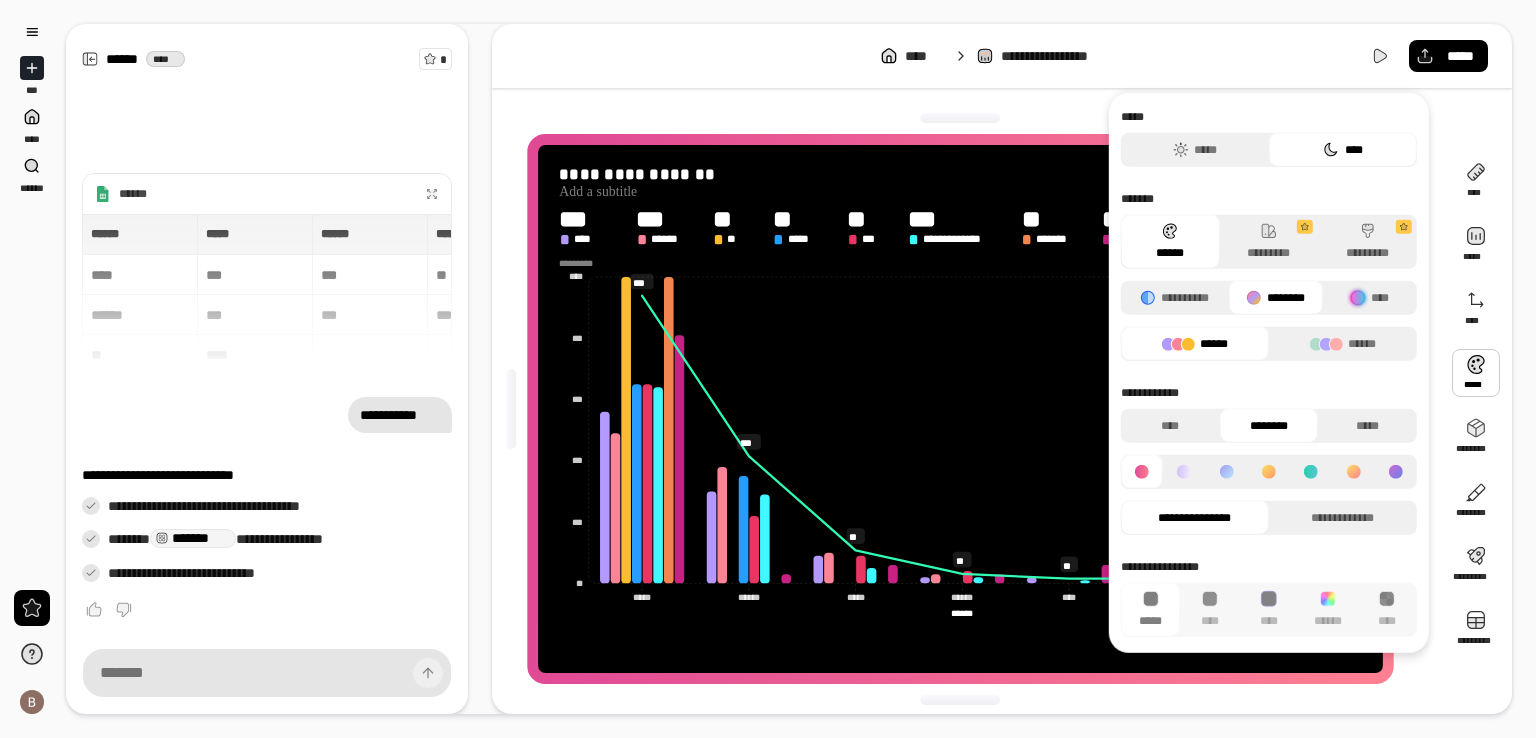 click on "**********" at bounding box center [1269, 276] 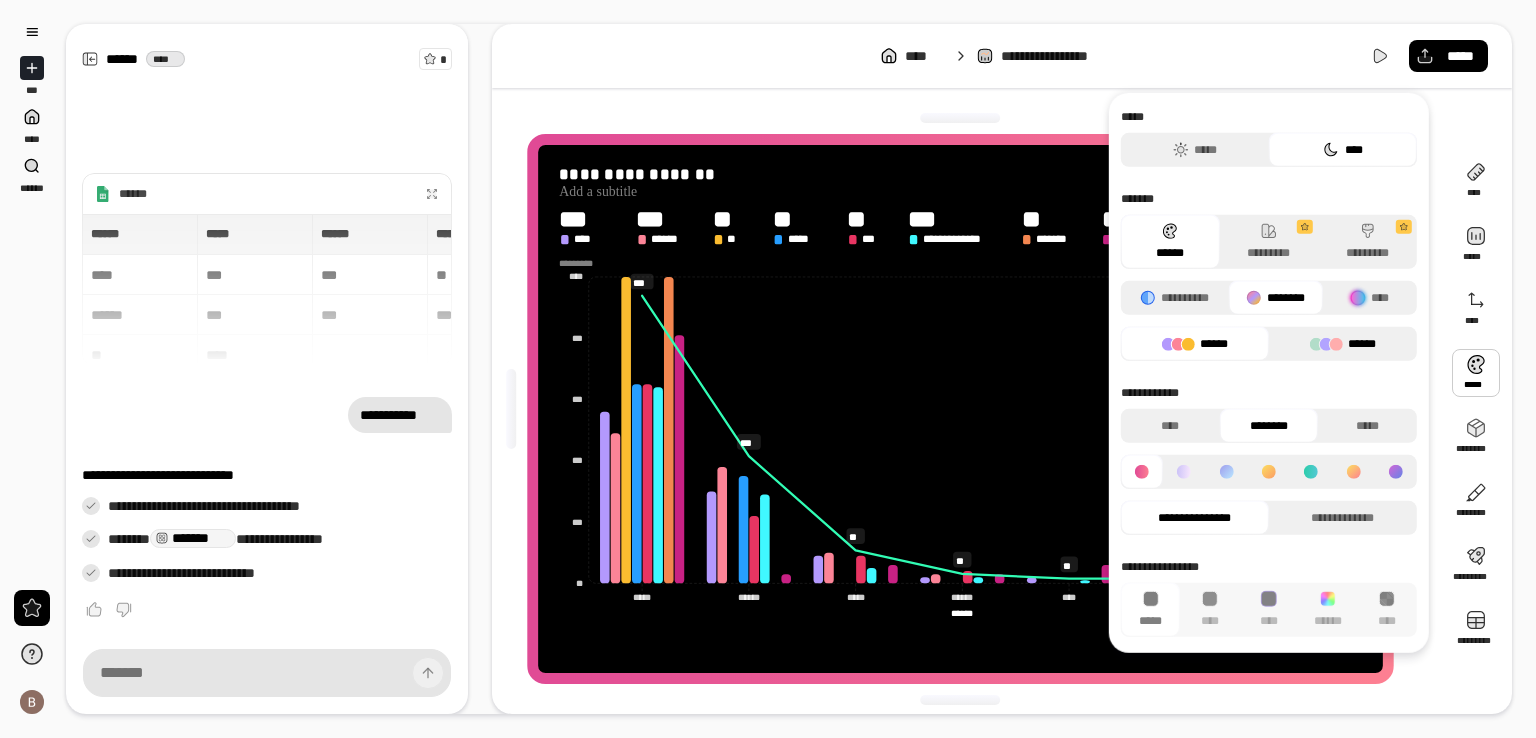 click on "******" at bounding box center (1343, 344) 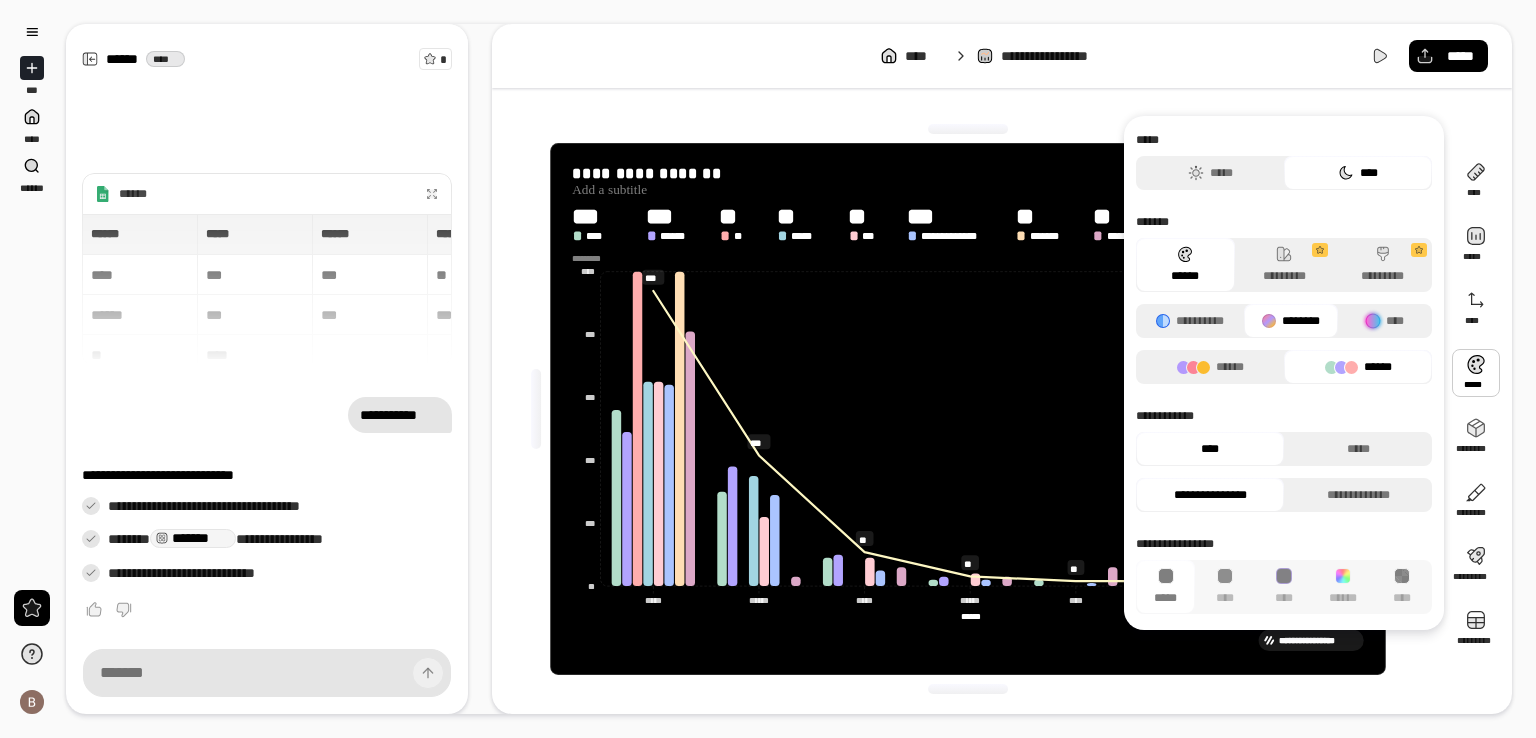 click on "**********" at bounding box center [1284, 299] 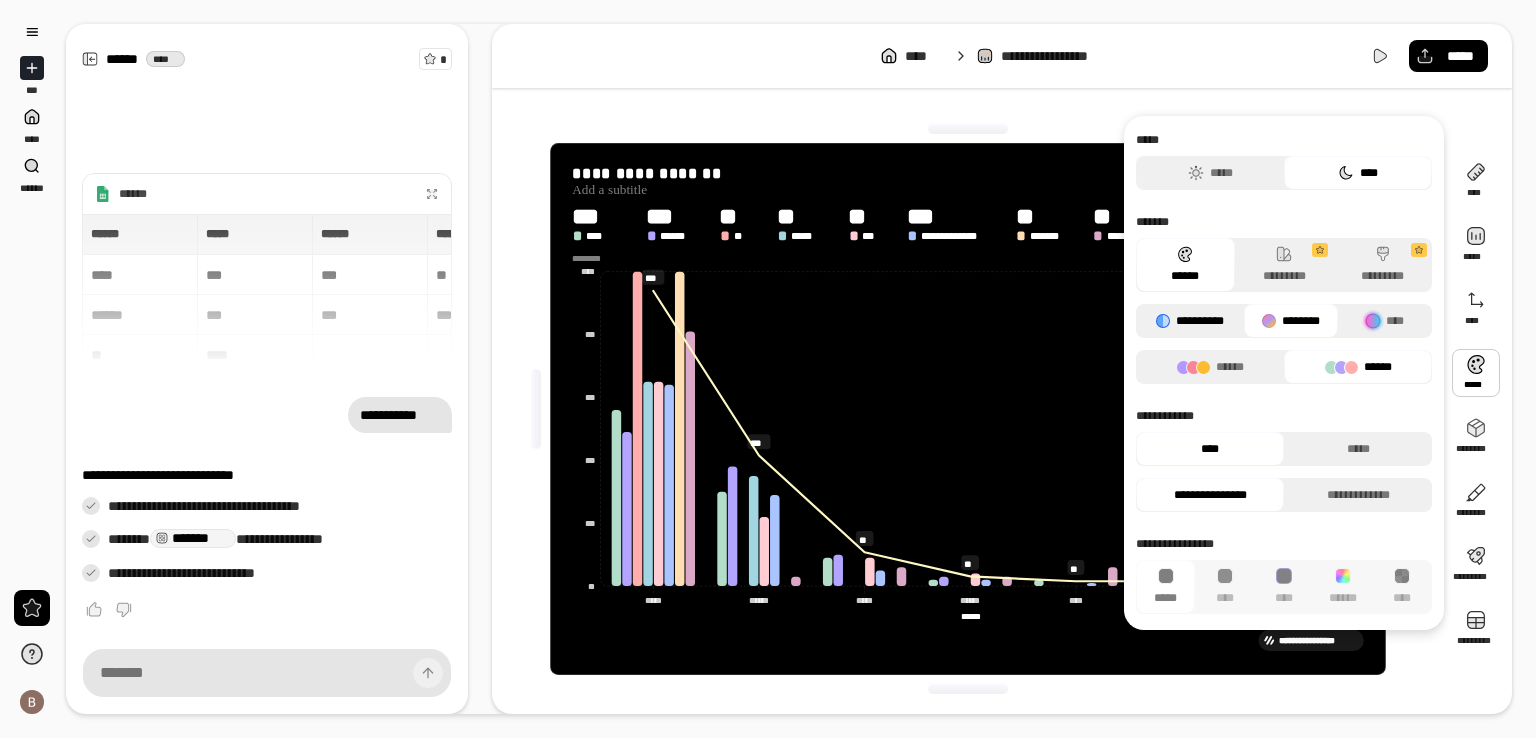 click on "**********" at bounding box center (1190, 321) 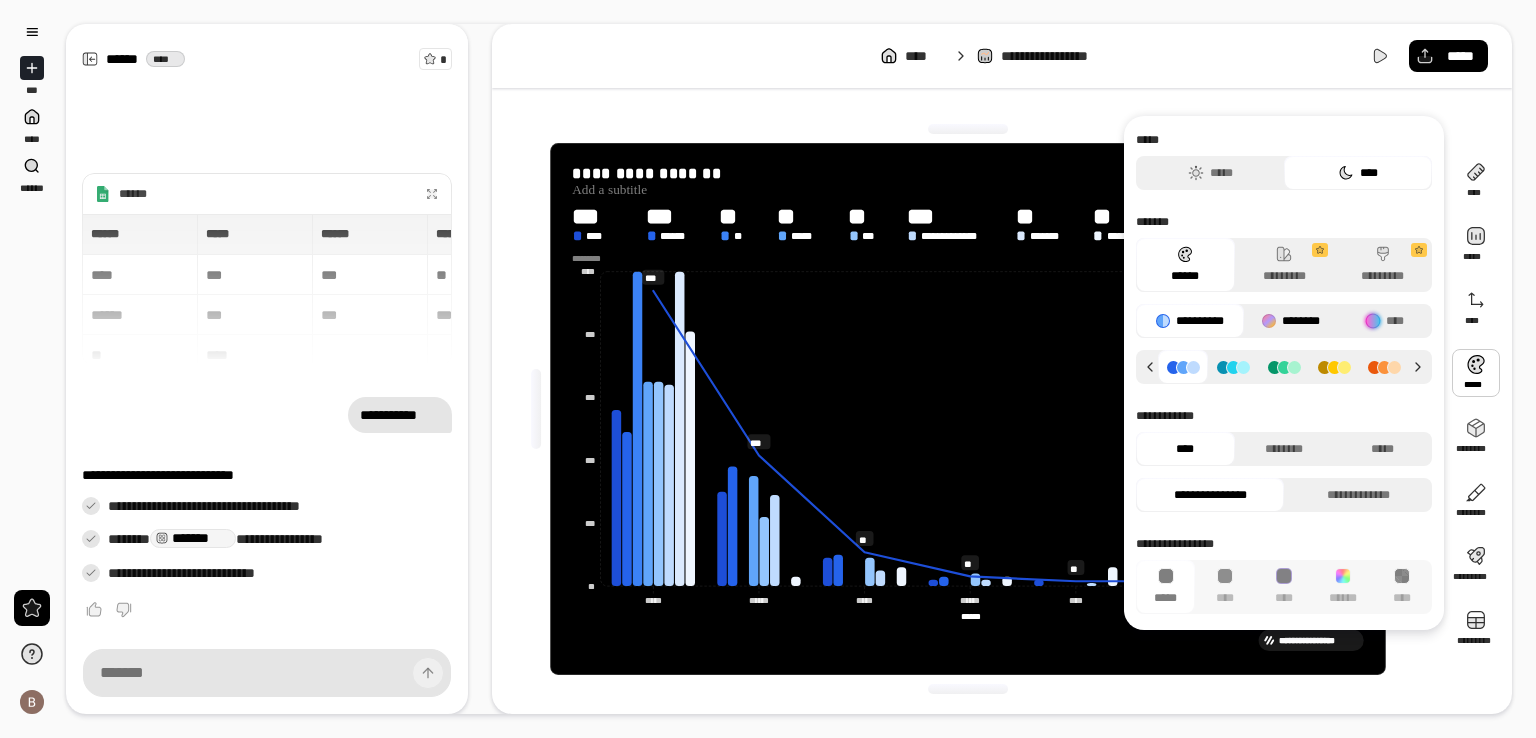 click on "********" at bounding box center [1291, 321] 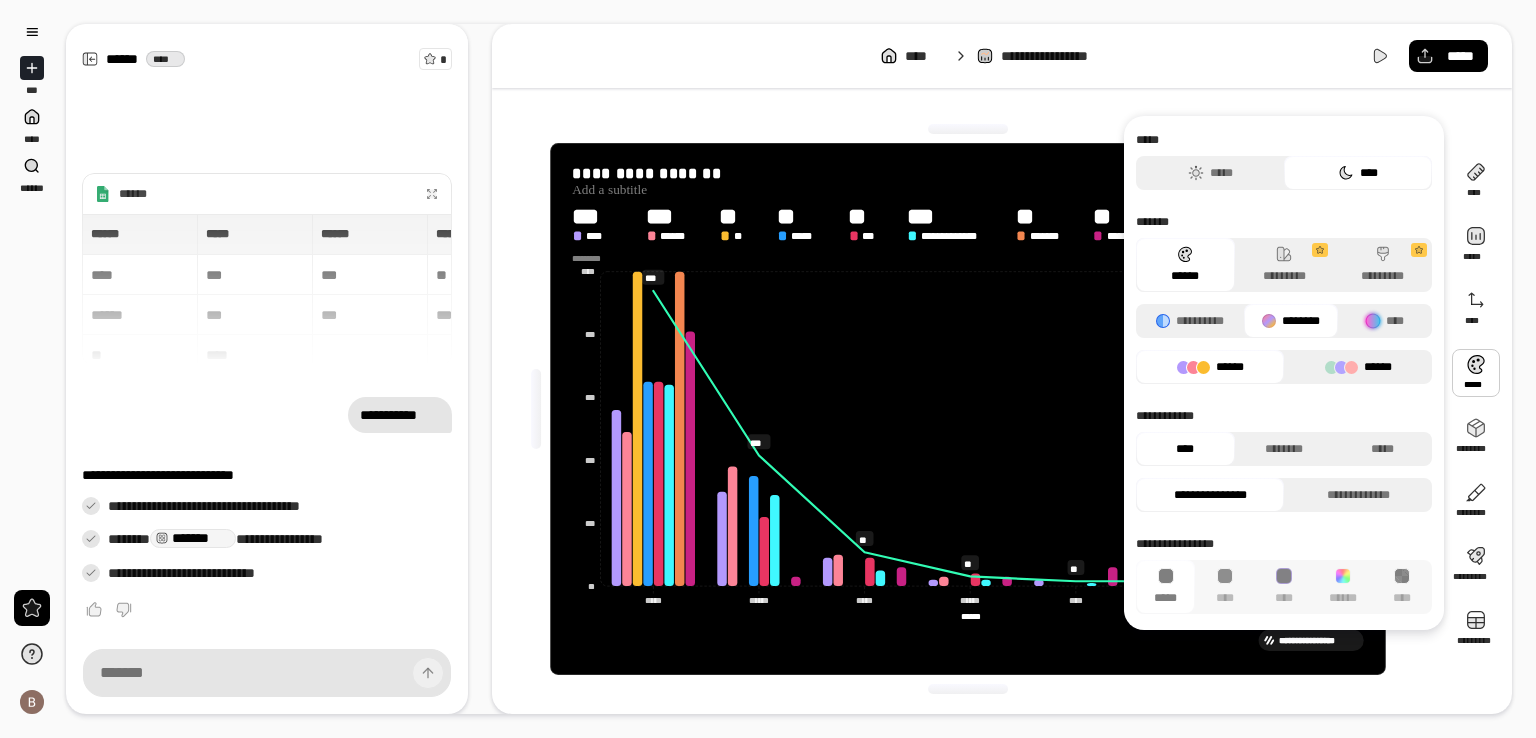 click on "******" at bounding box center (1358, 367) 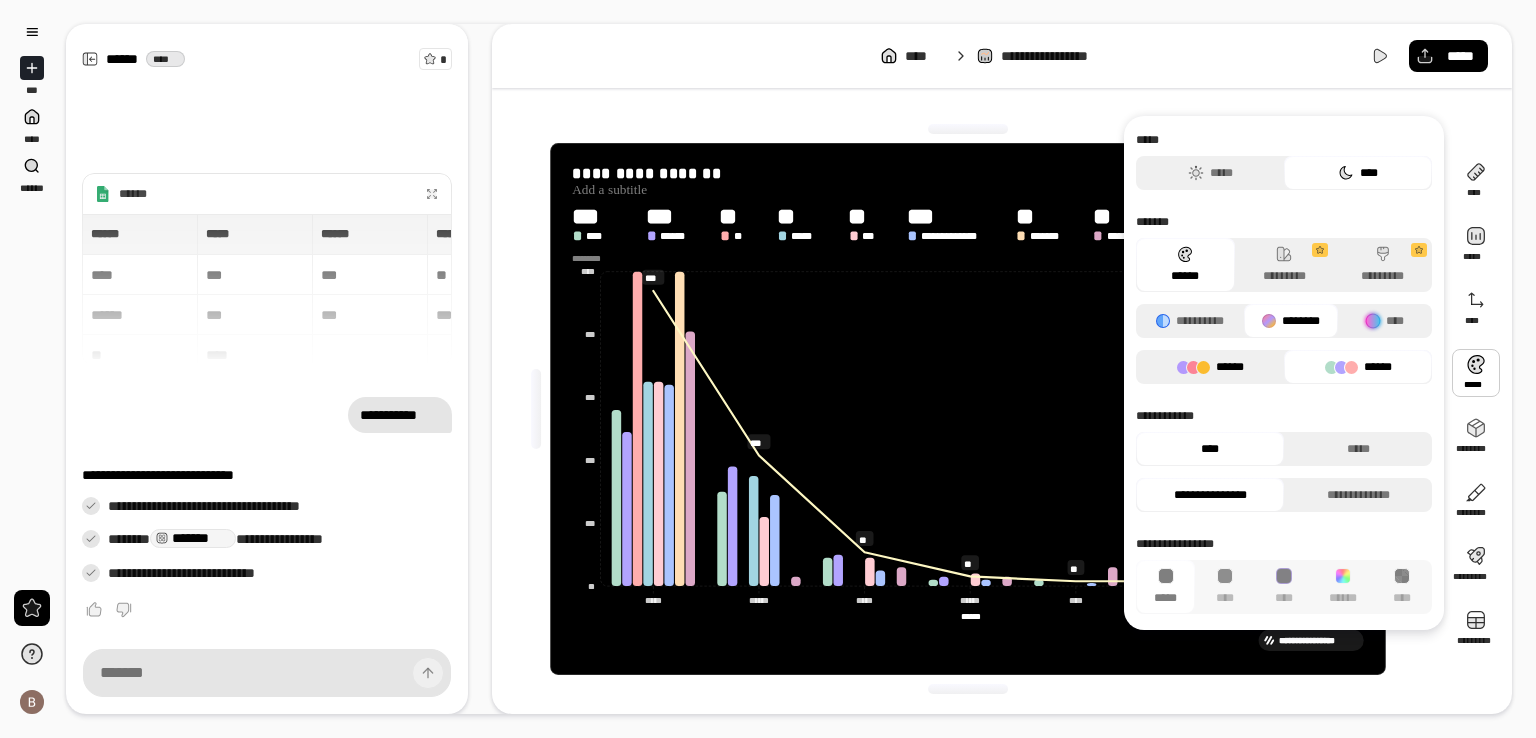 click on "******" at bounding box center (1210, 367) 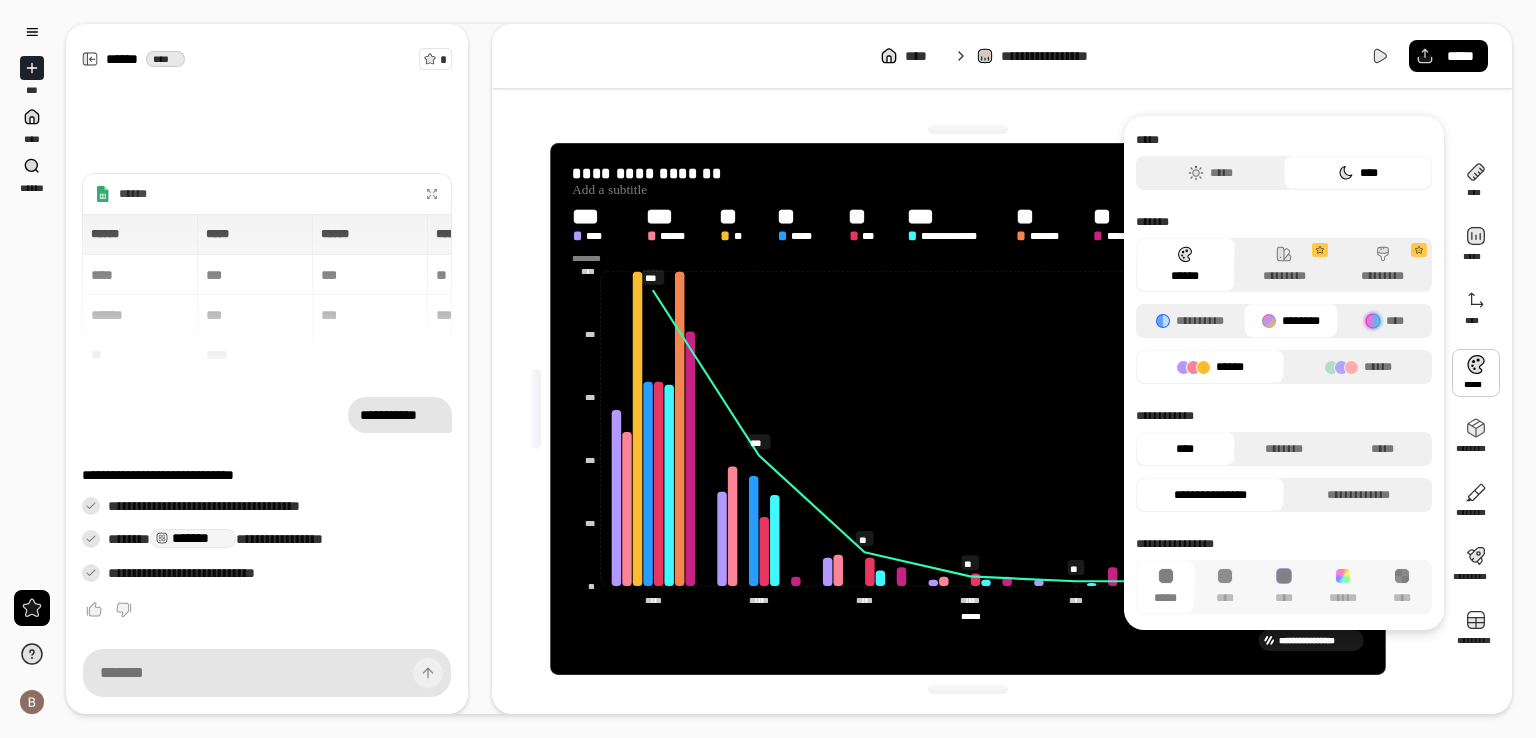 click on "**********" at bounding box center [1284, 373] 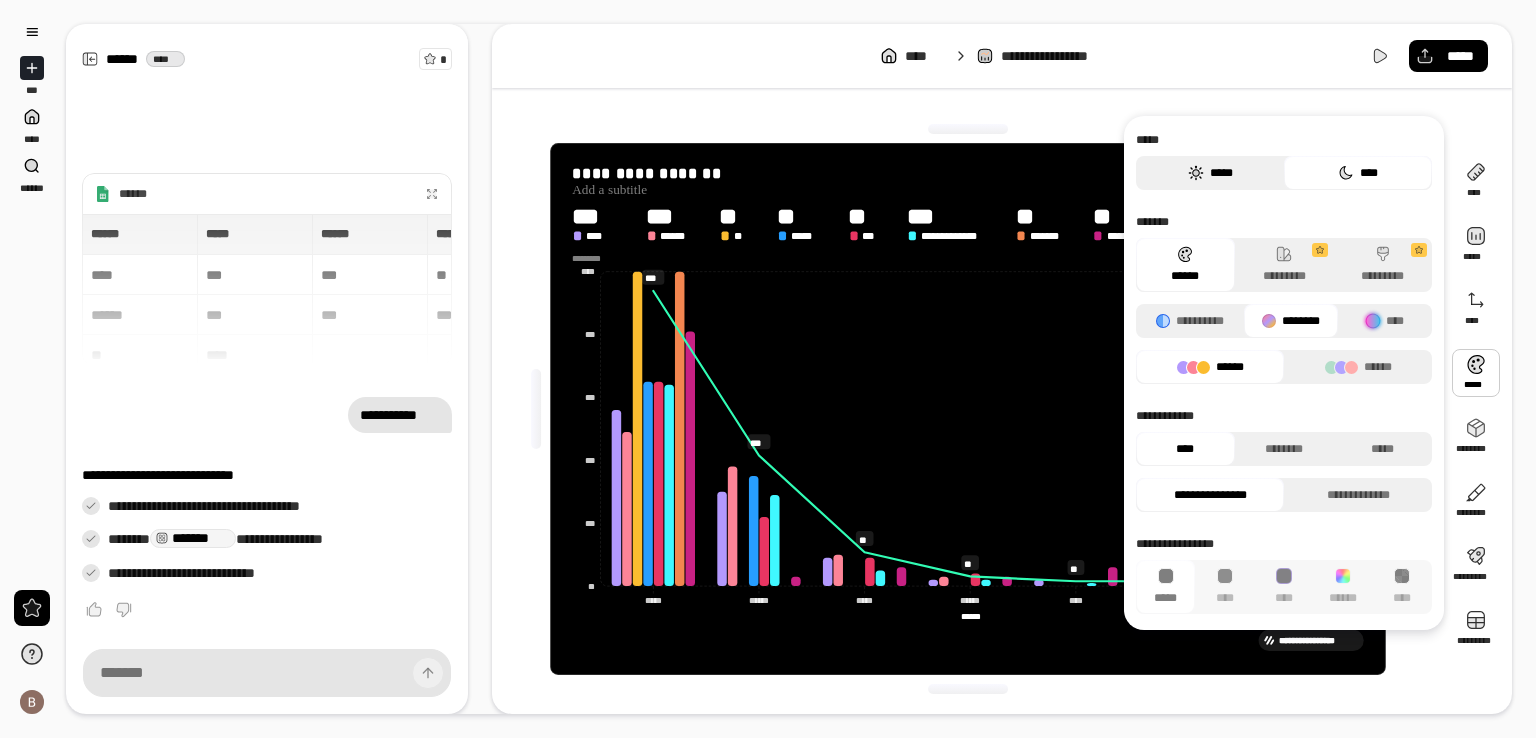 click on "*****" at bounding box center (1210, 173) 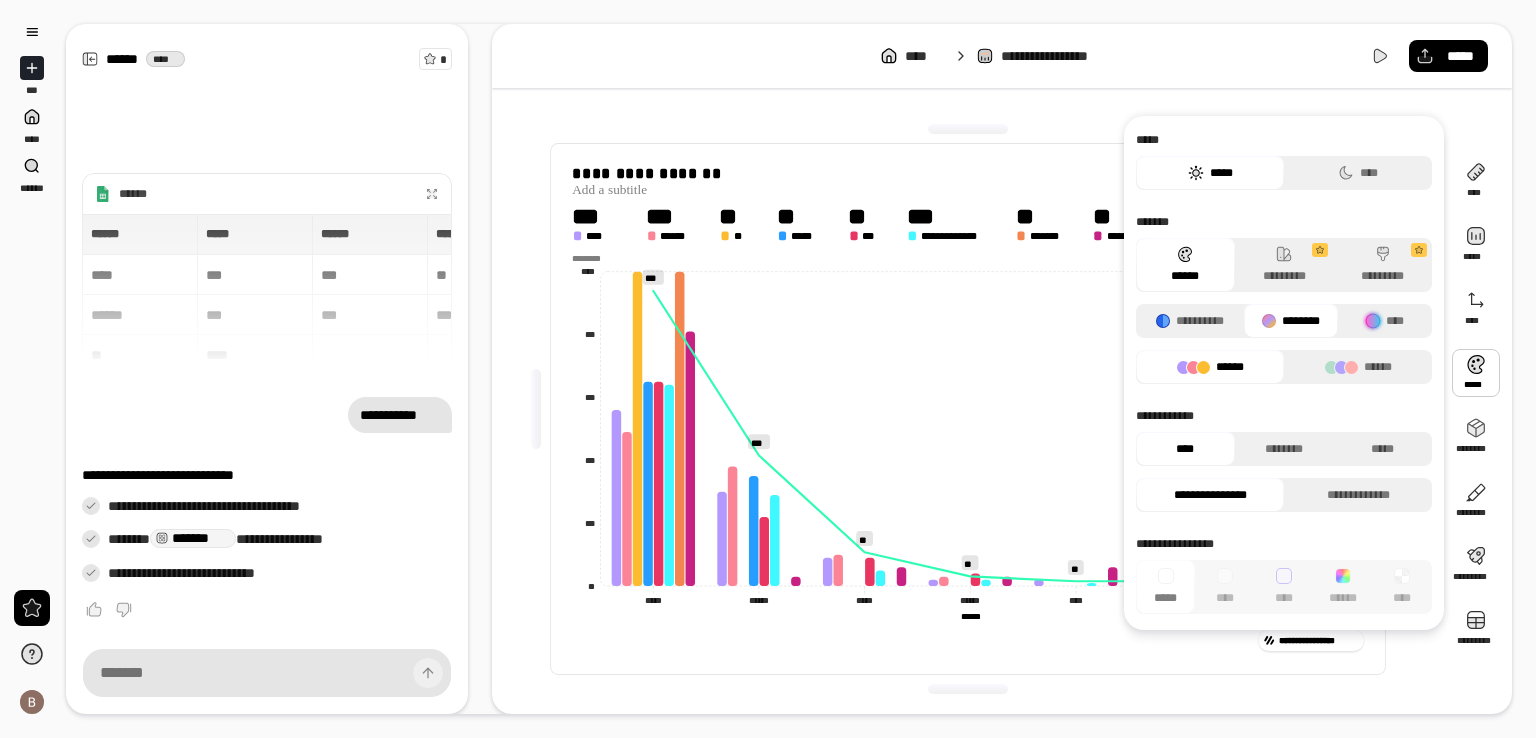 click at bounding box center [536, 409] 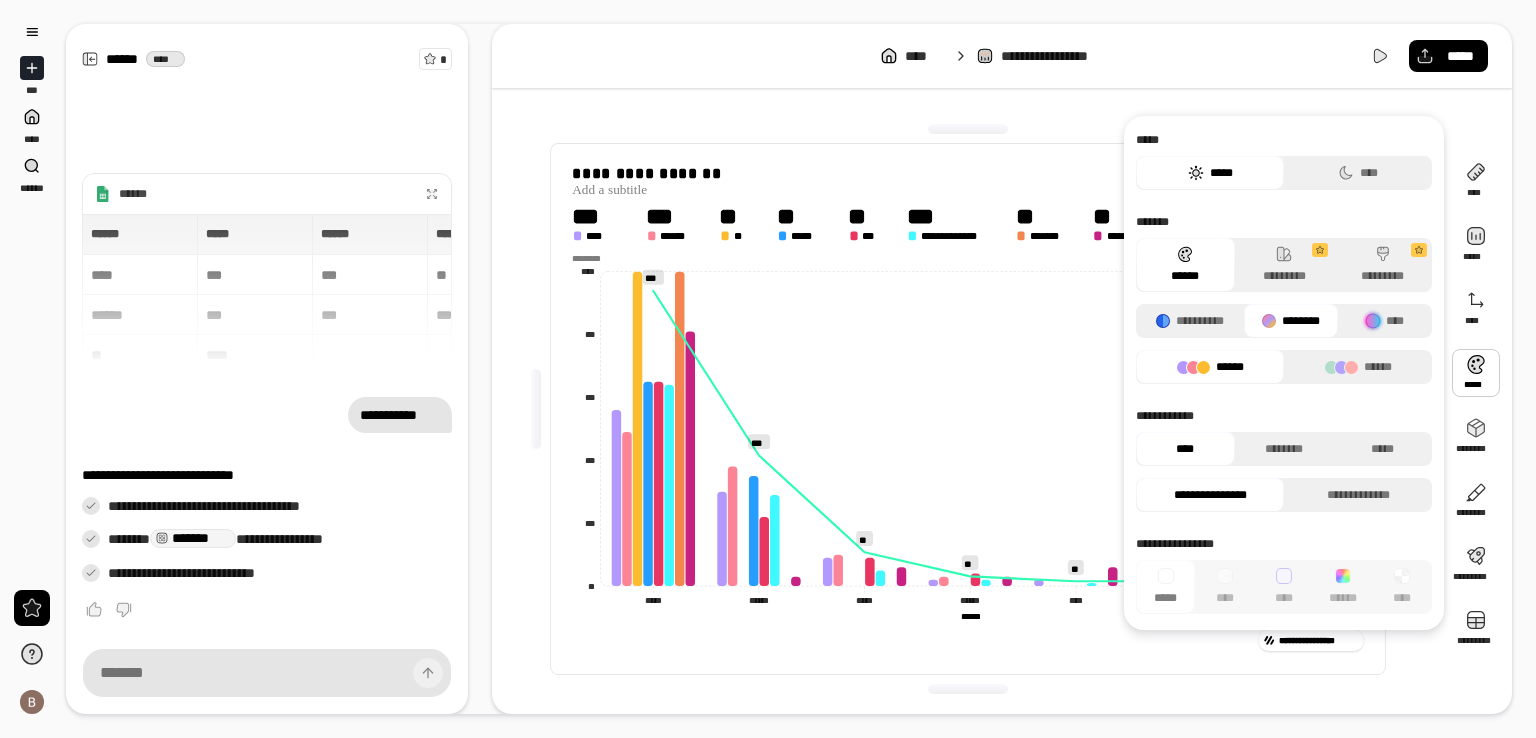 click at bounding box center [968, 129] 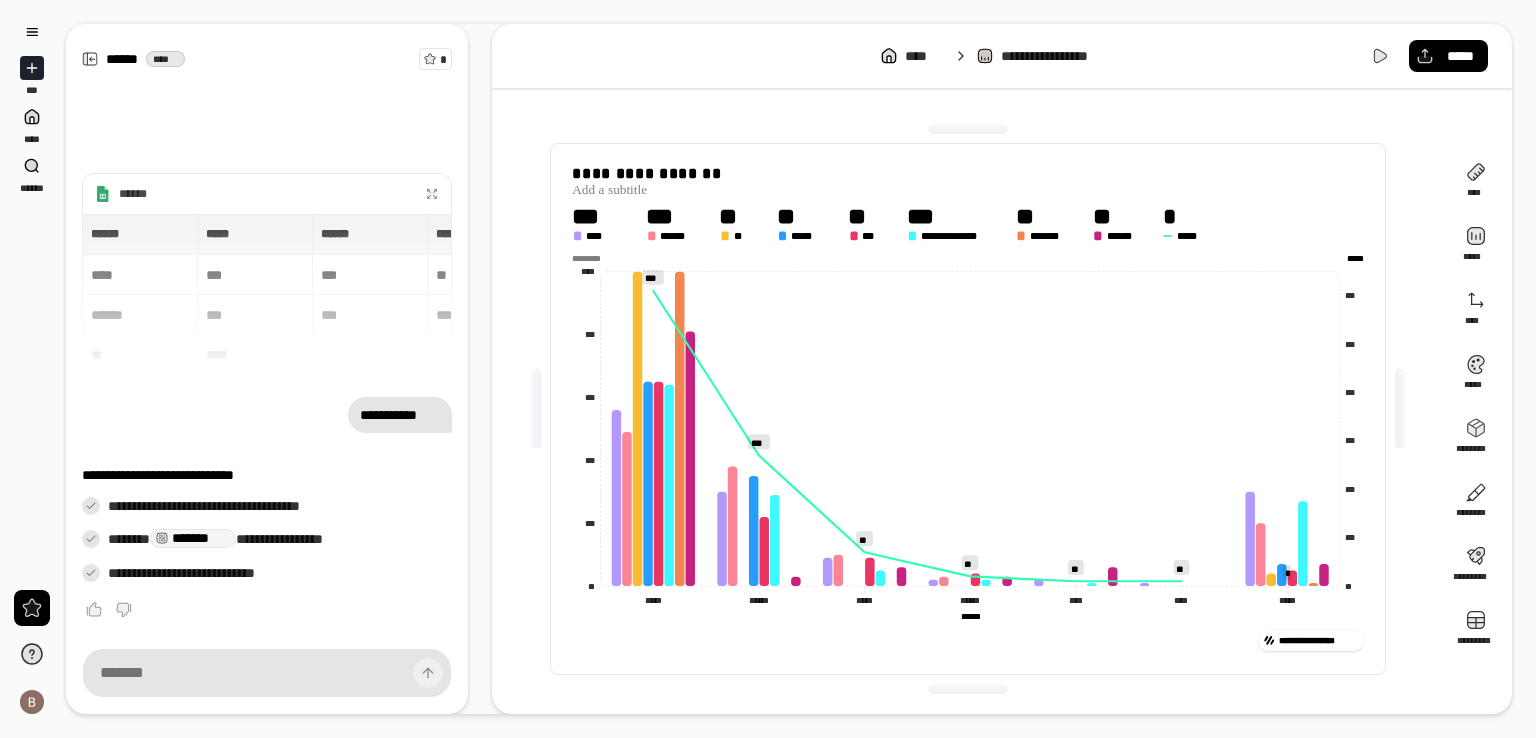 click on "**********" at bounding box center (1002, 56) 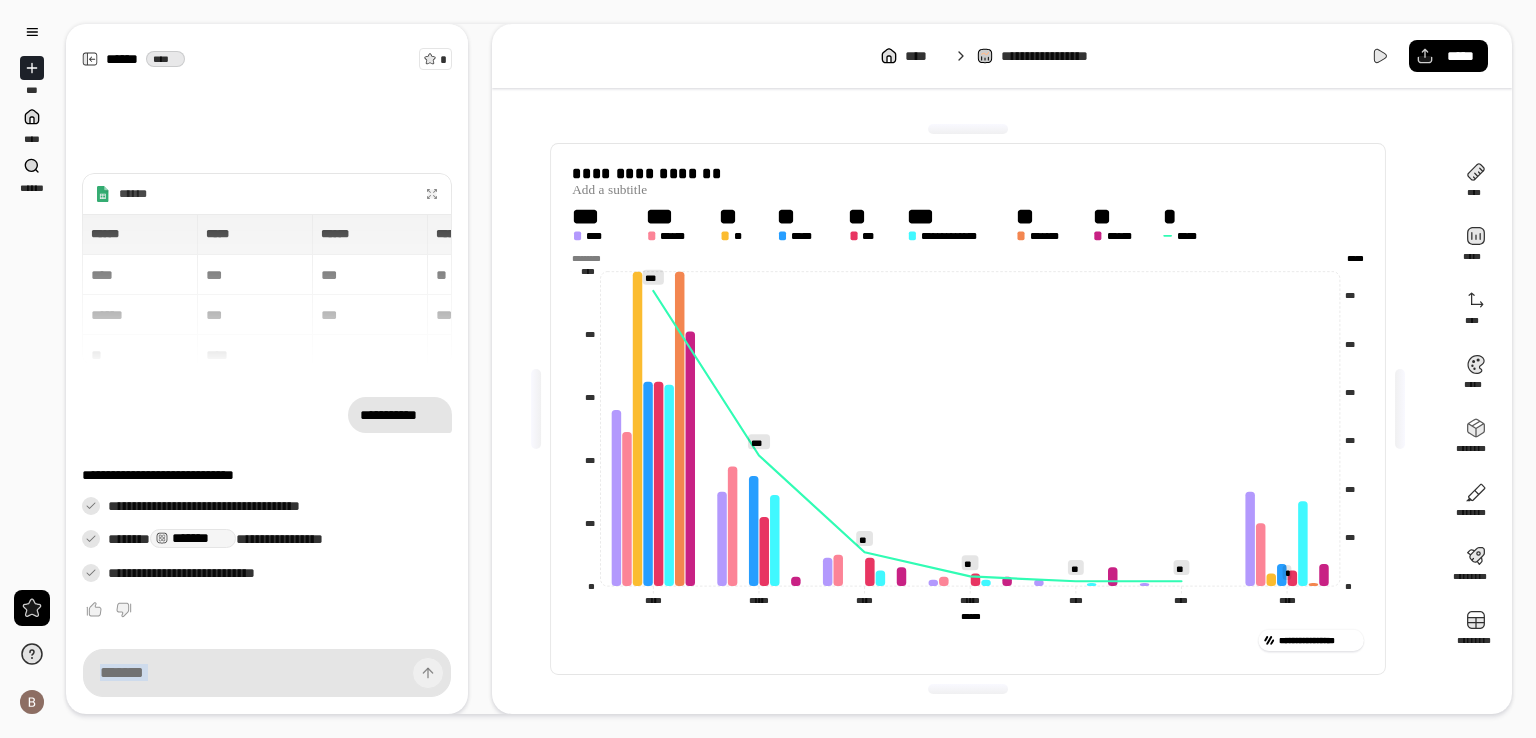 drag, startPoint x: 1287, startPoint y: 73, endPoint x: 1304, endPoint y: 92, distance: 25.495098 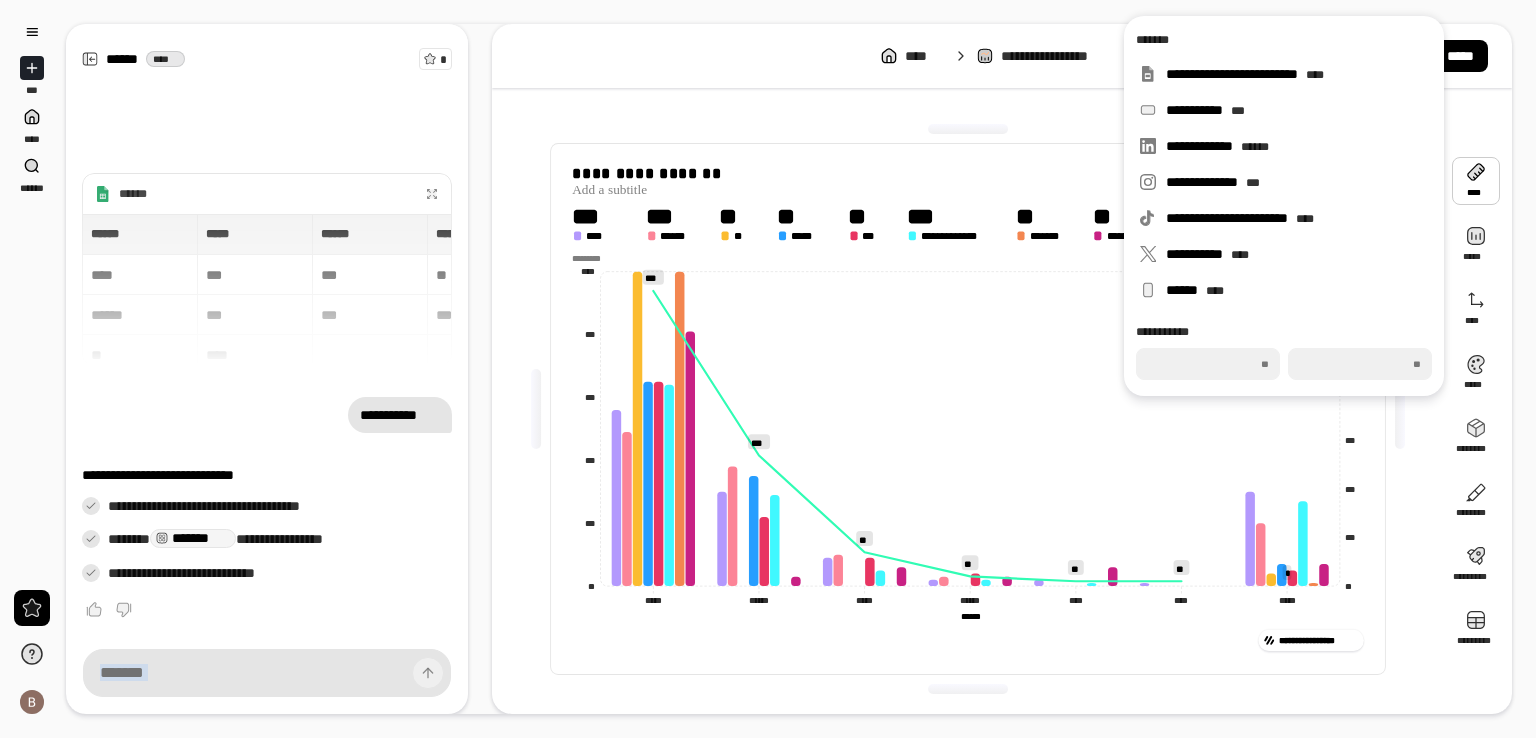 click at bounding box center [1476, 181] 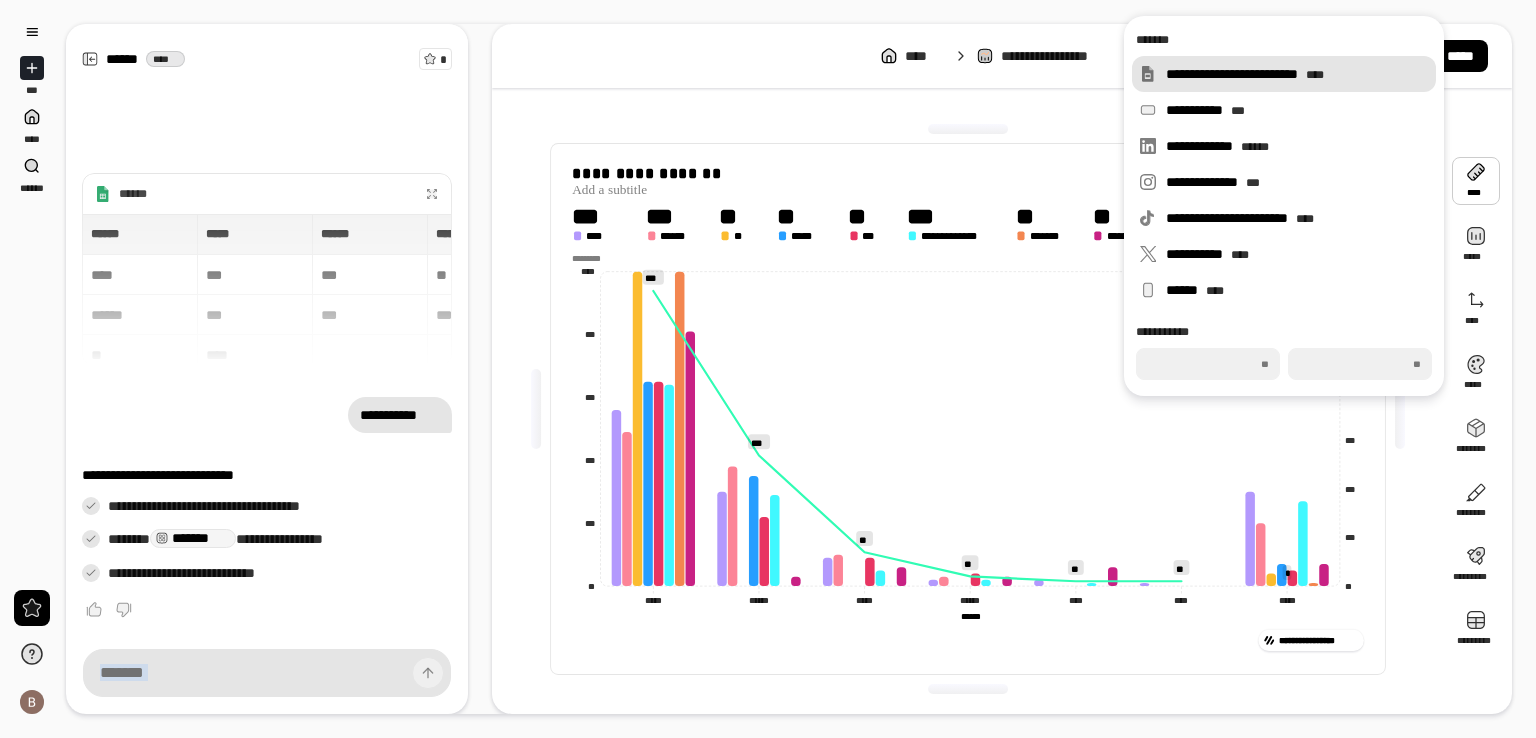 click on "**********" at bounding box center [1297, 74] 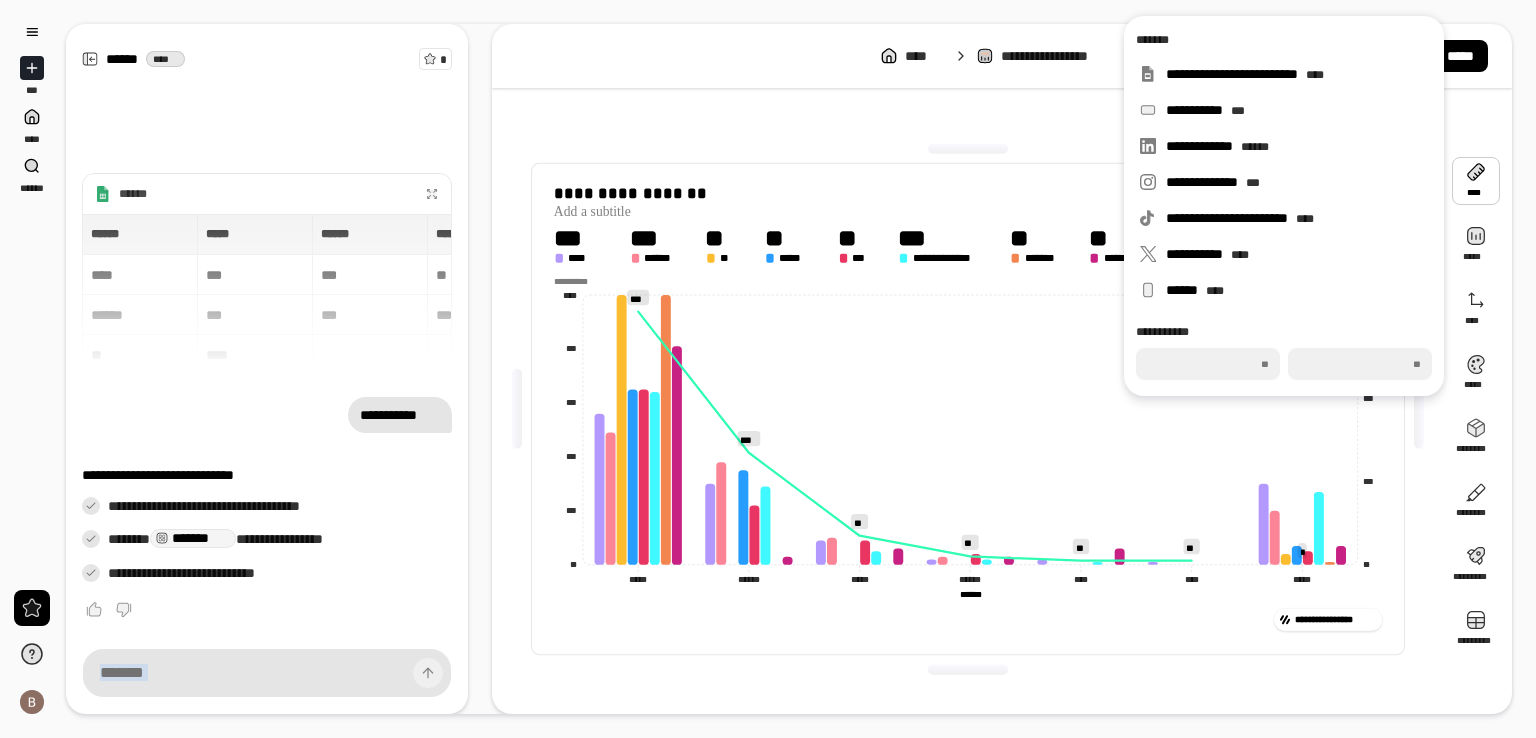 click at bounding box center [968, 149] 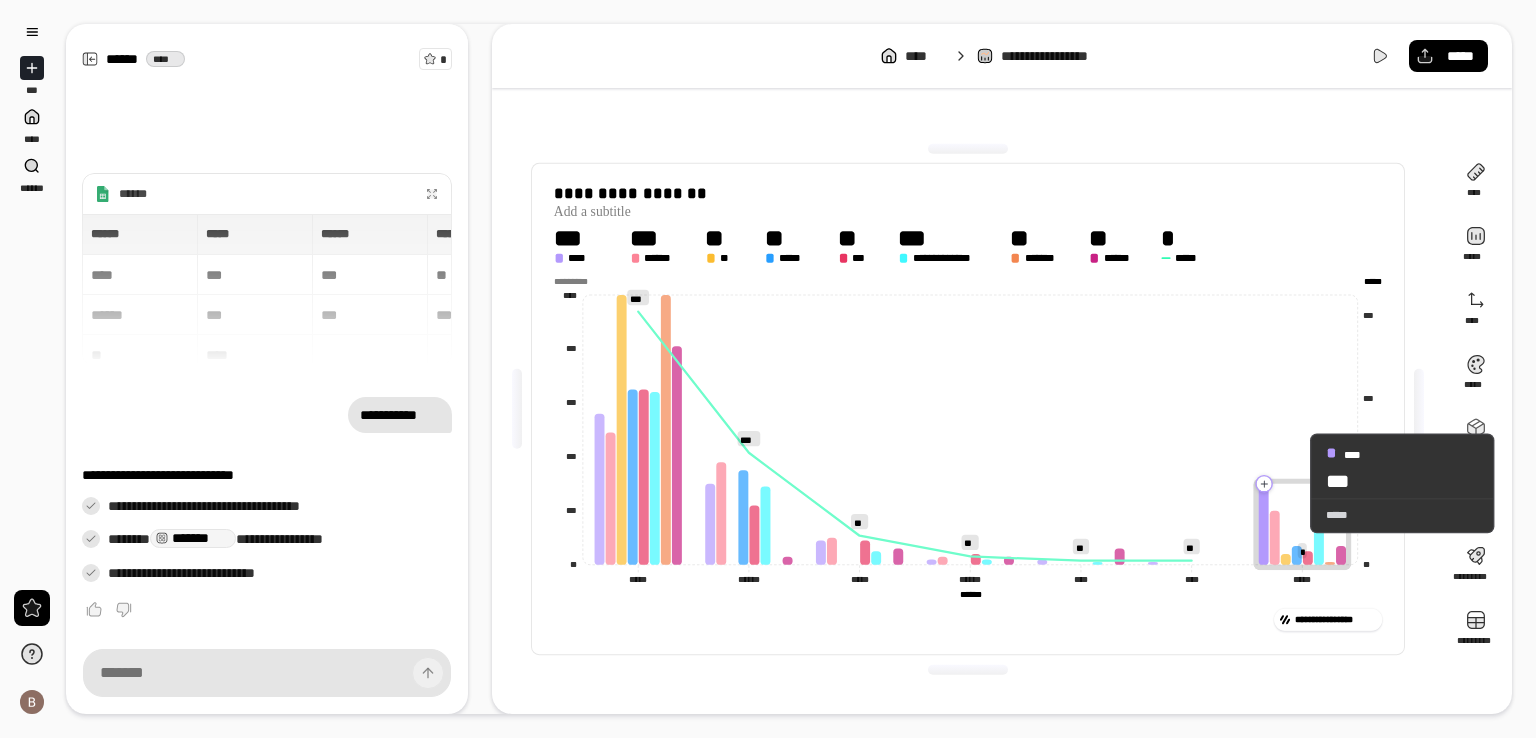 click 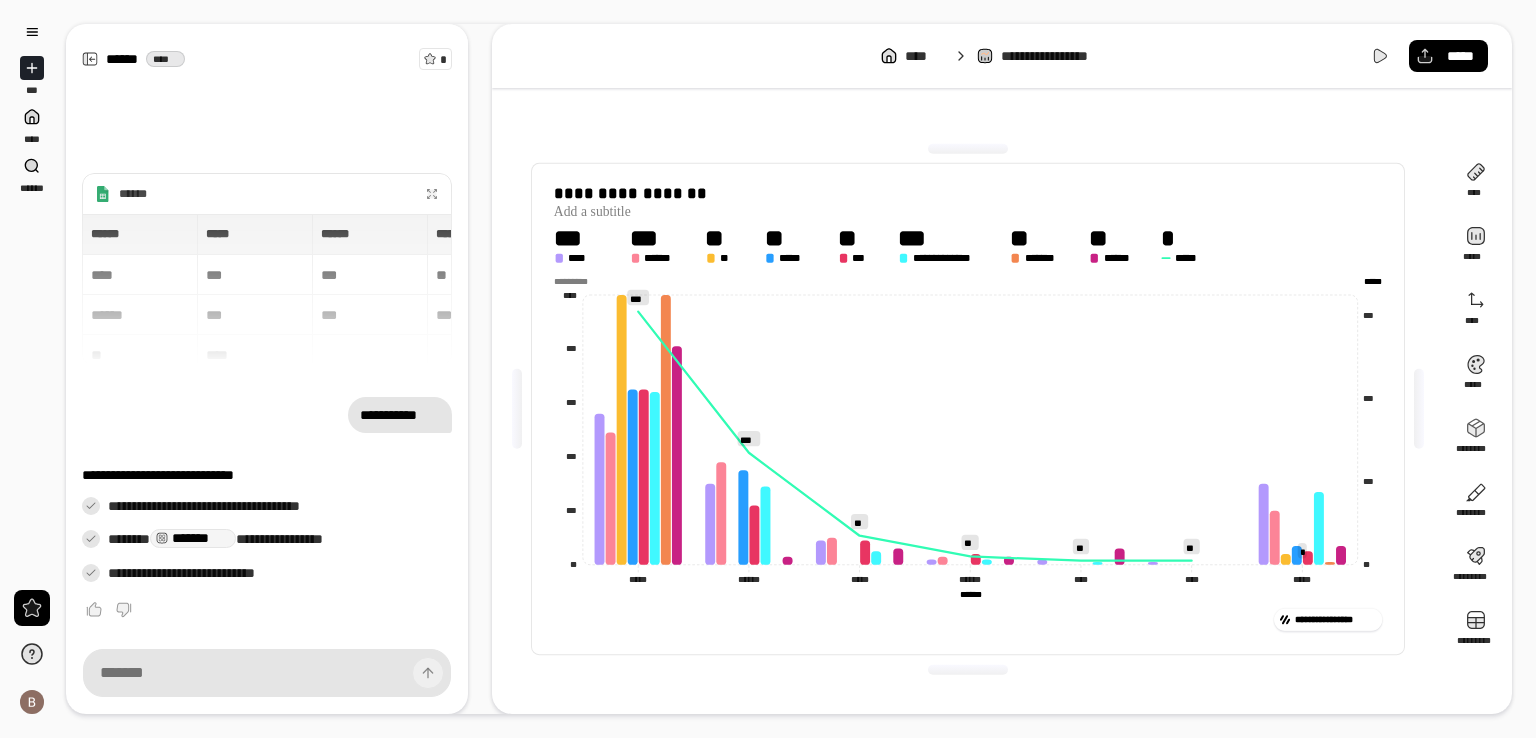 click at bounding box center [575, 282] 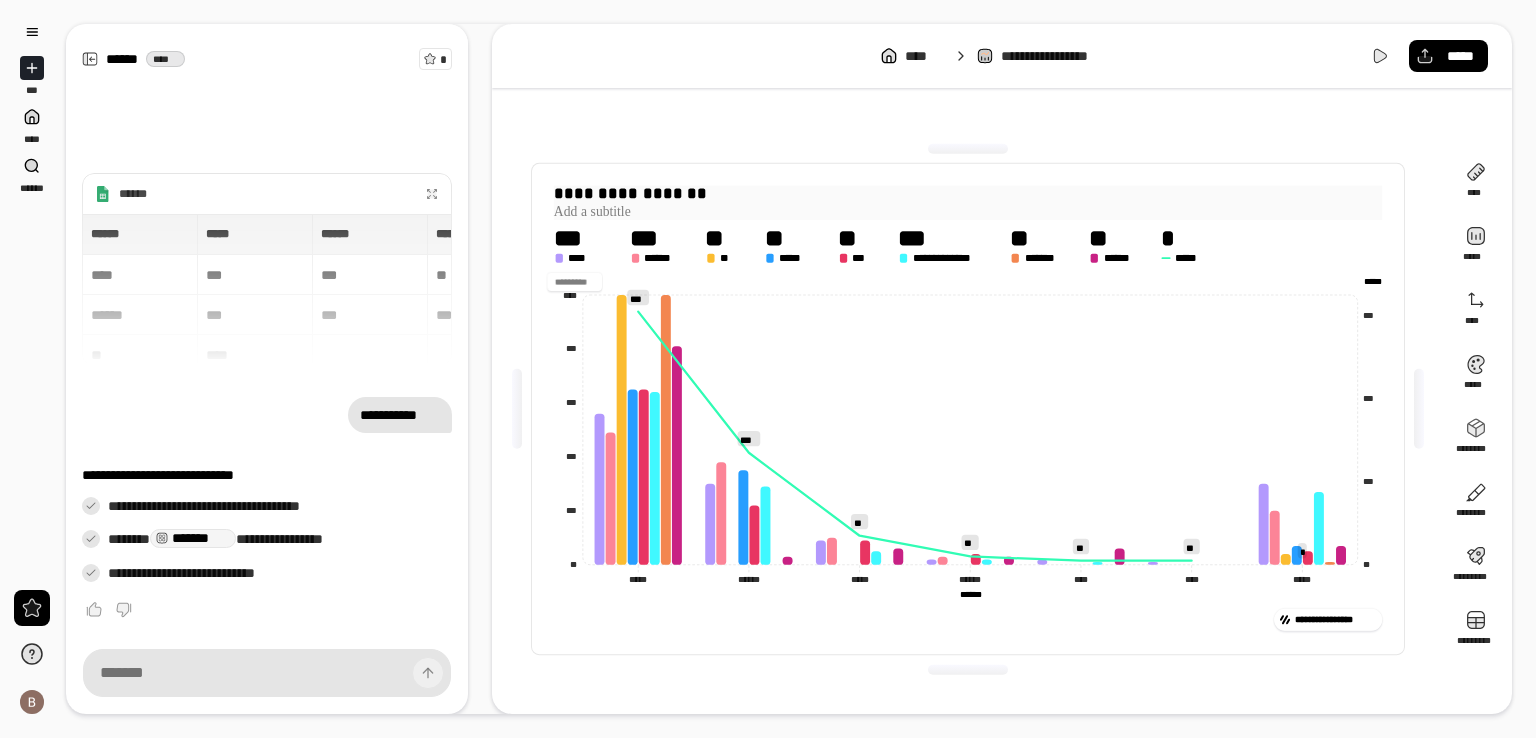 click on "**********" at bounding box center (968, 195) 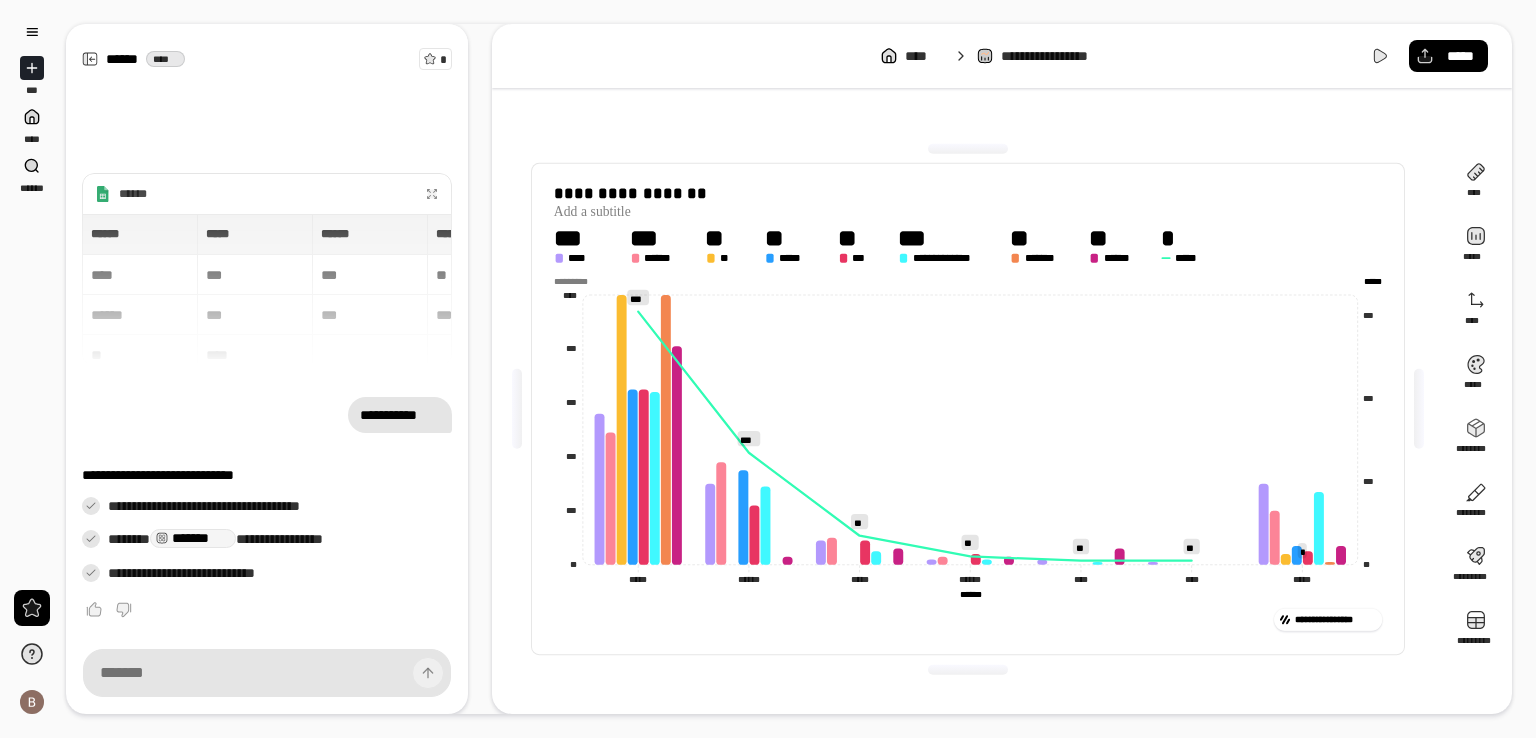 click on "**********" at bounding box center (968, 409) 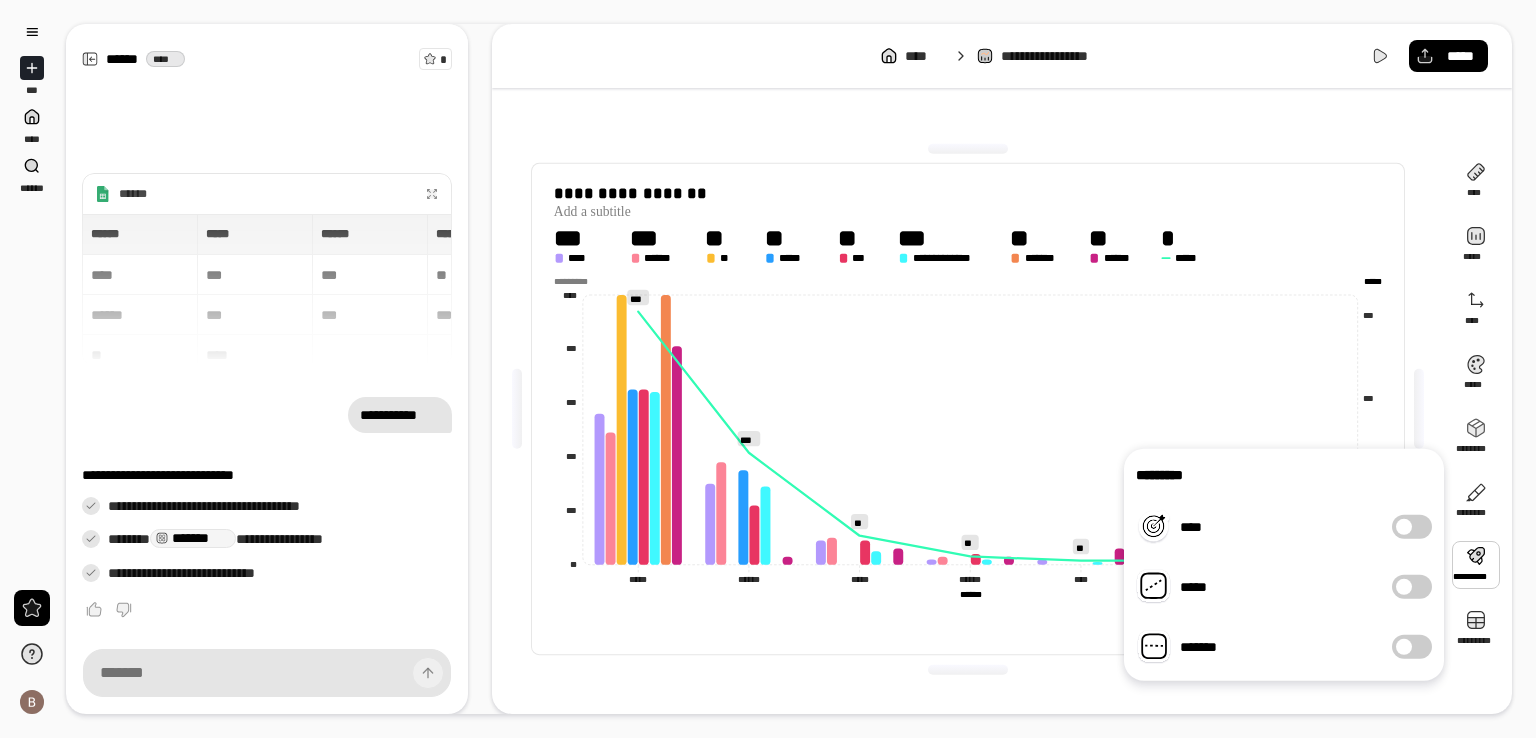 click on "****" at bounding box center (1412, 527) 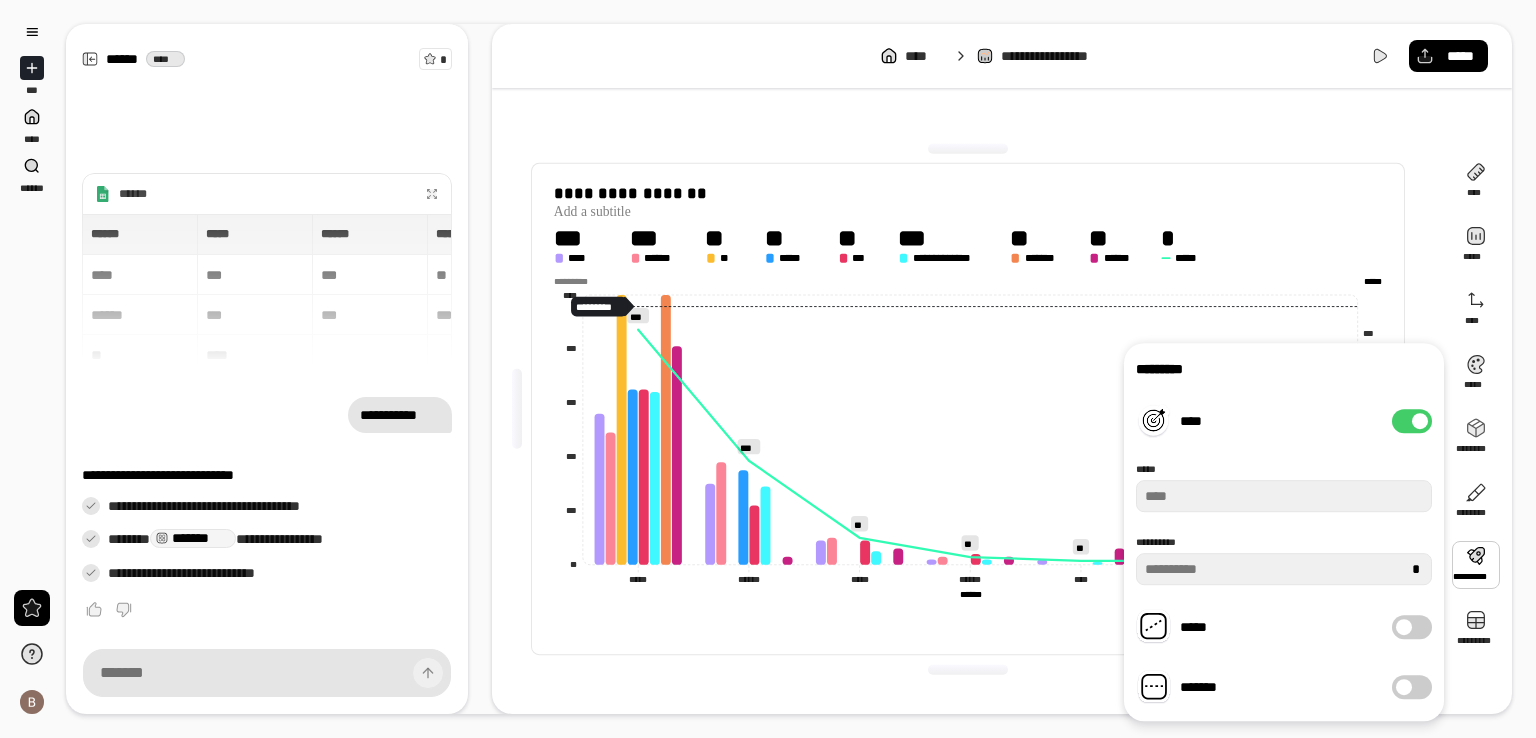 click on "****" at bounding box center (1412, 421) 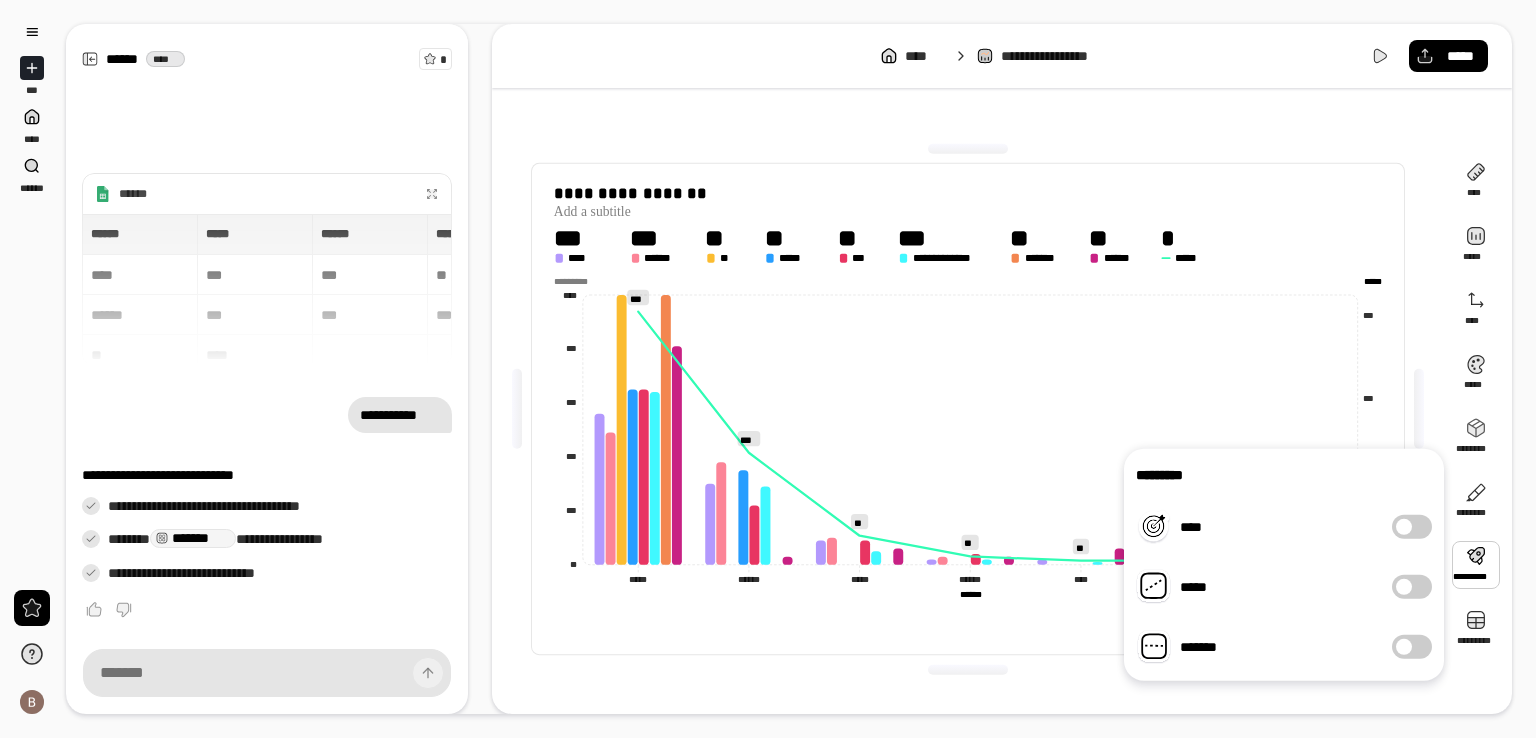 click on "*****" at bounding box center [1412, 587] 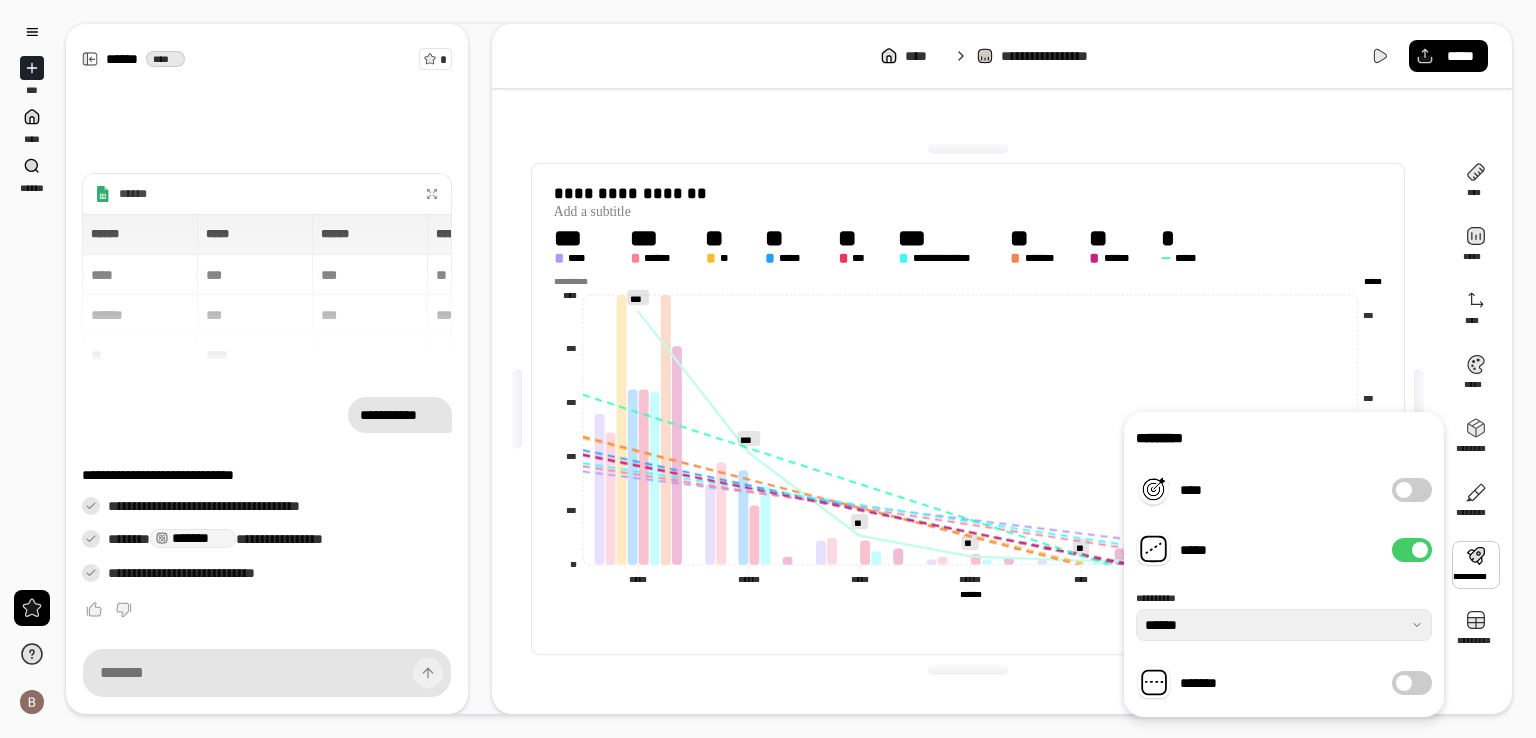 click on "*****" at bounding box center [1412, 550] 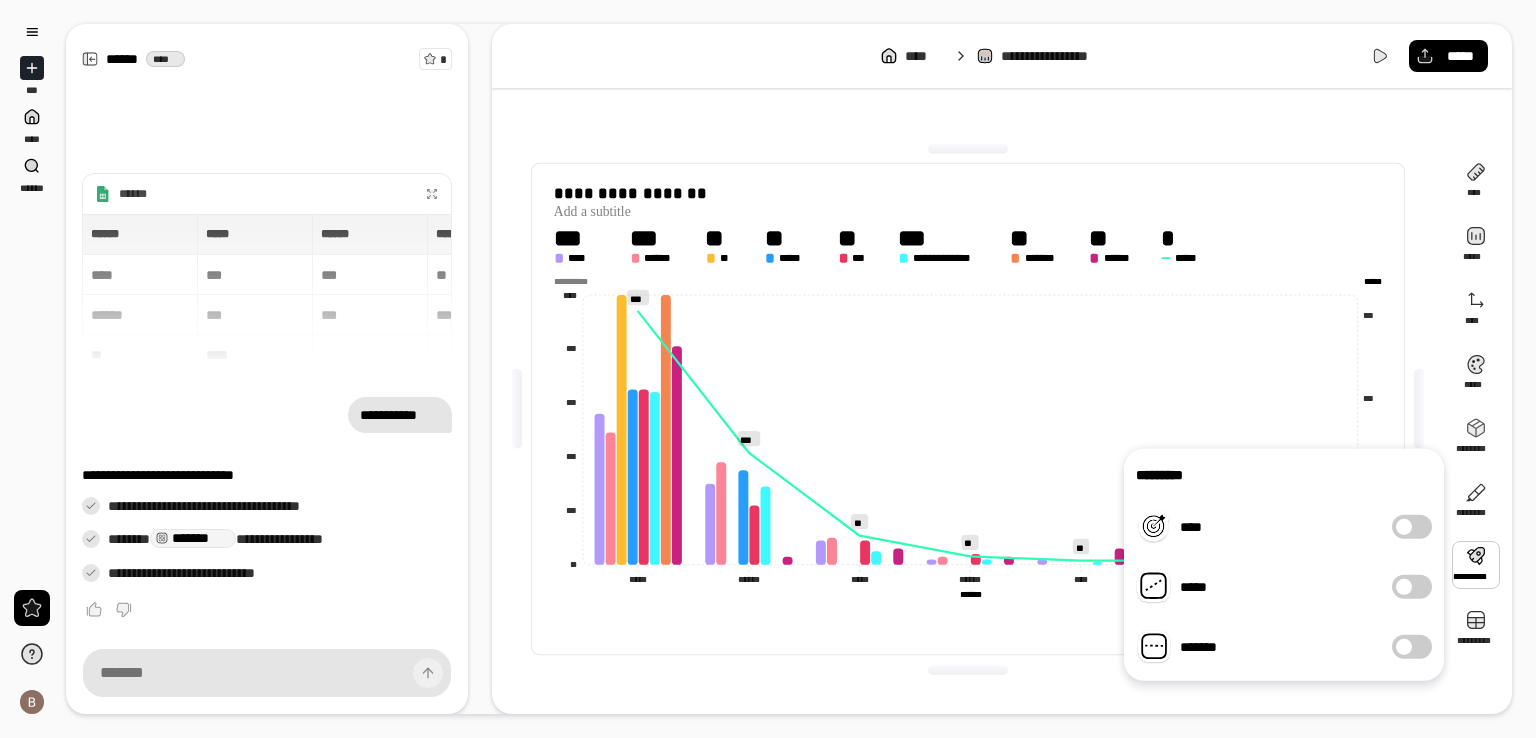 click on "*******" at bounding box center (1412, 647) 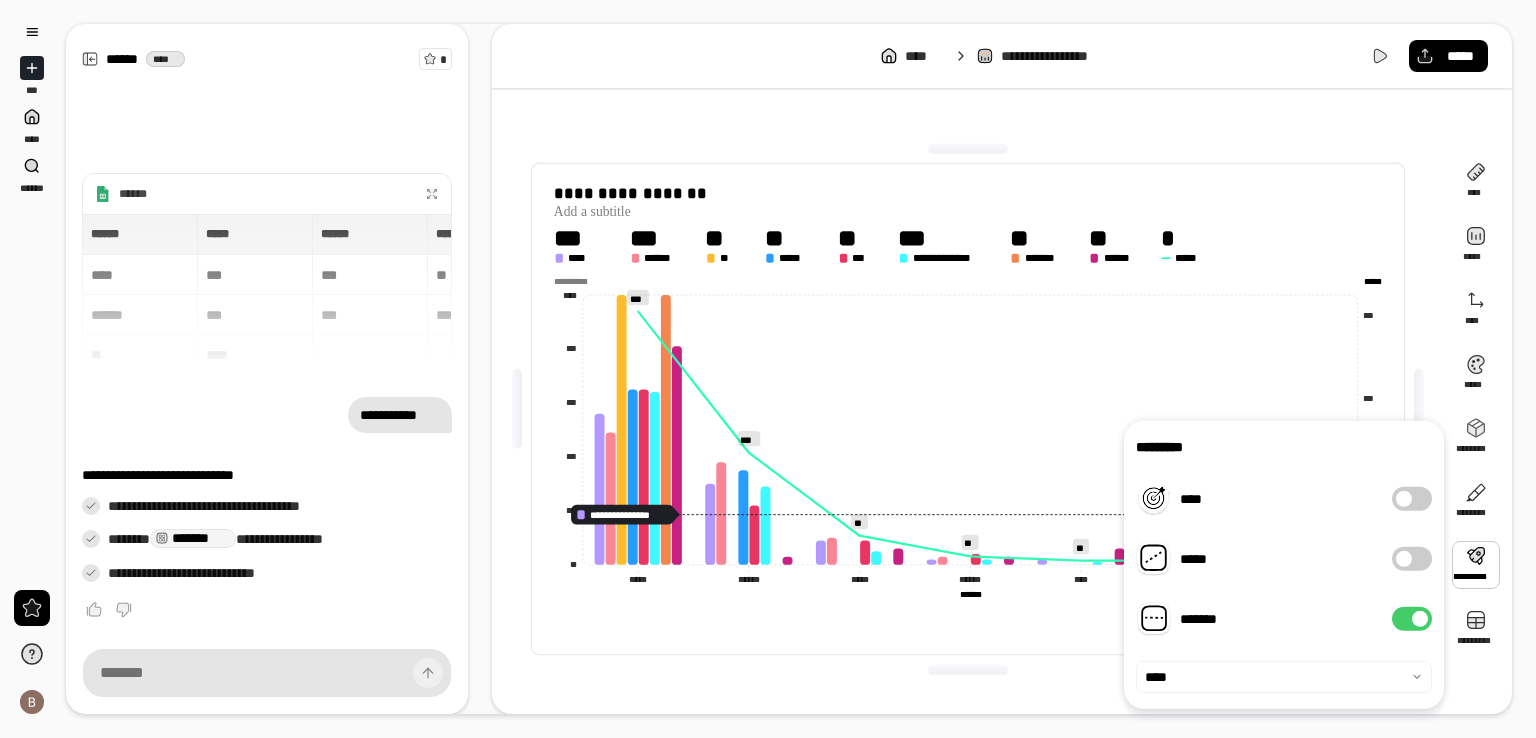 click on "********* **** ***** ******* ****" at bounding box center (1284, 565) 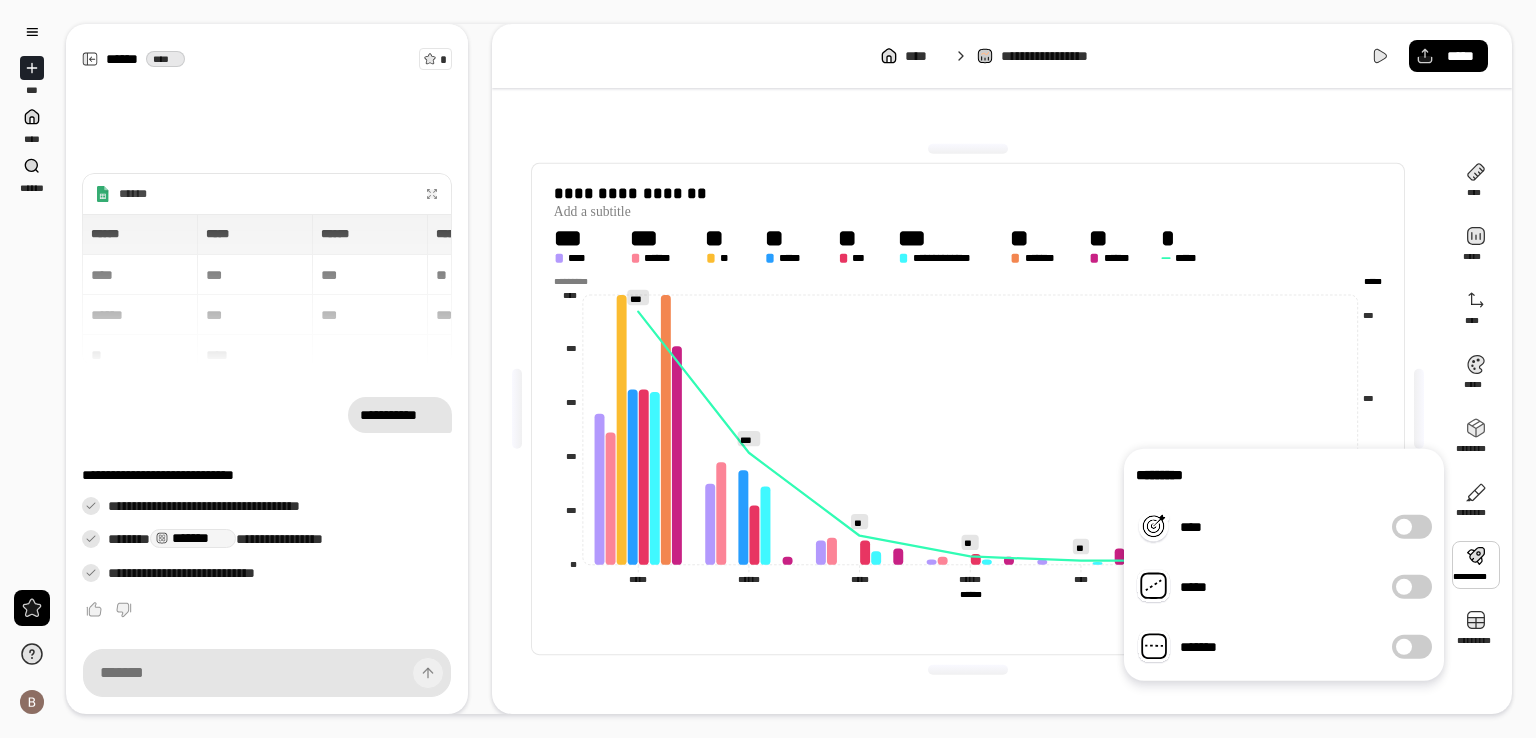 click on "*****" at bounding box center (1412, 587) 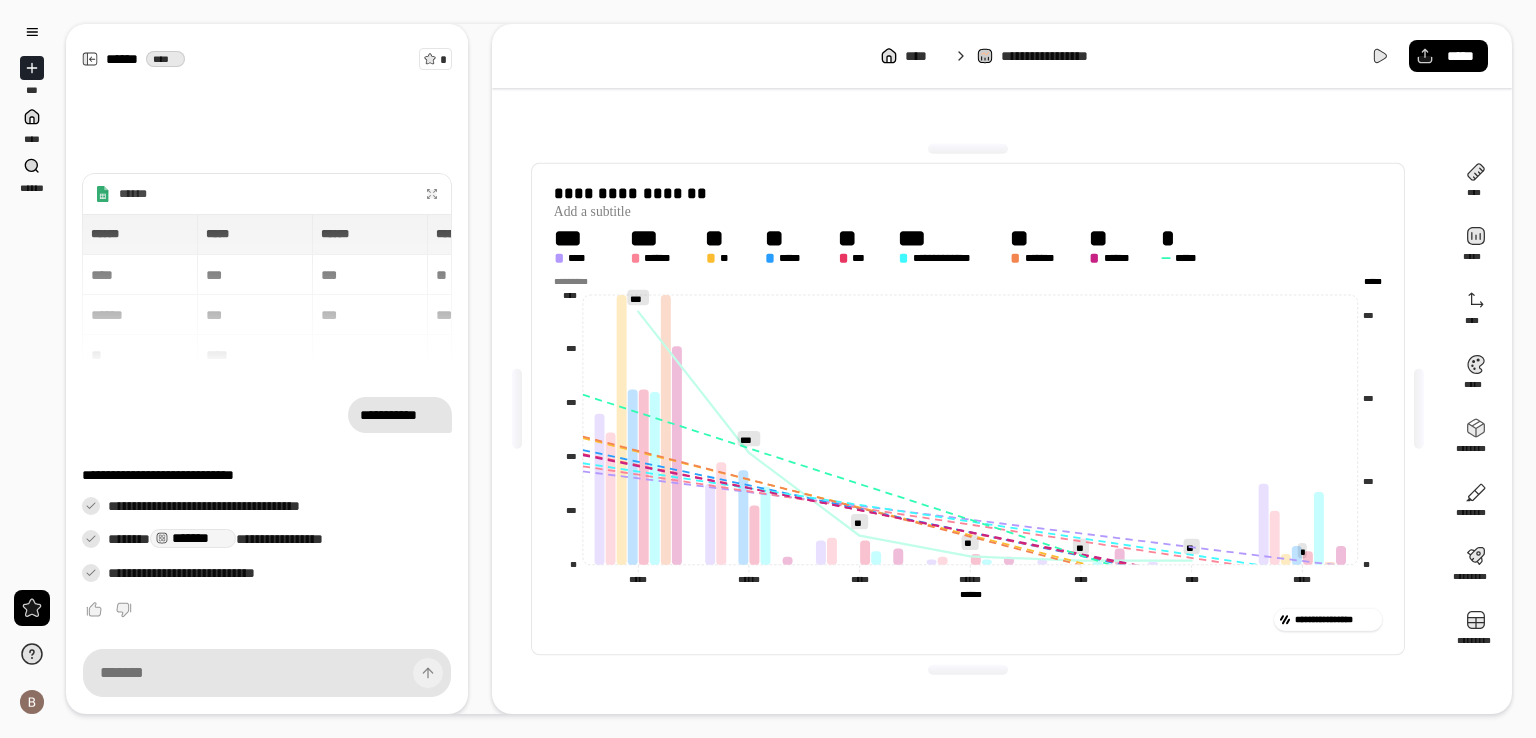 click on "**********" at bounding box center [968, 409] 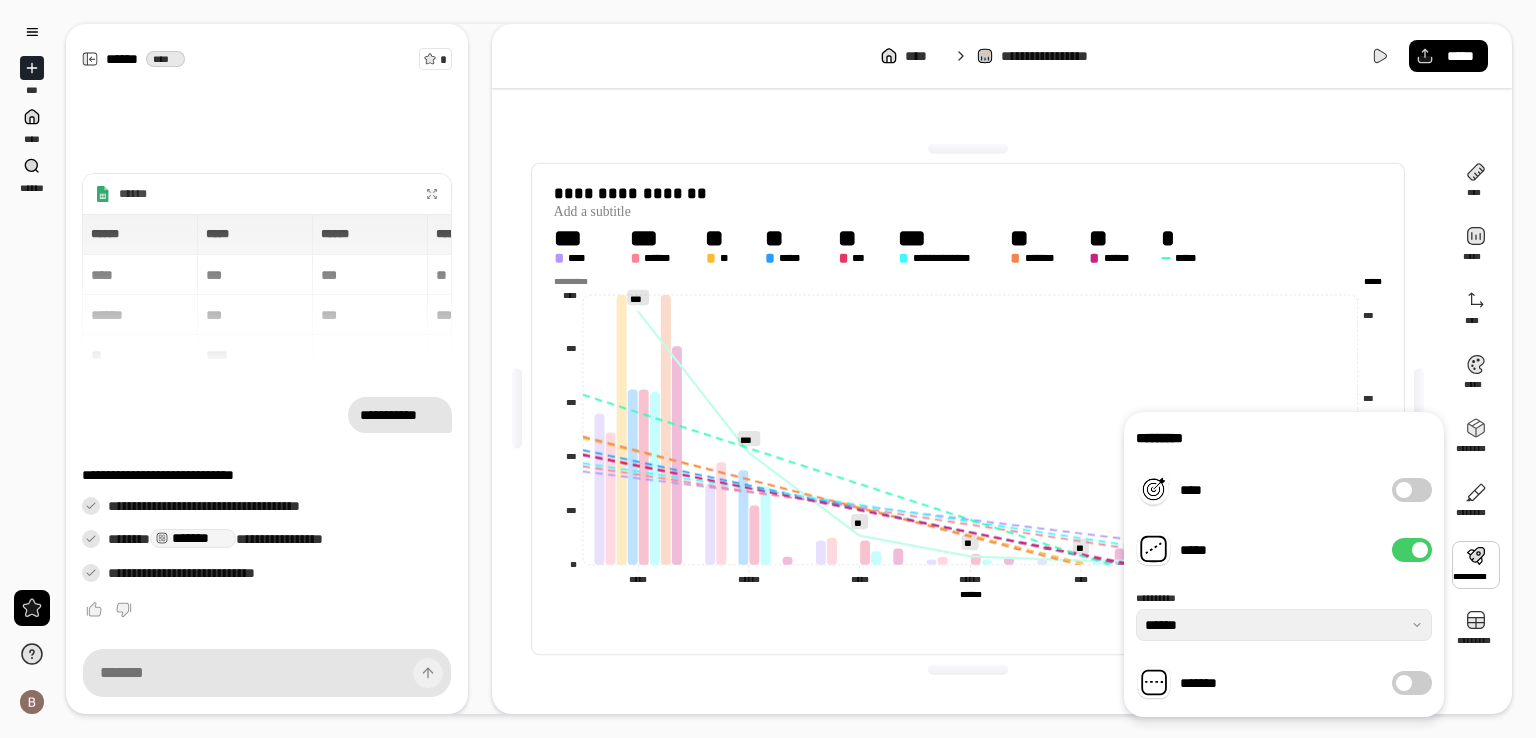 click on "*****" at bounding box center [1412, 550] 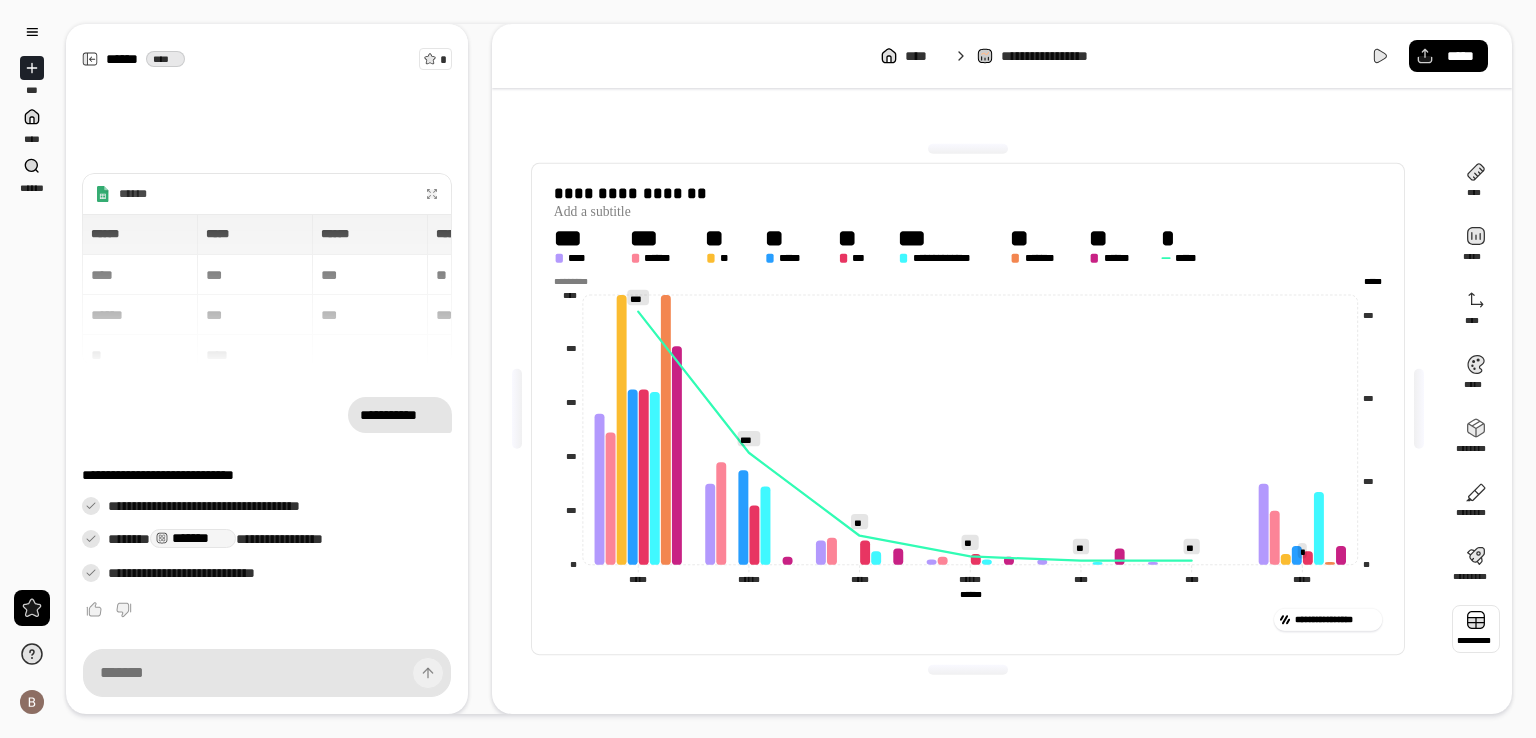 click at bounding box center (1476, 629) 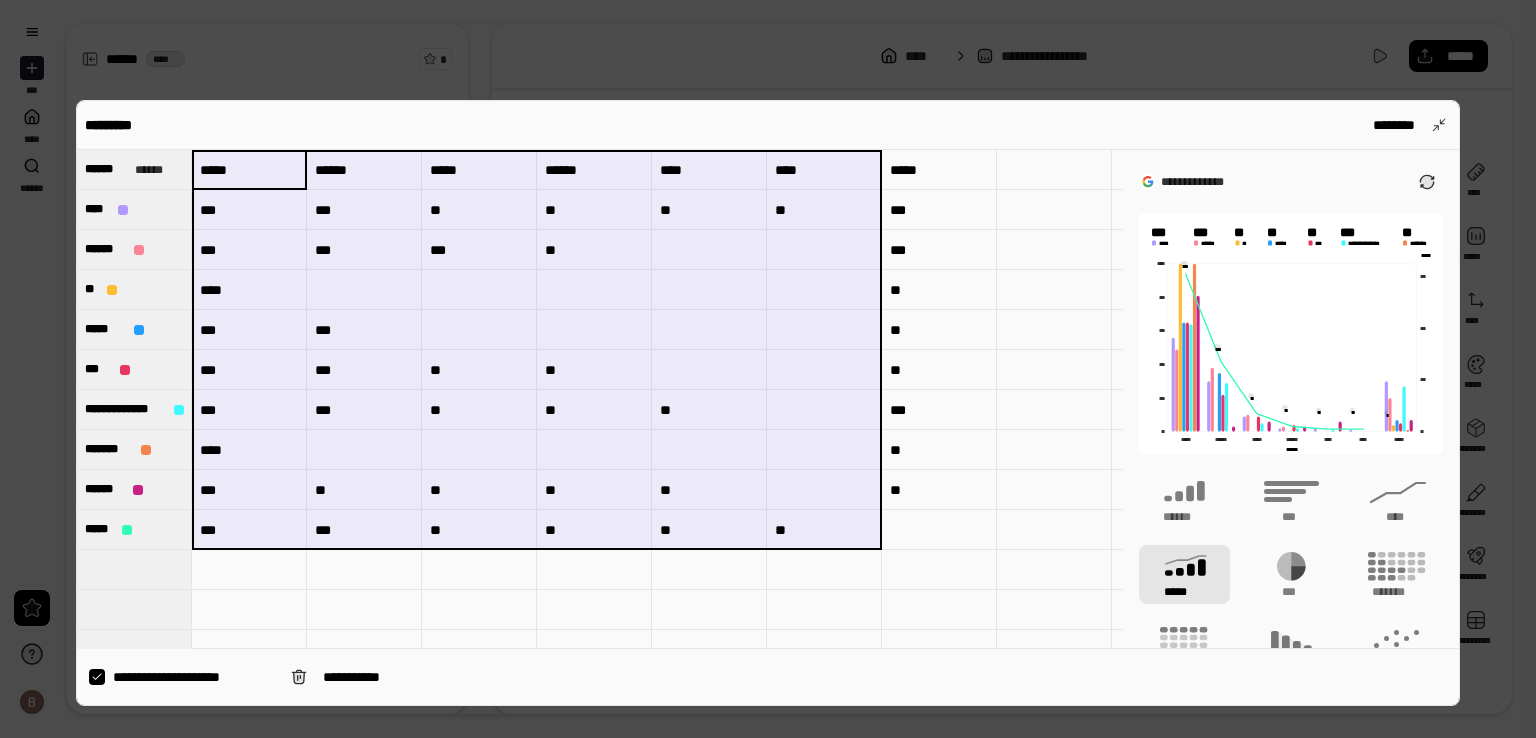 drag, startPoint x: 383, startPoint y: 233, endPoint x: 824, endPoint y: 519, distance: 525.6206 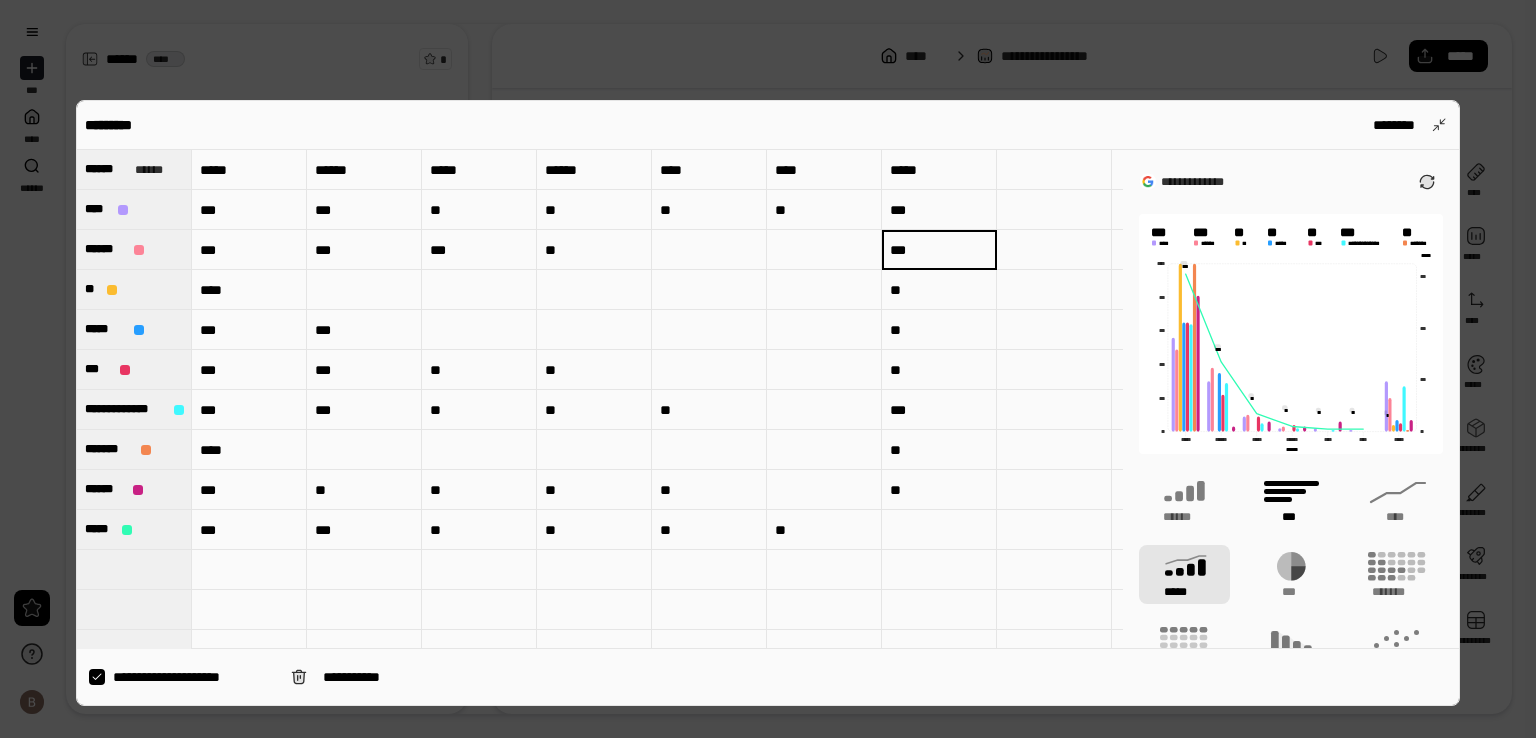 scroll, scrollTop: 140, scrollLeft: 0, axis: vertical 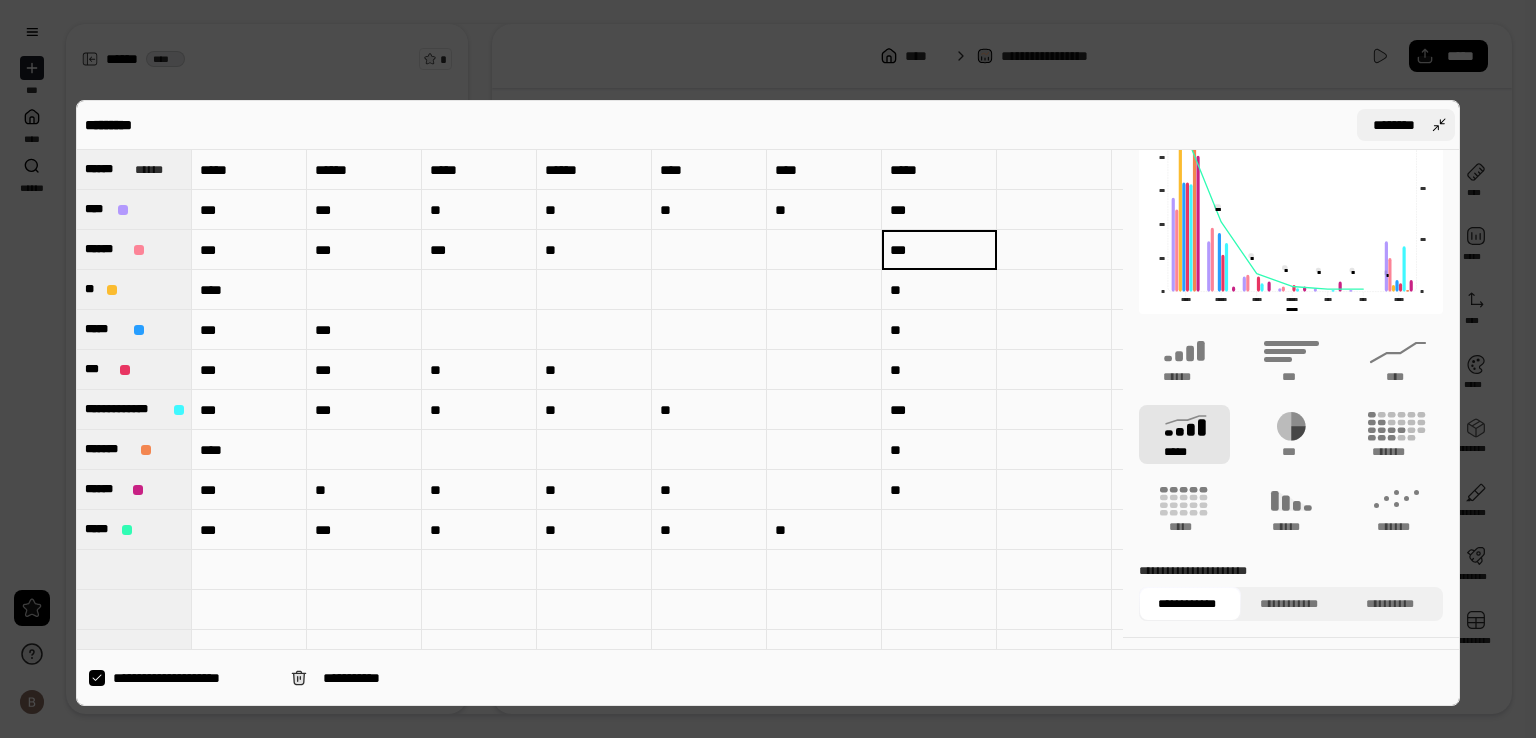 click on "********" at bounding box center [1406, 125] 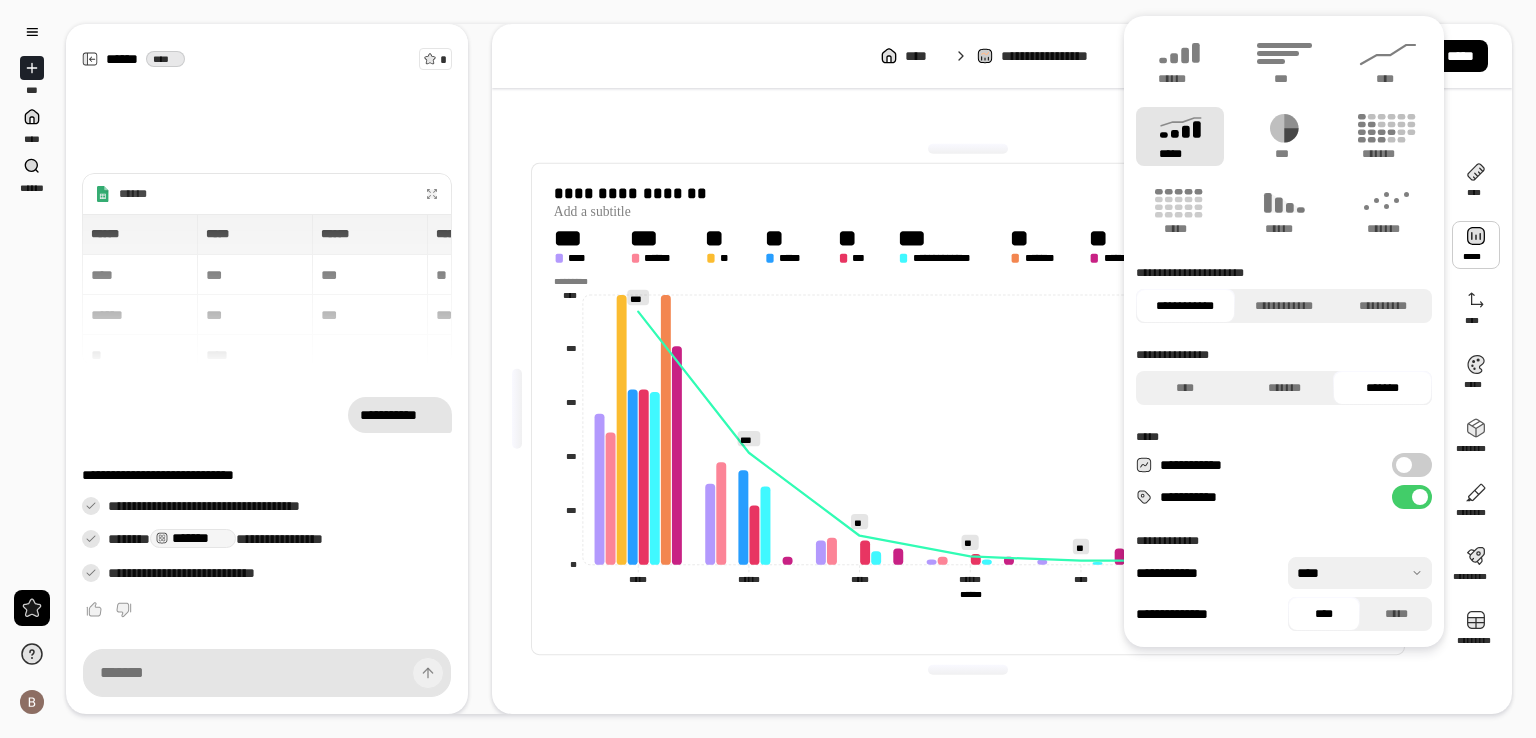 click at bounding box center [1476, 245] 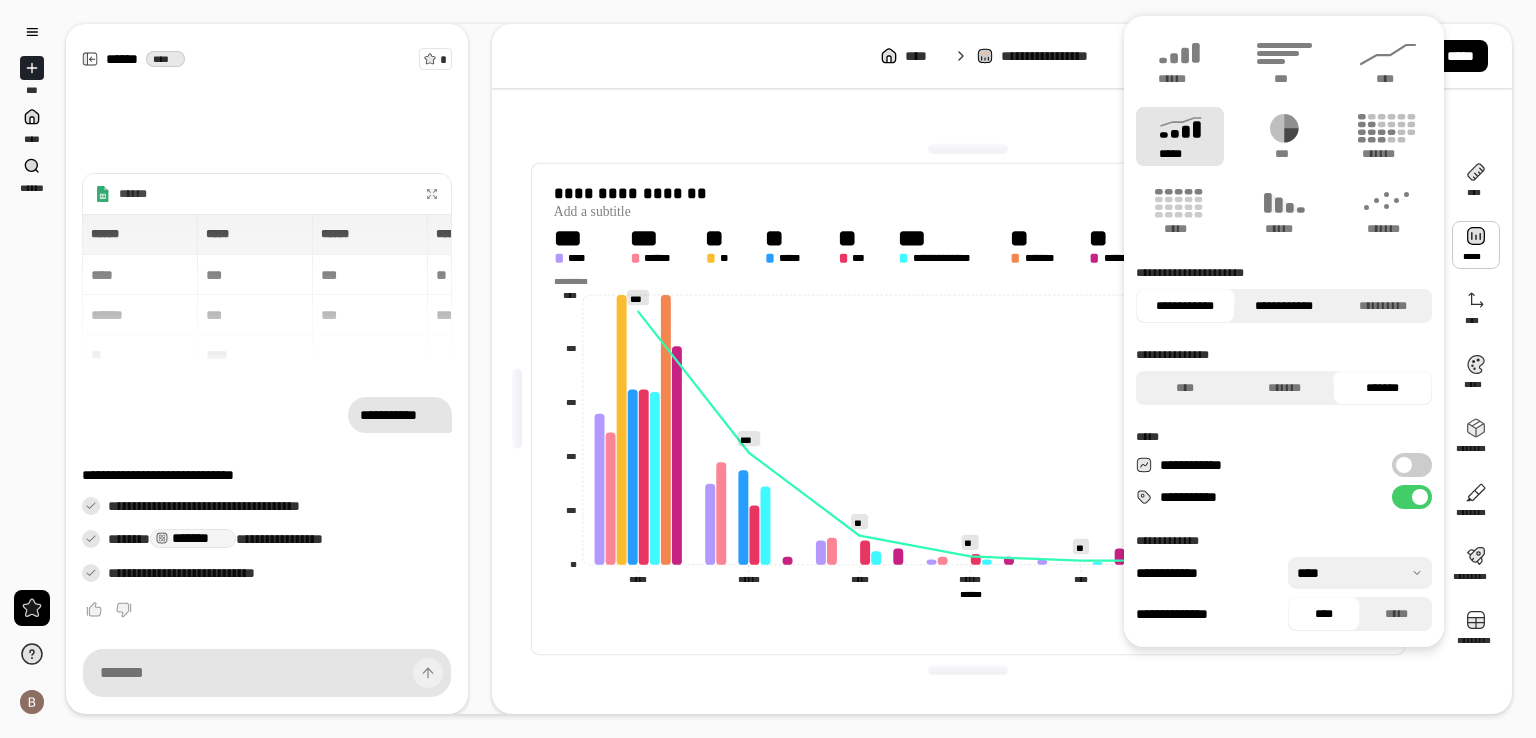 click on "**********" at bounding box center [1284, 306] 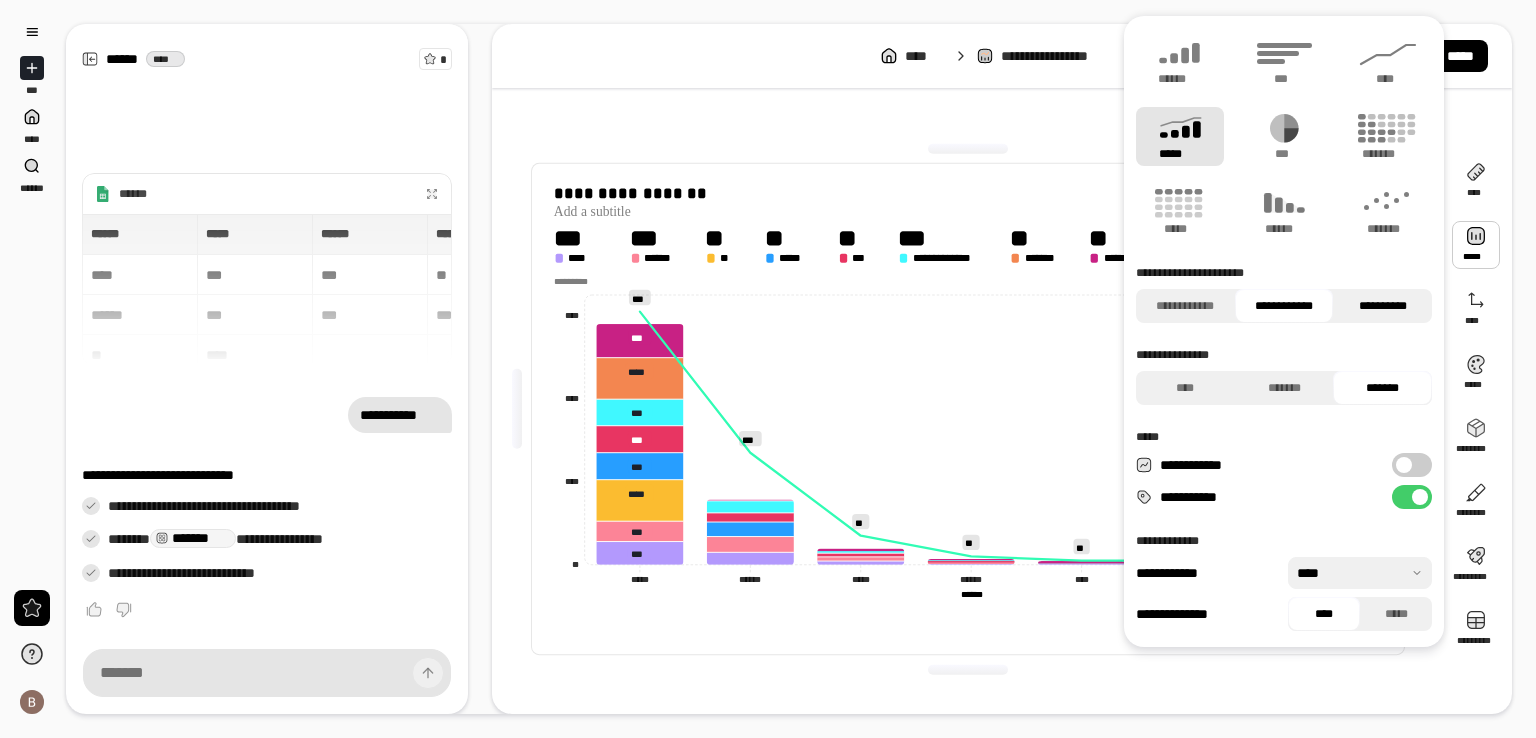 click on "**********" at bounding box center [1382, 306] 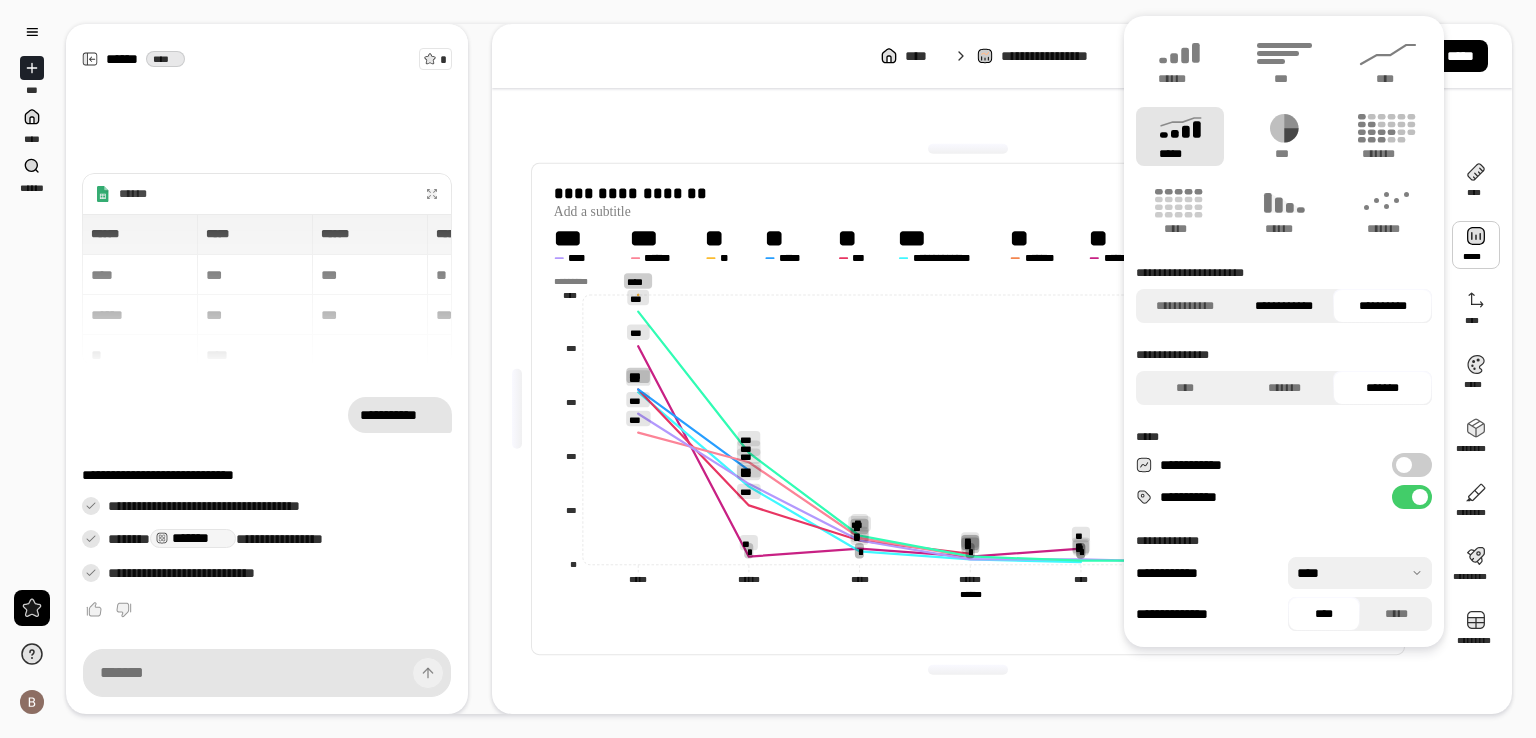 click on "**********" at bounding box center (1284, 306) 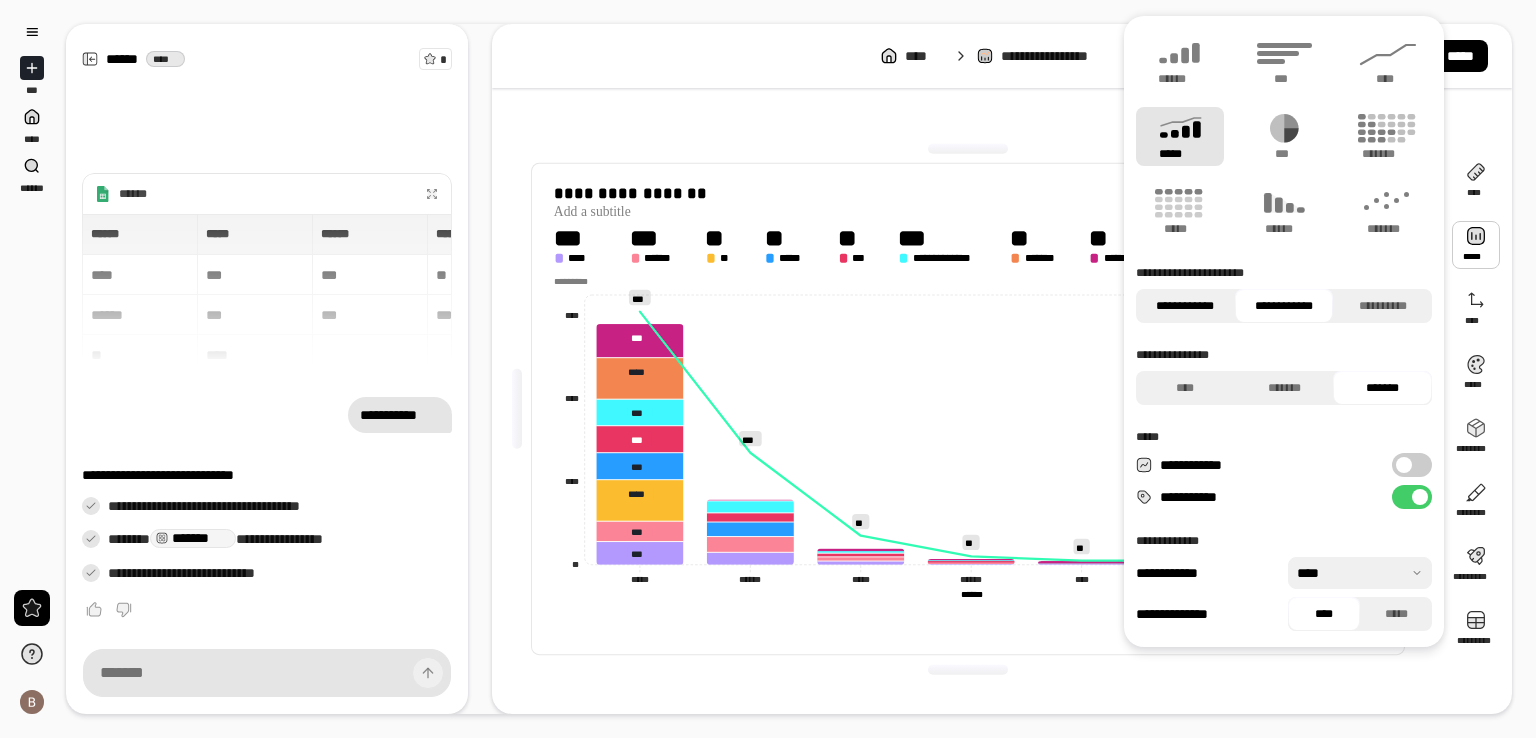 click on "**********" at bounding box center (1185, 306) 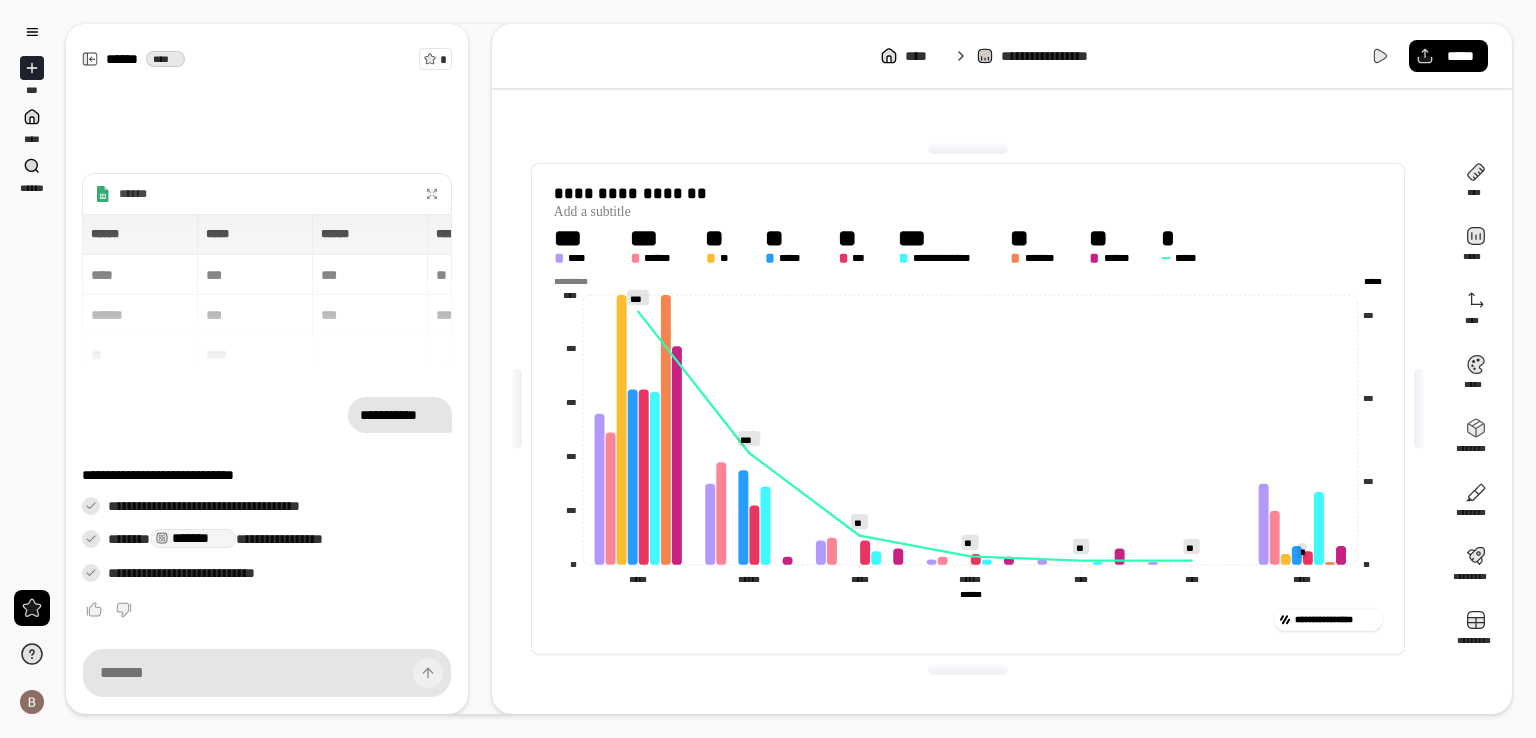 click on "**********" at bounding box center [968, 409] 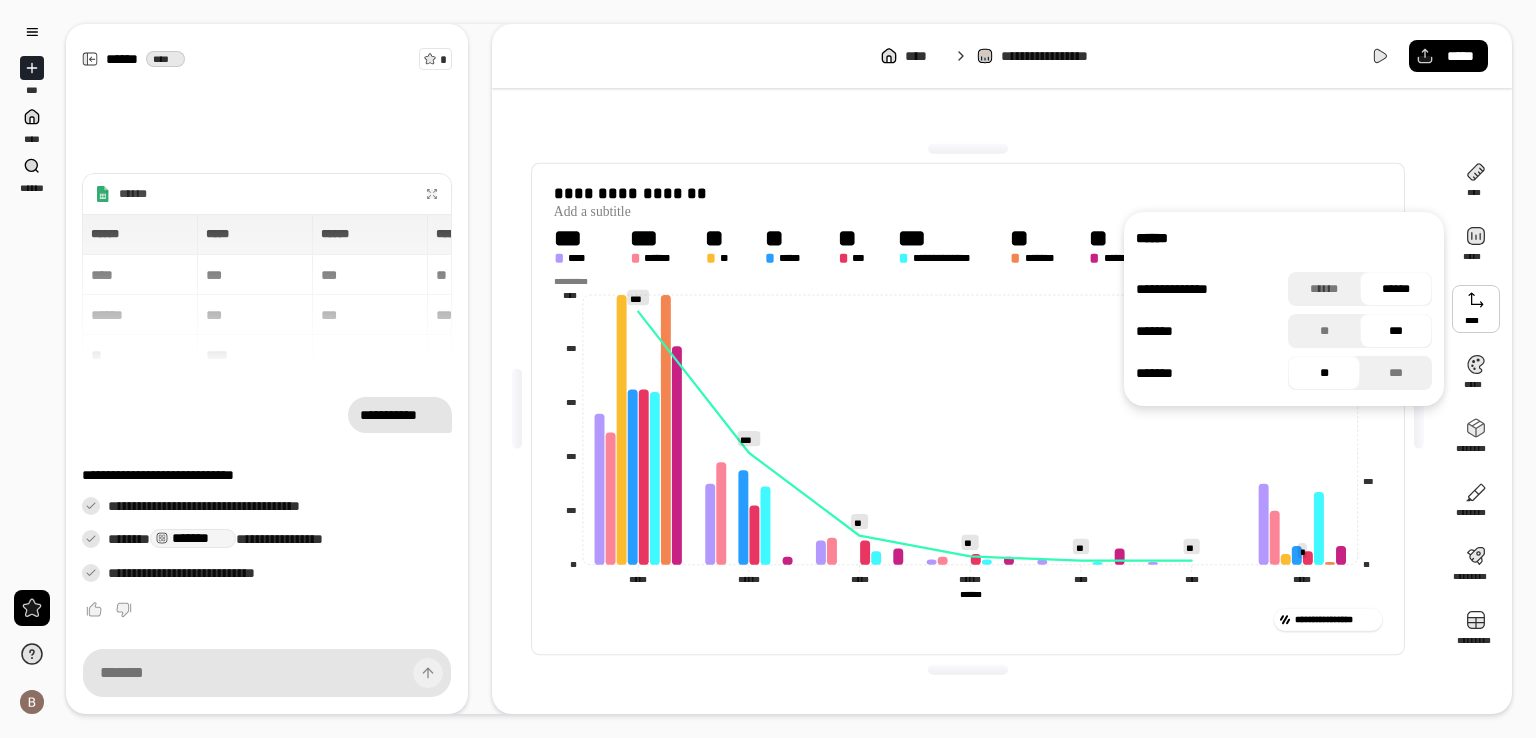 click at bounding box center (1476, 309) 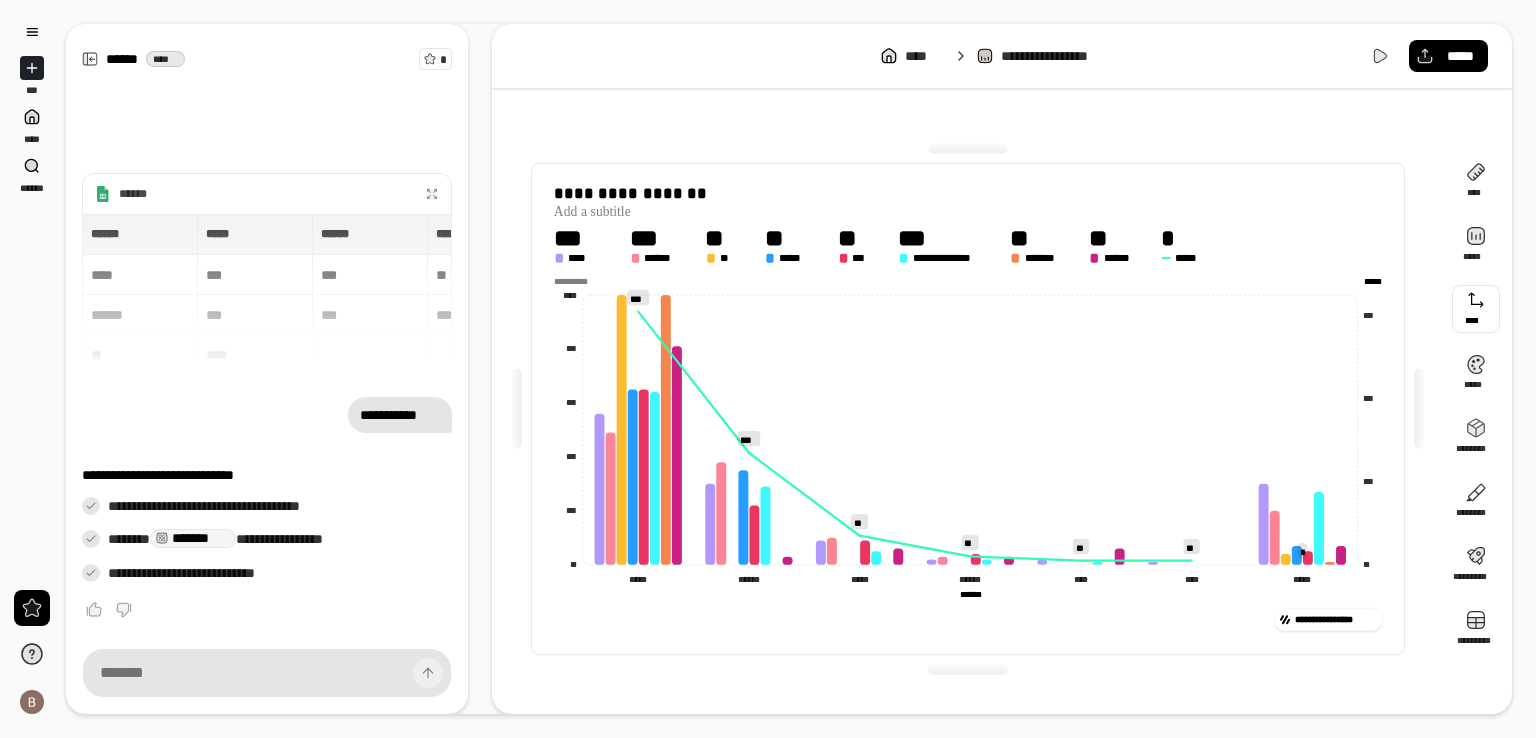 click at bounding box center (1476, 309) 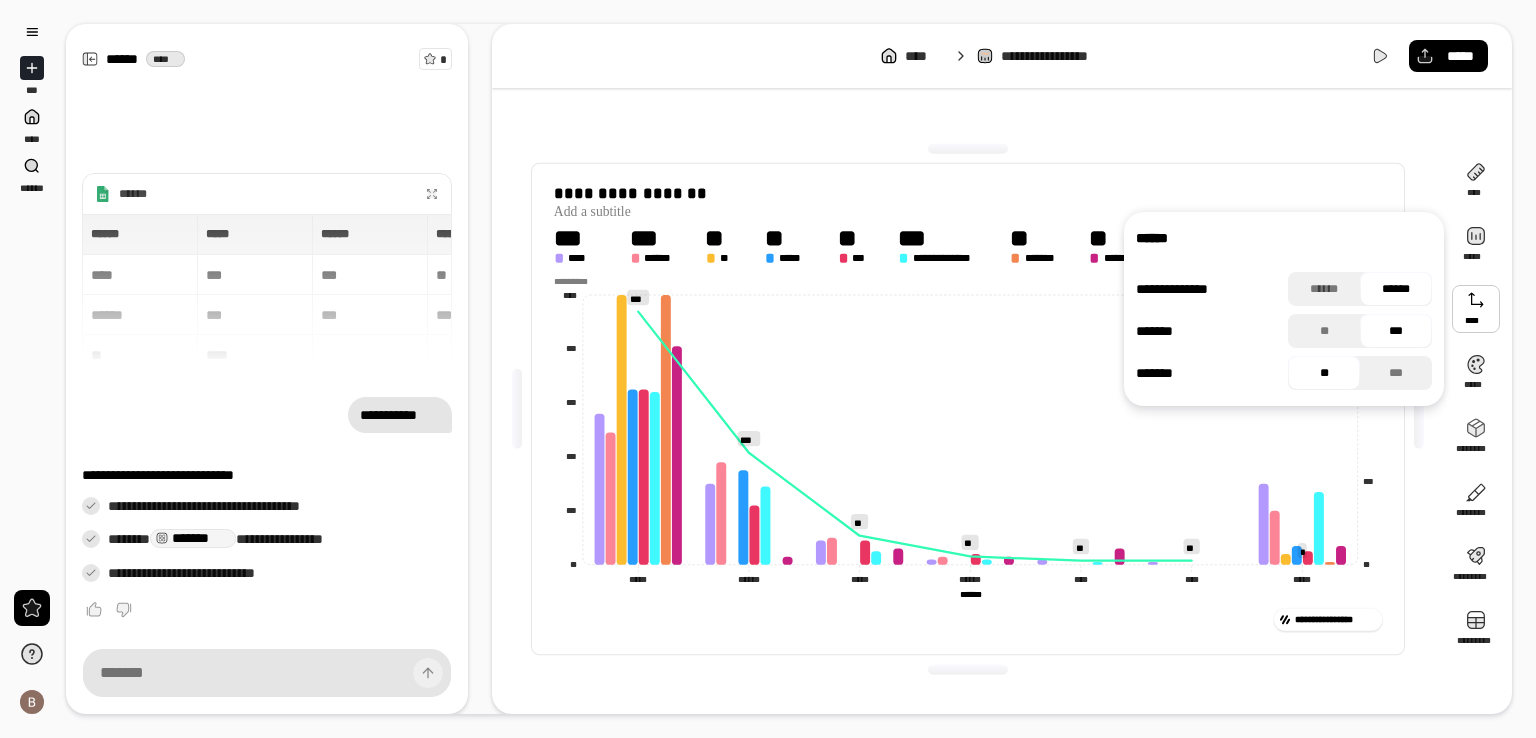 click on "***" at bounding box center [1396, 331] 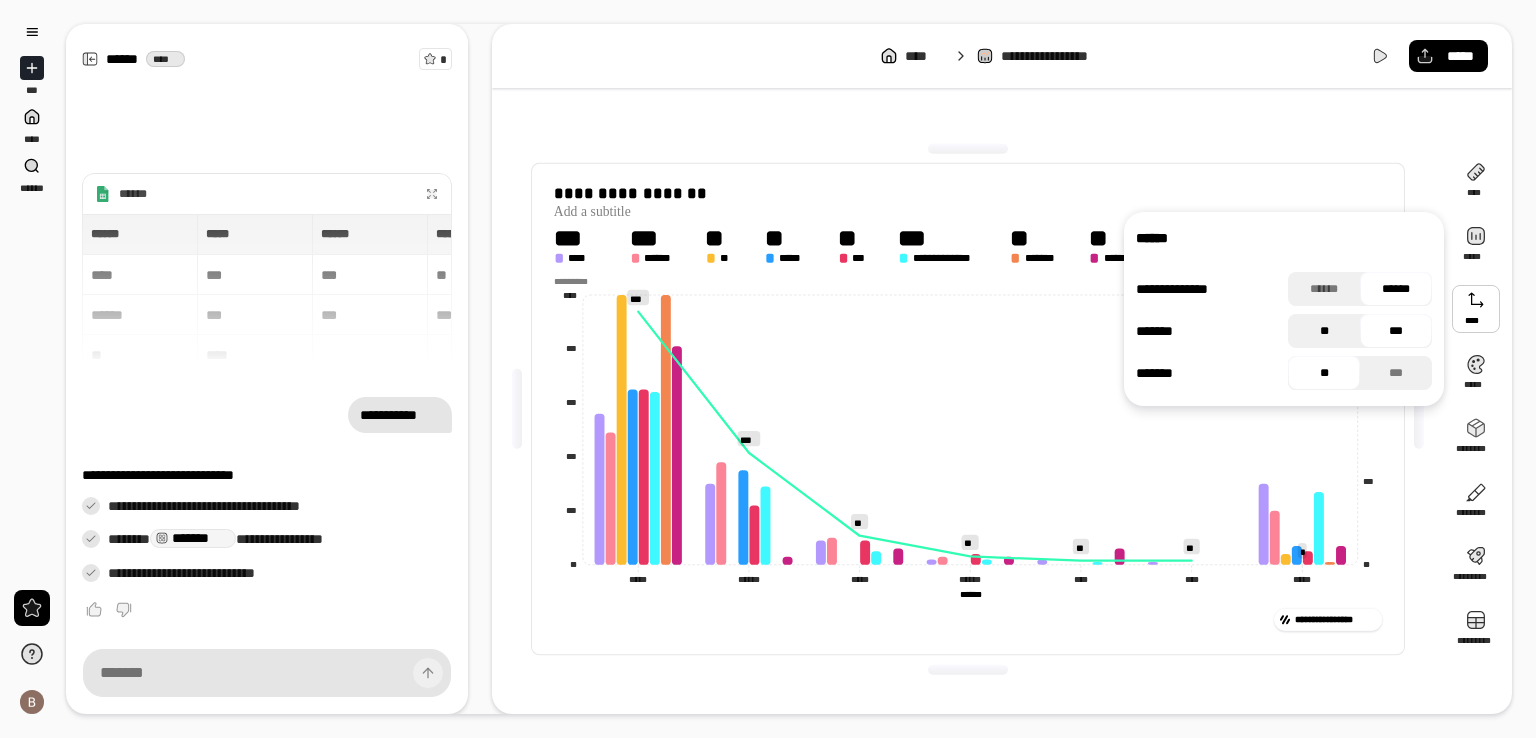 click on "**" at bounding box center (1324, 331) 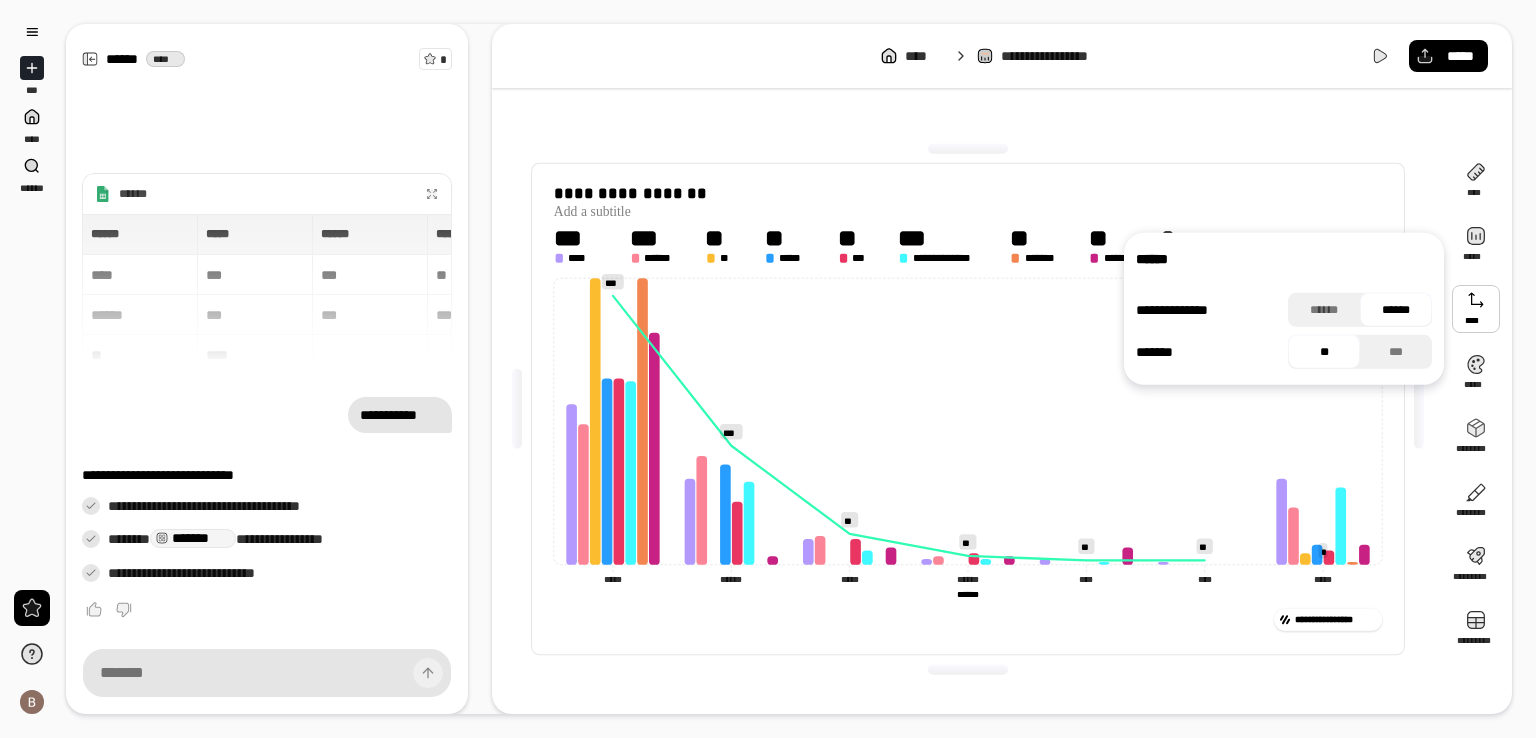 click on "******" at bounding box center [1396, 310] 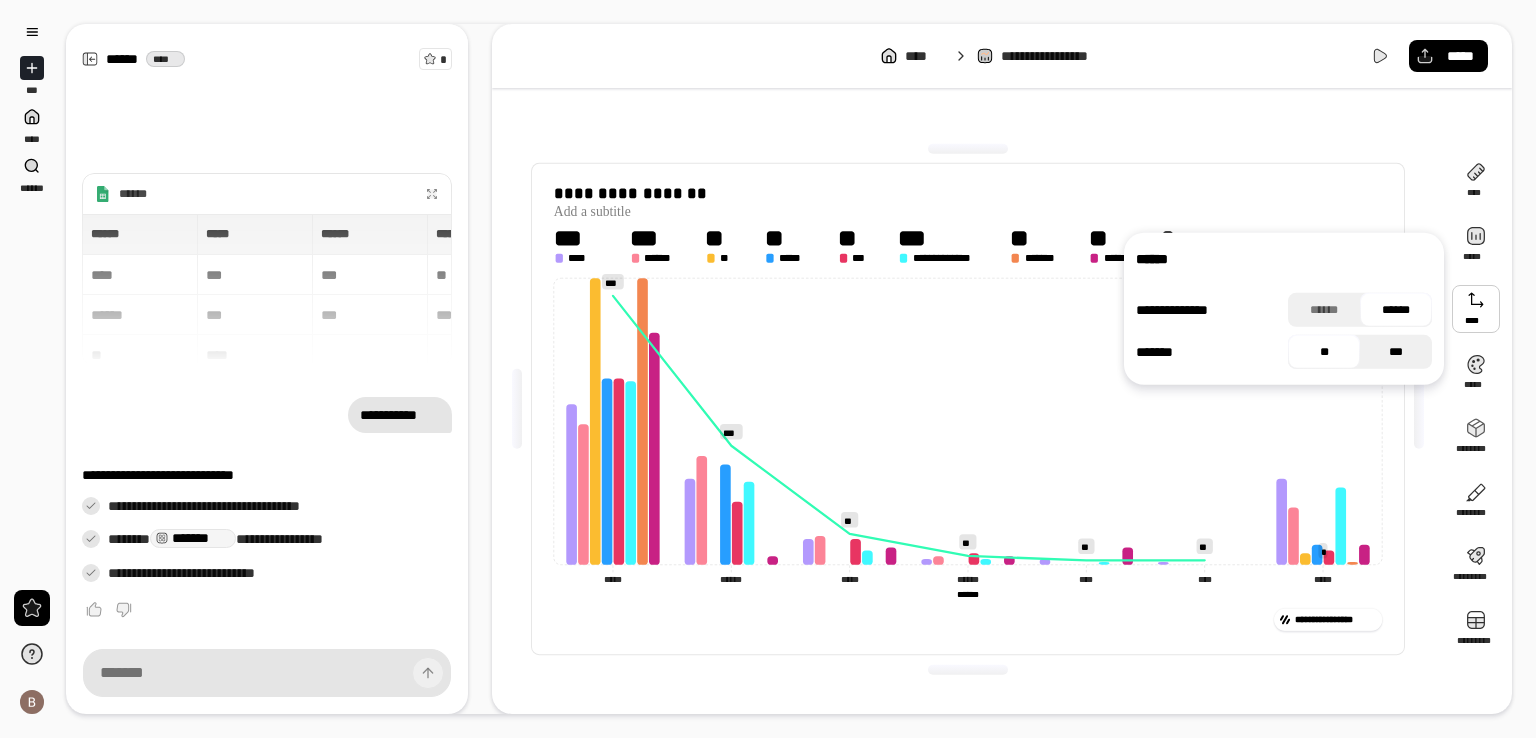 click on "***" at bounding box center (1396, 352) 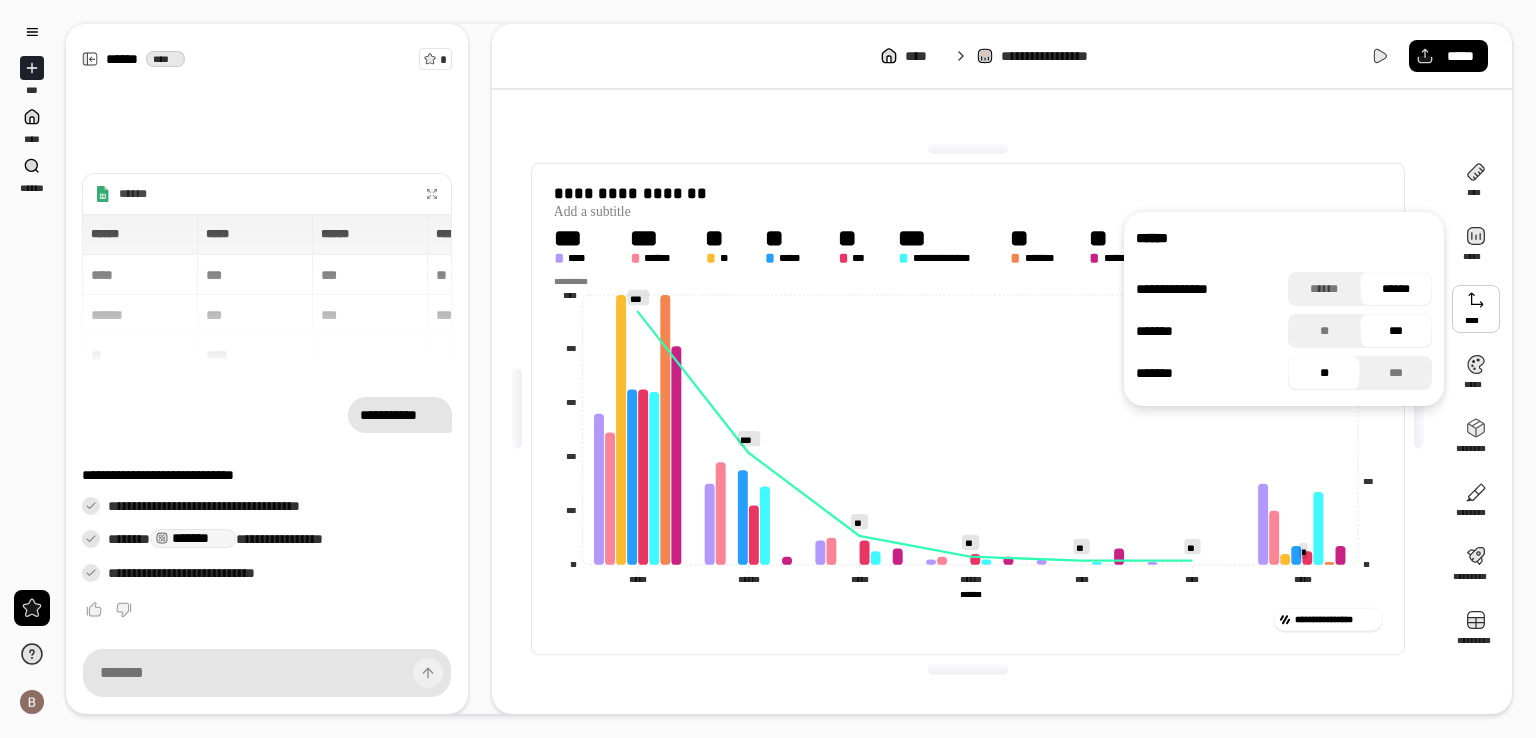 click on "******" at bounding box center [1396, 289] 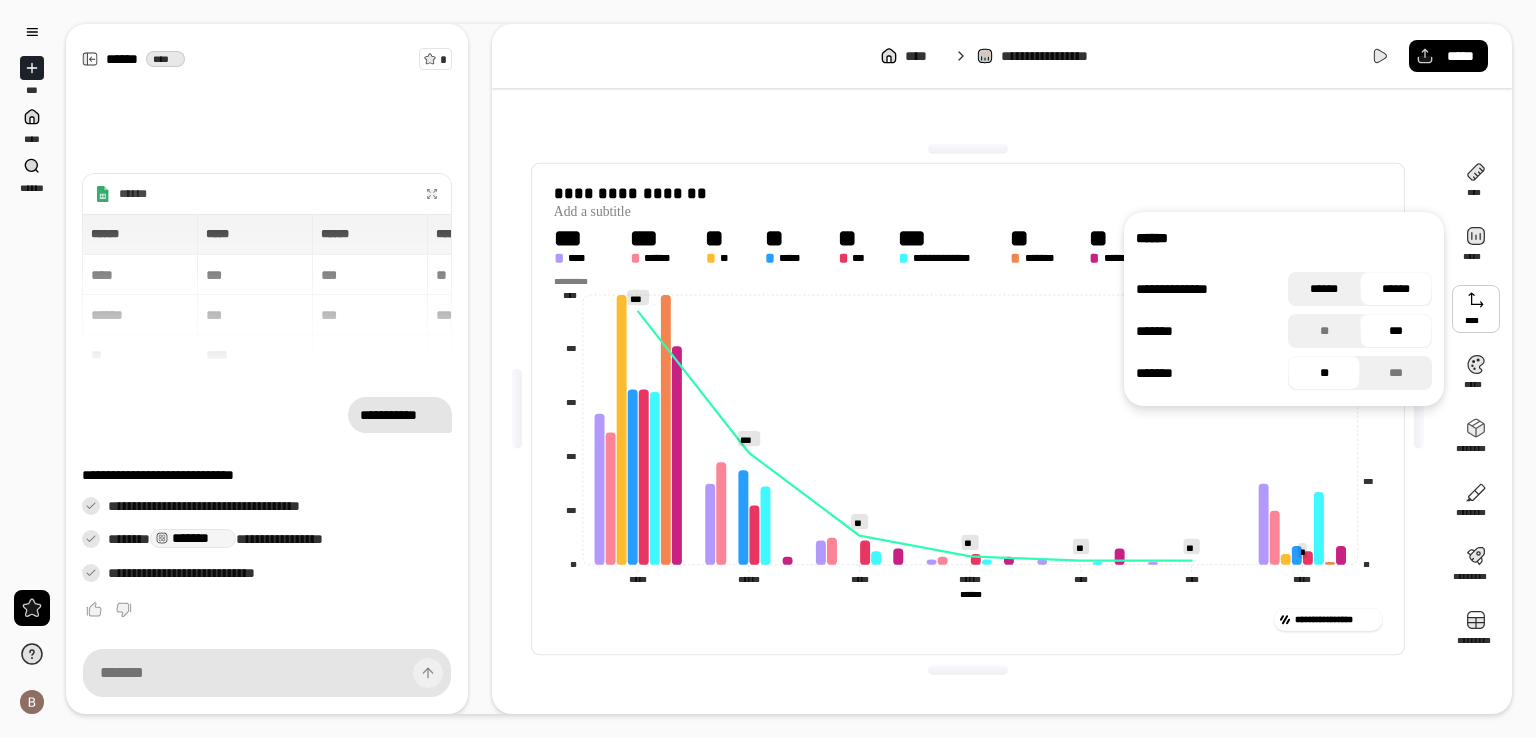click on "******" at bounding box center (1324, 289) 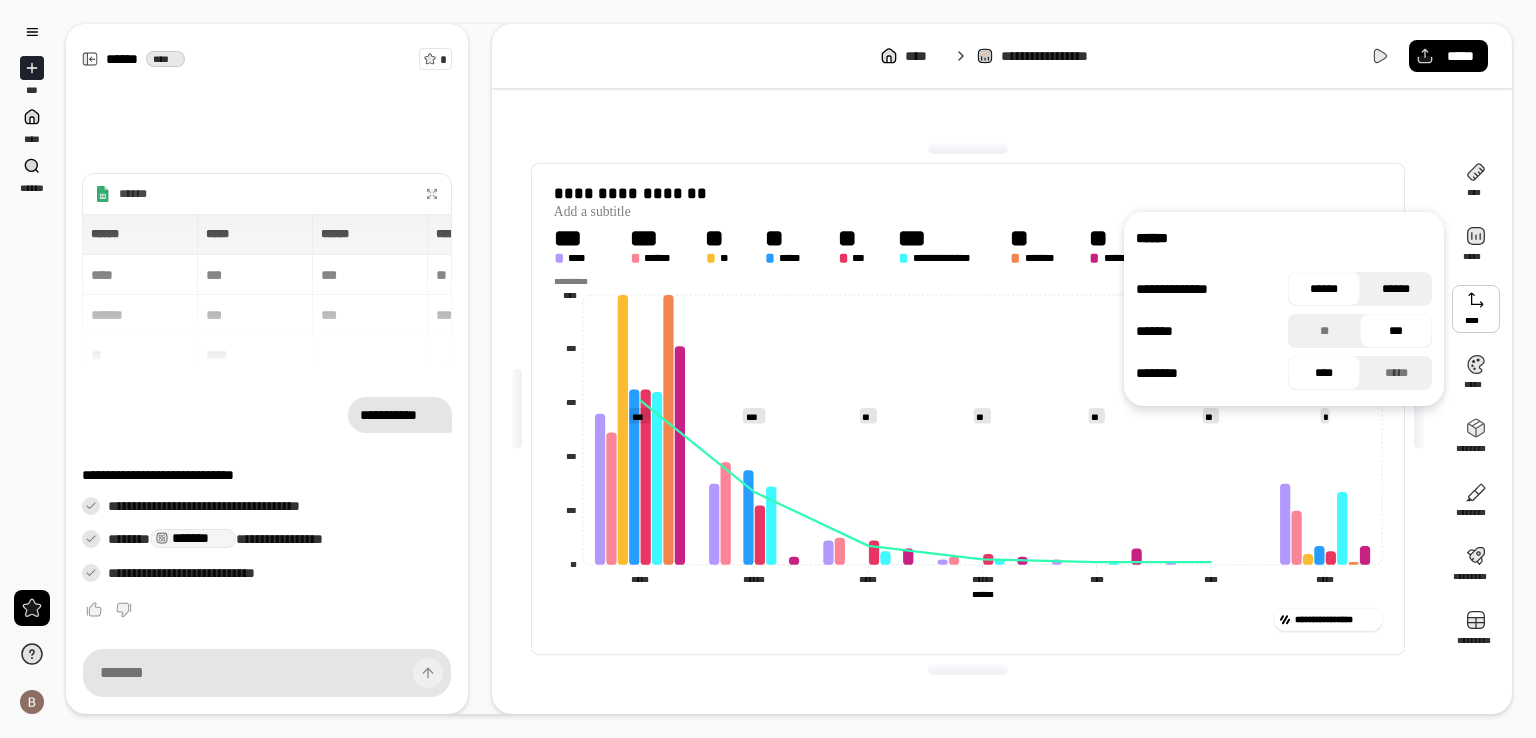 click on "******" at bounding box center [1396, 289] 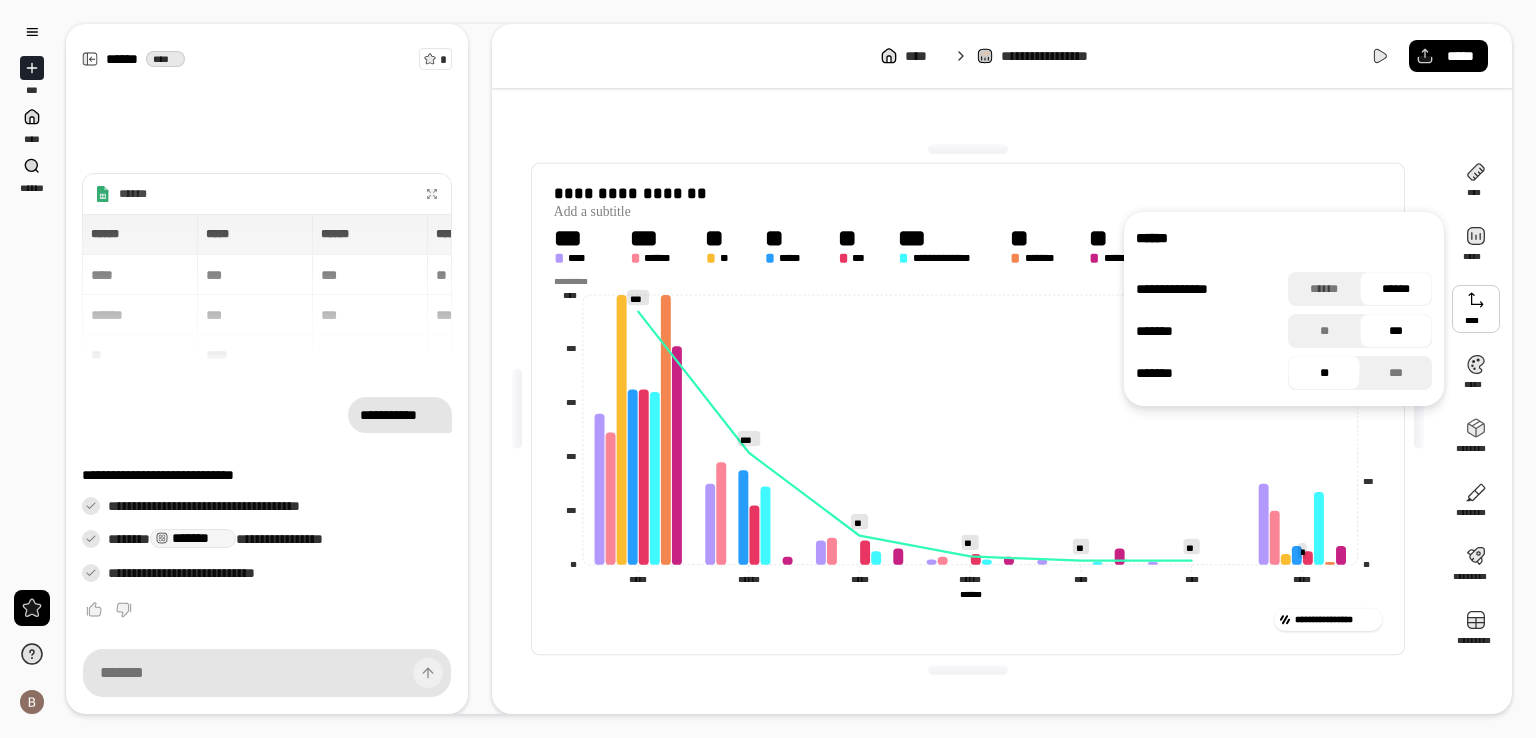 click on "**" at bounding box center [1324, 373] 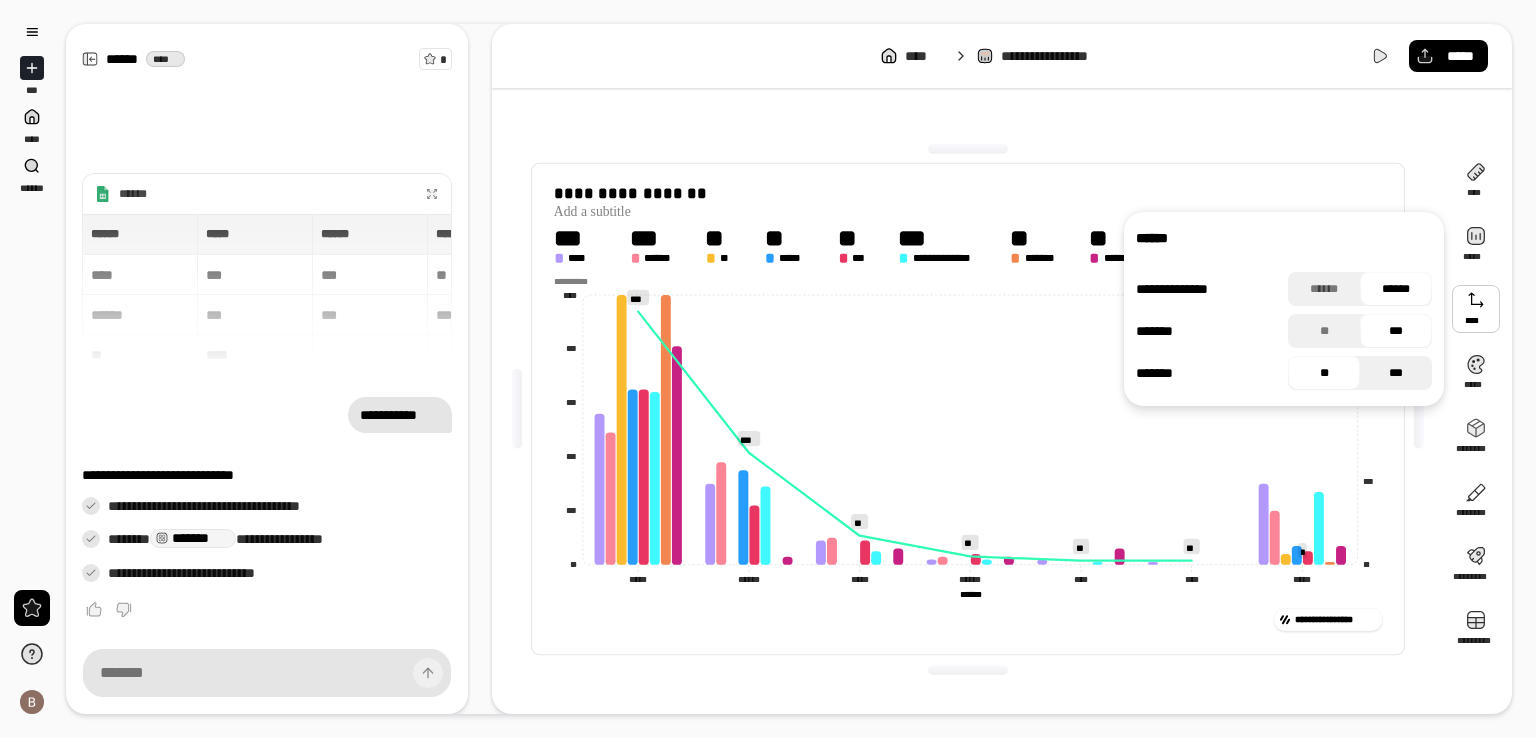 click on "***" at bounding box center (1396, 373) 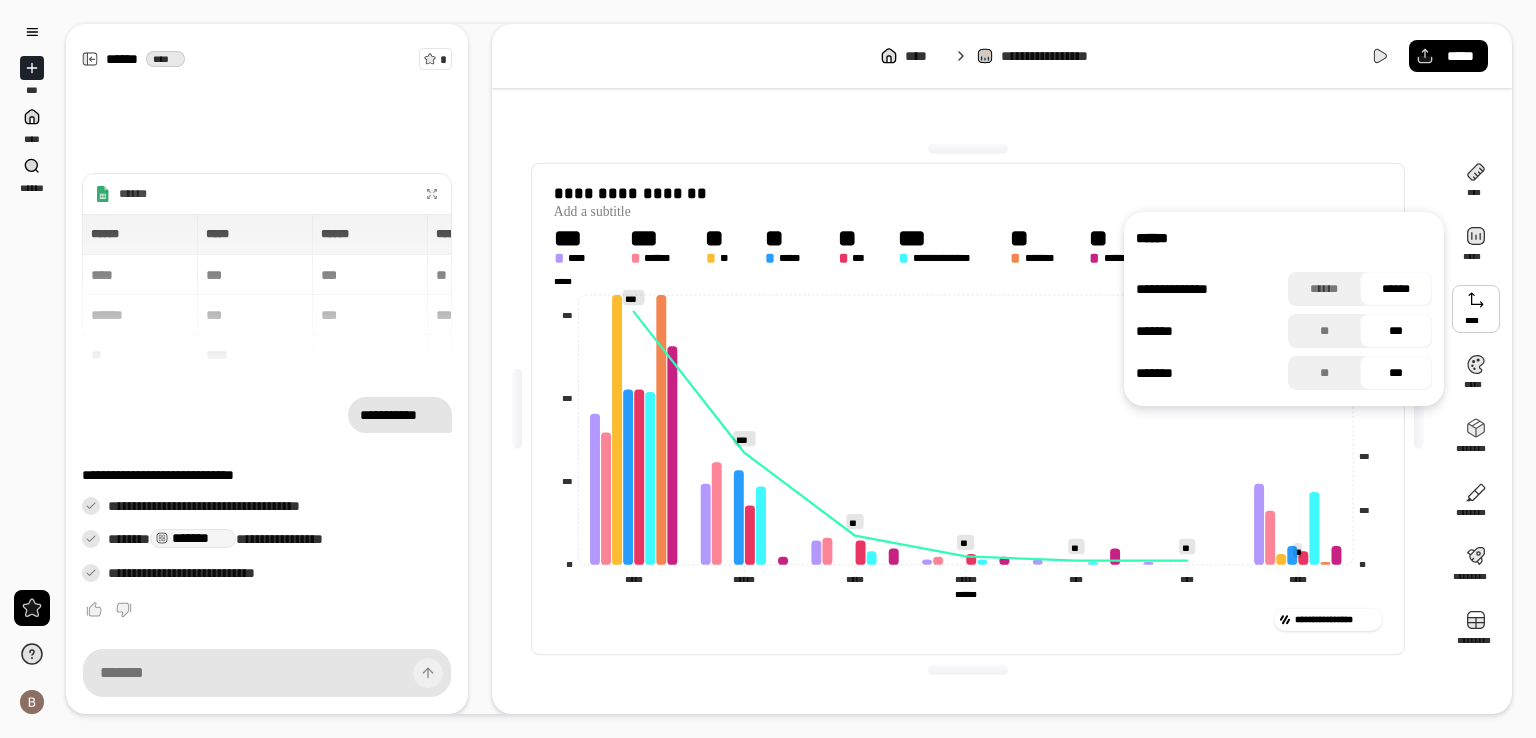 click on "***" at bounding box center [1396, 373] 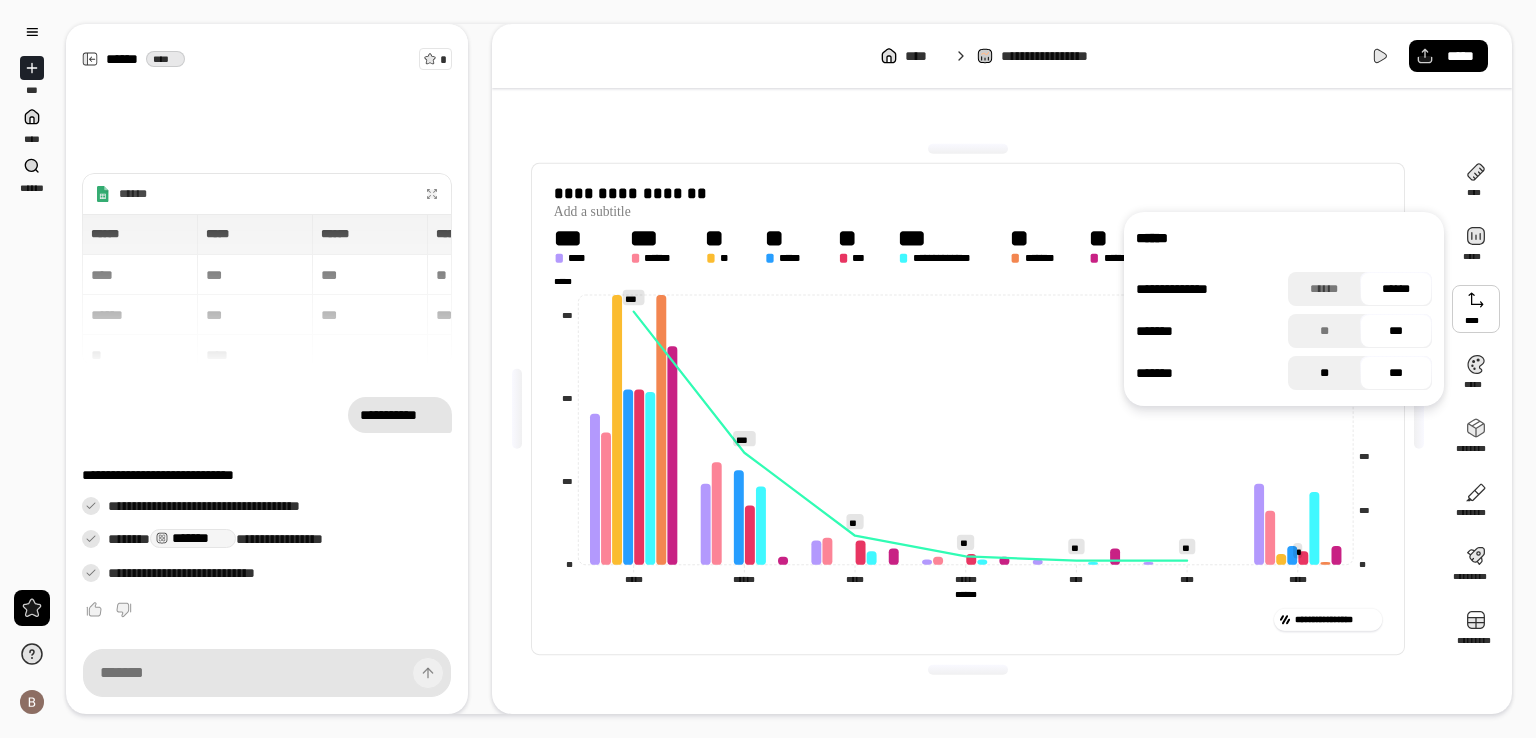 click on "**" at bounding box center (1324, 373) 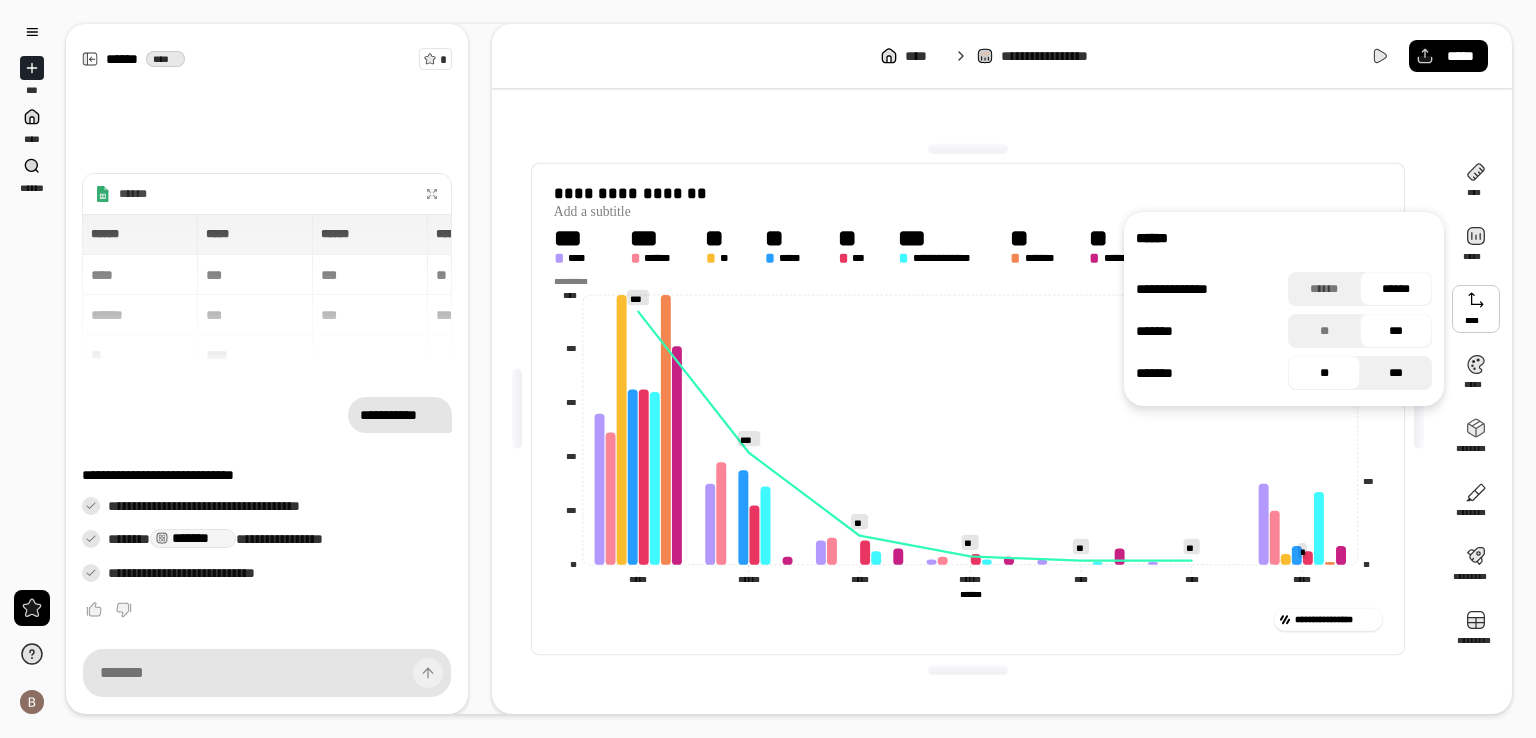 click on "***" at bounding box center (1396, 373) 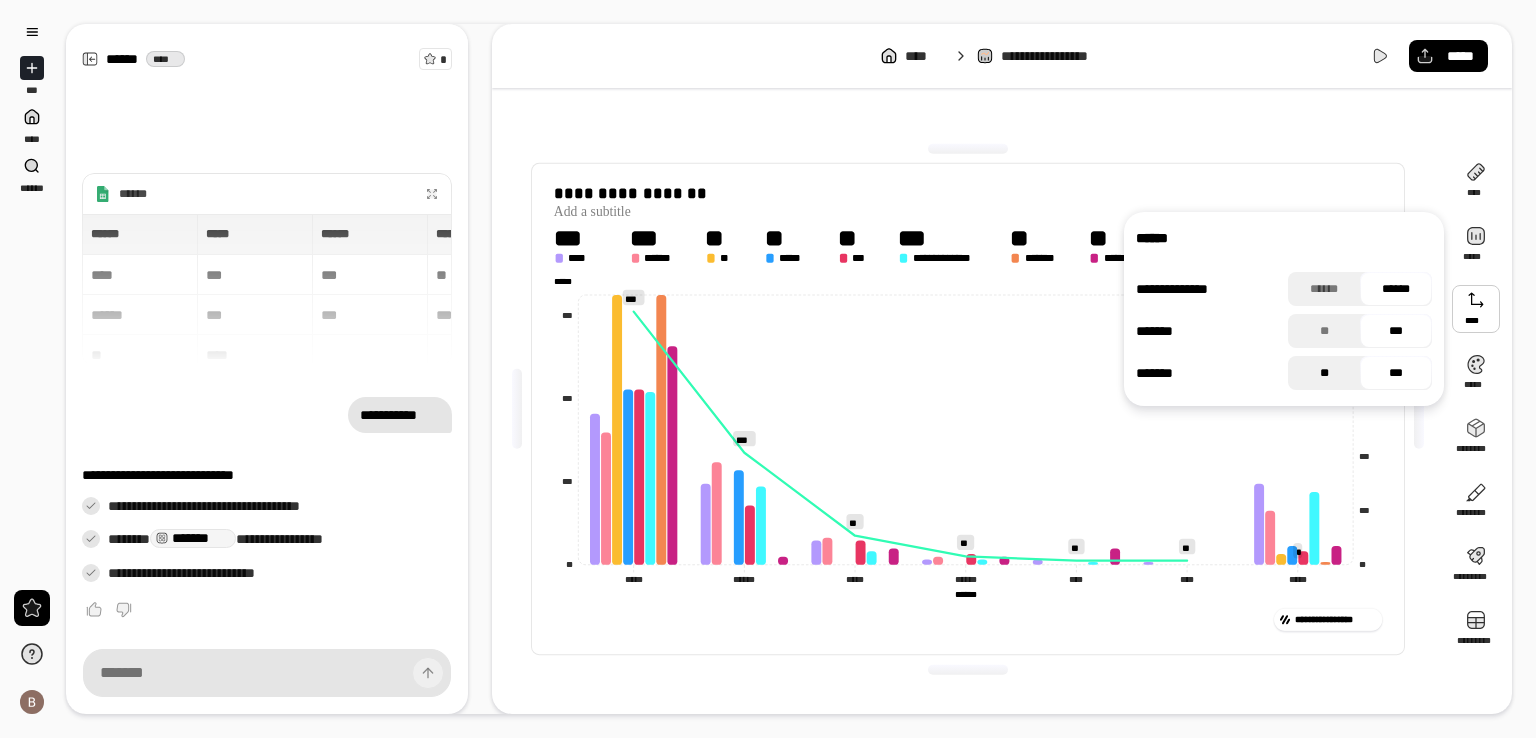 click on "**" at bounding box center (1324, 373) 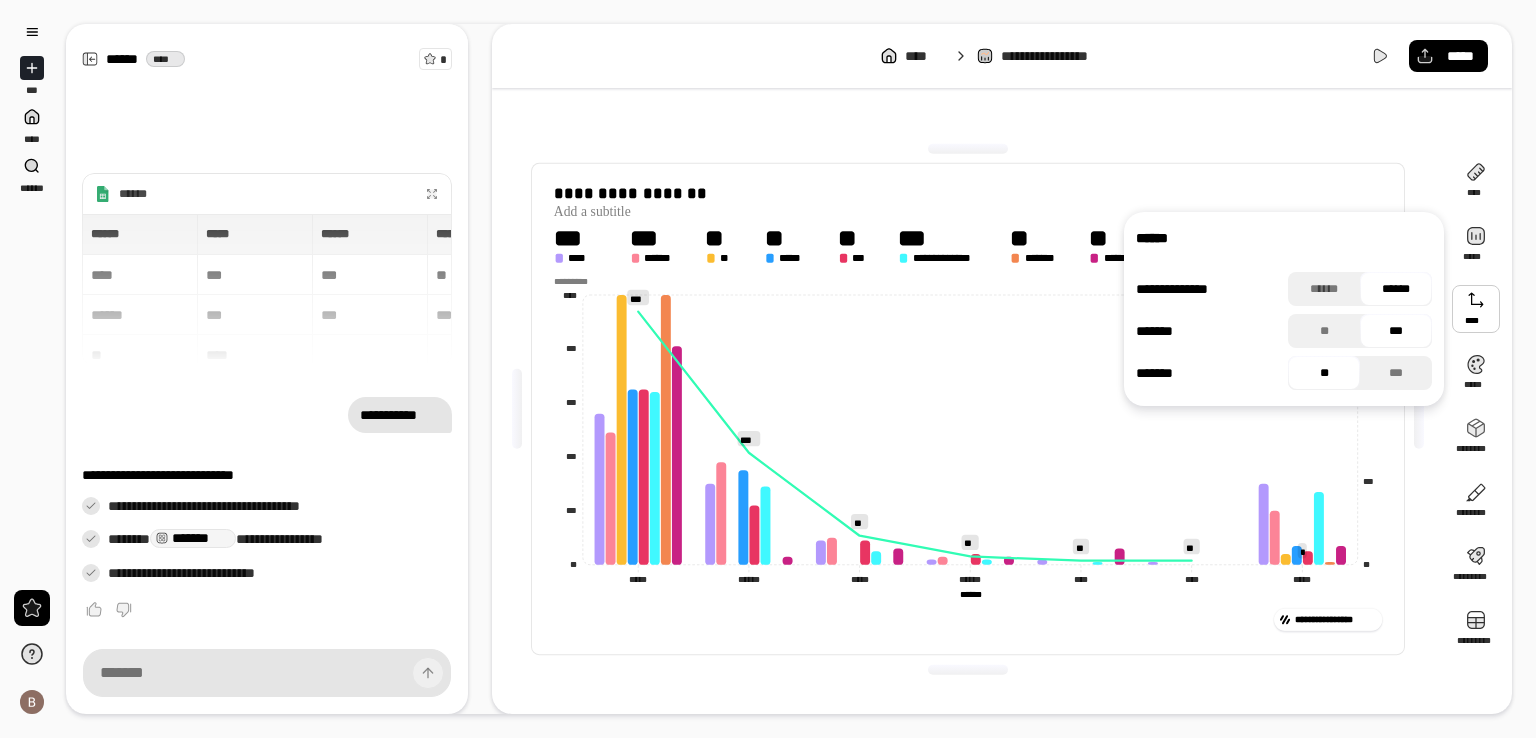 click on "**********" at bounding box center [968, 409] 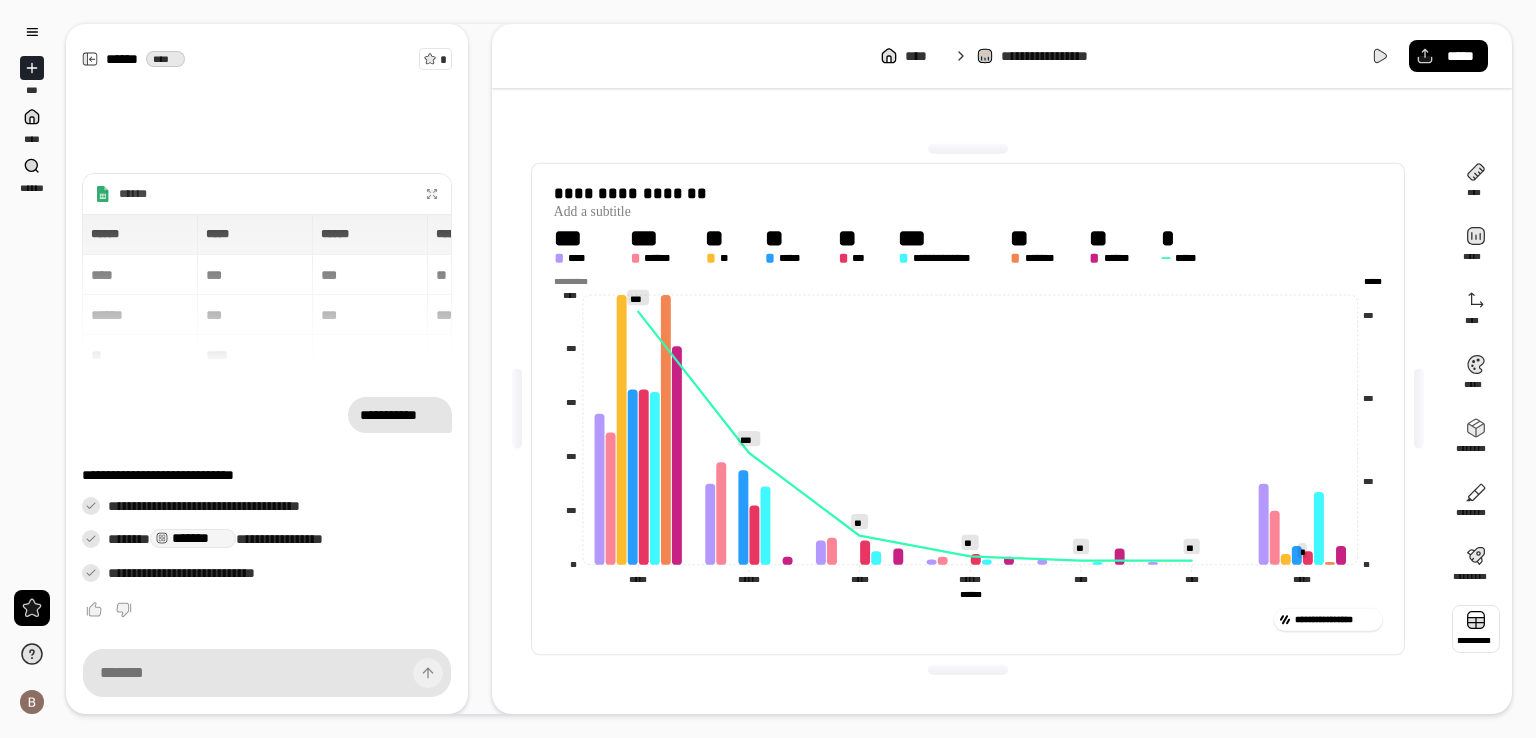 click at bounding box center [1476, 629] 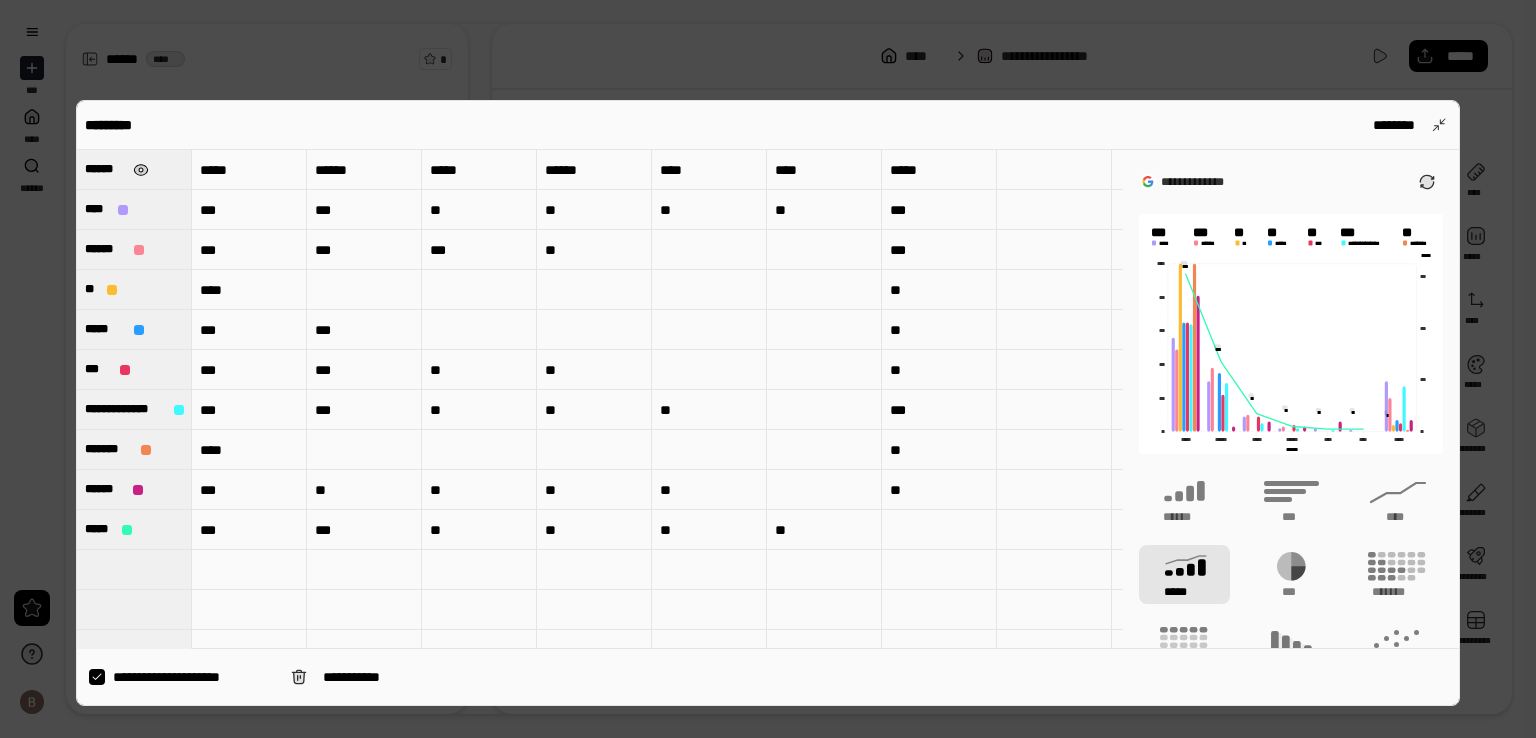 click at bounding box center [141, 170] 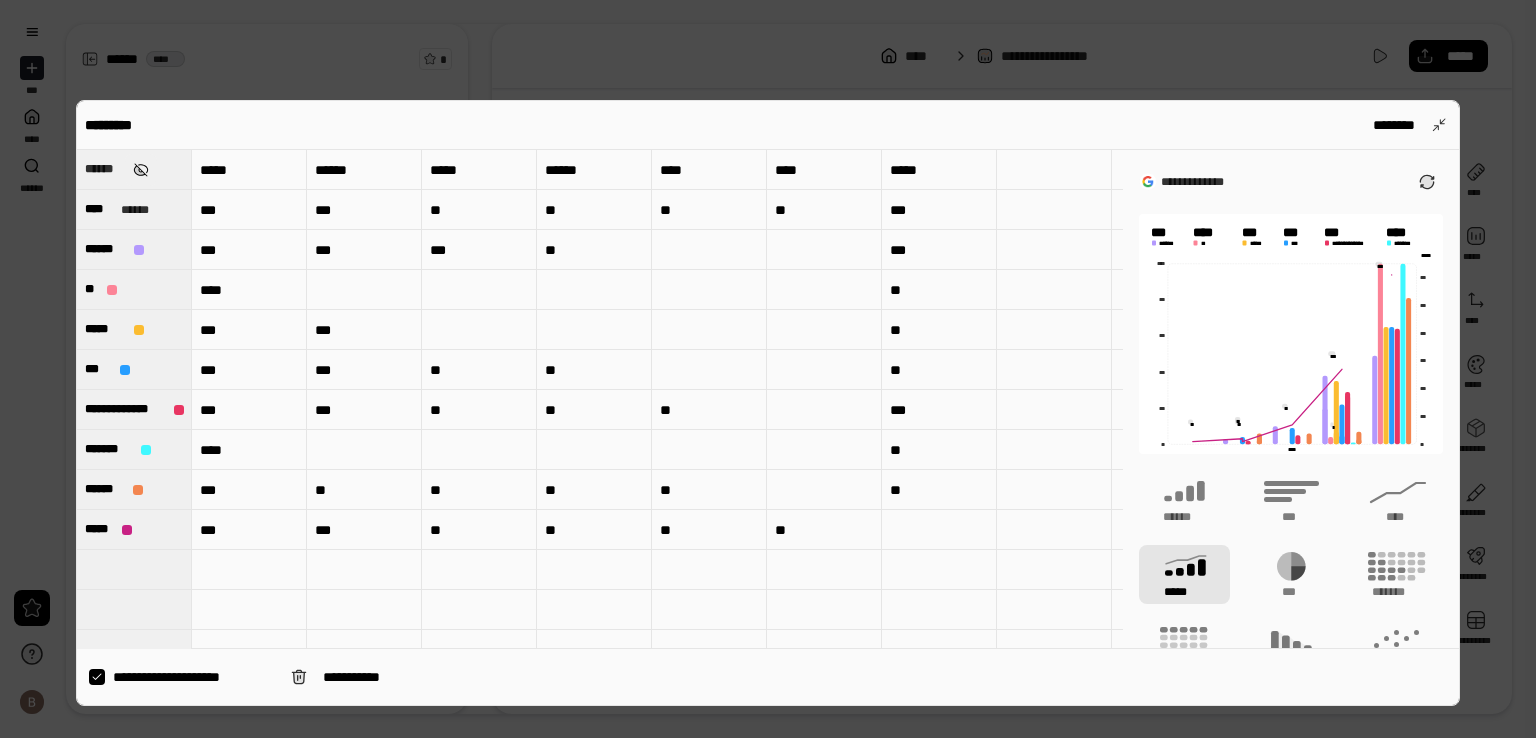 click at bounding box center [141, 170] 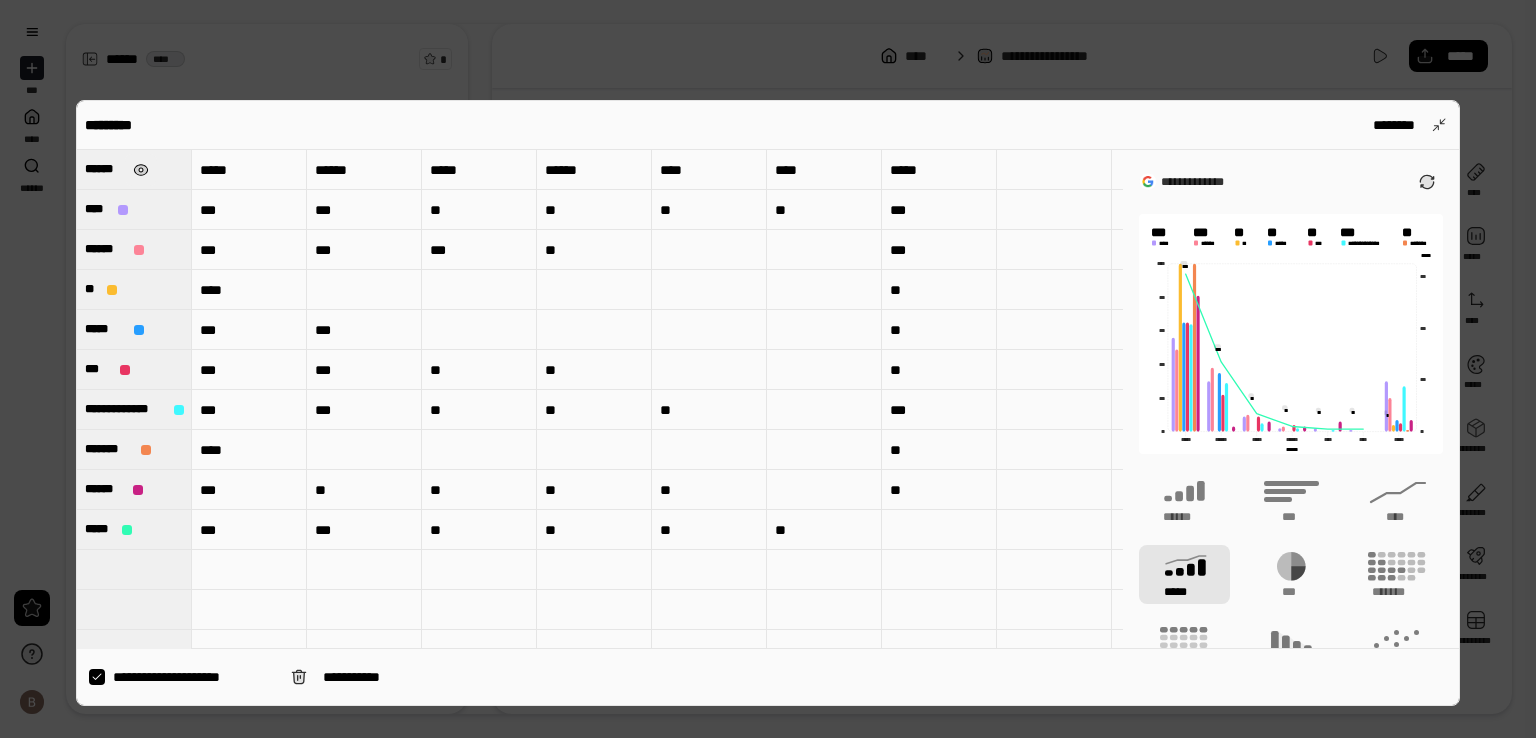 click at bounding box center [141, 170] 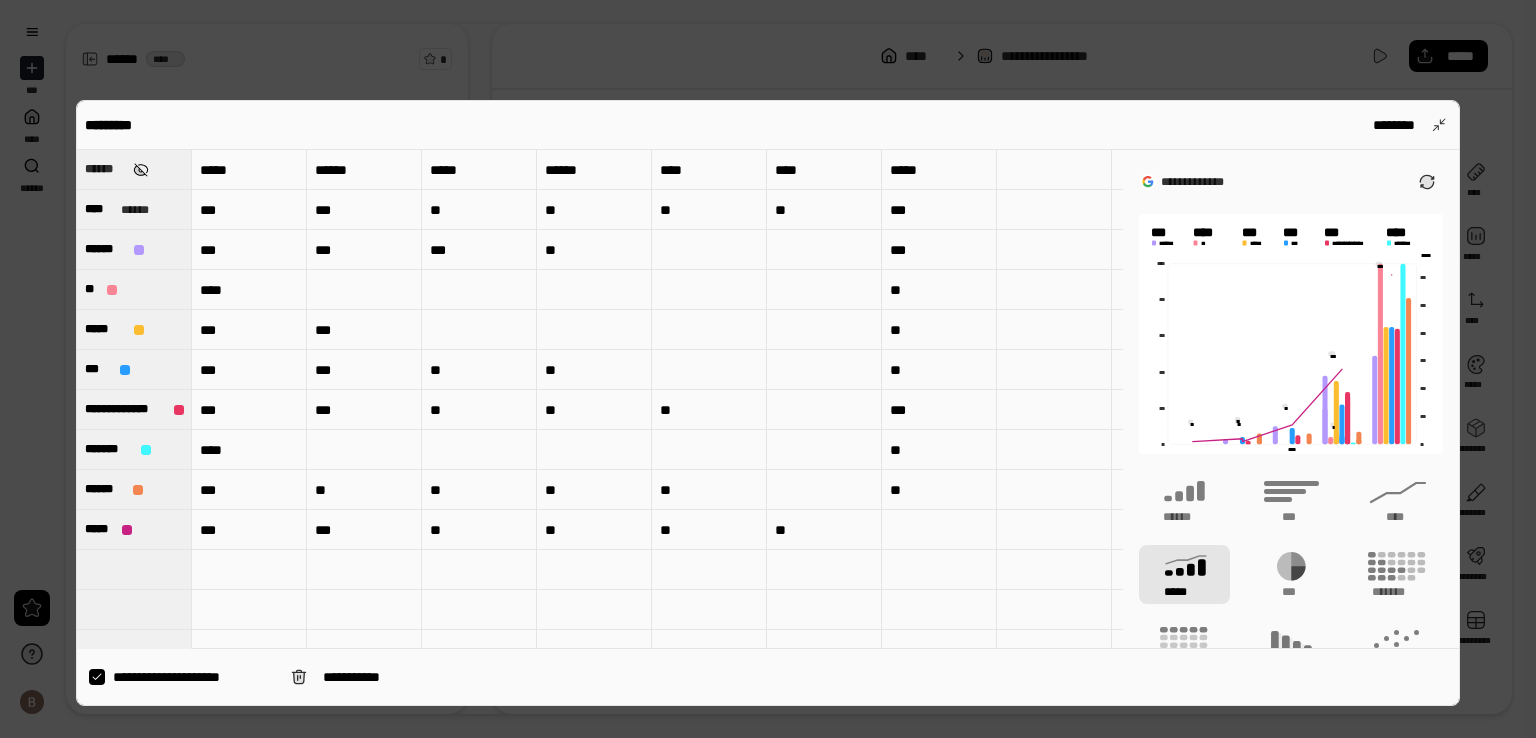 click at bounding box center [141, 170] 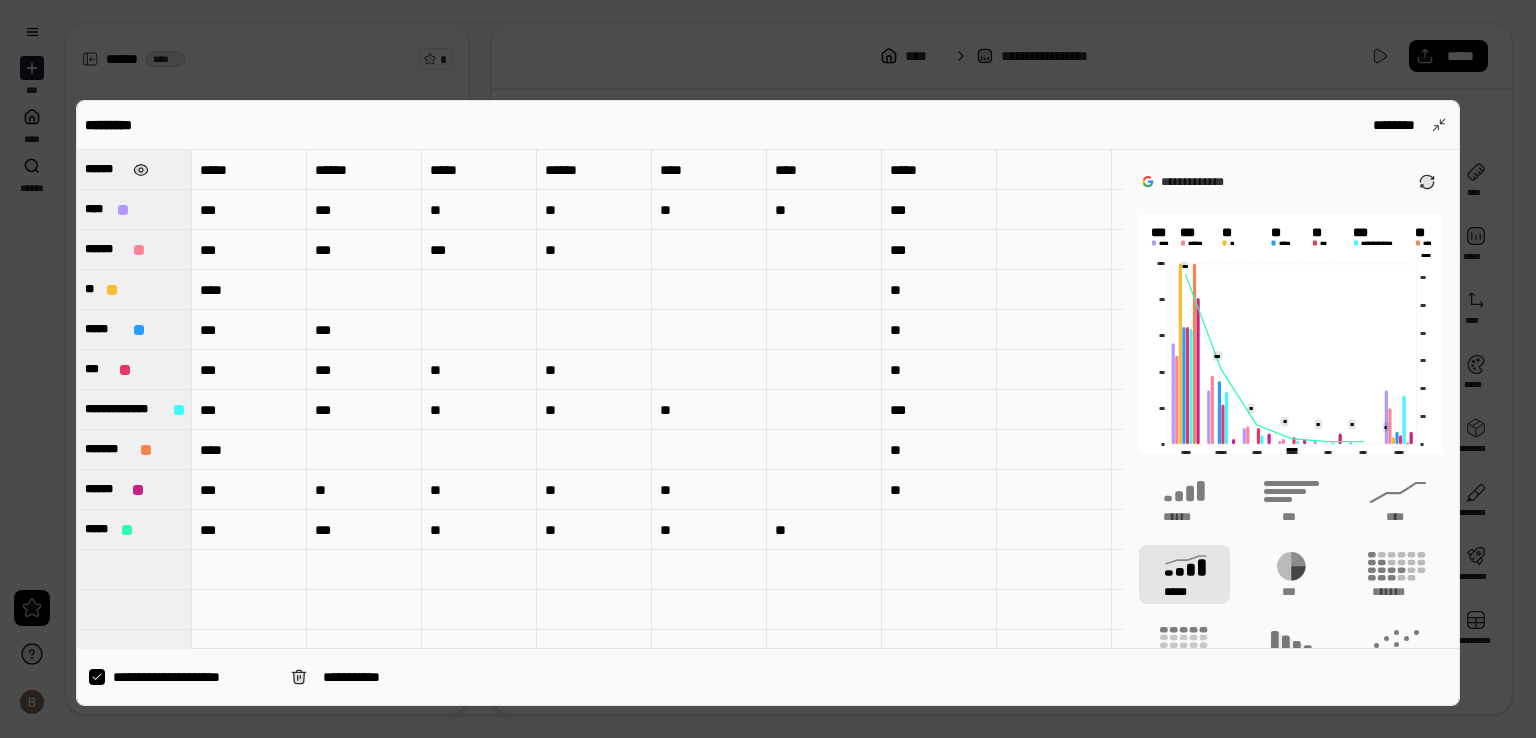 type on "******" 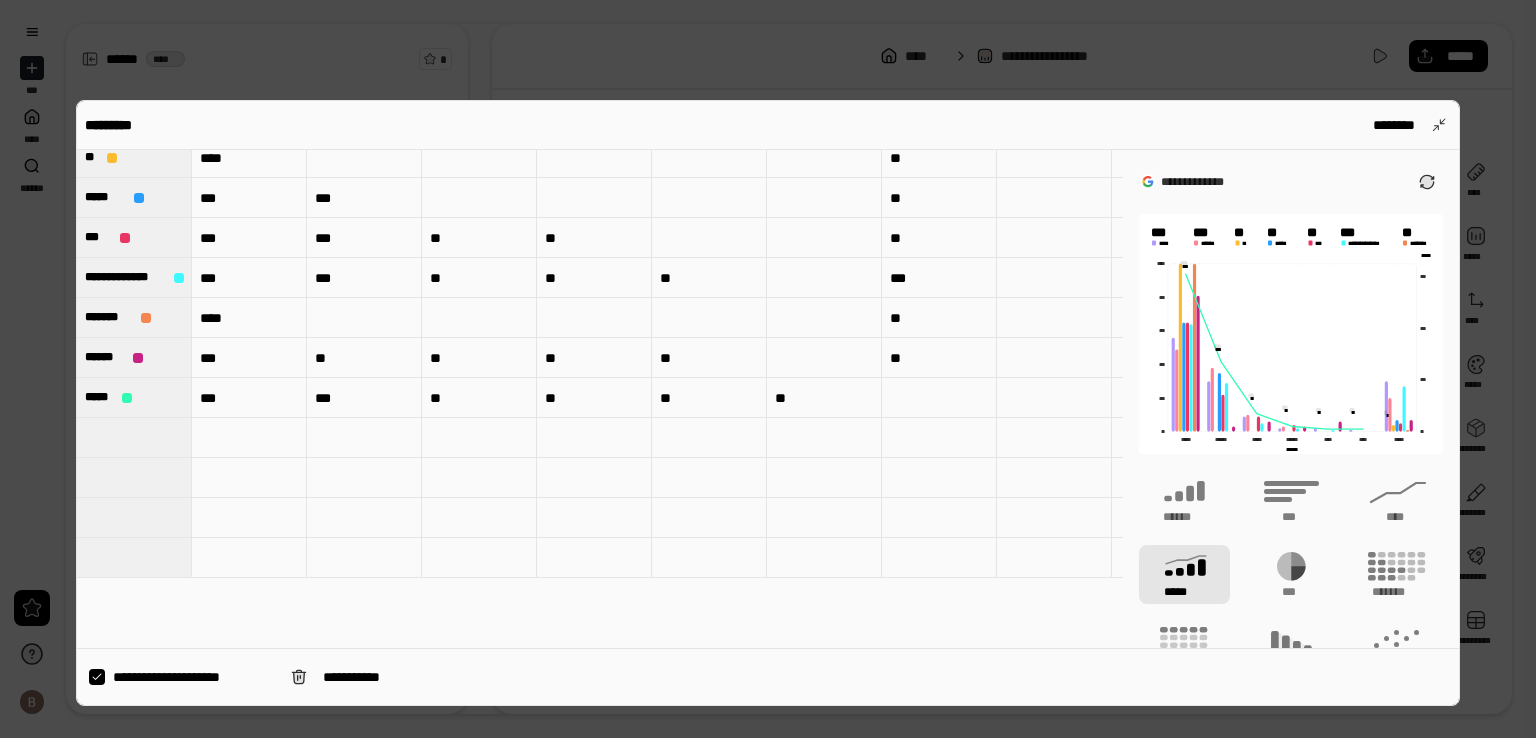 scroll, scrollTop: 0, scrollLeft: 0, axis: both 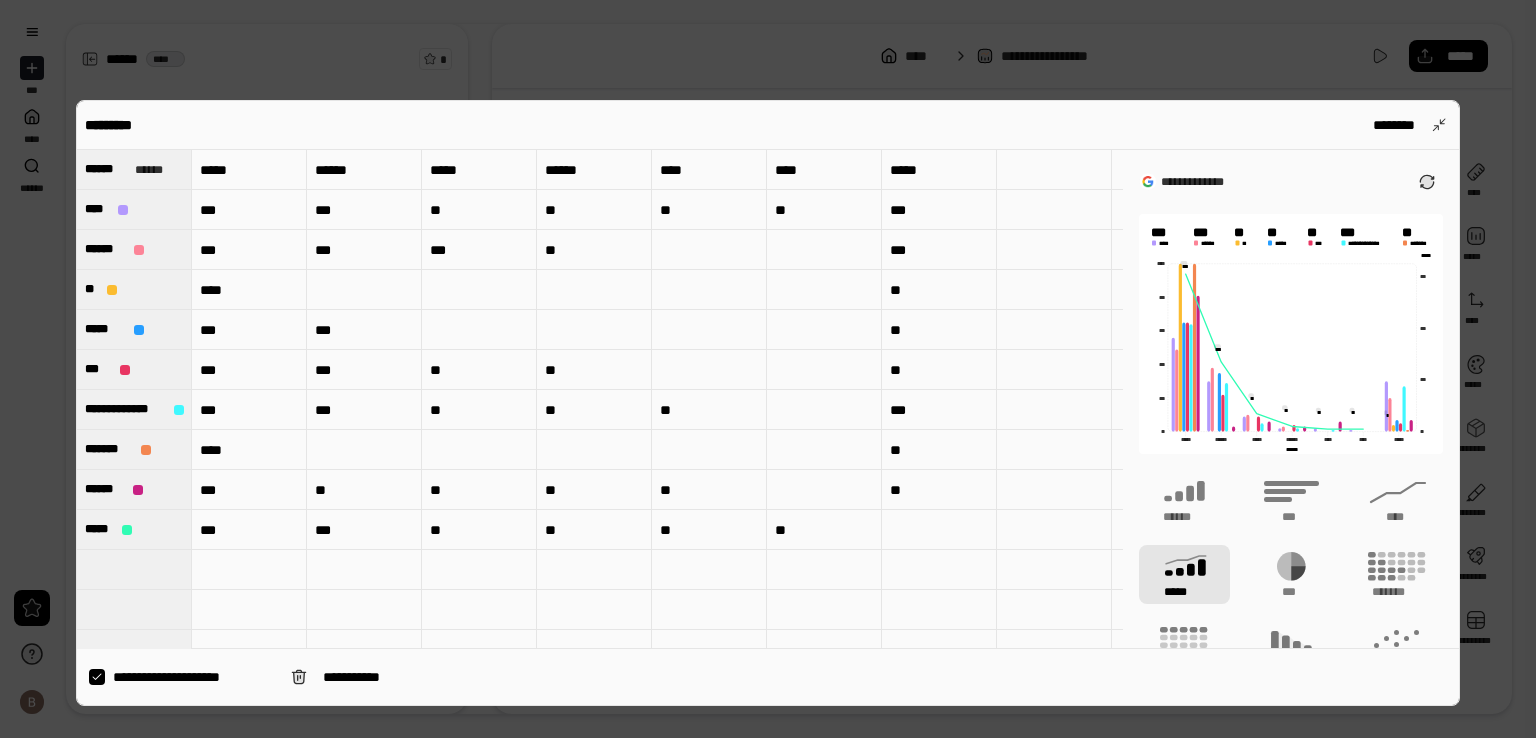 click 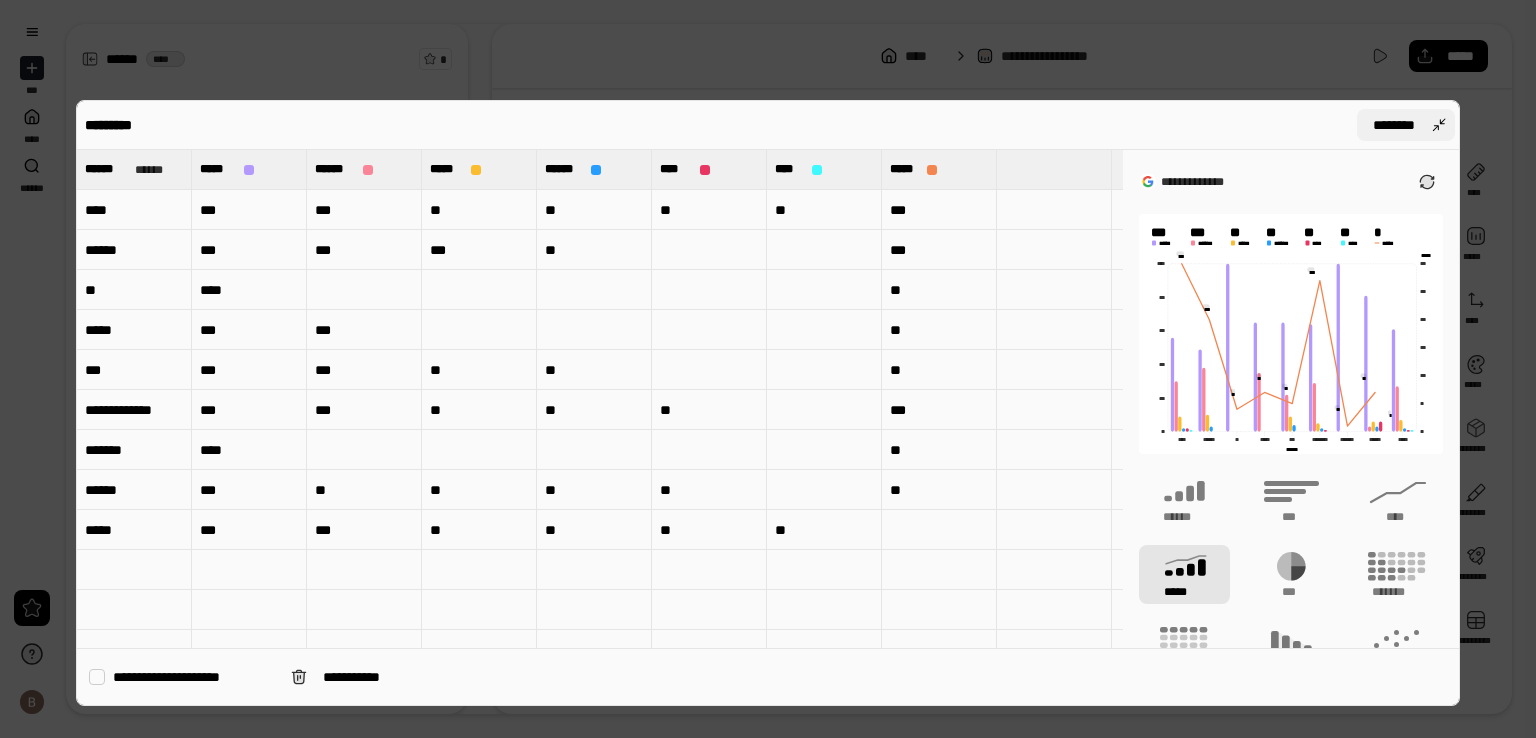 click on "********" at bounding box center [1406, 125] 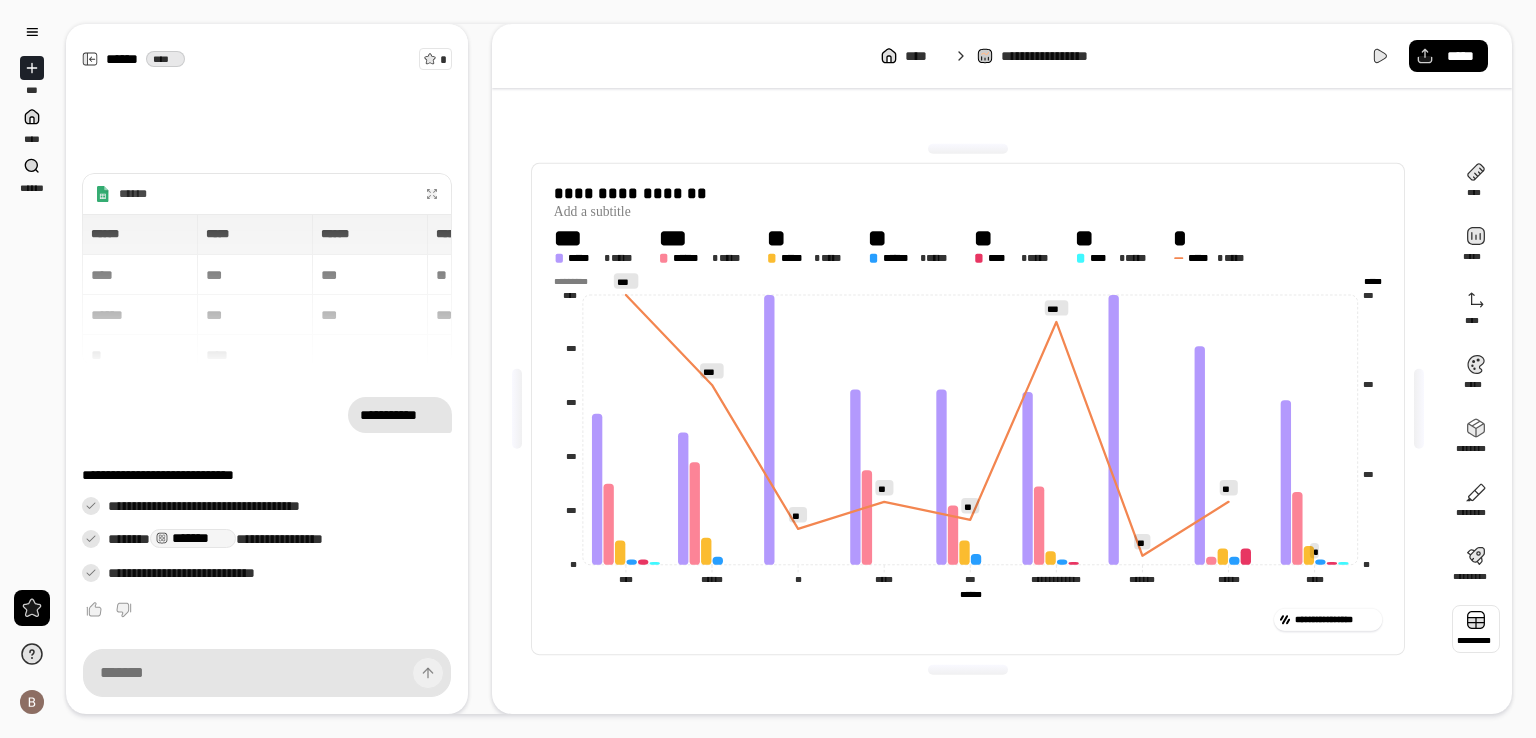 click at bounding box center [968, 149] 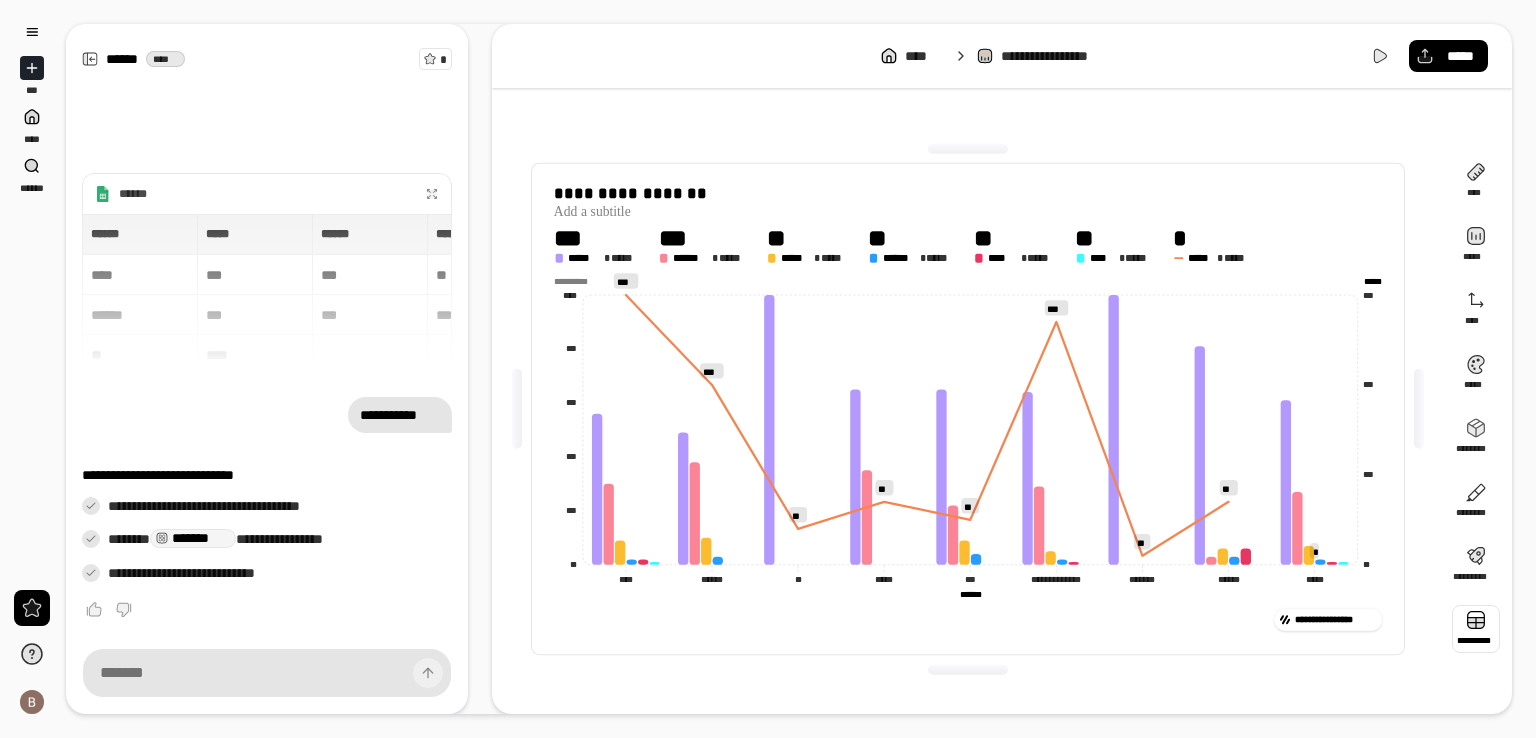 click at bounding box center [1476, 629] 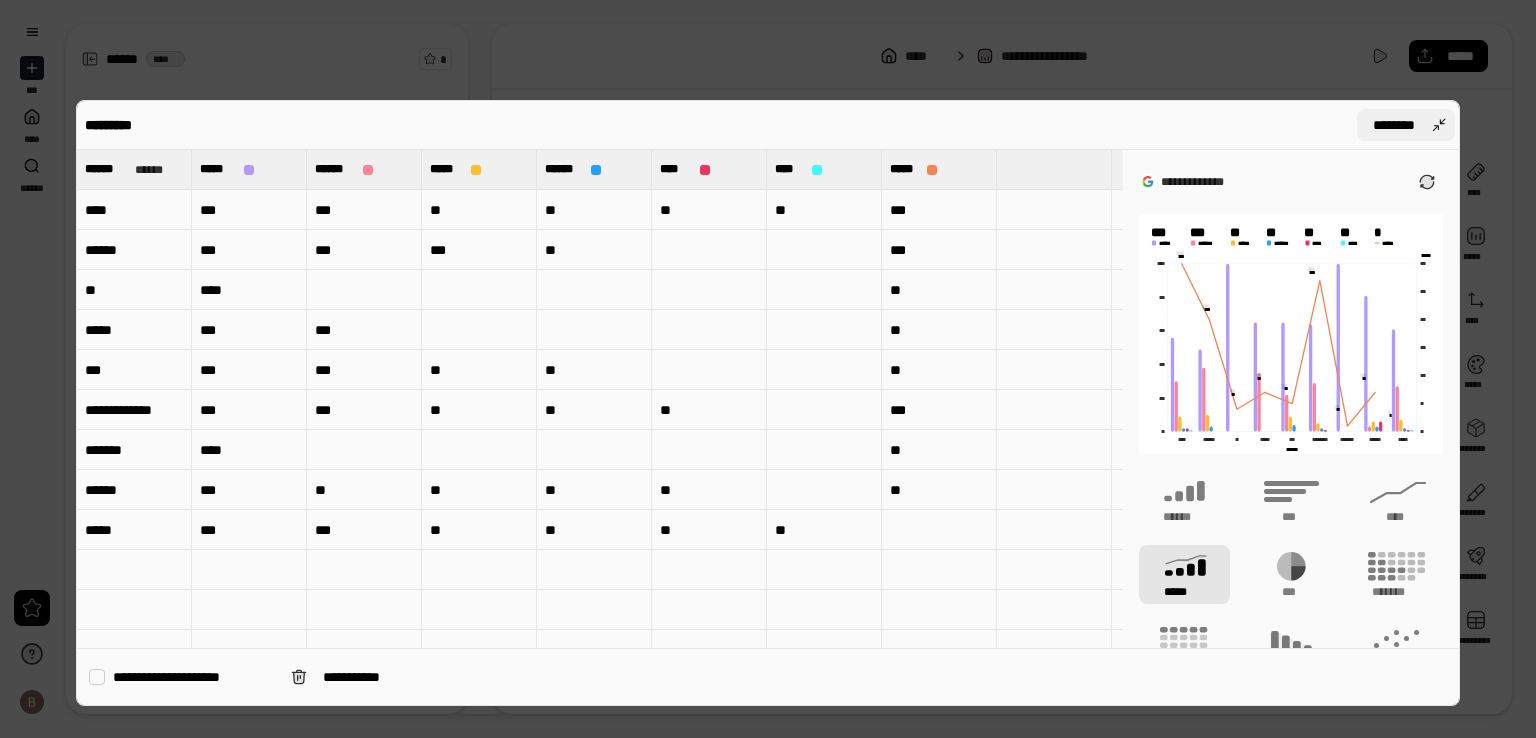 click on "********" at bounding box center (1406, 125) 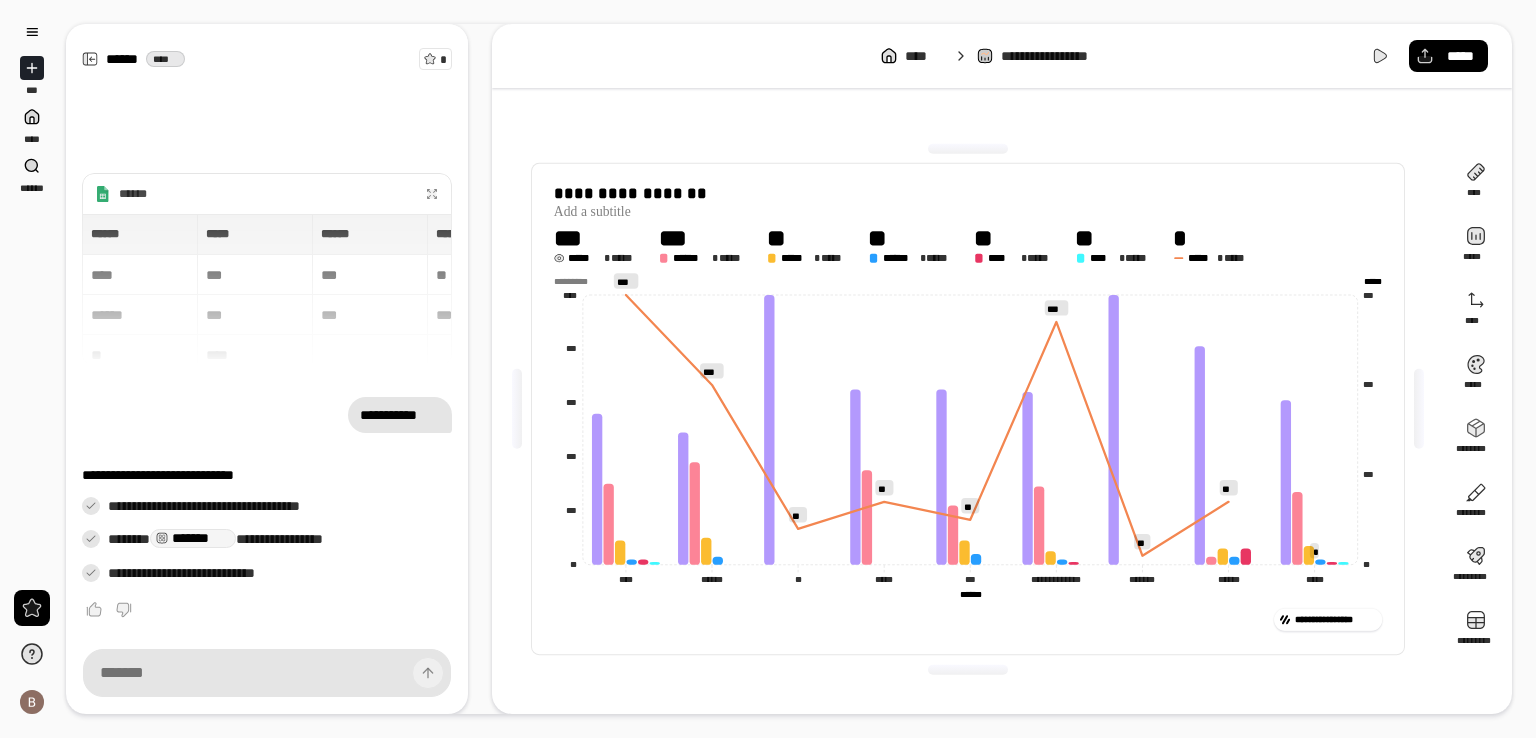 click on "*****" at bounding box center (624, 258) 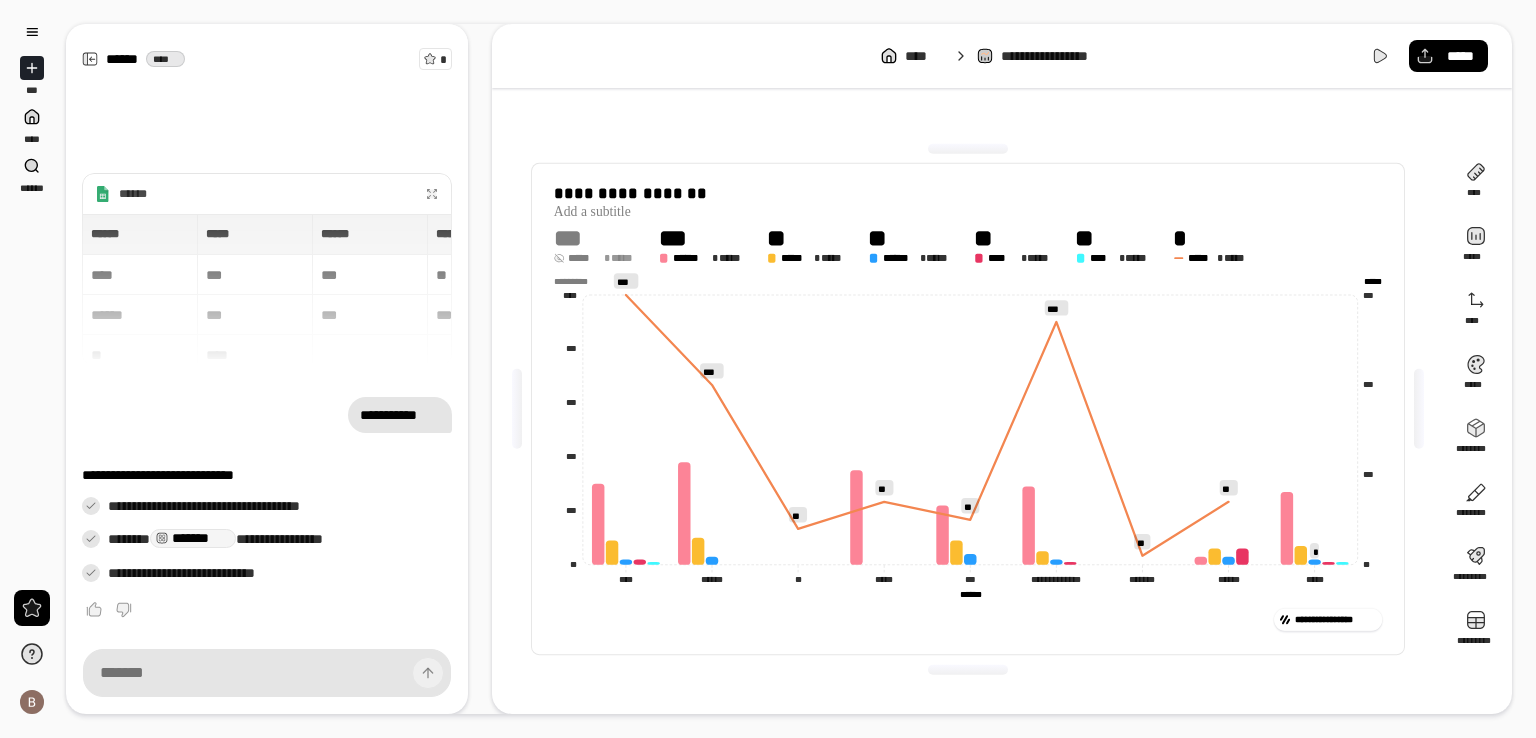 click on "*****" at bounding box center [624, 258] 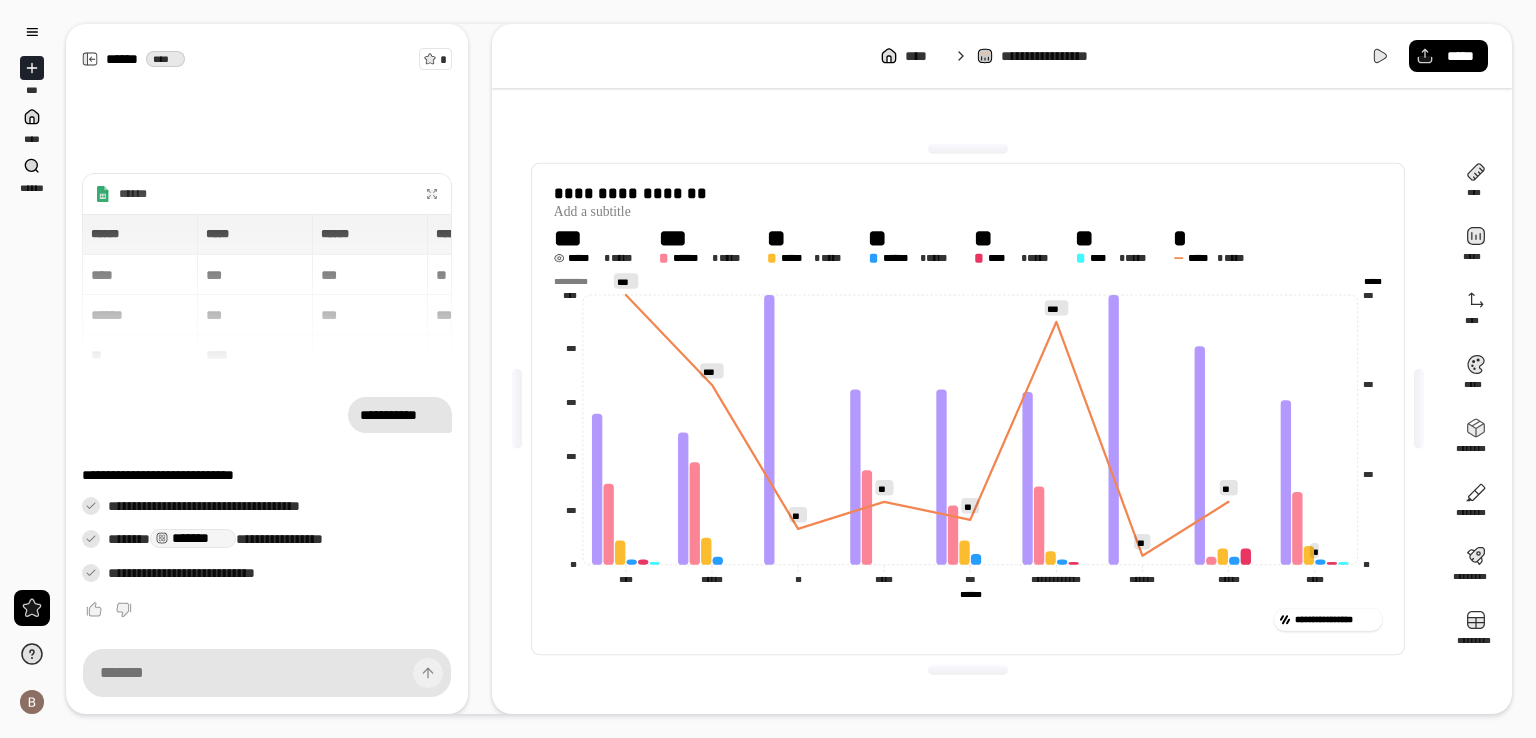 drag, startPoint x: 627, startPoint y: 253, endPoint x: 608, endPoint y: 254, distance: 19.026299 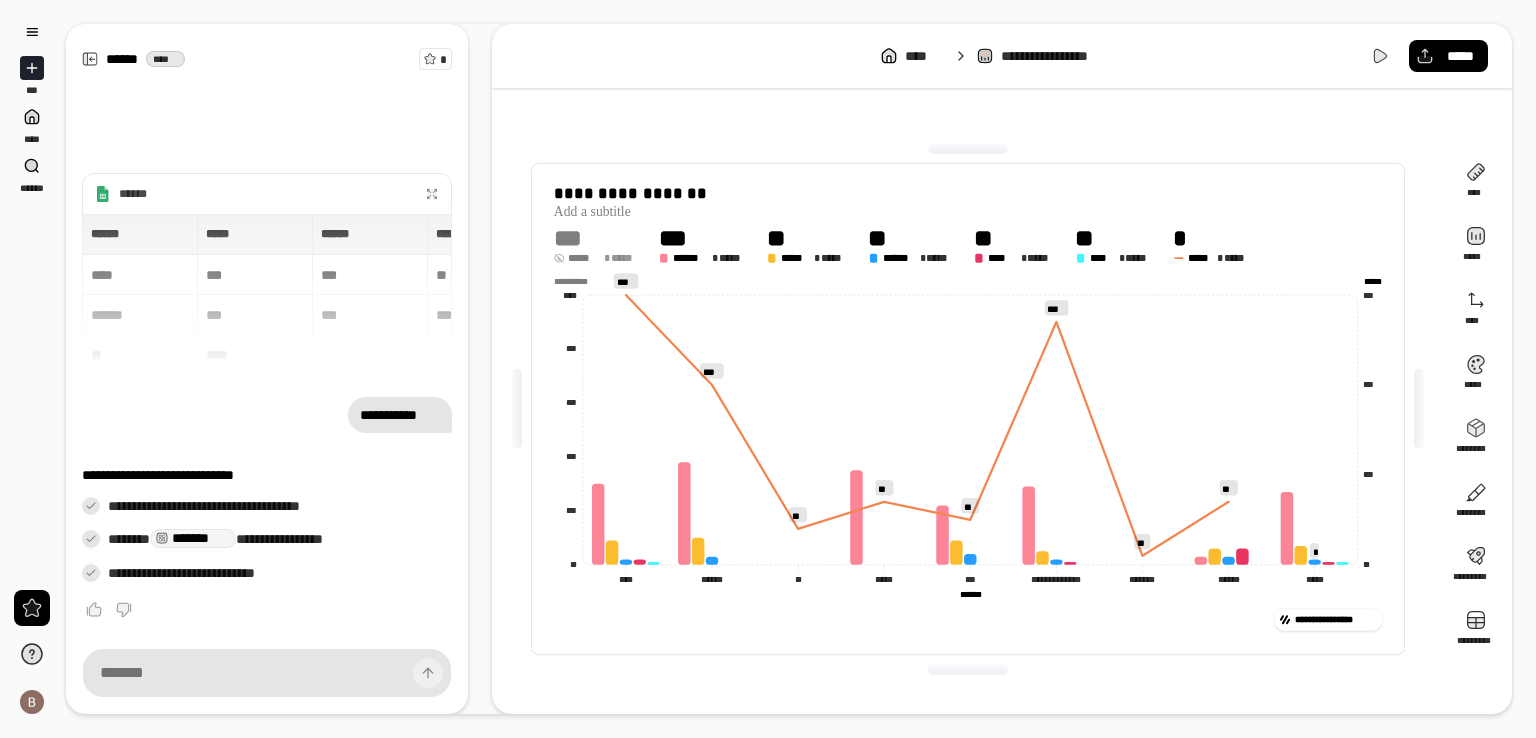 click on "*****" at bounding box center (584, 258) 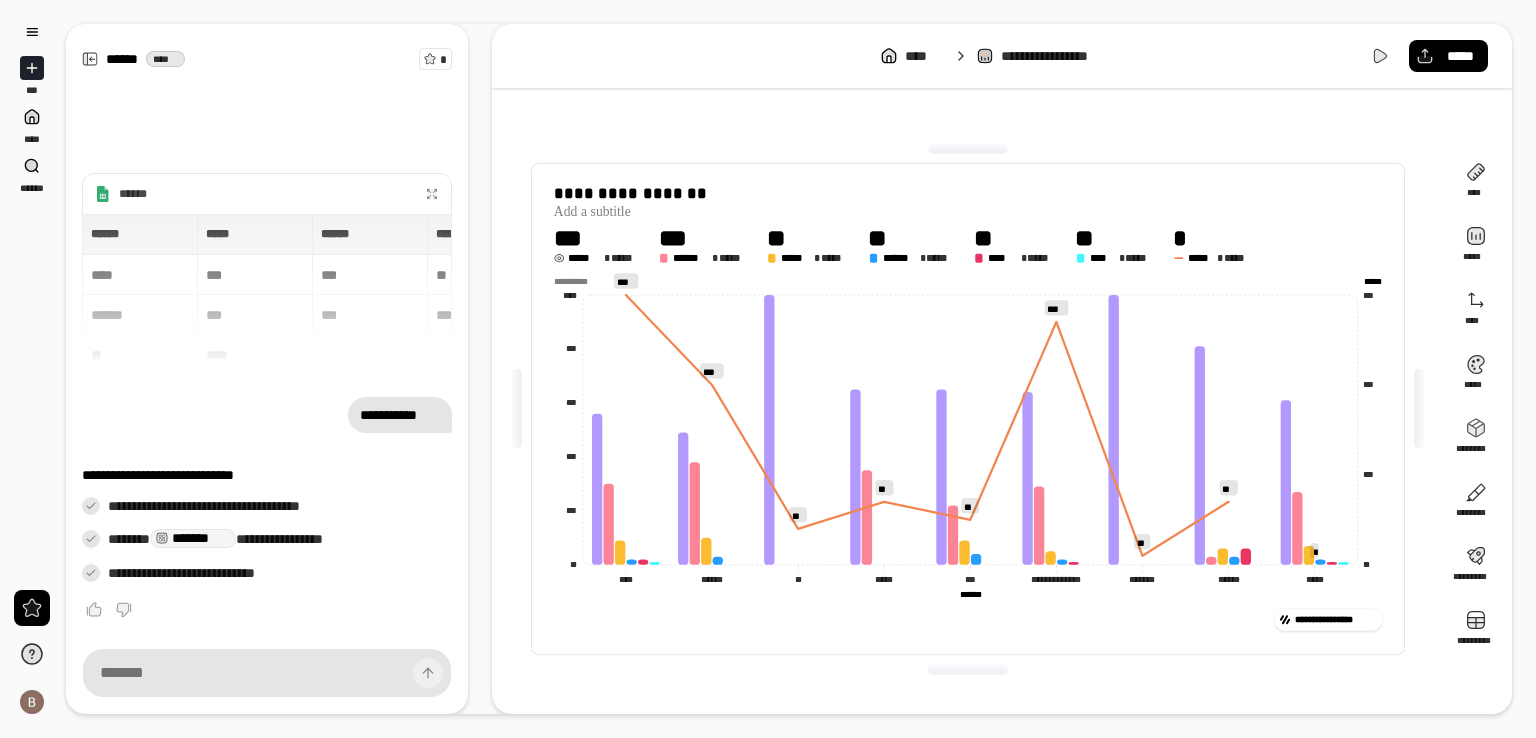 click 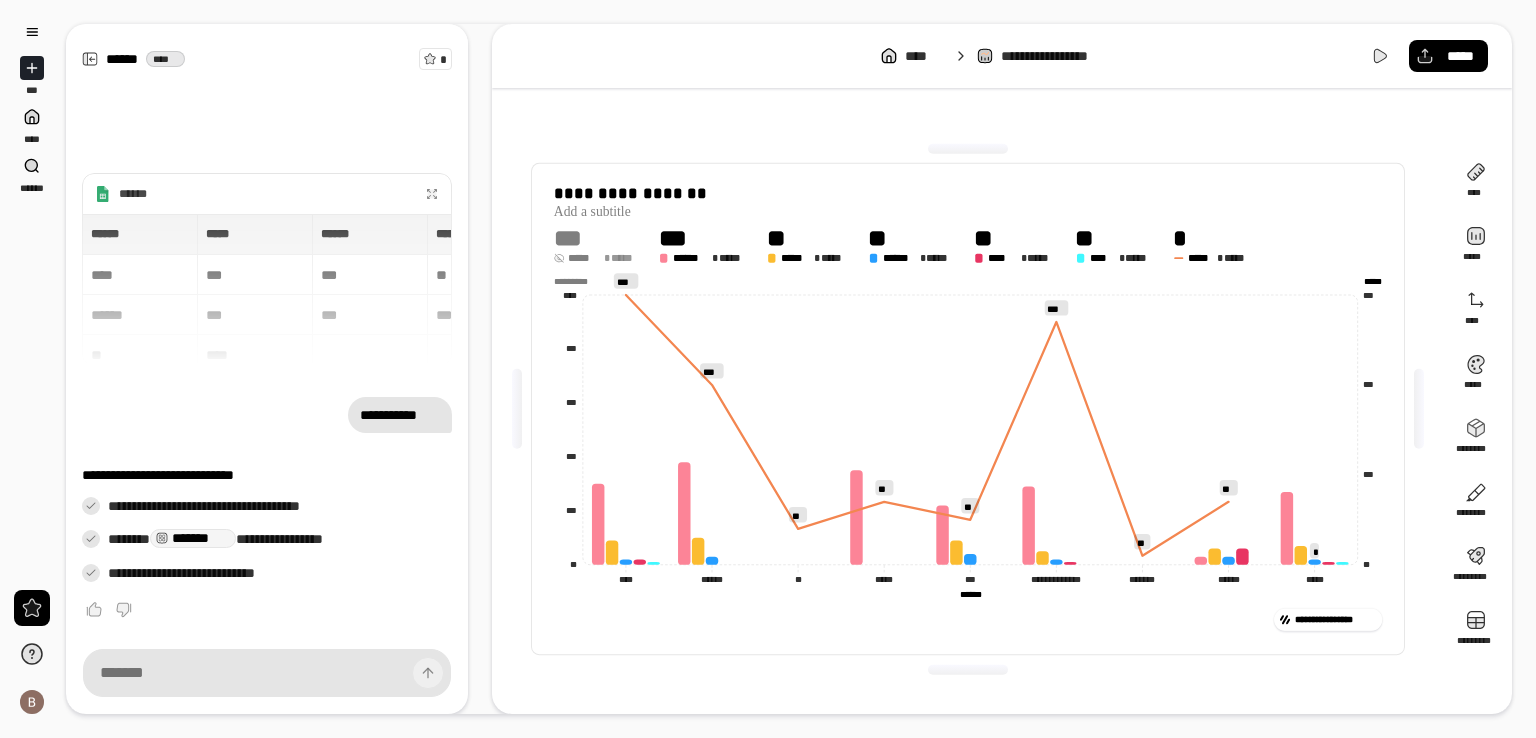 click 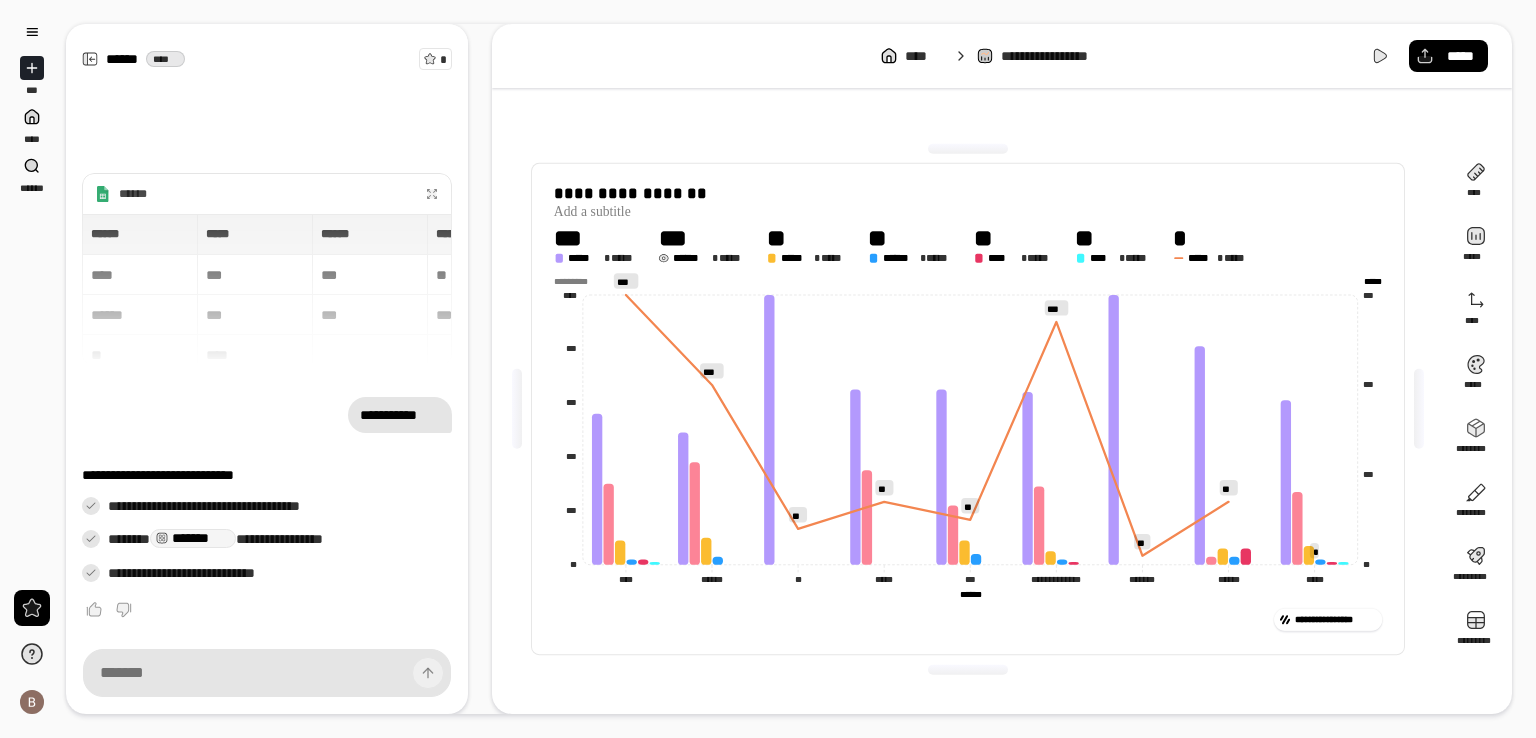 click 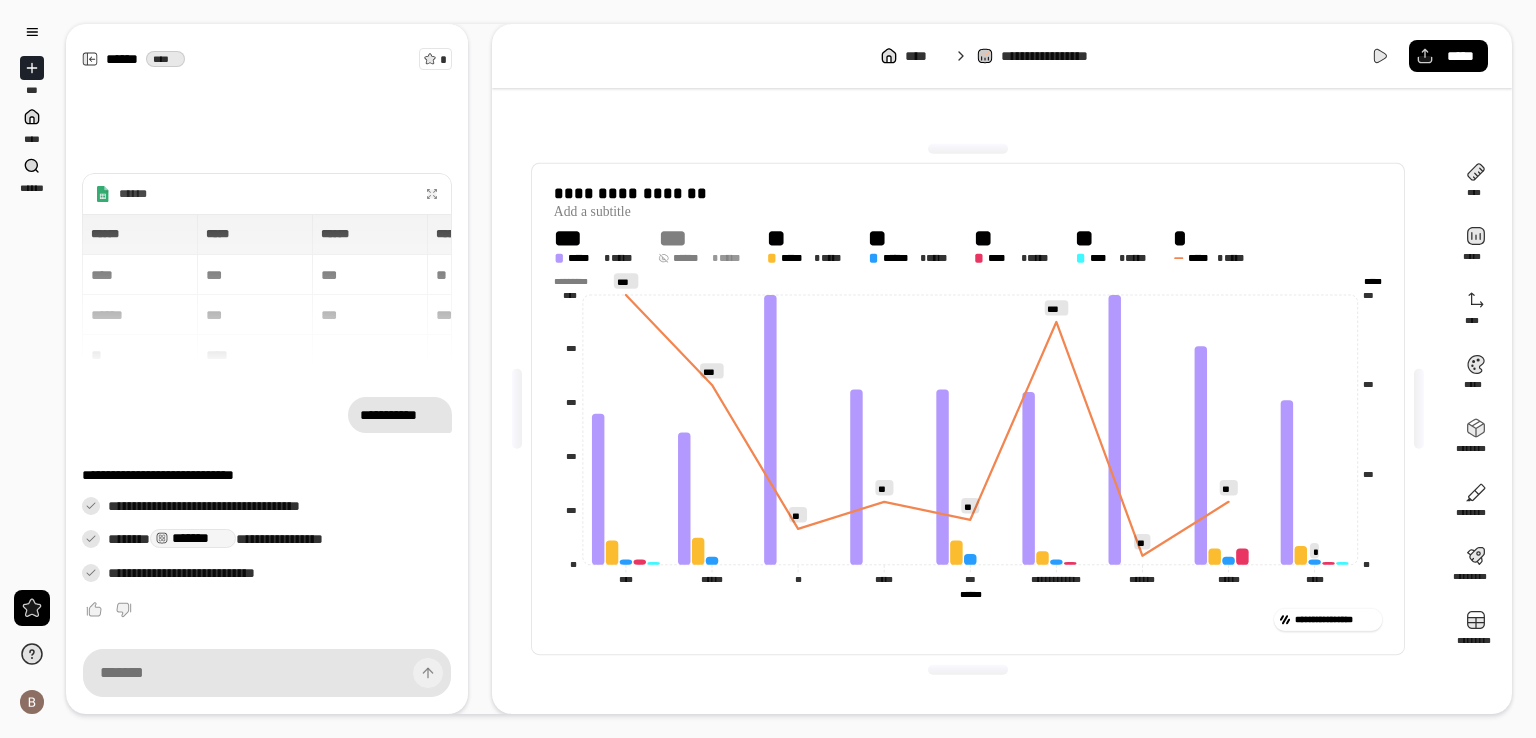 click 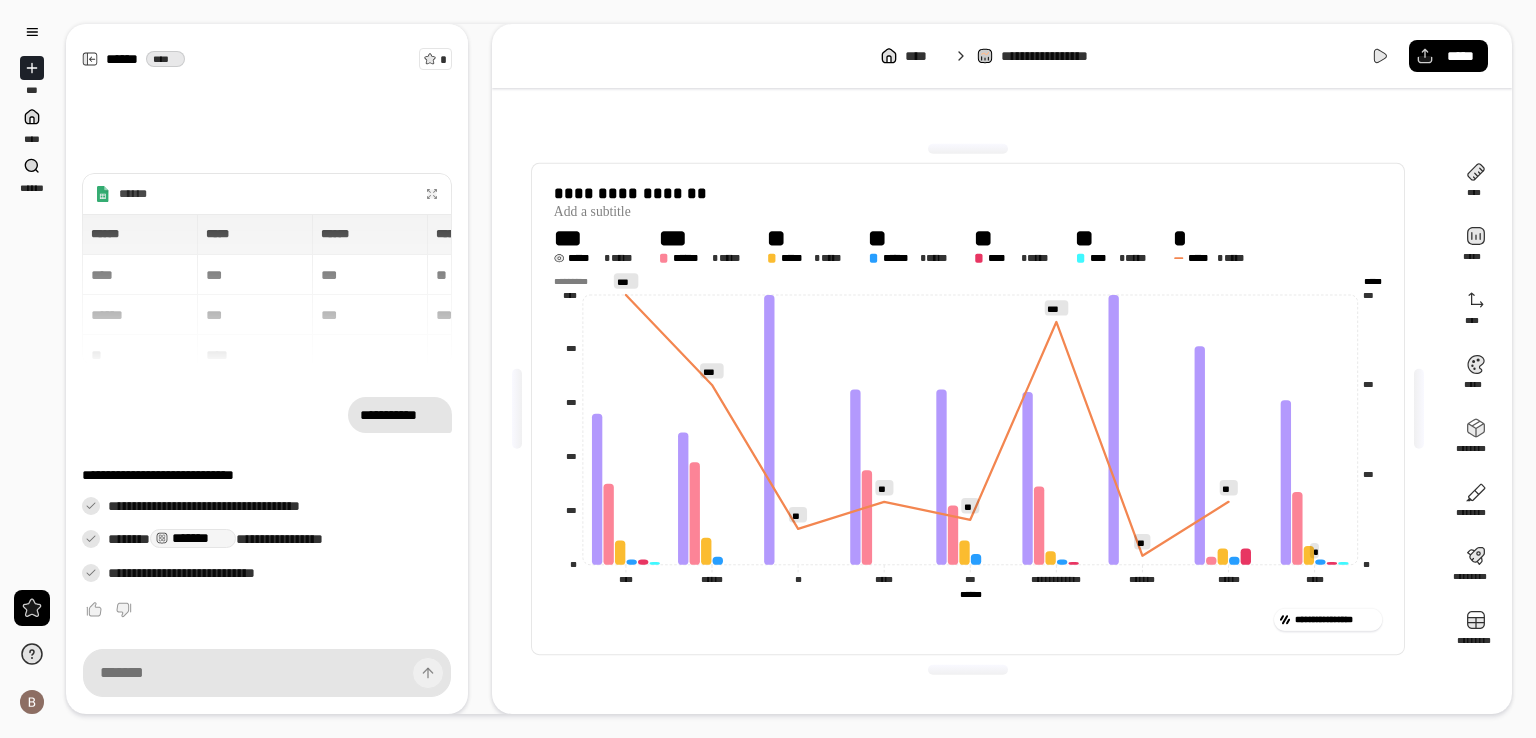 click 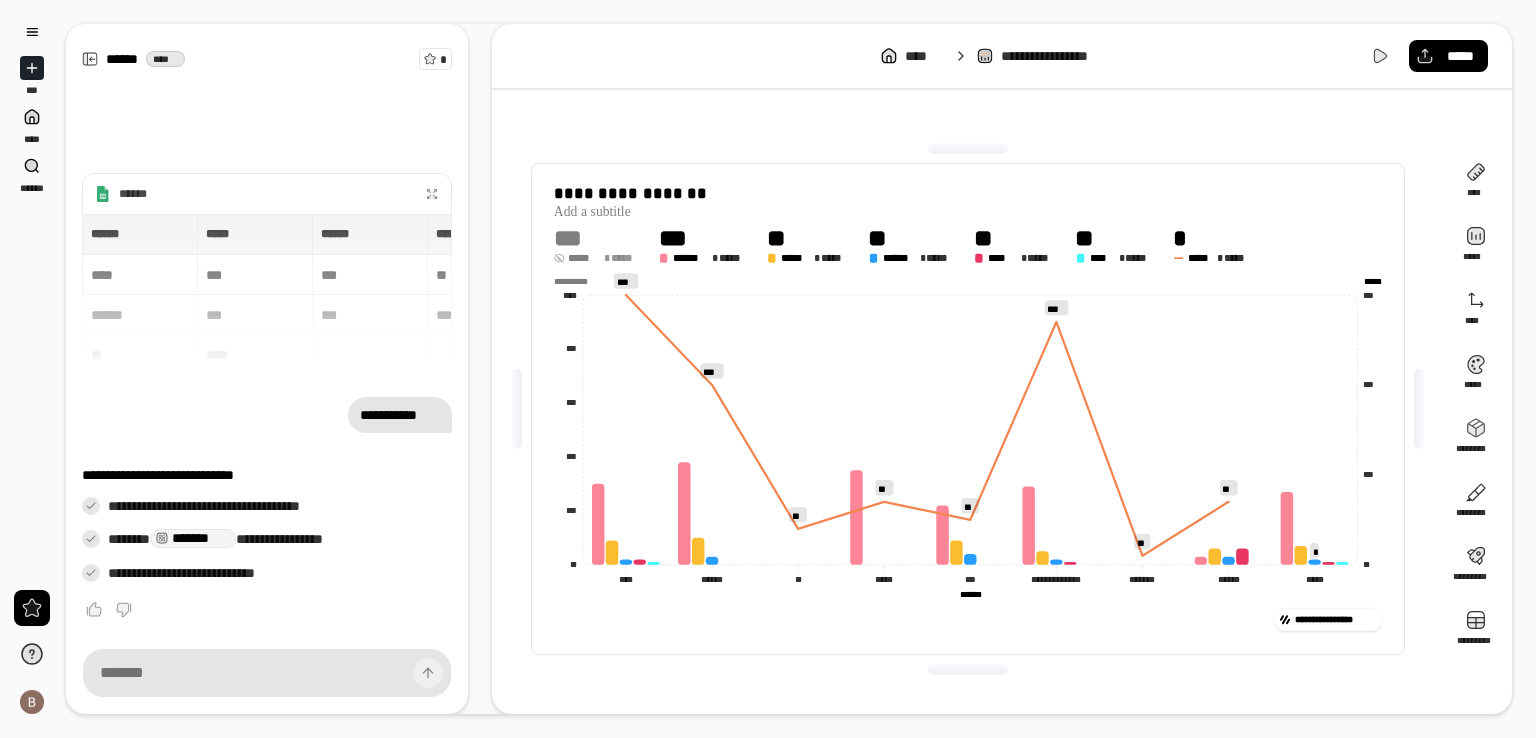 click 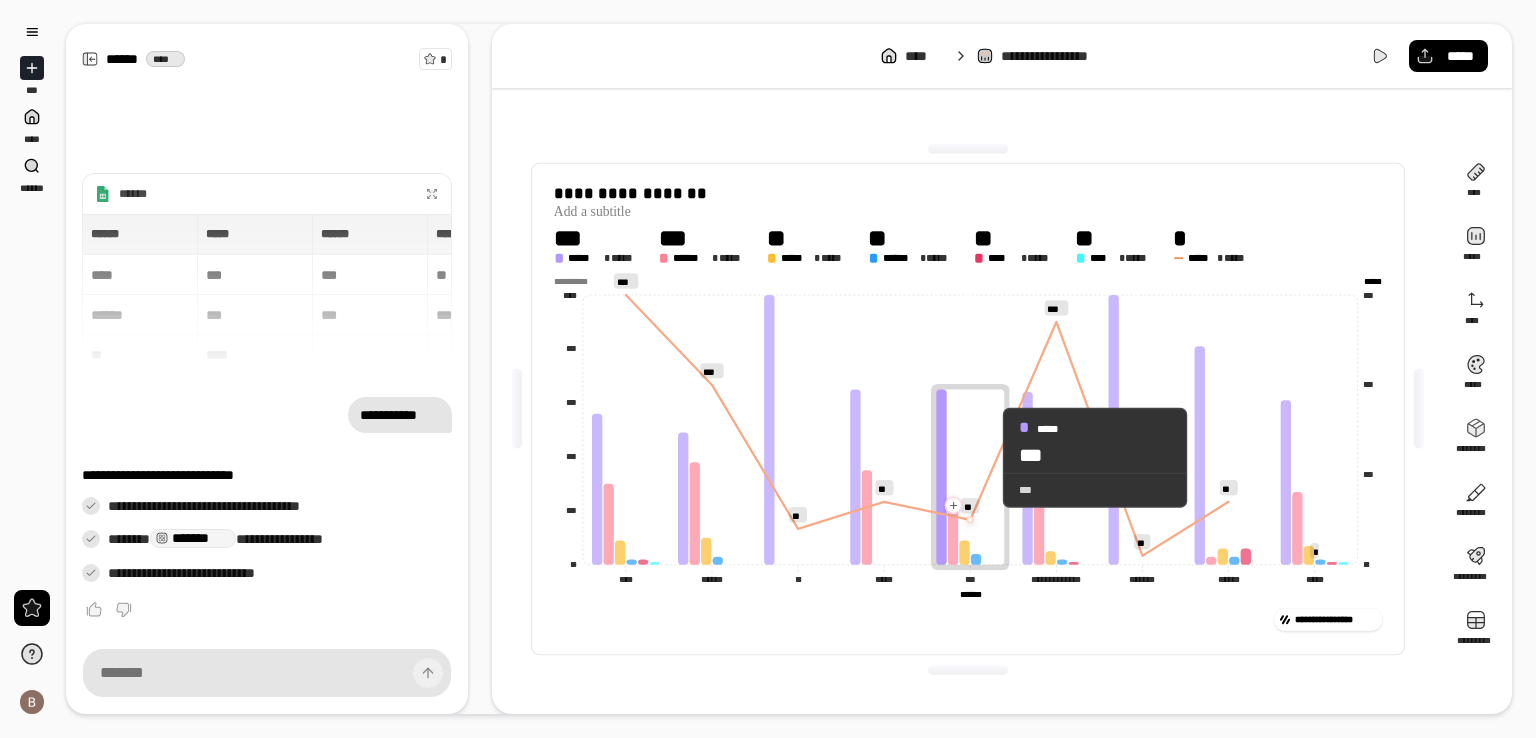 click 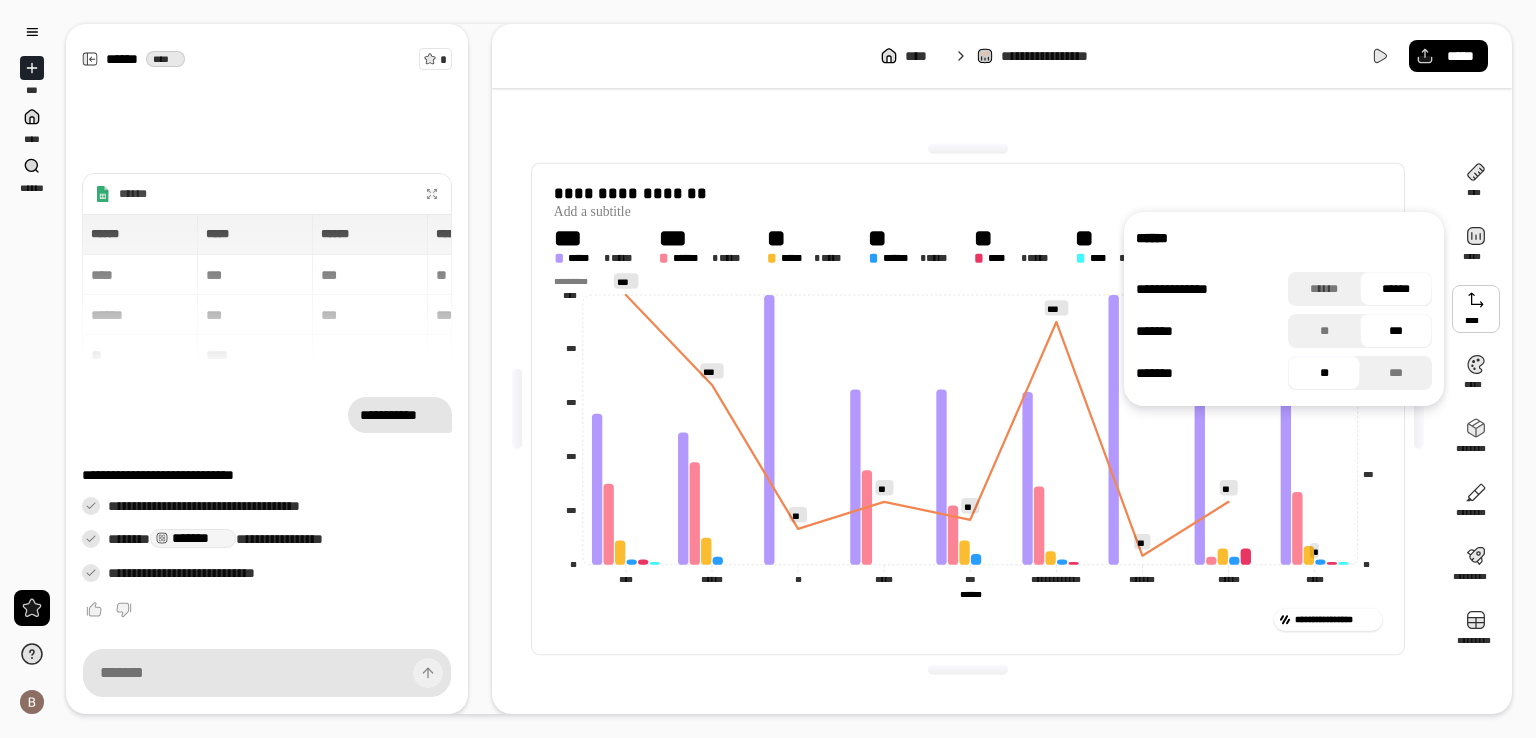 click at bounding box center (1476, 309) 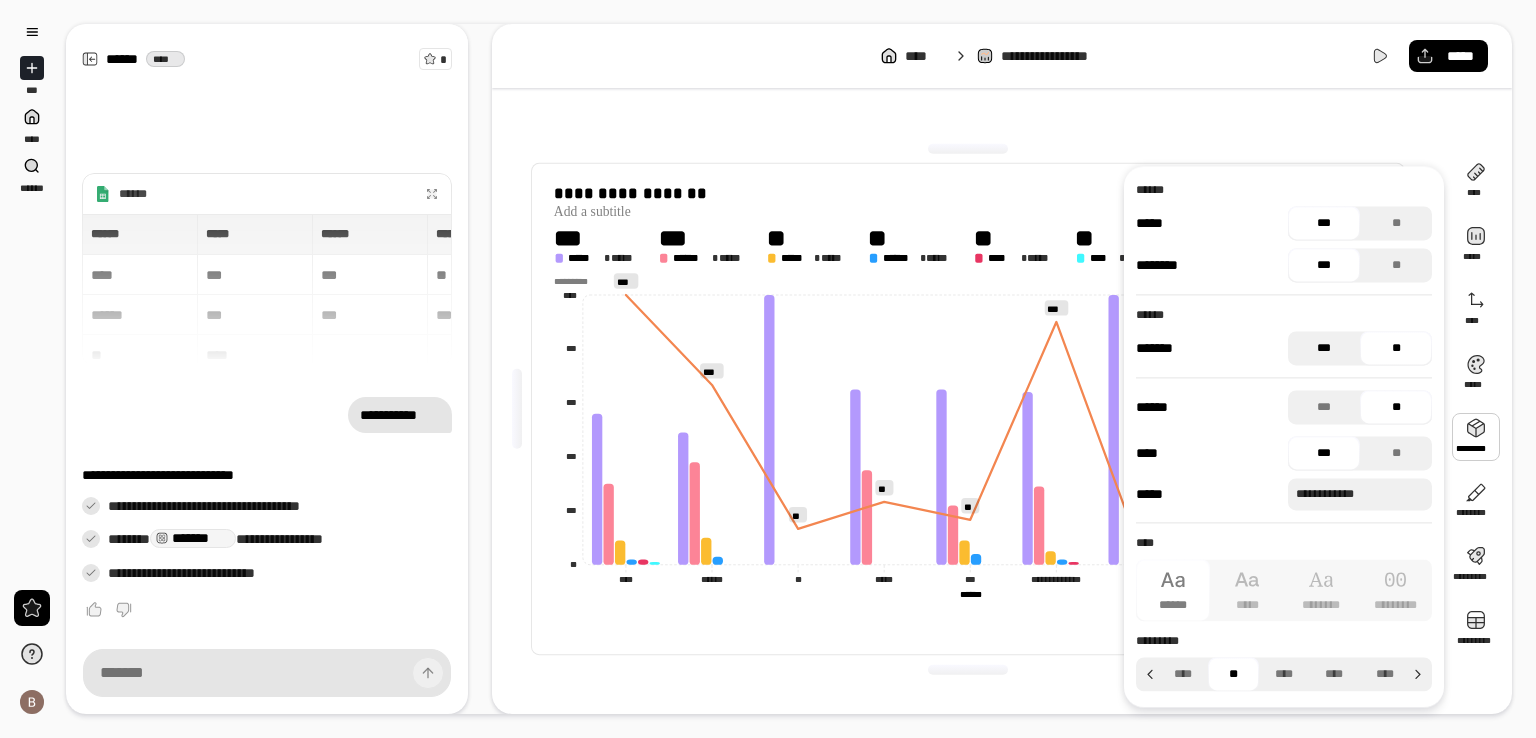 click on "***" at bounding box center (1324, 348) 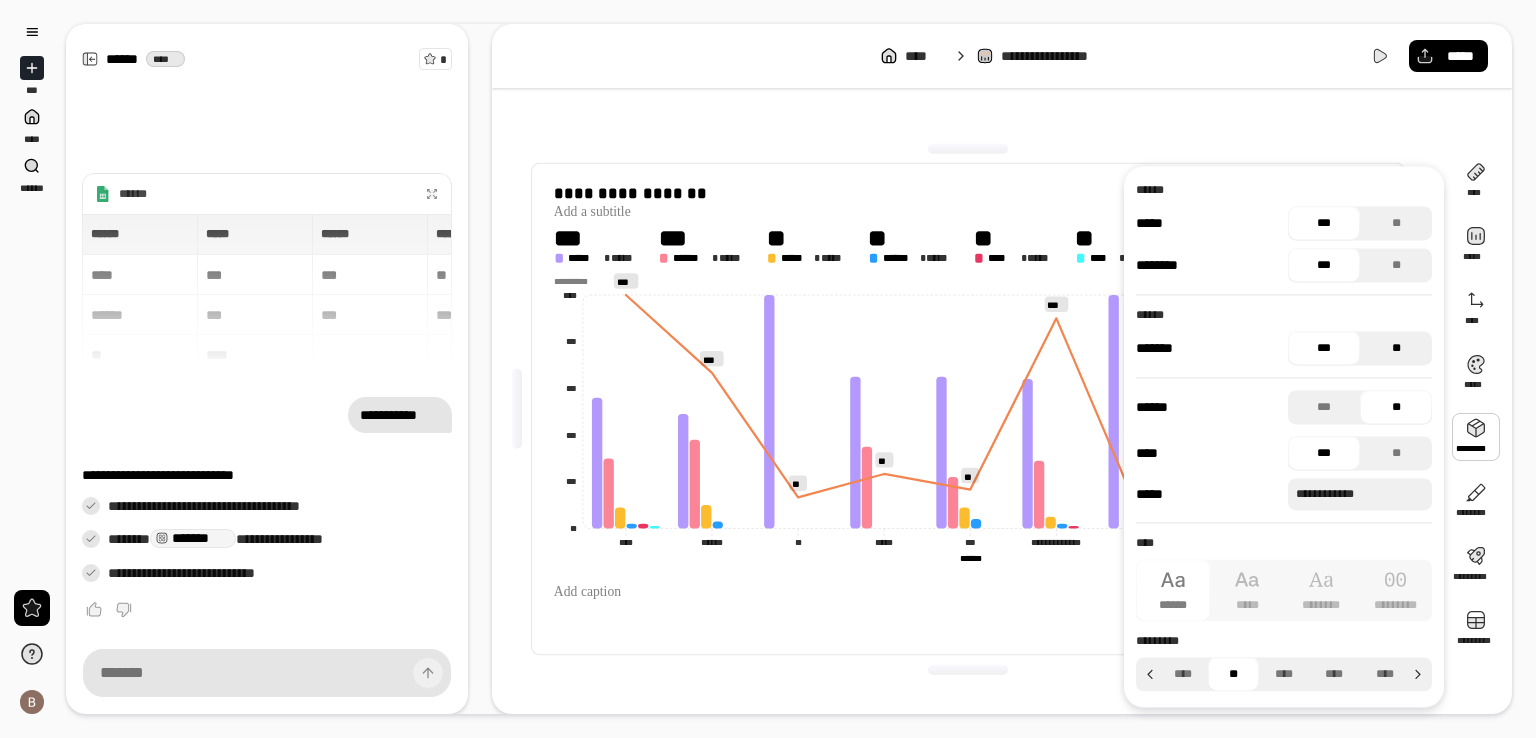 click on "**" at bounding box center [1396, 348] 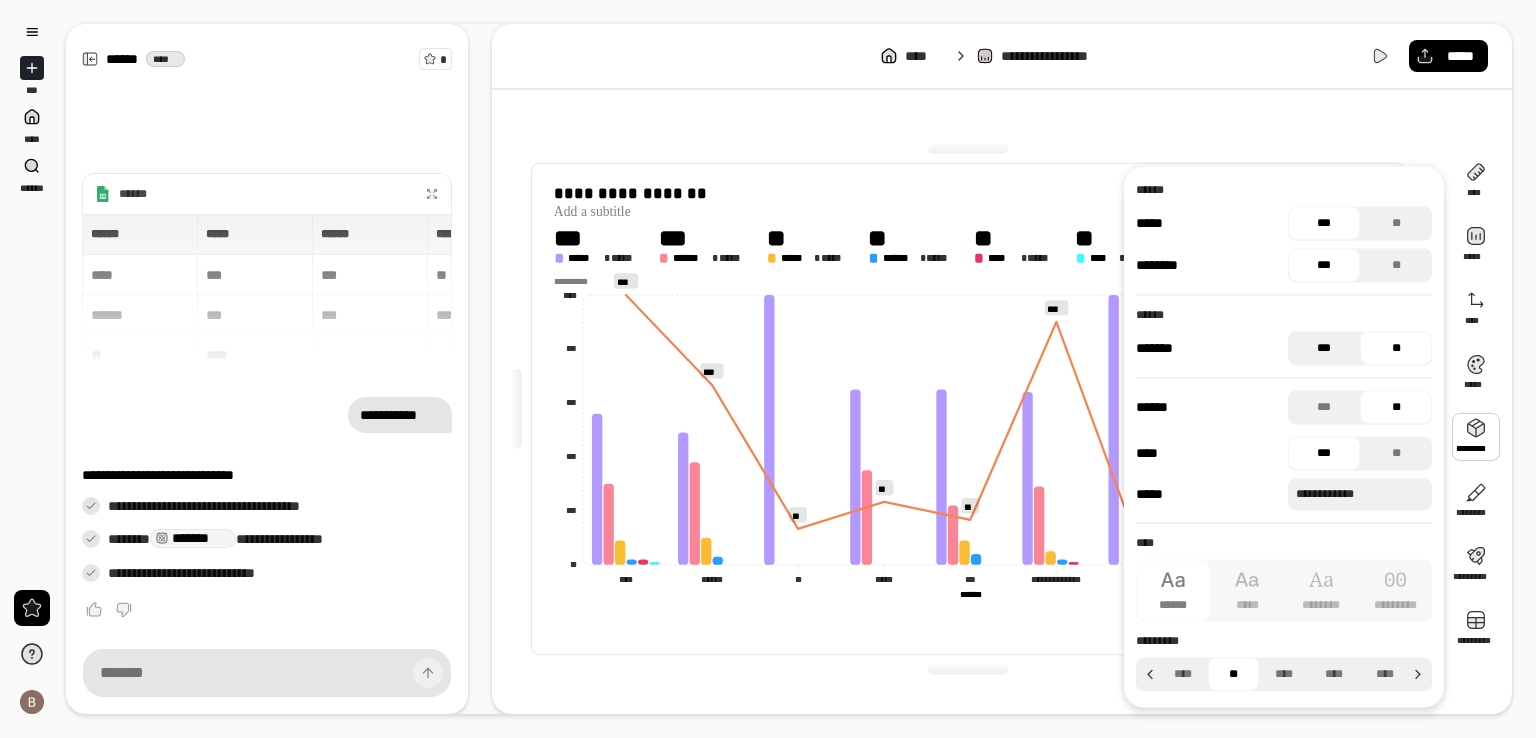 click on "***" at bounding box center [1324, 348] 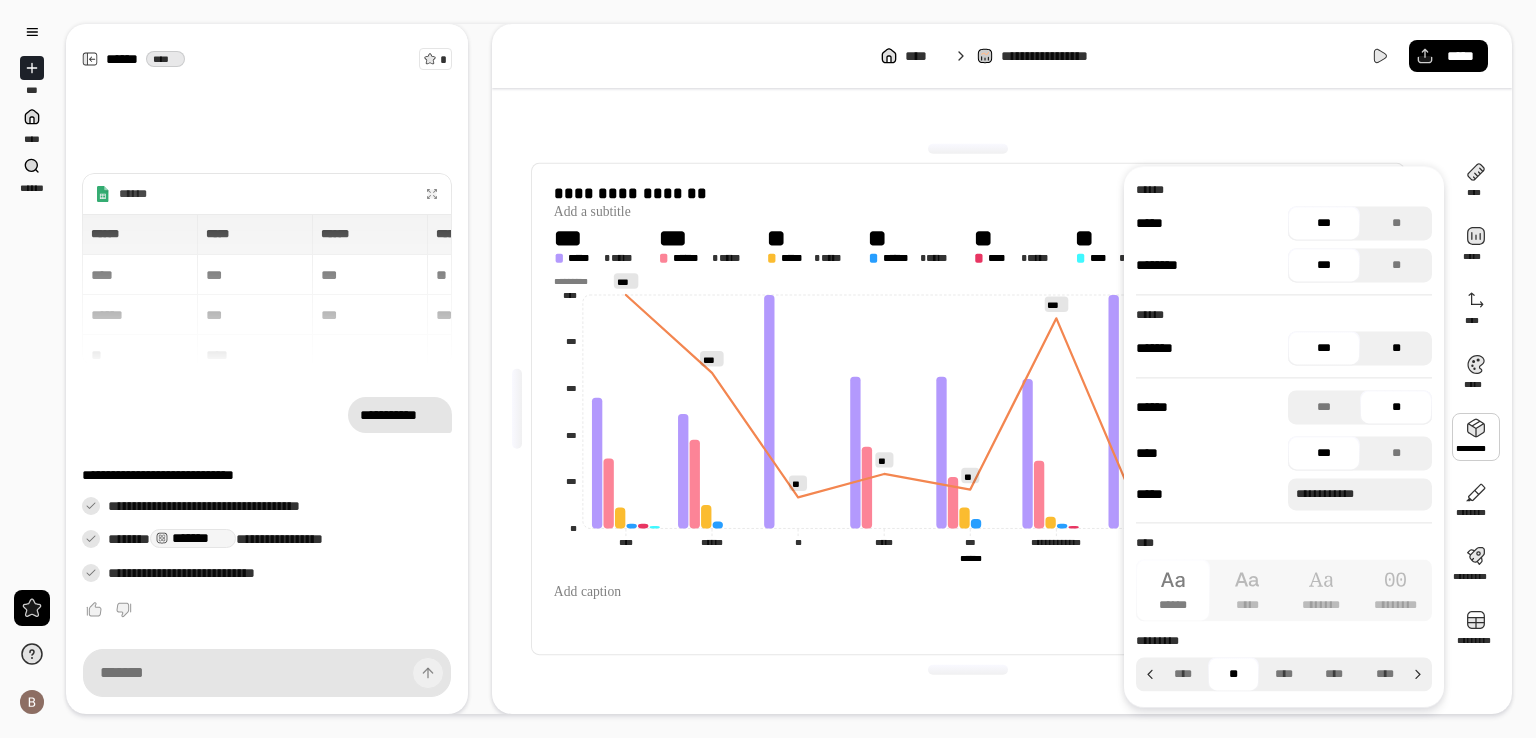 click on "**" at bounding box center (1396, 348) 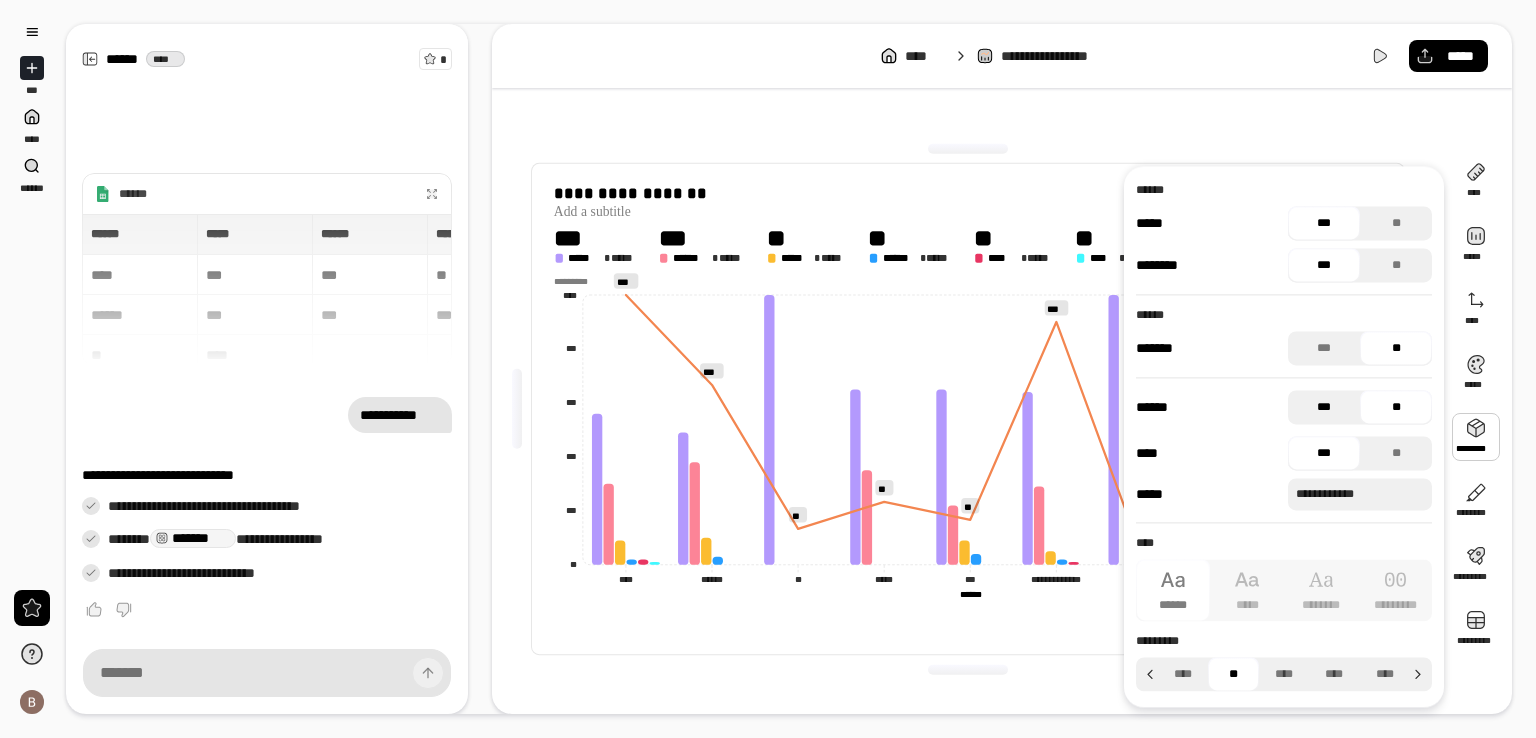 click on "***" at bounding box center [1324, 407] 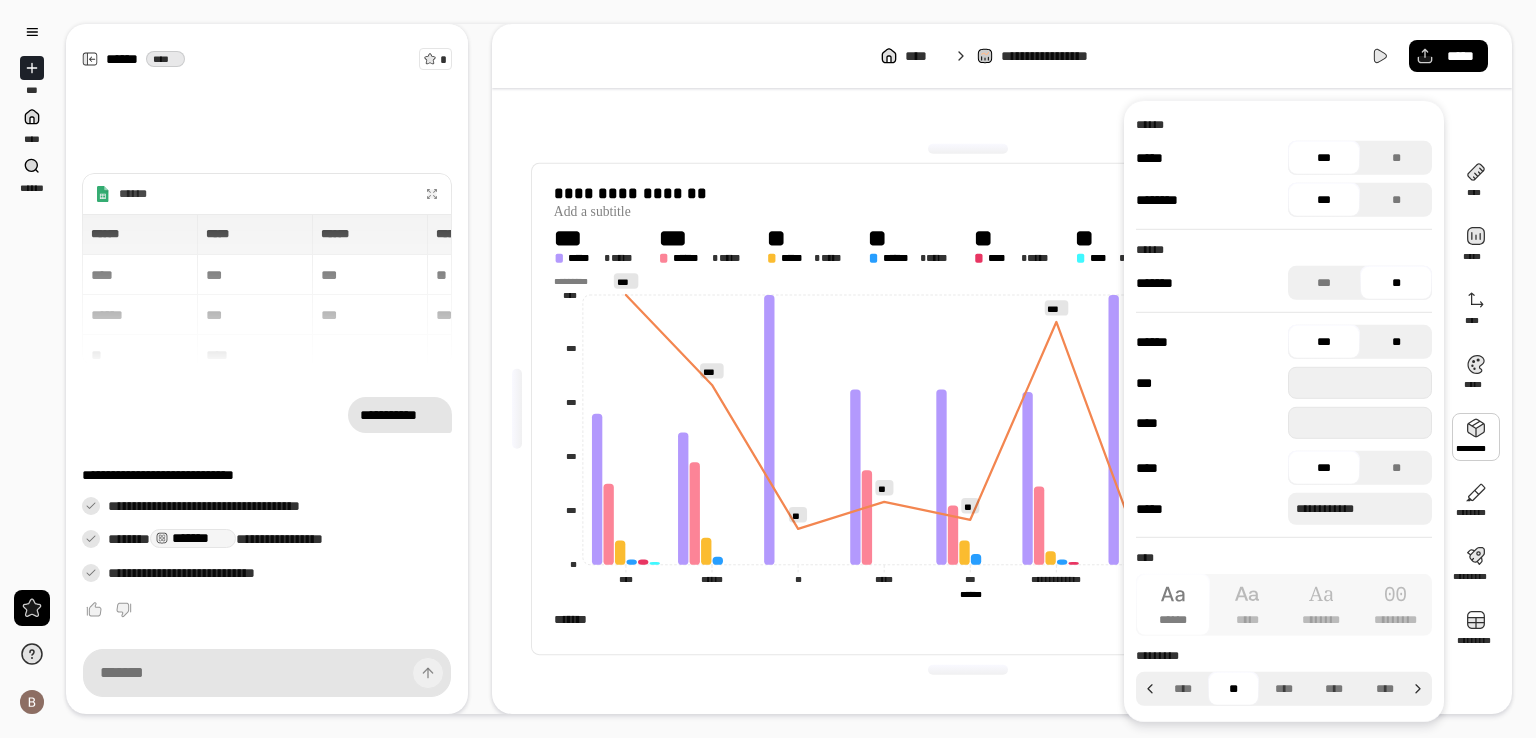 click on "**" at bounding box center (1396, 342) 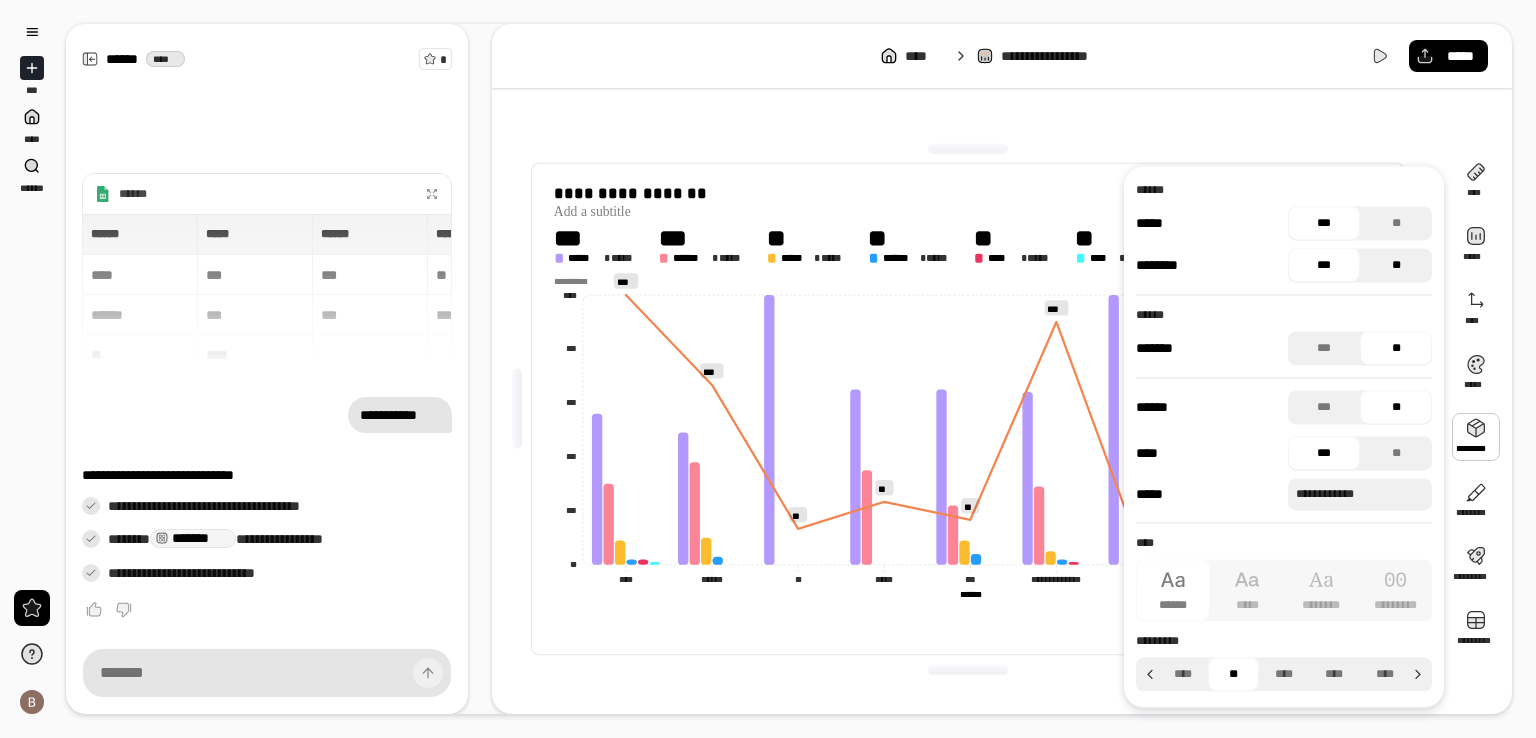 click on "**" at bounding box center (1396, 265) 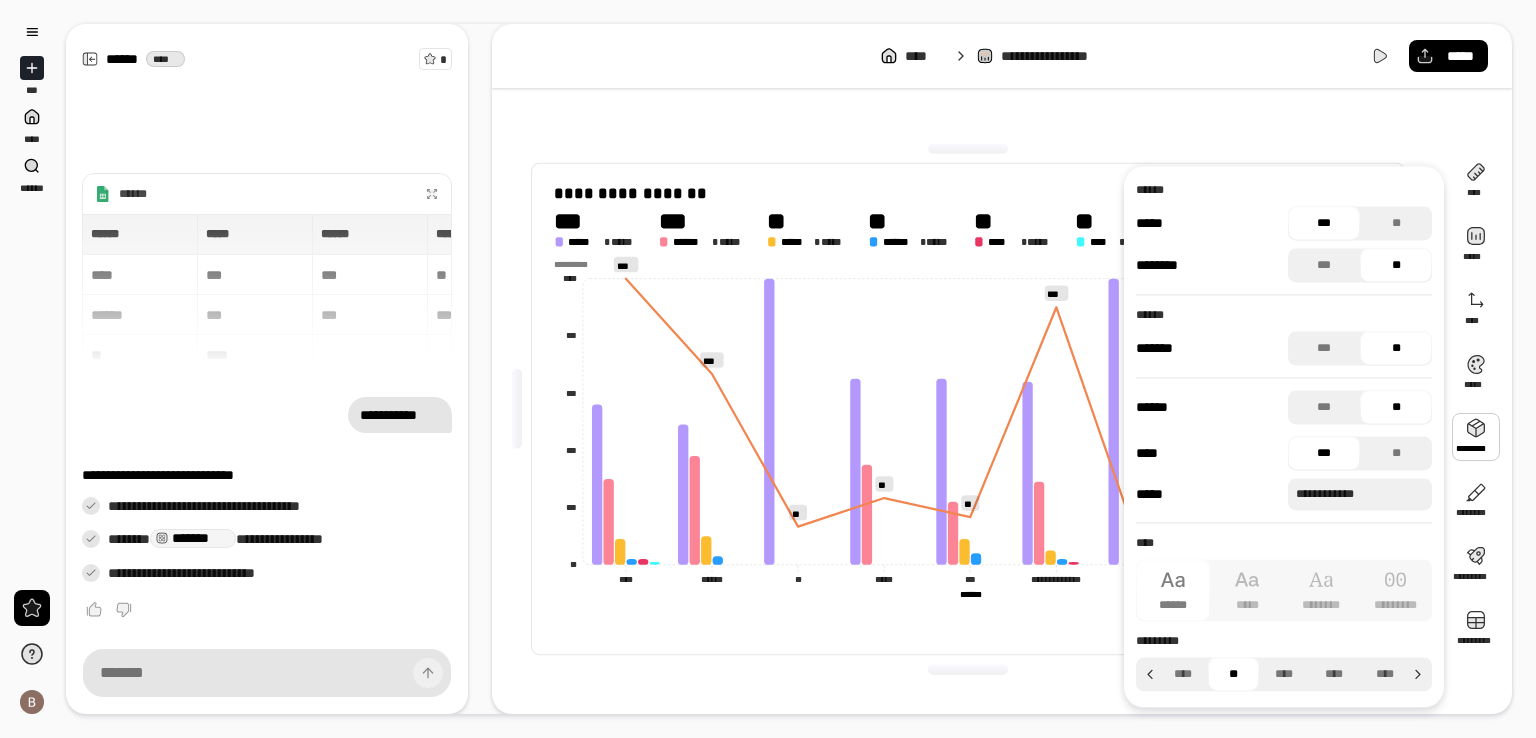 click on "**" at bounding box center (1396, 265) 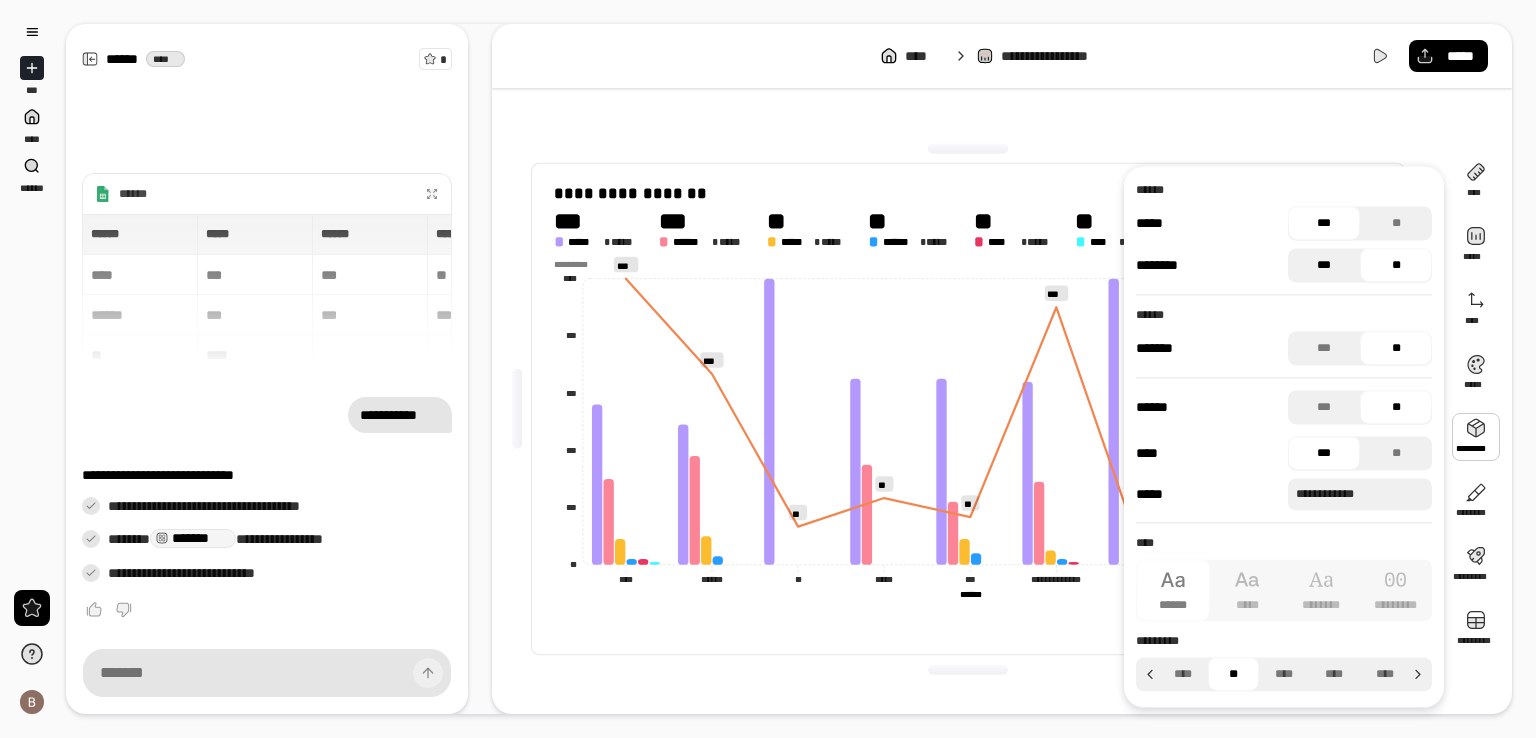 click on "***" at bounding box center [1324, 265] 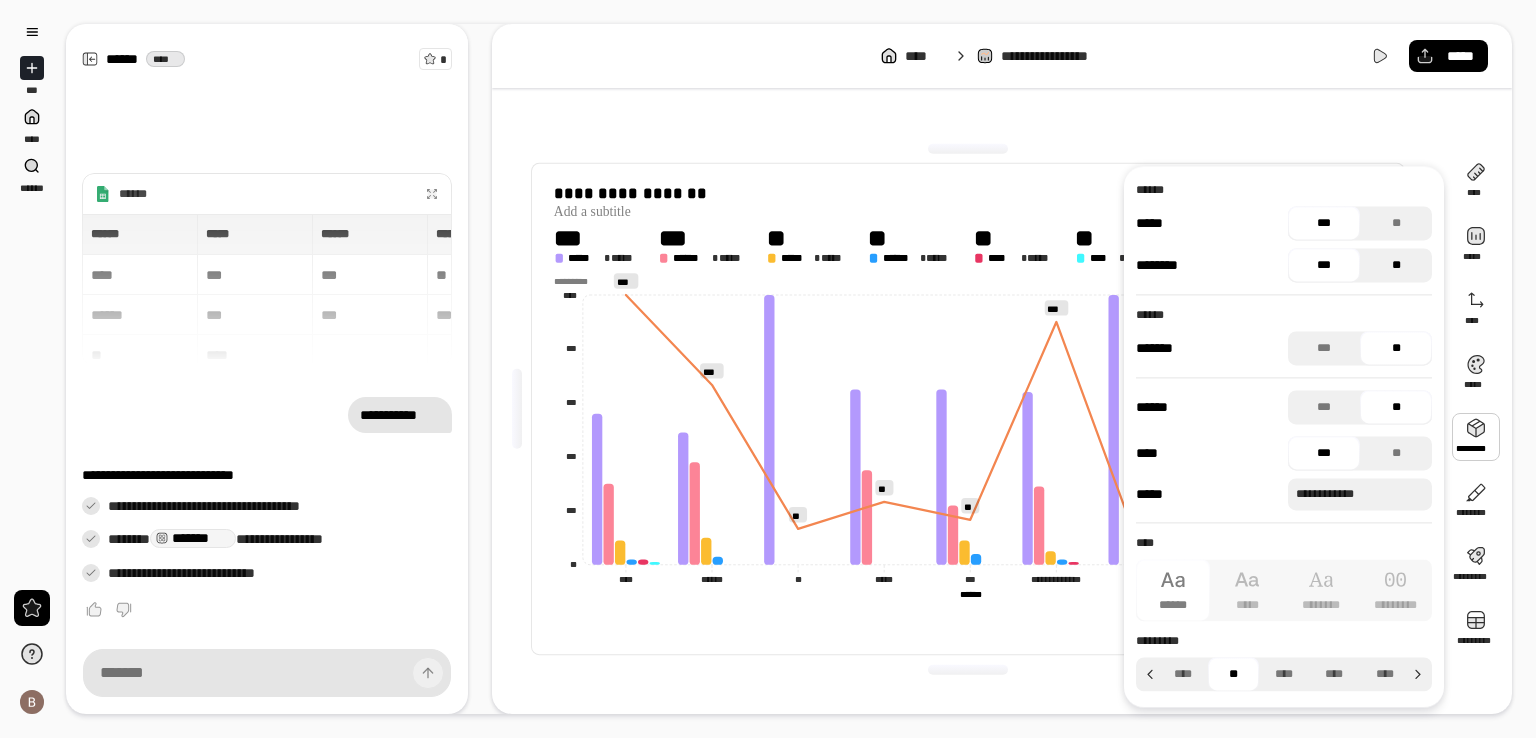 click on "**" at bounding box center (1396, 265) 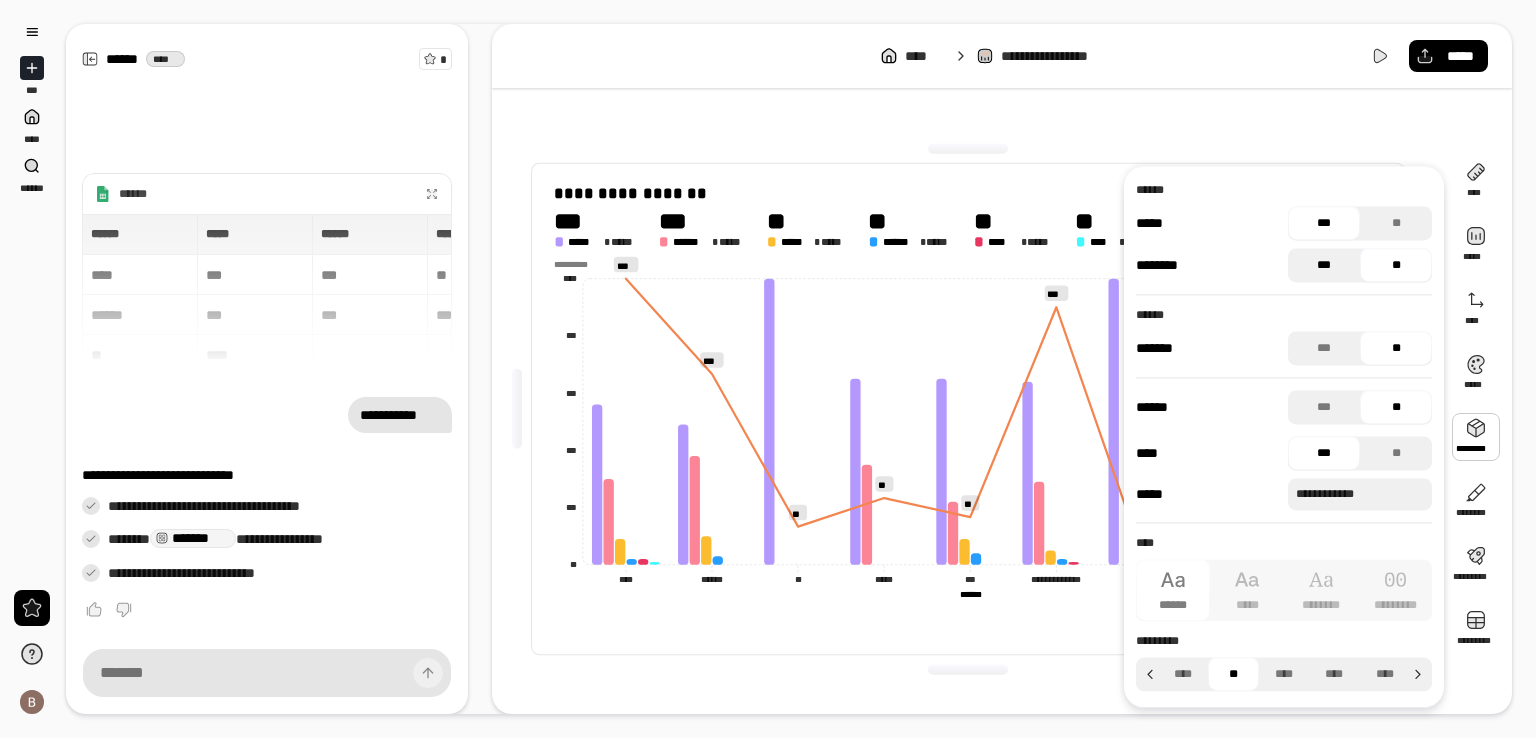 click on "***" at bounding box center [1324, 265] 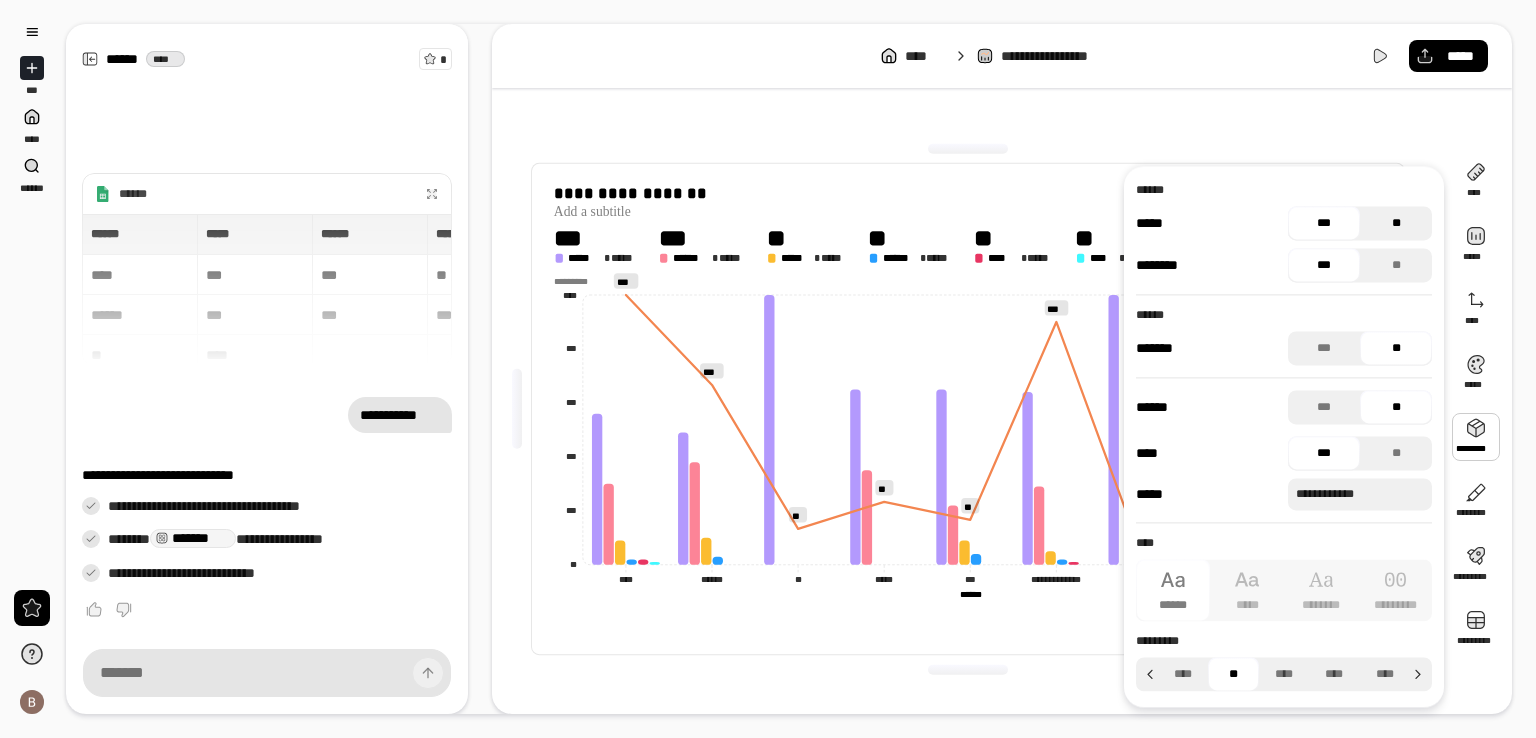 click on "**" at bounding box center [1396, 223] 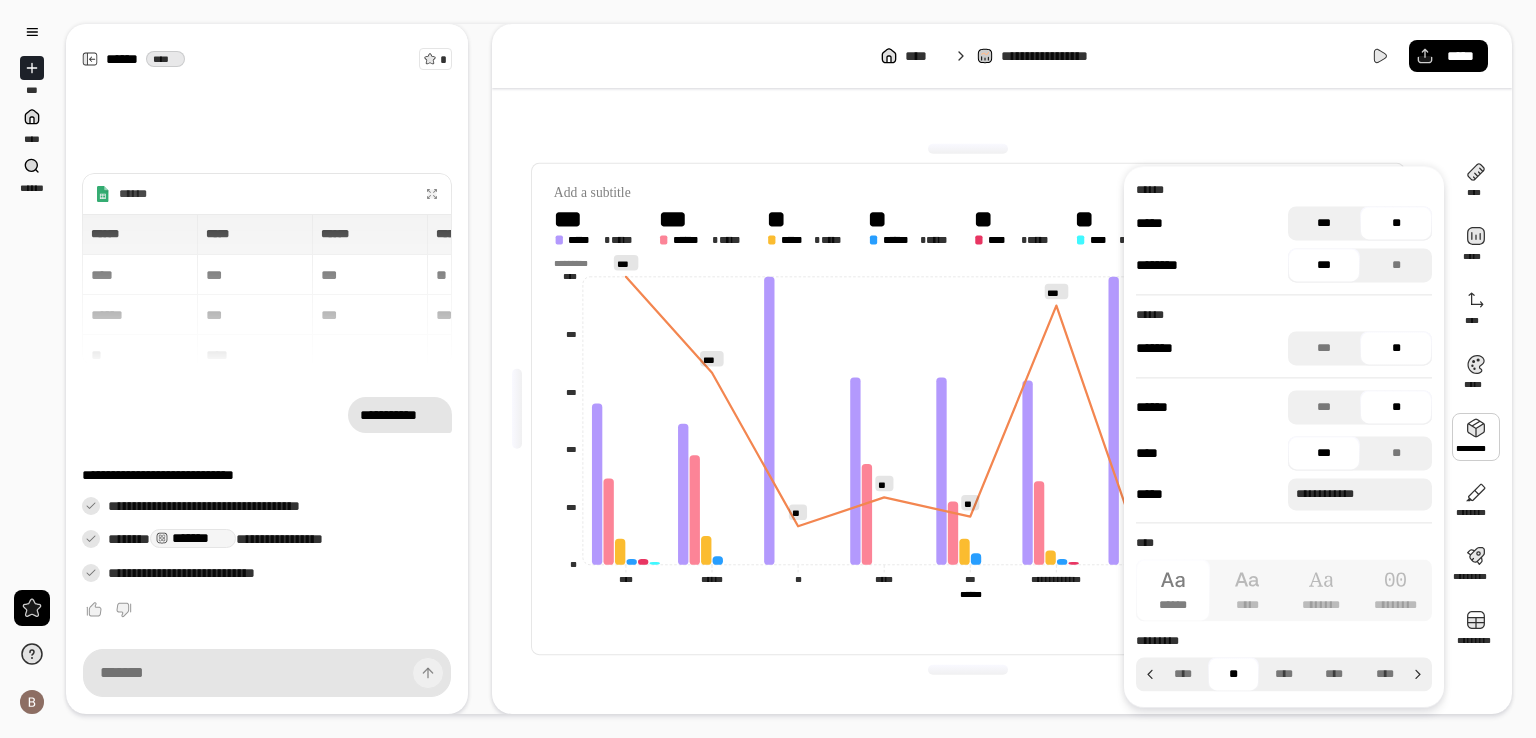click on "***" at bounding box center [1324, 223] 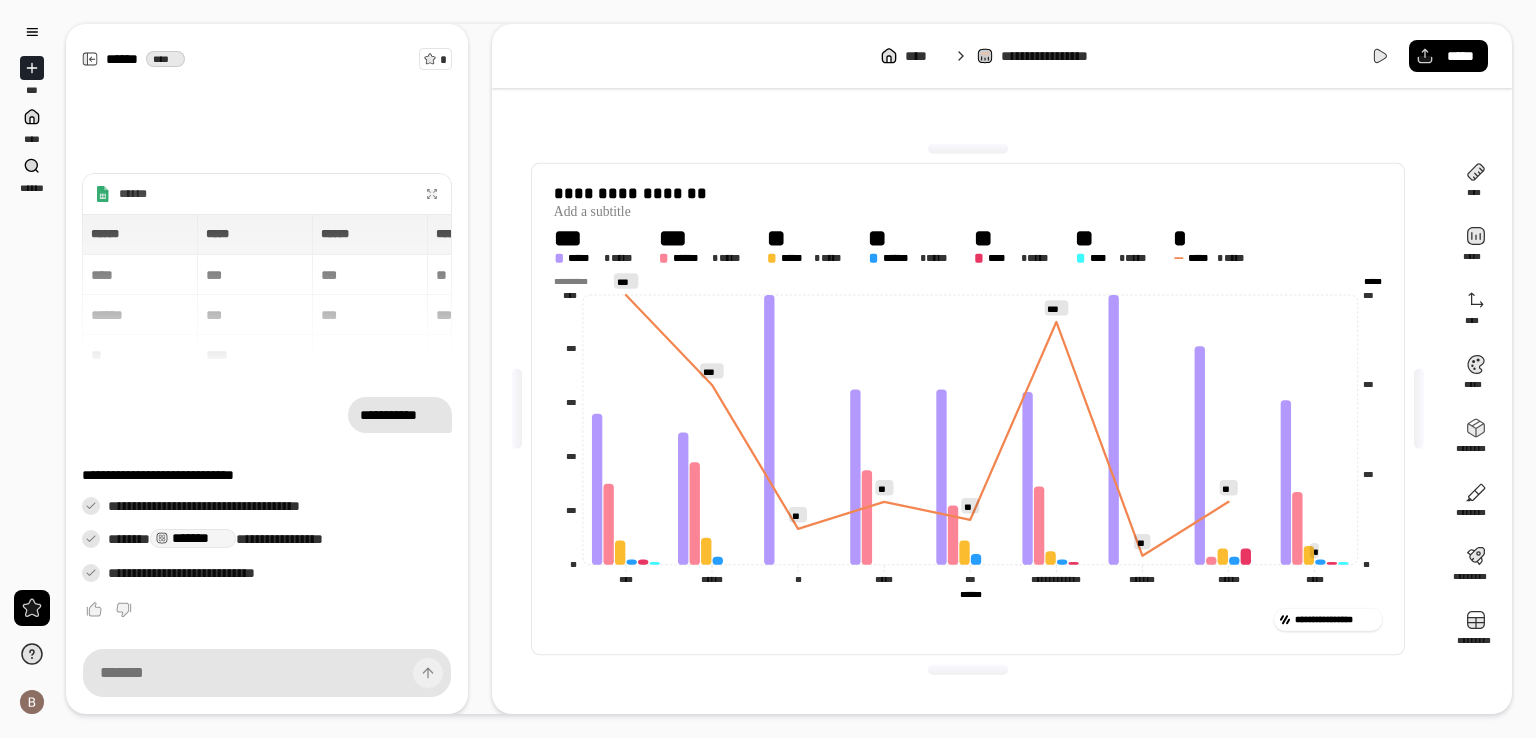 click on "**********" at bounding box center (968, 409) 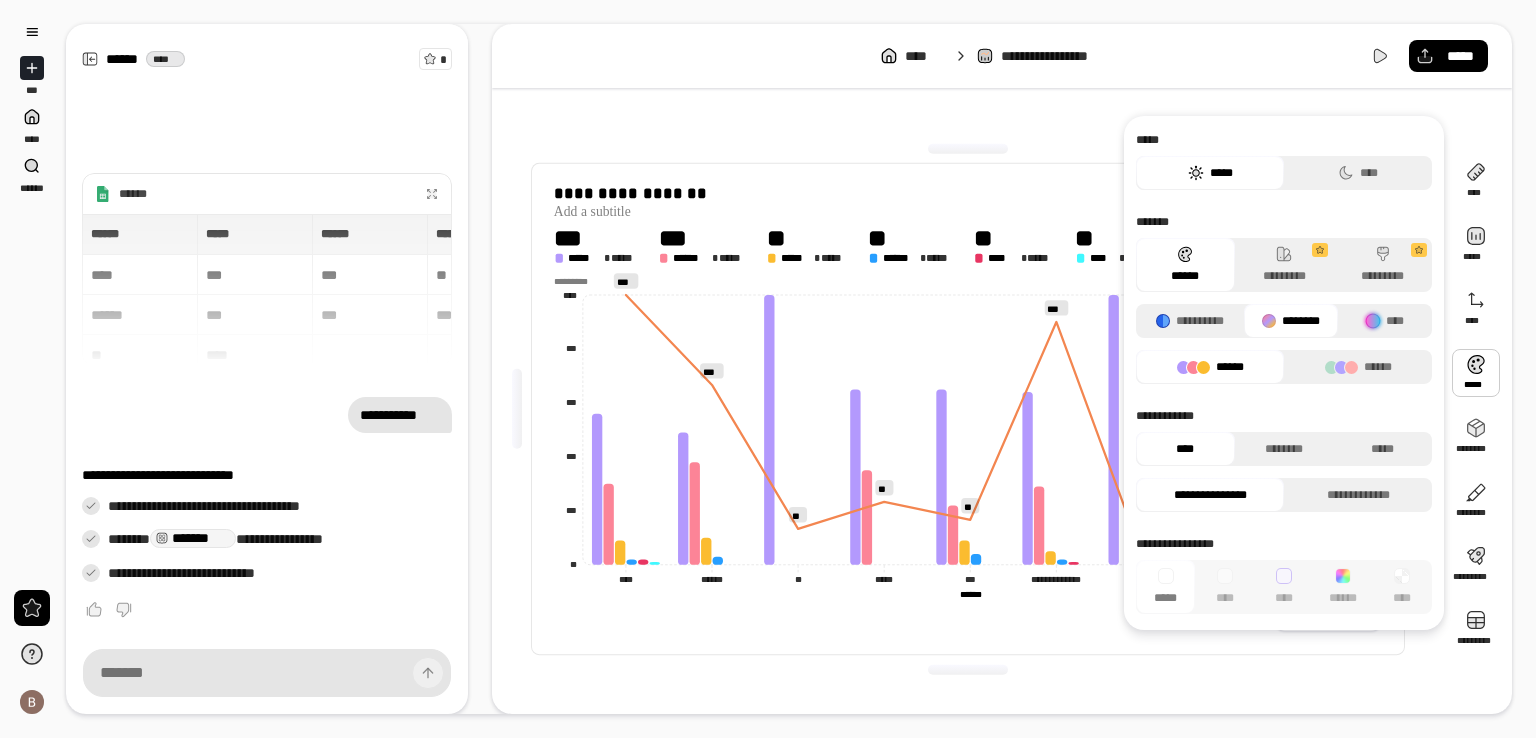 click at bounding box center [1476, 373] 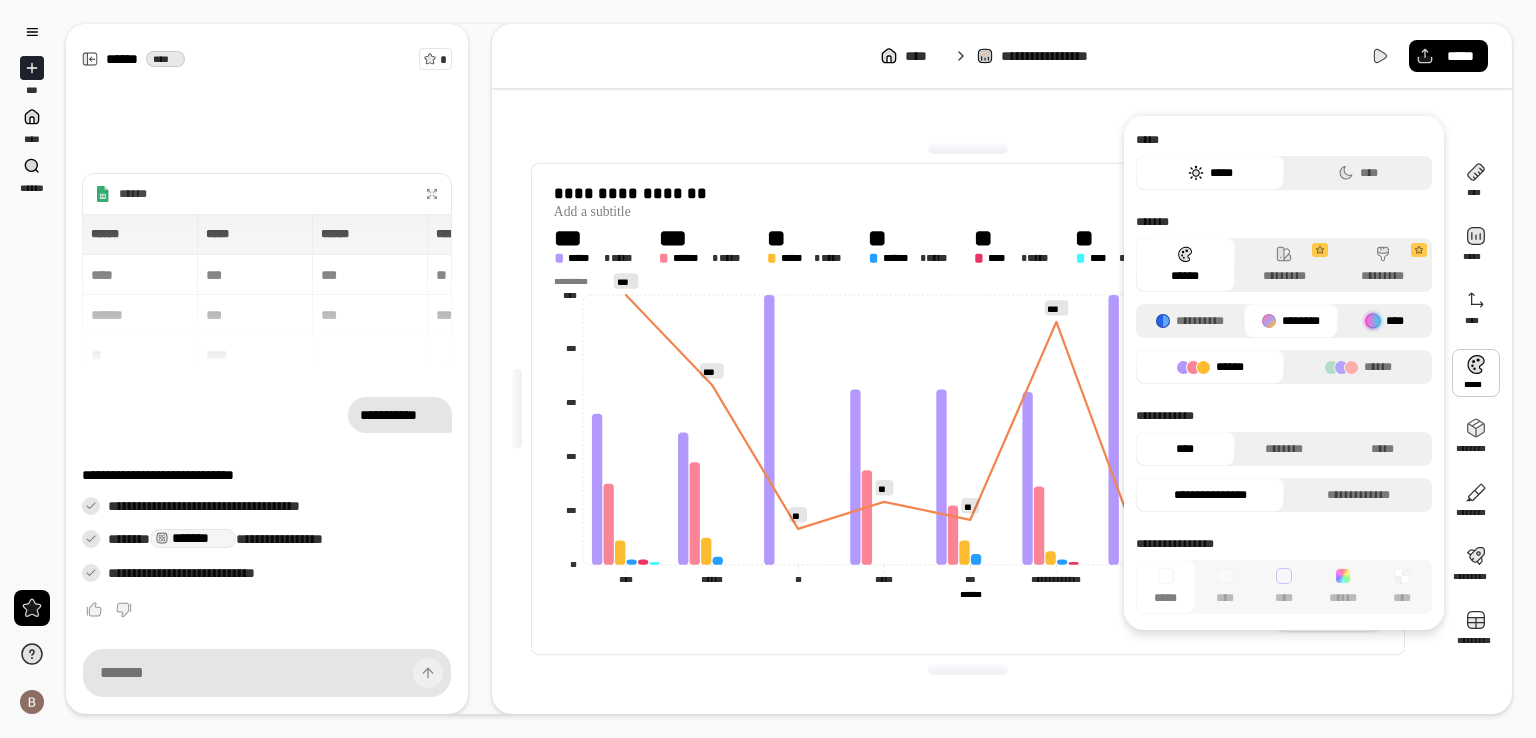 click on "****" at bounding box center (1385, 321) 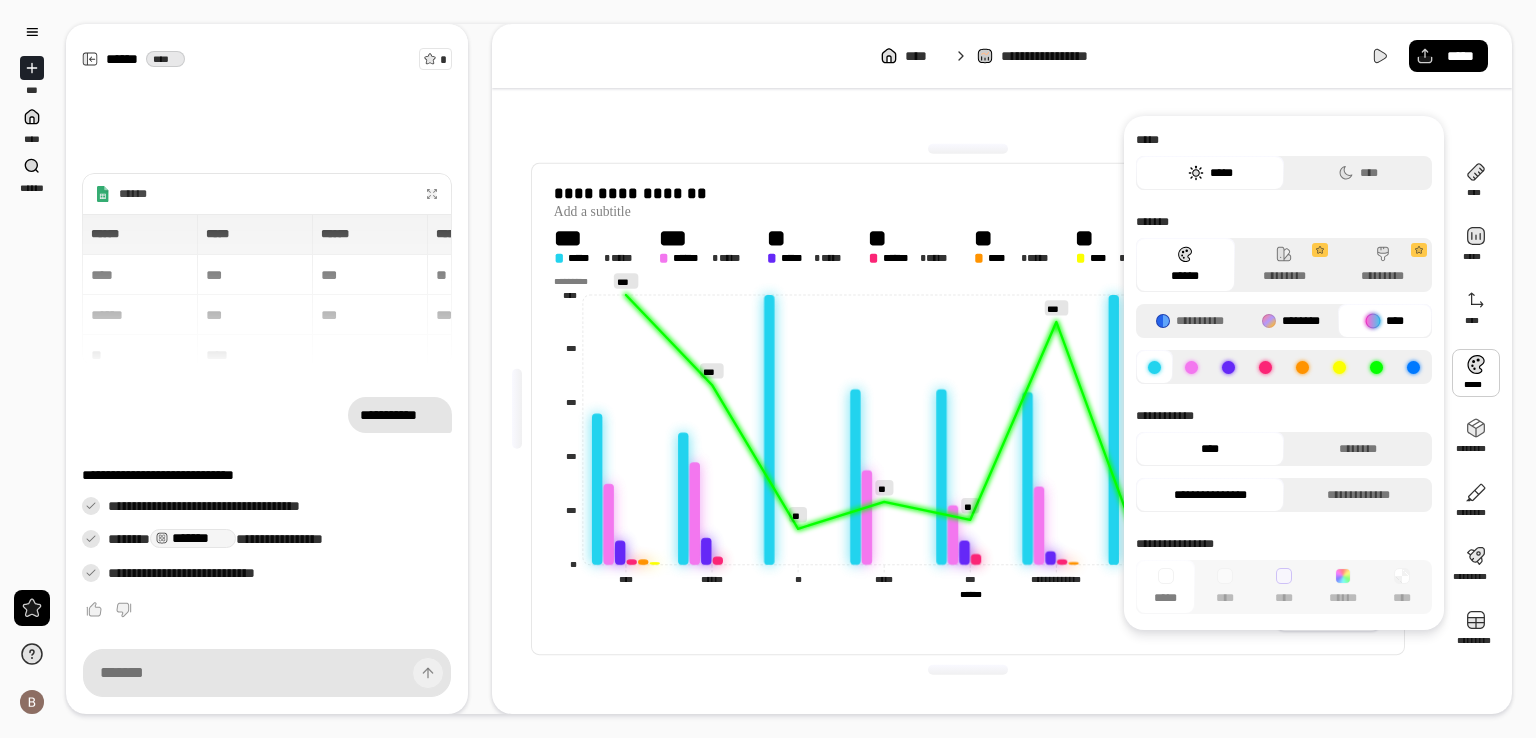 click on "********" at bounding box center [1291, 321] 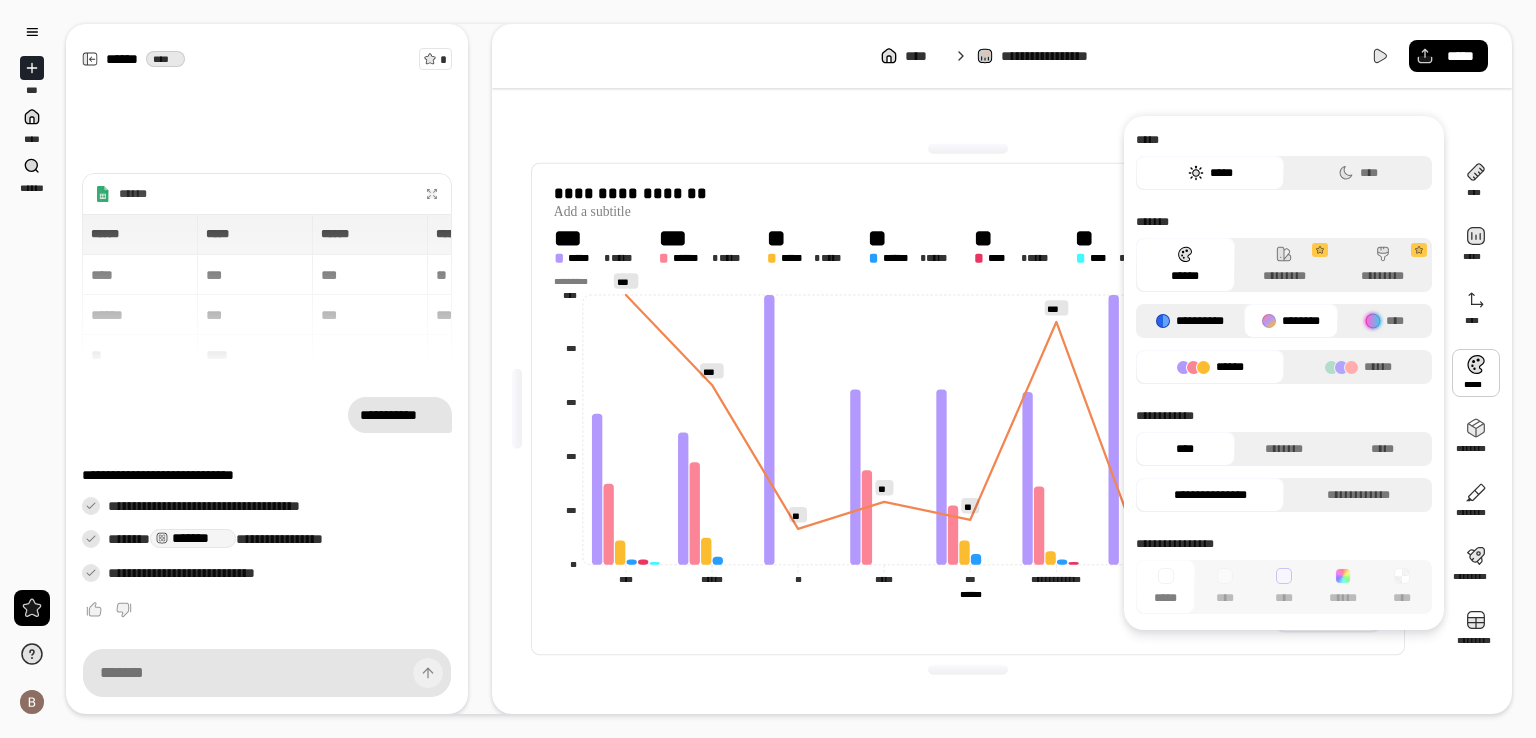 click on "**********" at bounding box center [1190, 321] 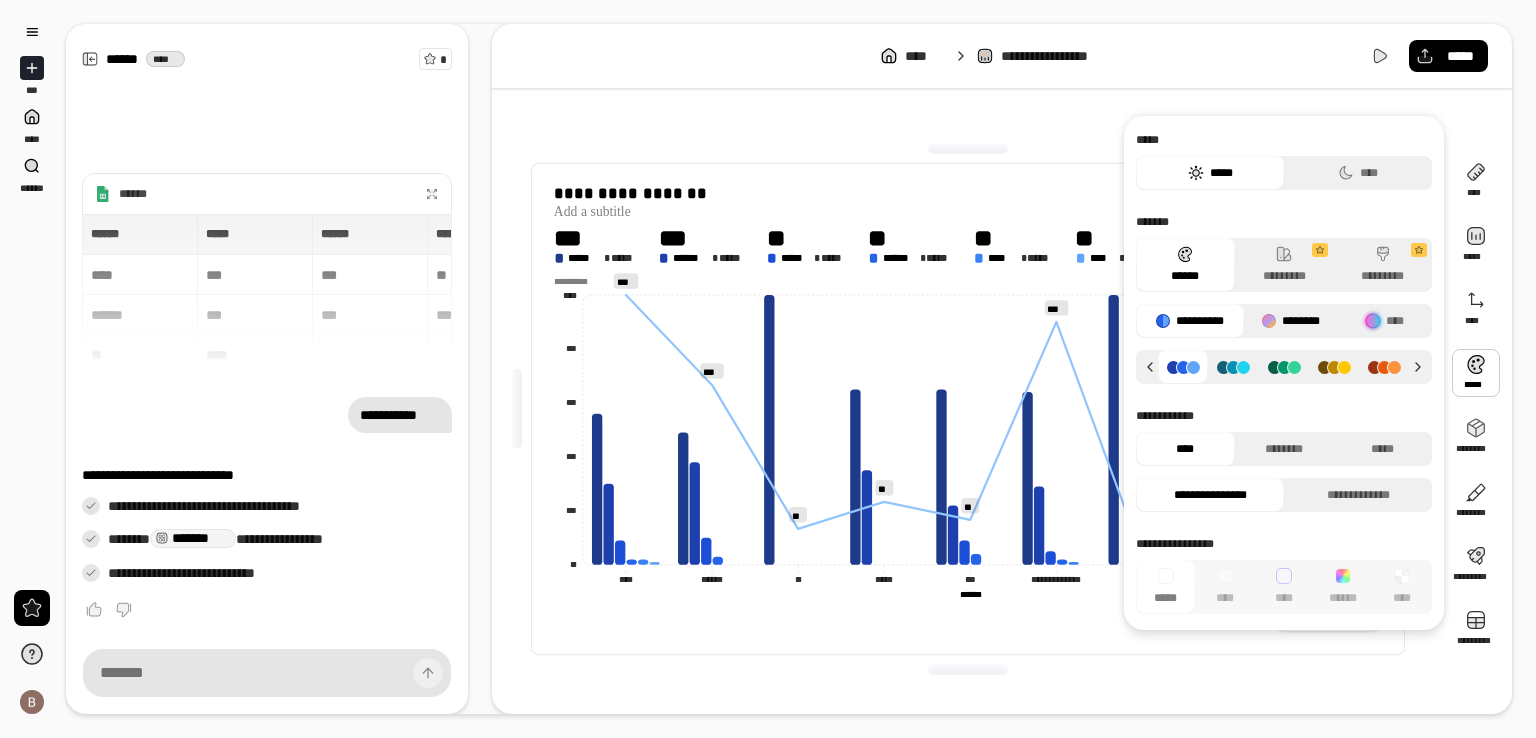 click on "********" at bounding box center [1291, 321] 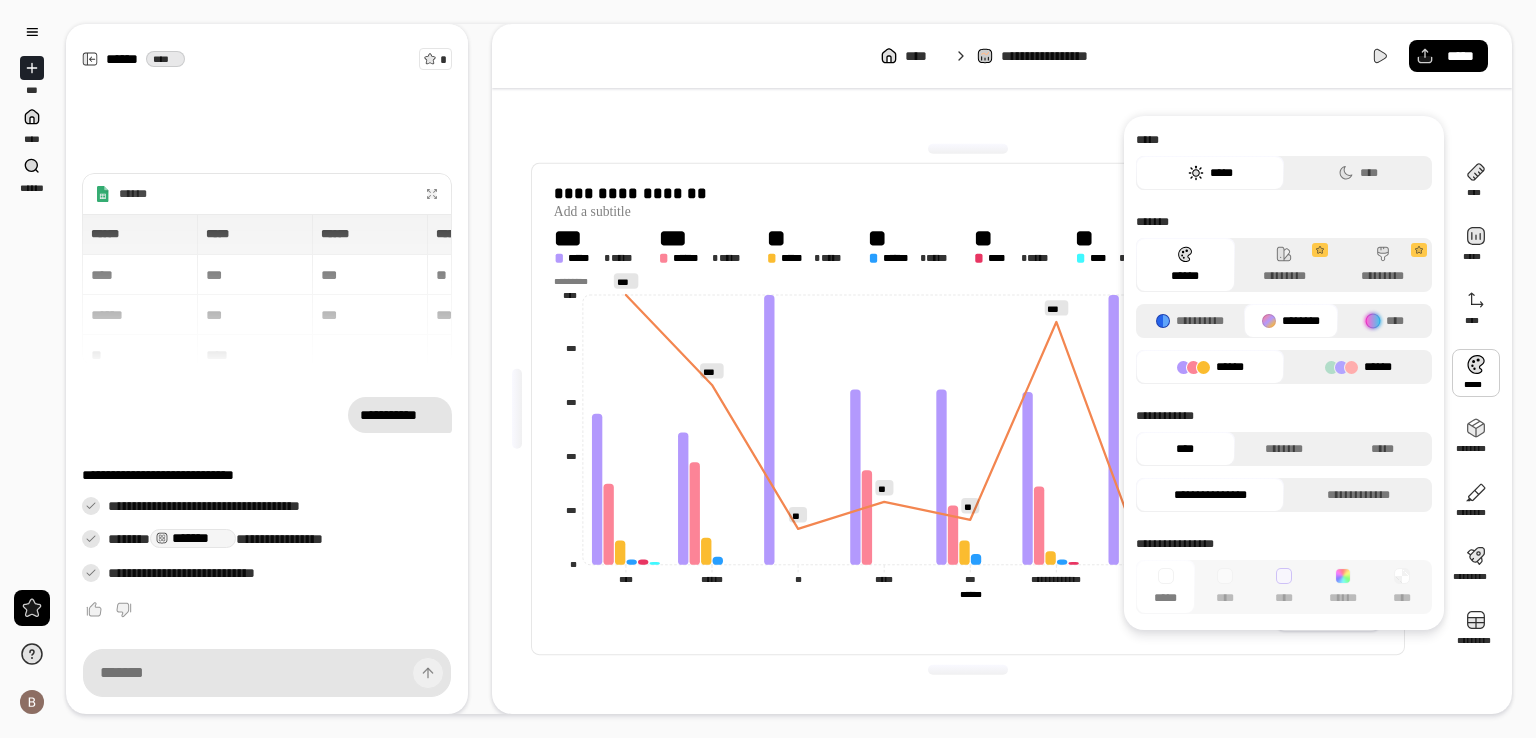 click on "******" at bounding box center (1358, 367) 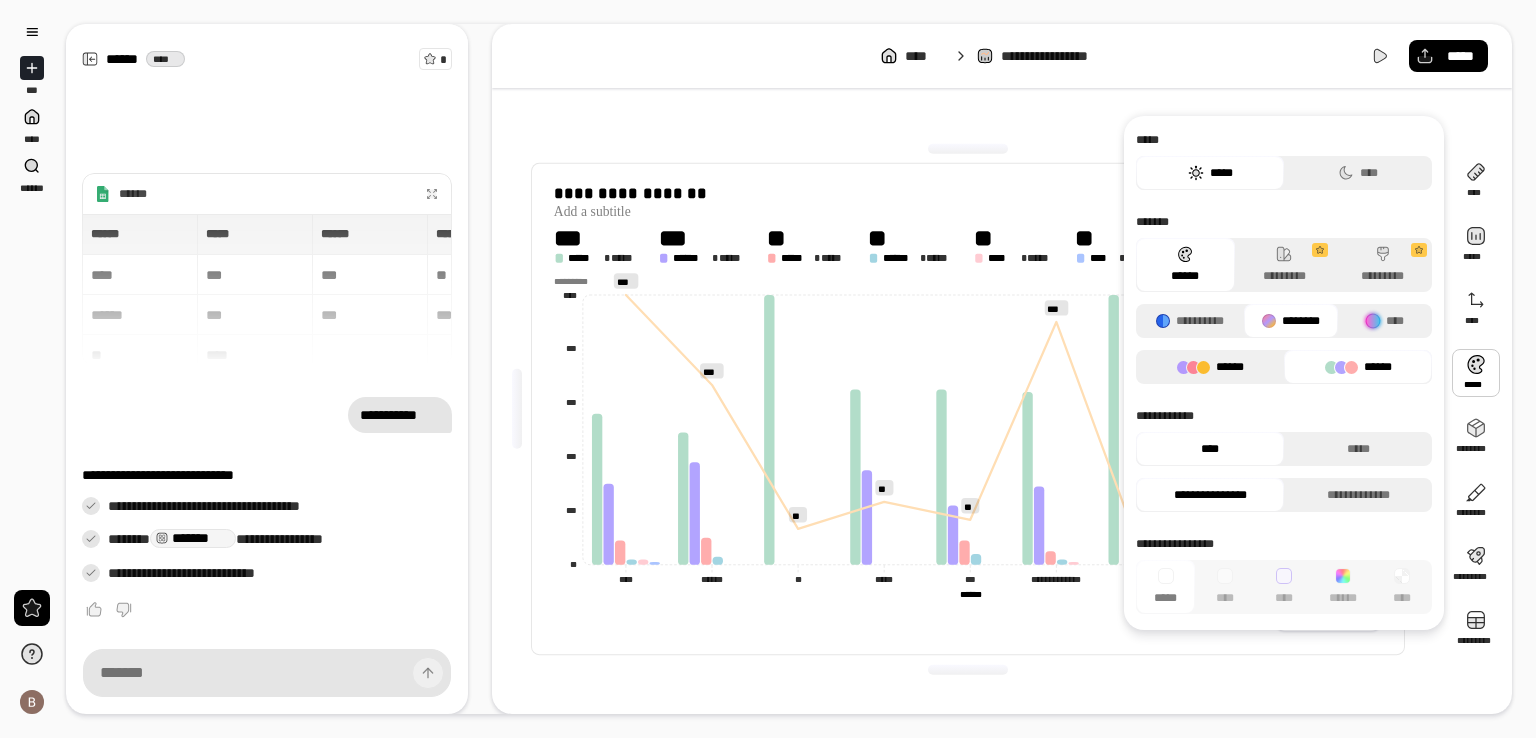 click on "******" at bounding box center [1210, 367] 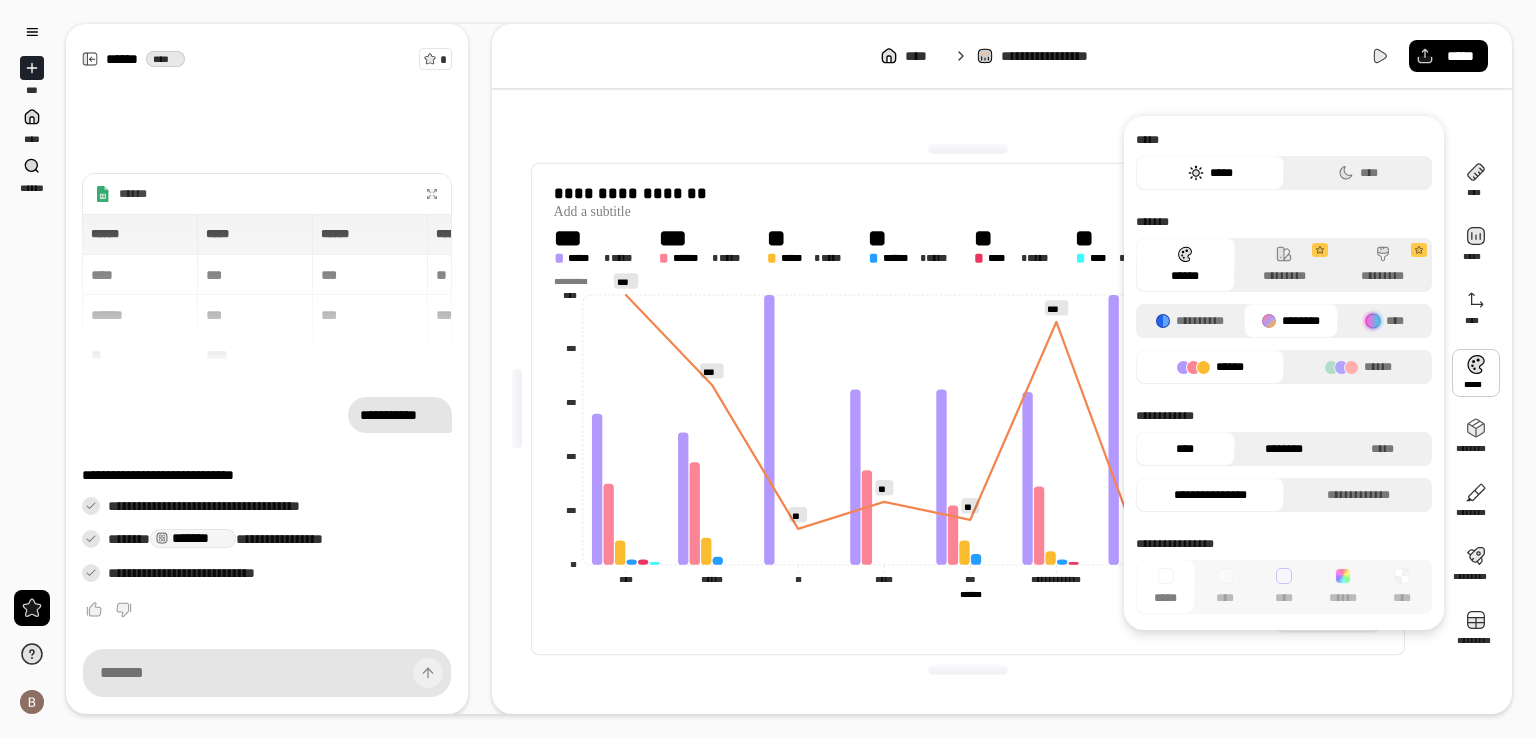 click on "********" at bounding box center (1284, 449) 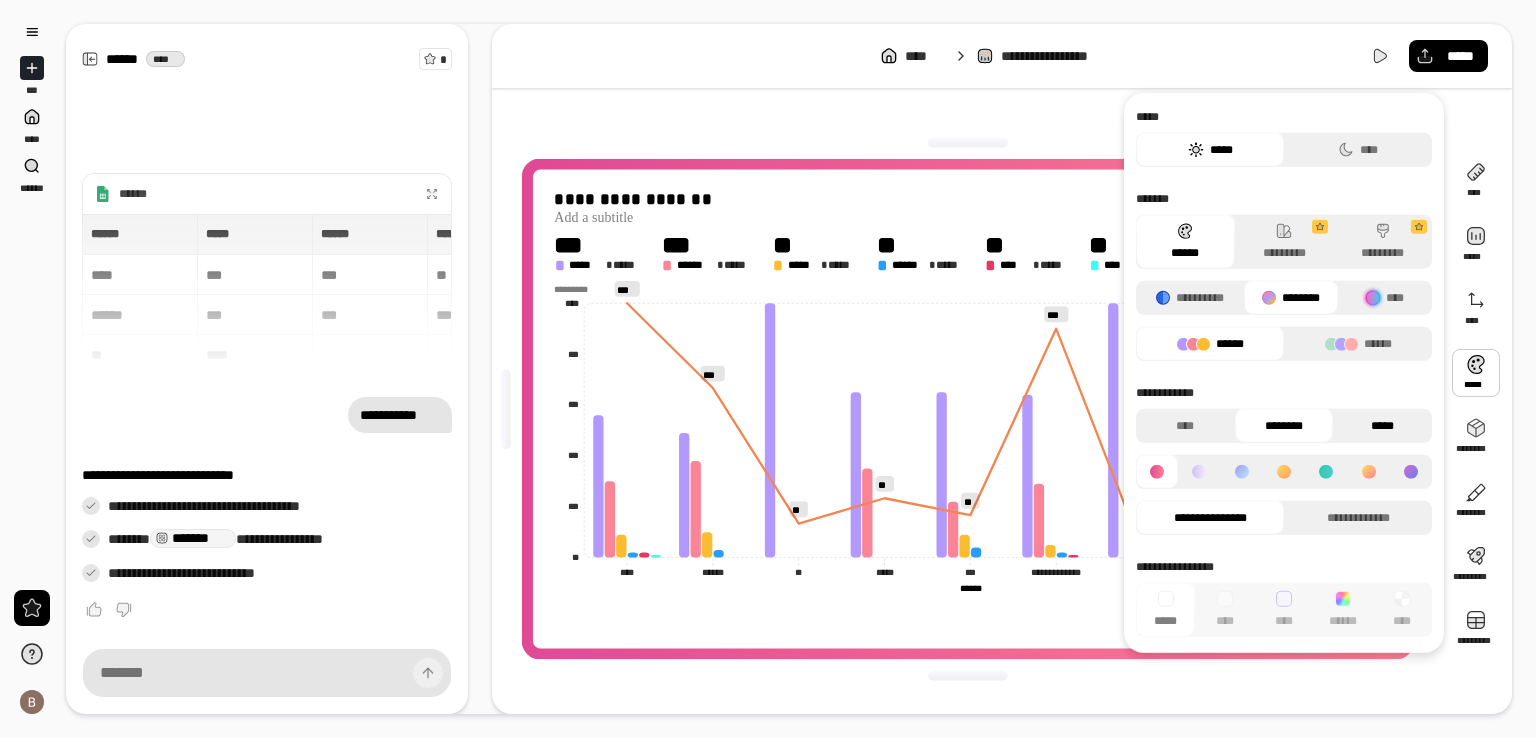 click on "*****" at bounding box center (1382, 426) 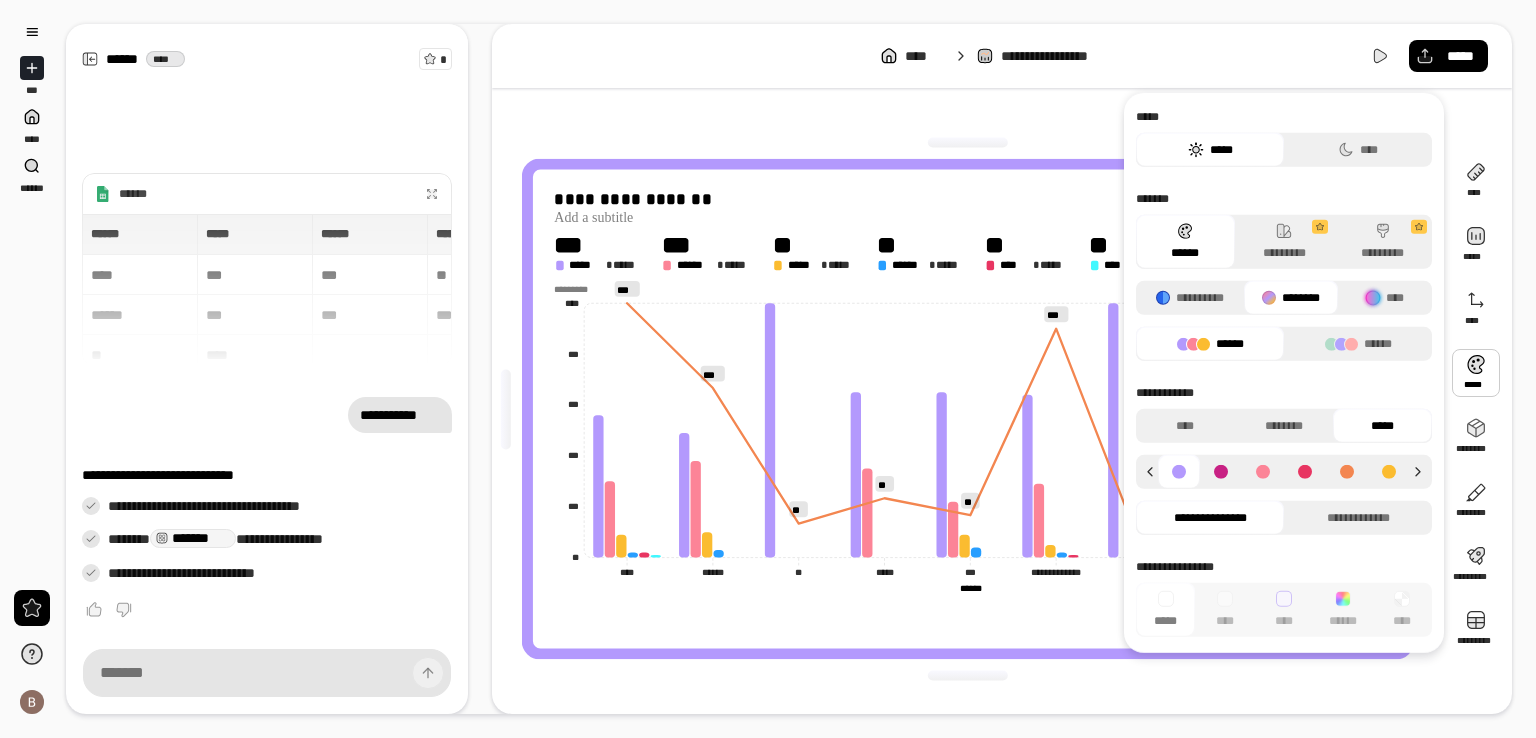 click at bounding box center (1263, 472) 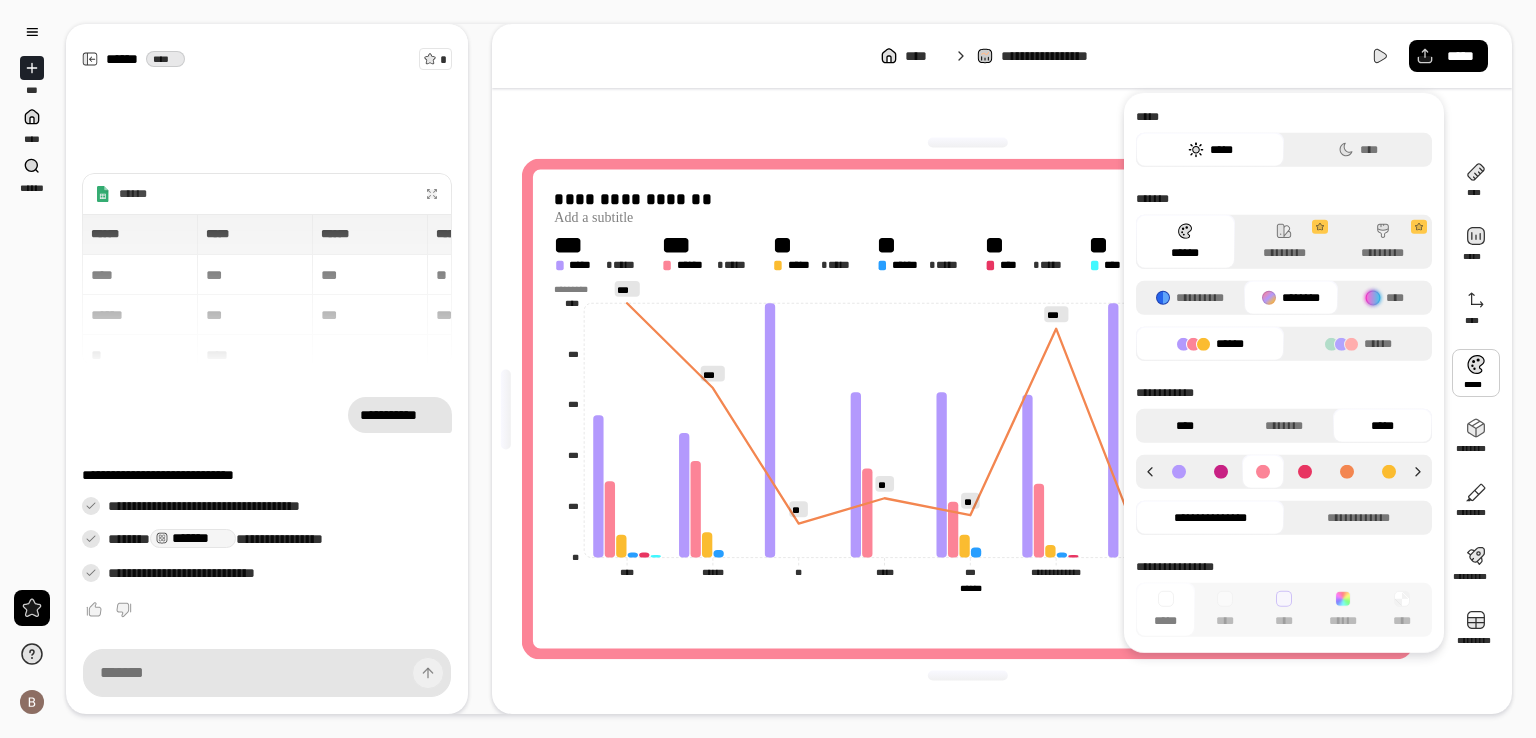 click on "****" at bounding box center [1185, 426] 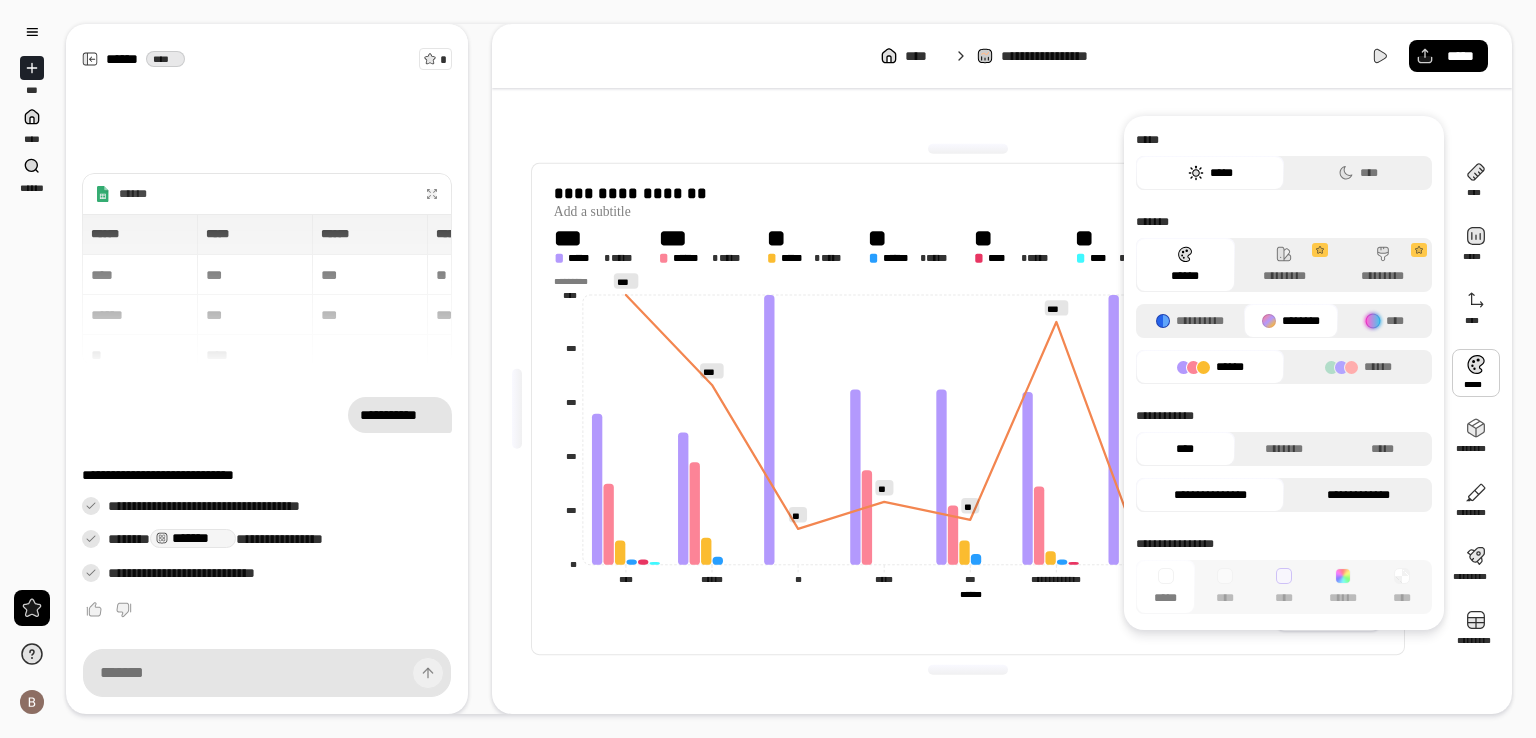 click on "**********" at bounding box center (1358, 495) 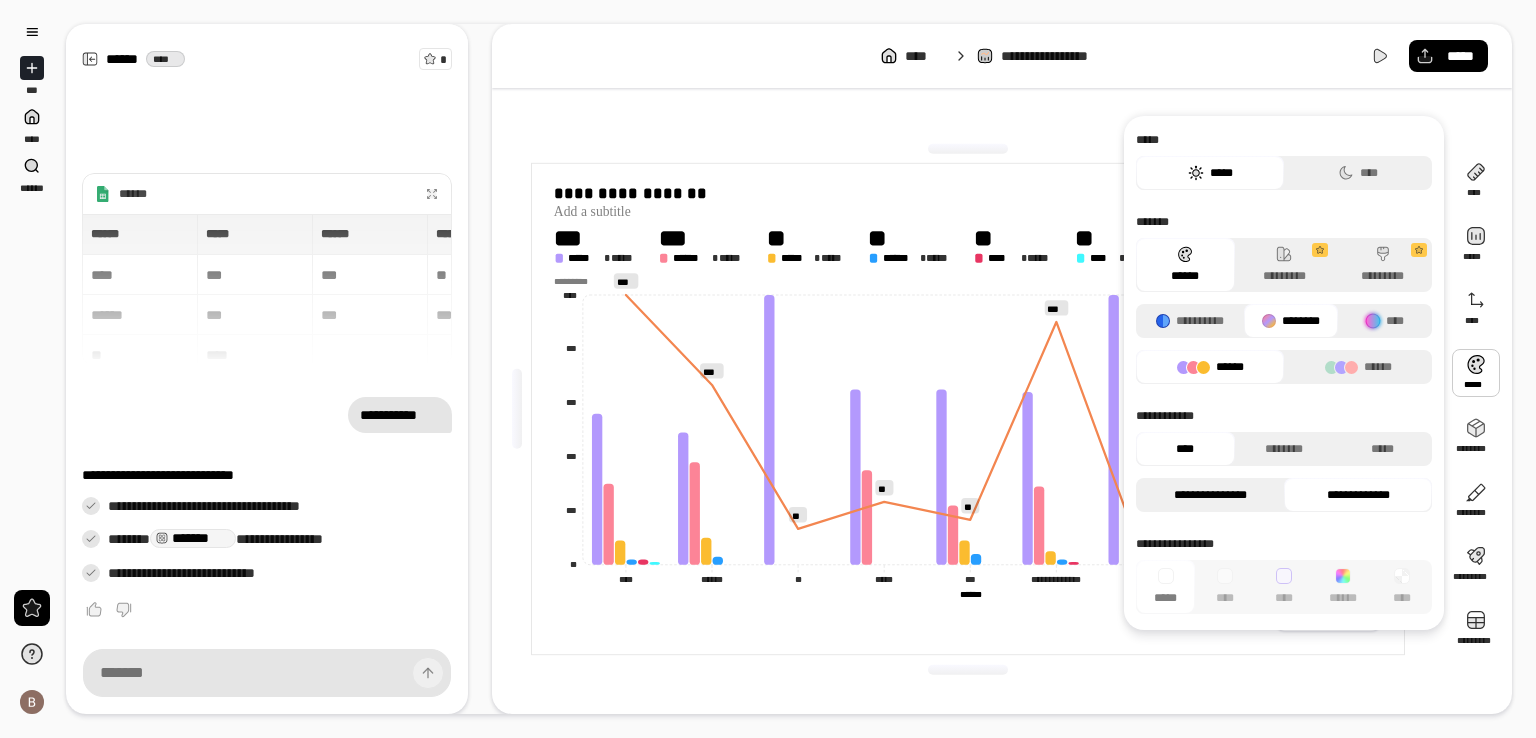 click on "**********" at bounding box center (1210, 495) 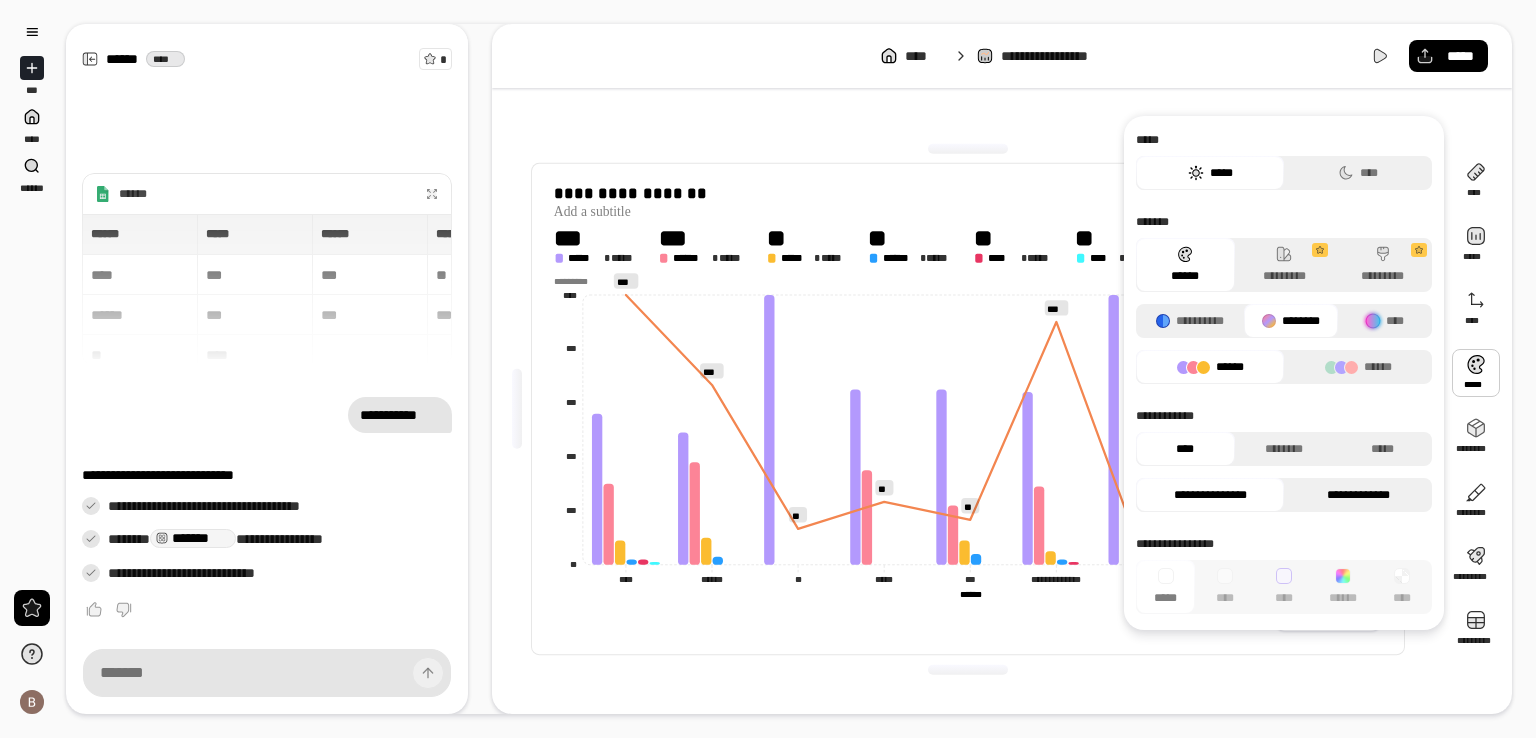 click on "**********" at bounding box center (1358, 495) 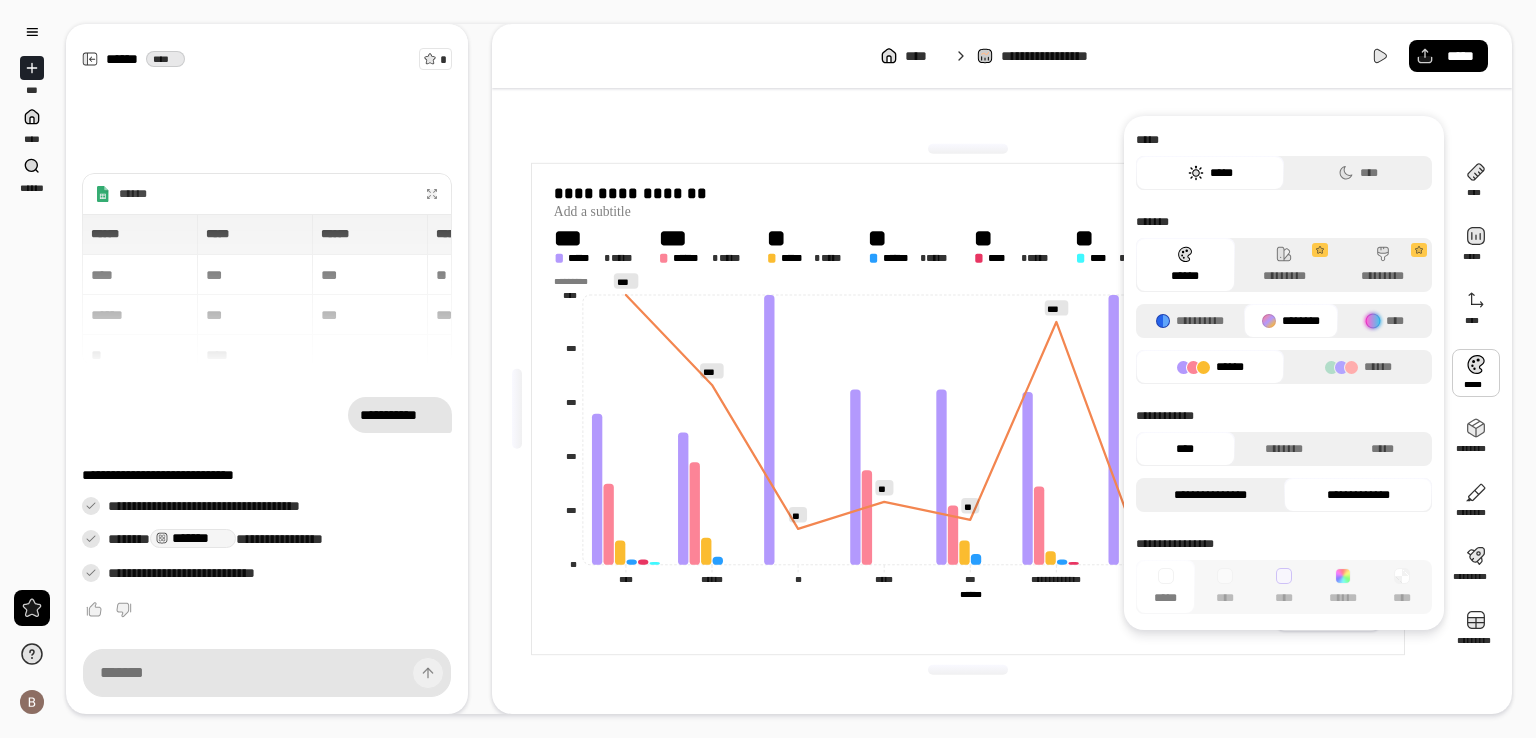 click on "**********" at bounding box center (1210, 495) 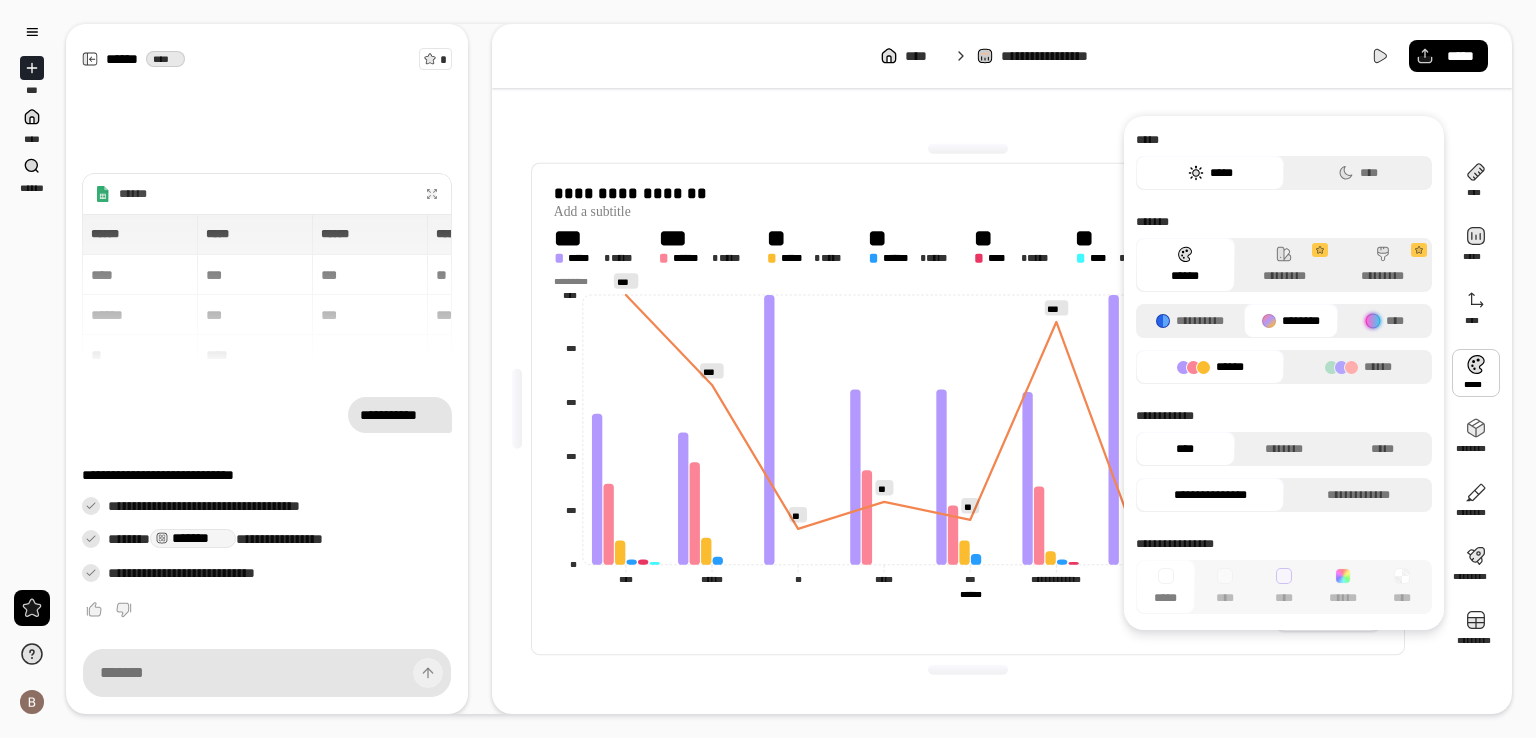 click on "**********" at bounding box center (1210, 495) 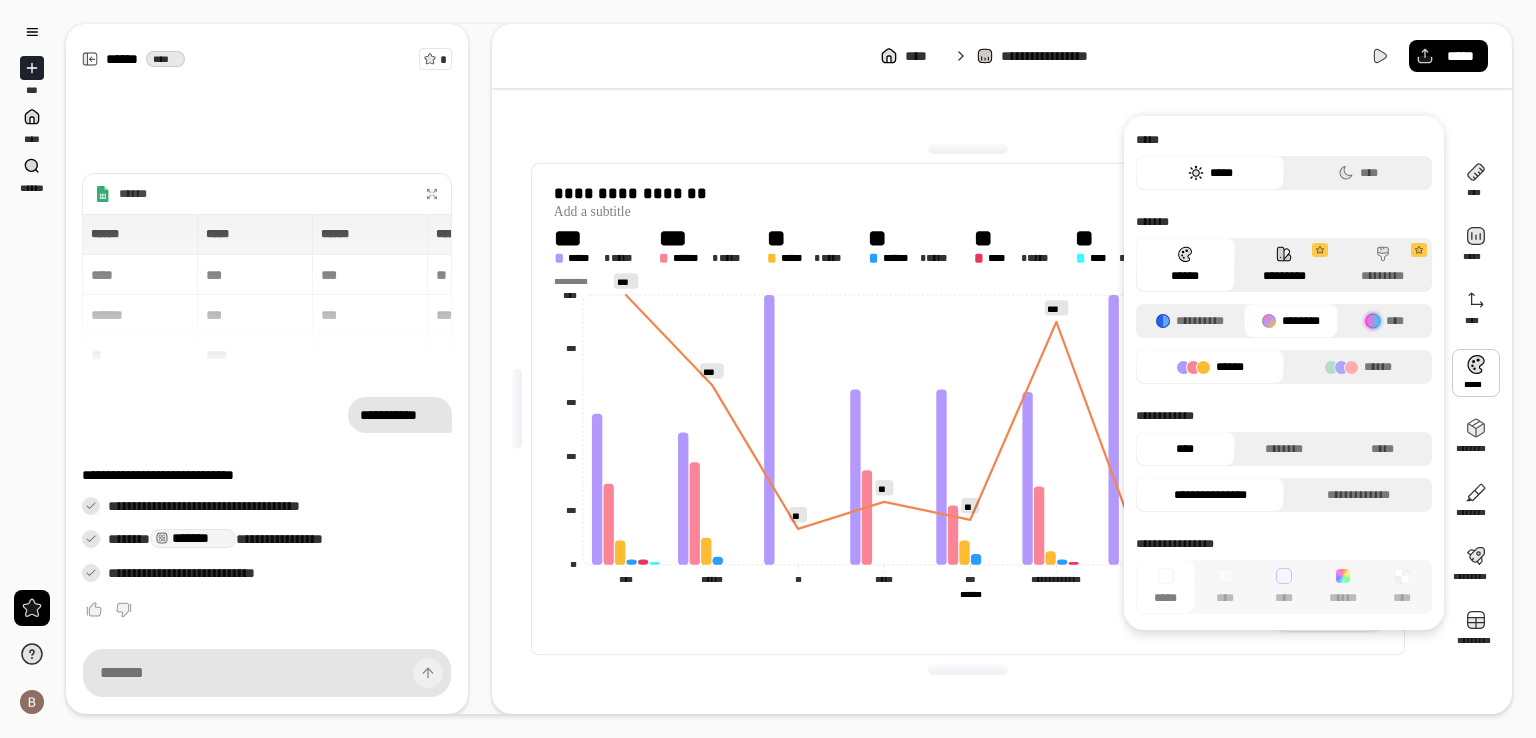 click on "*********" at bounding box center [1284, 265] 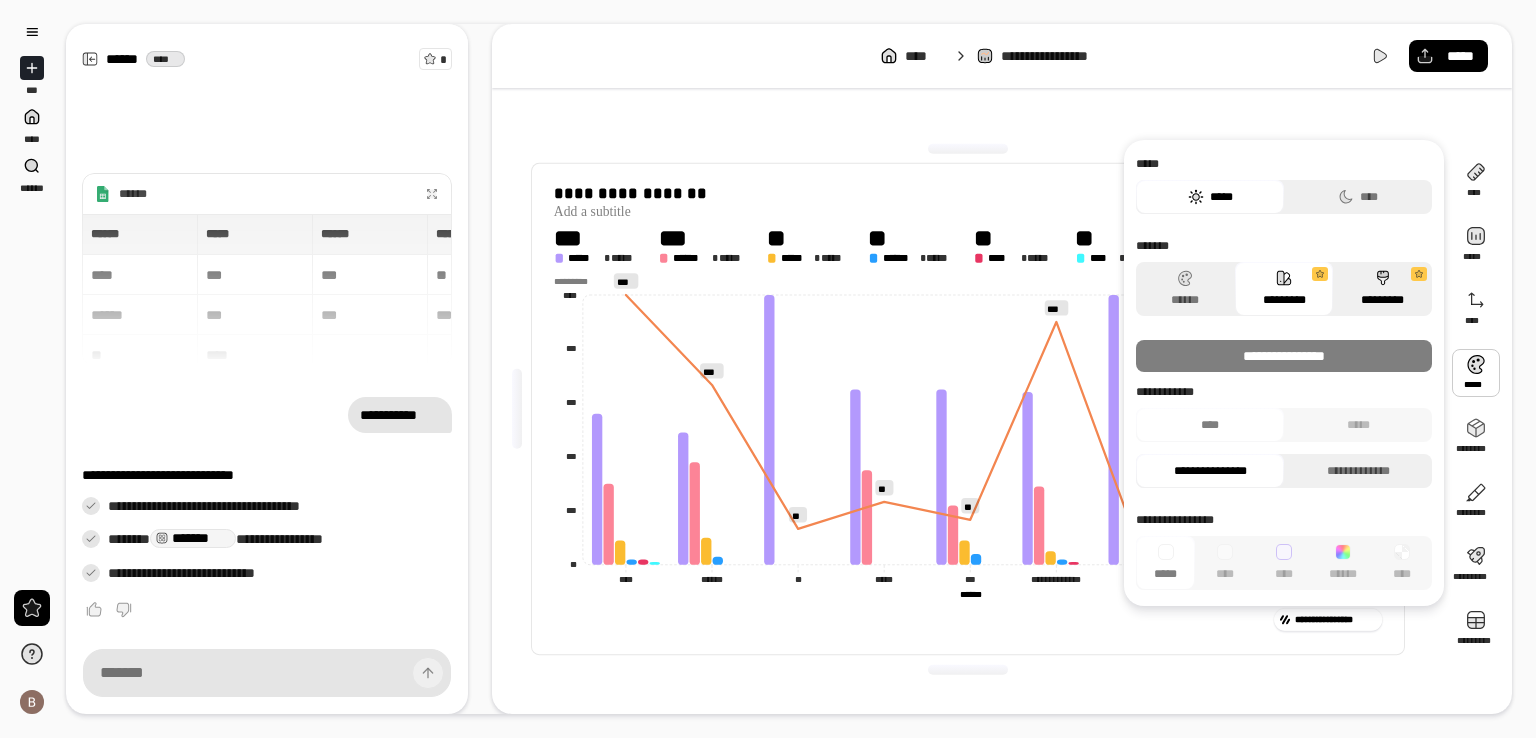 click on "*********" at bounding box center (1382, 289) 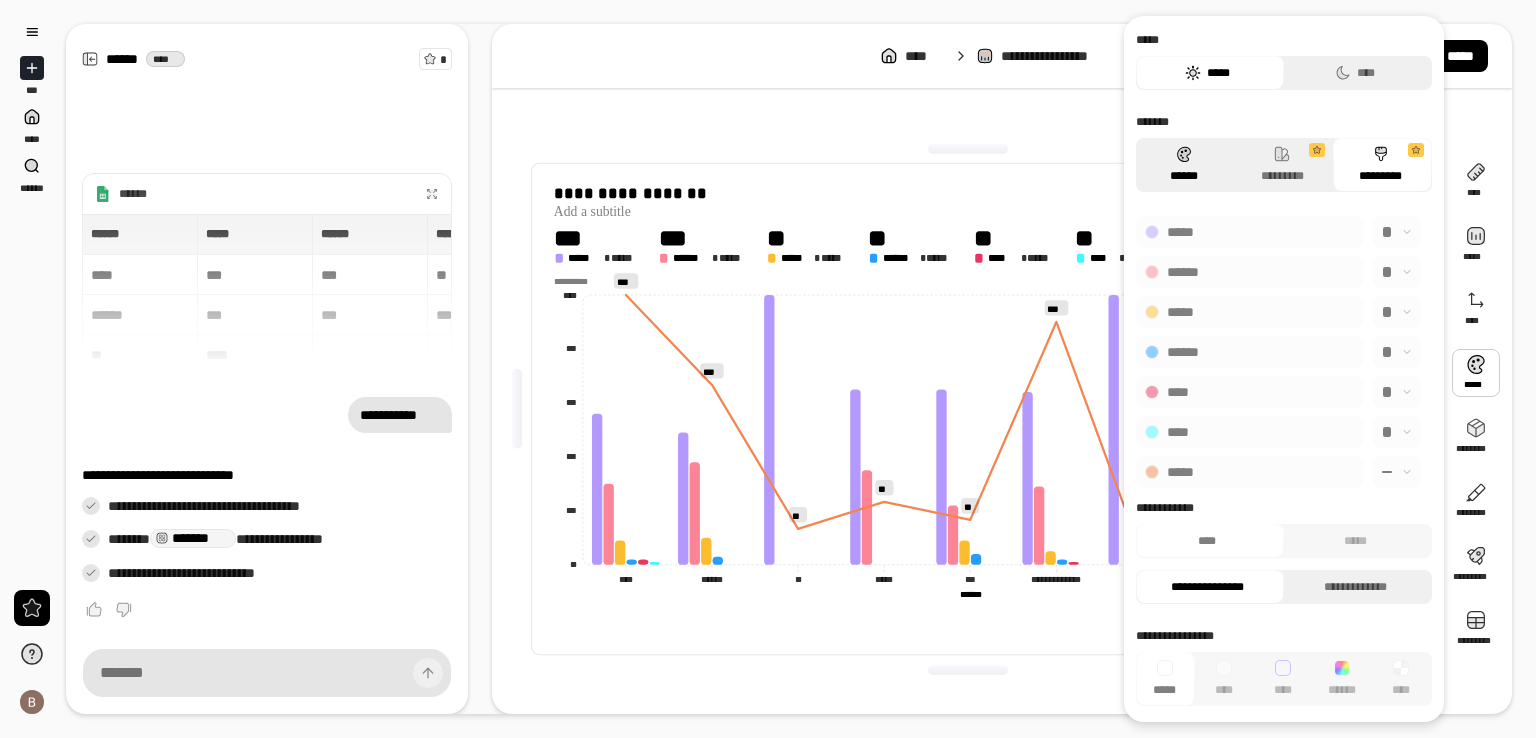 click on "******" at bounding box center (1183, 165) 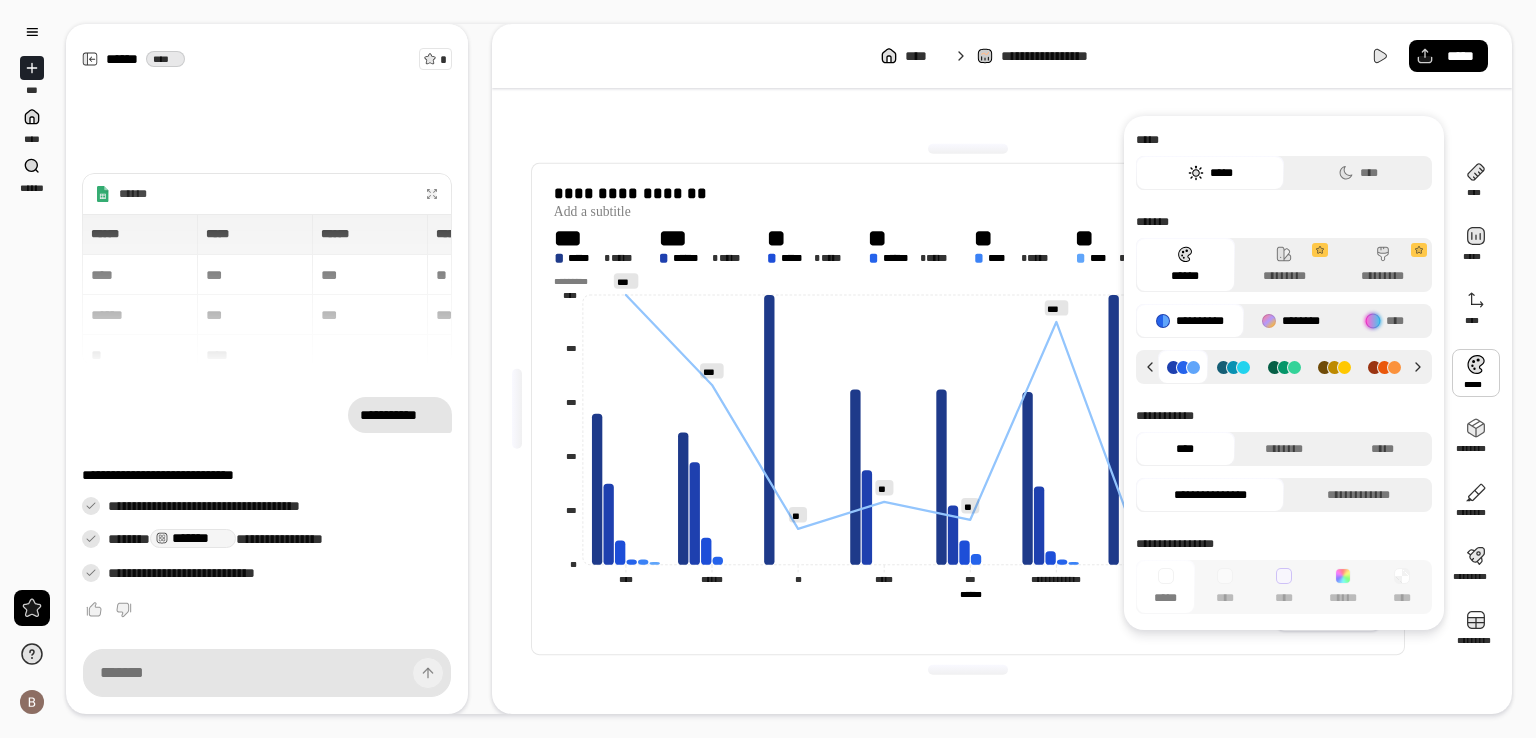 click on "********" at bounding box center (1291, 321) 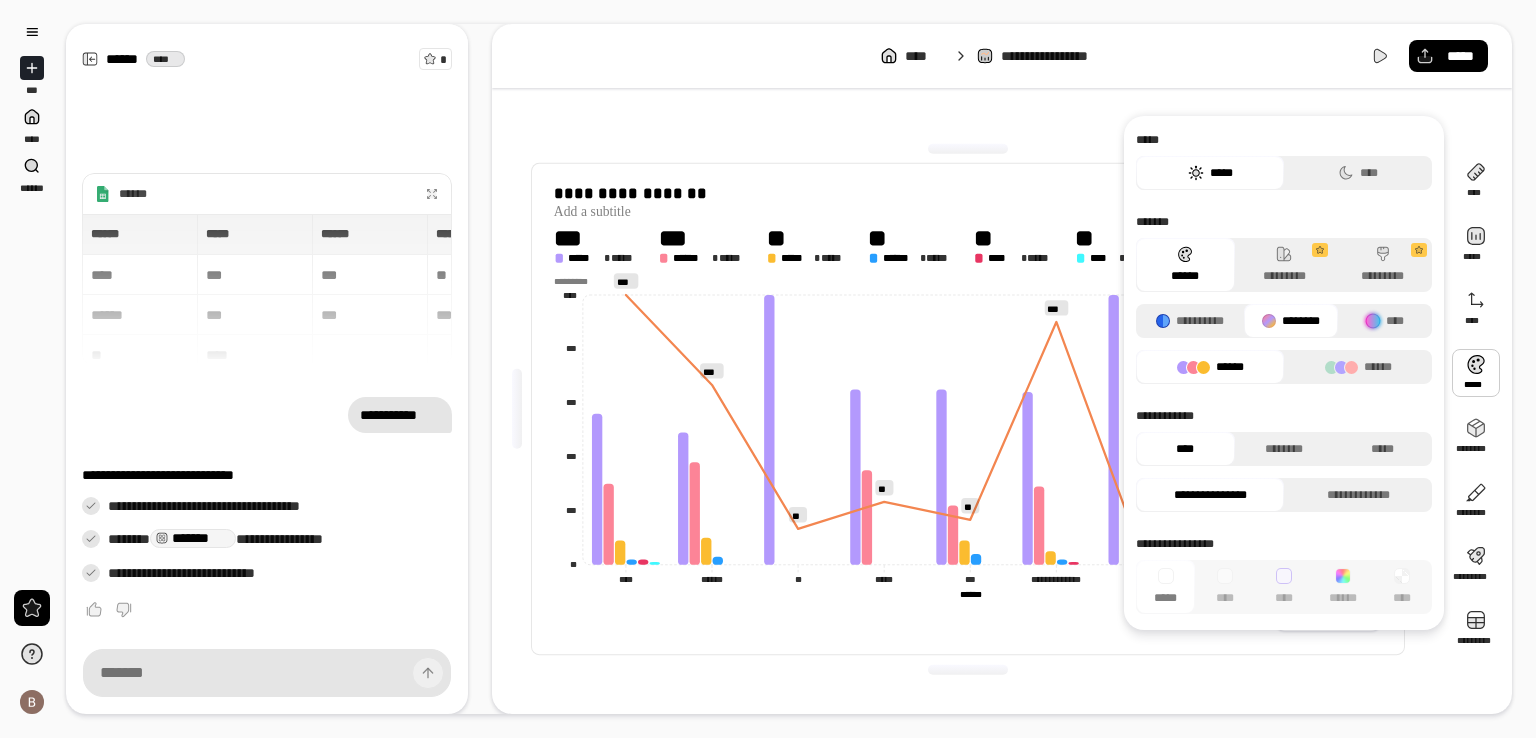 click on "******" at bounding box center (1210, 367) 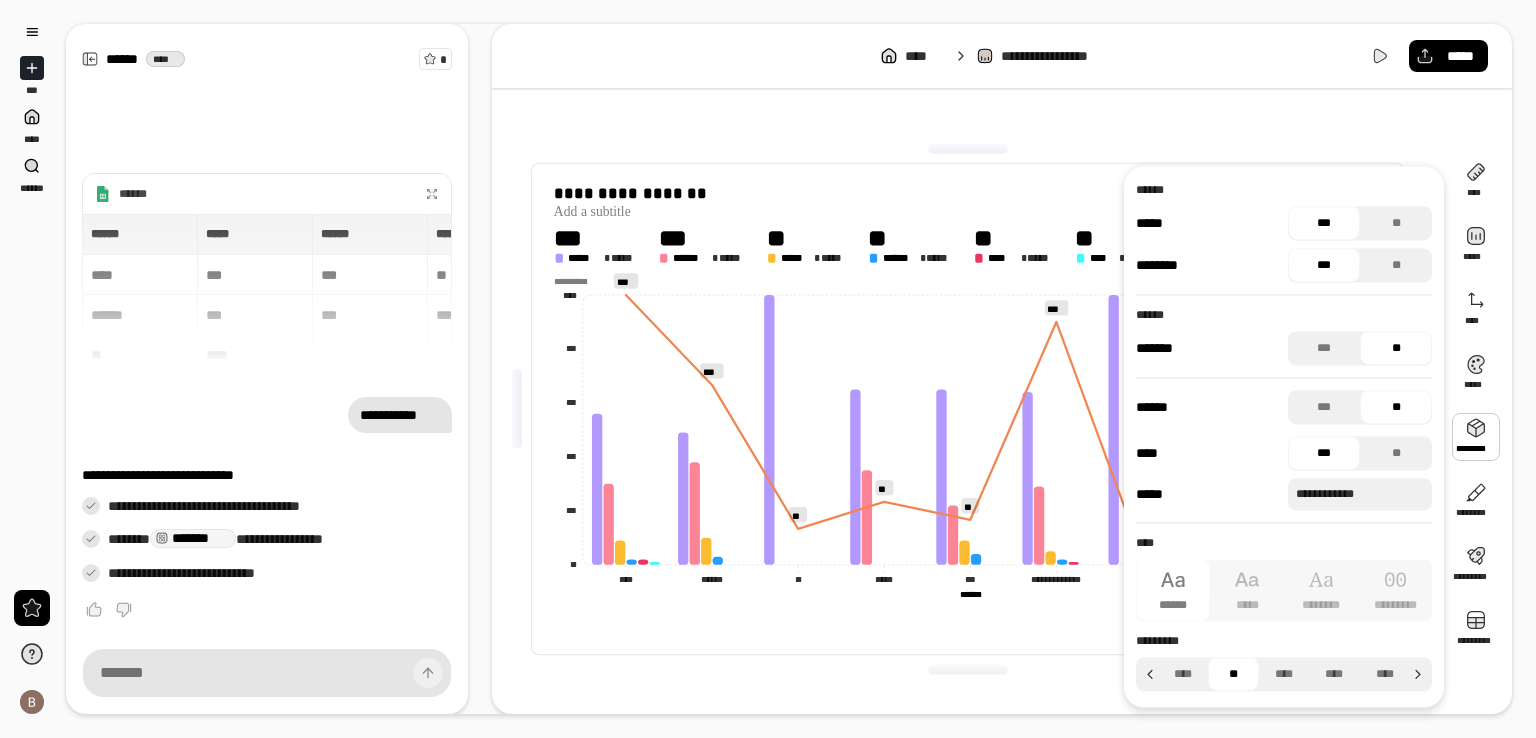 click at bounding box center (1476, 437) 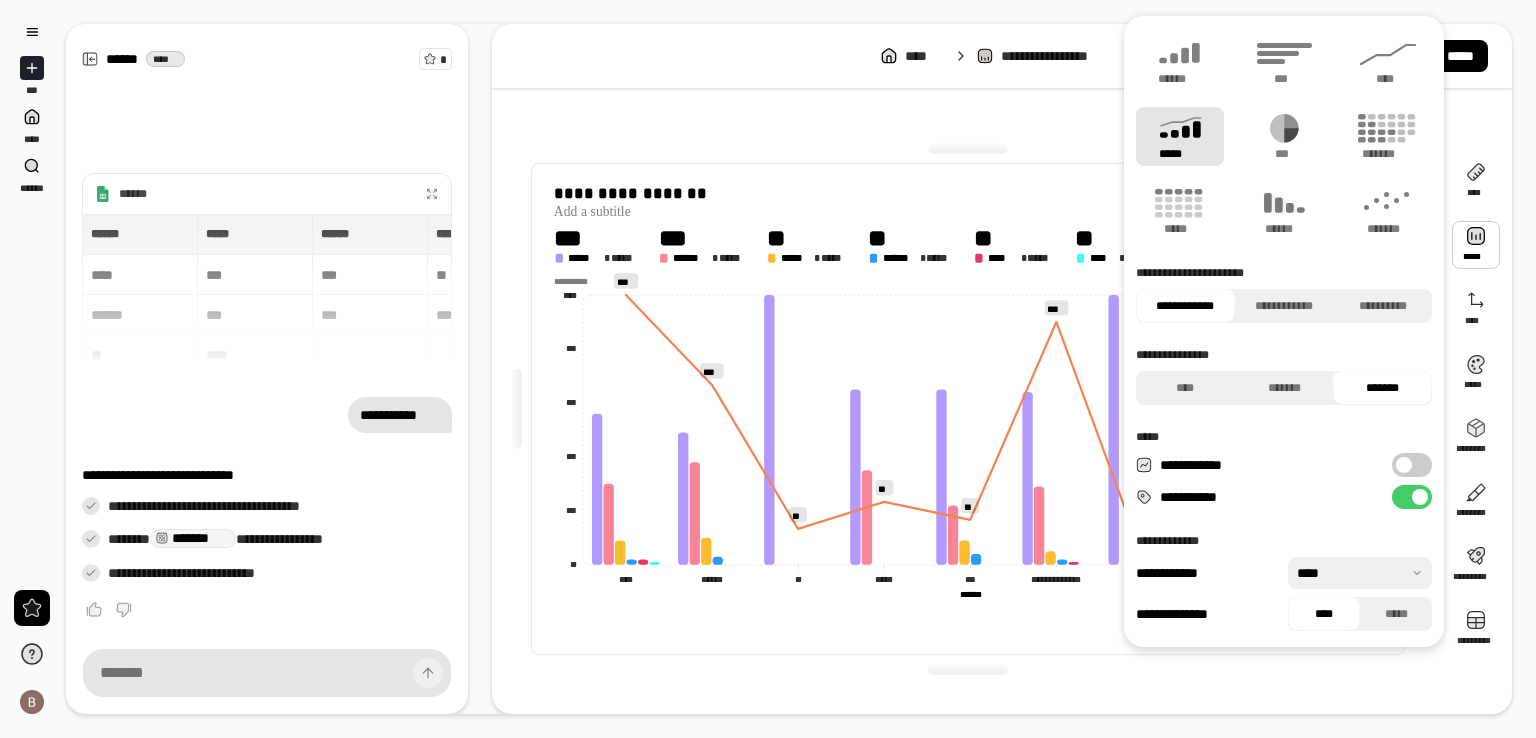click at bounding box center [1476, 245] 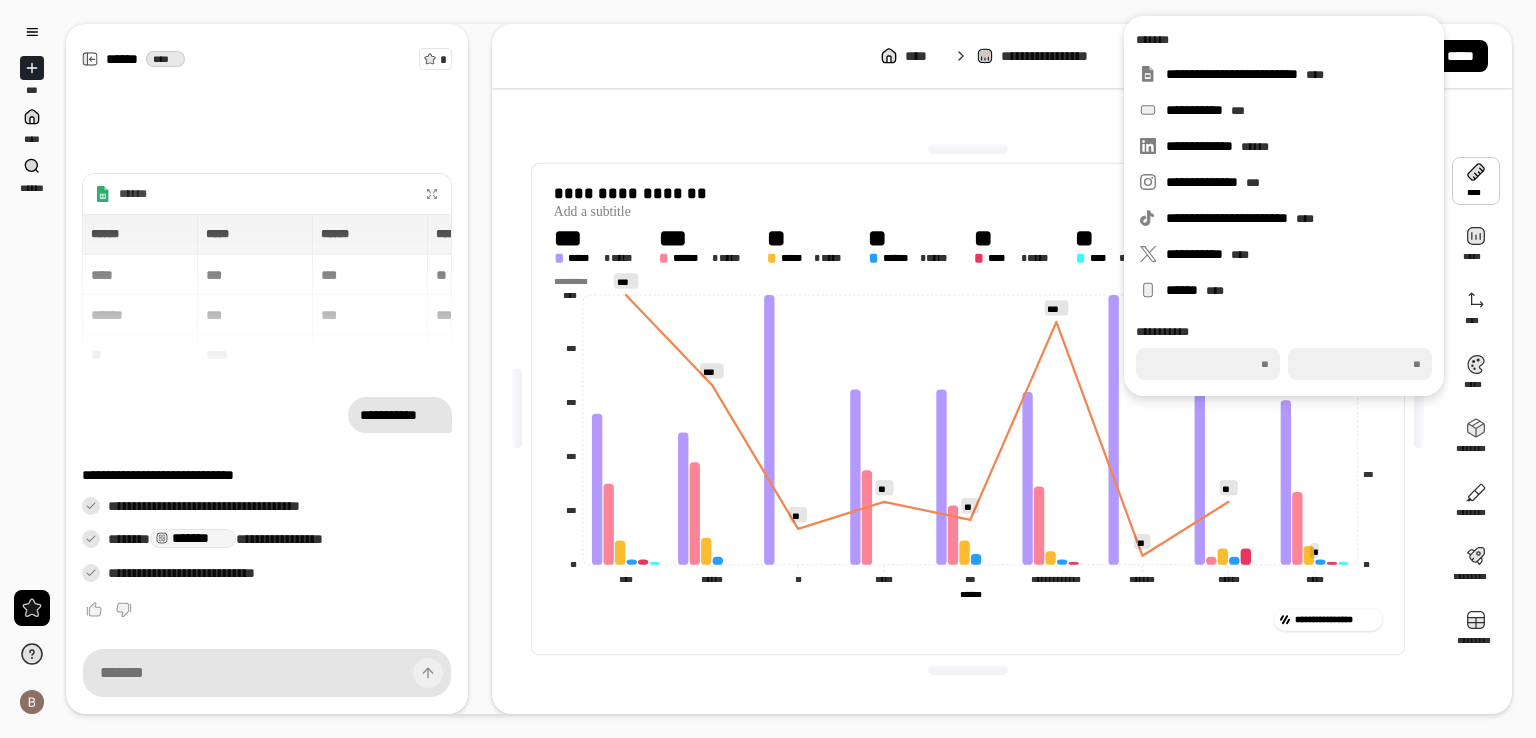 click at bounding box center [1476, 181] 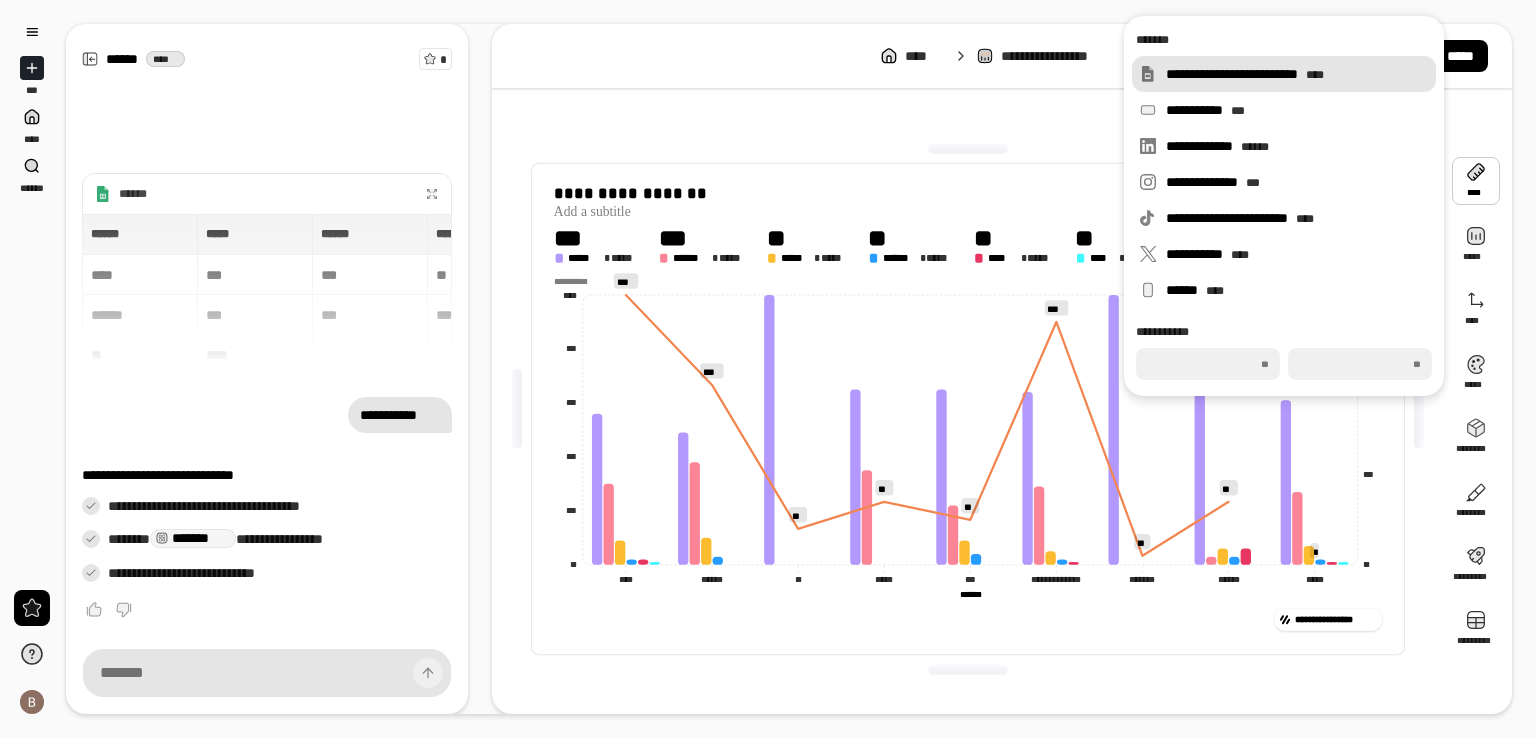 click on "**********" at bounding box center [1284, 74] 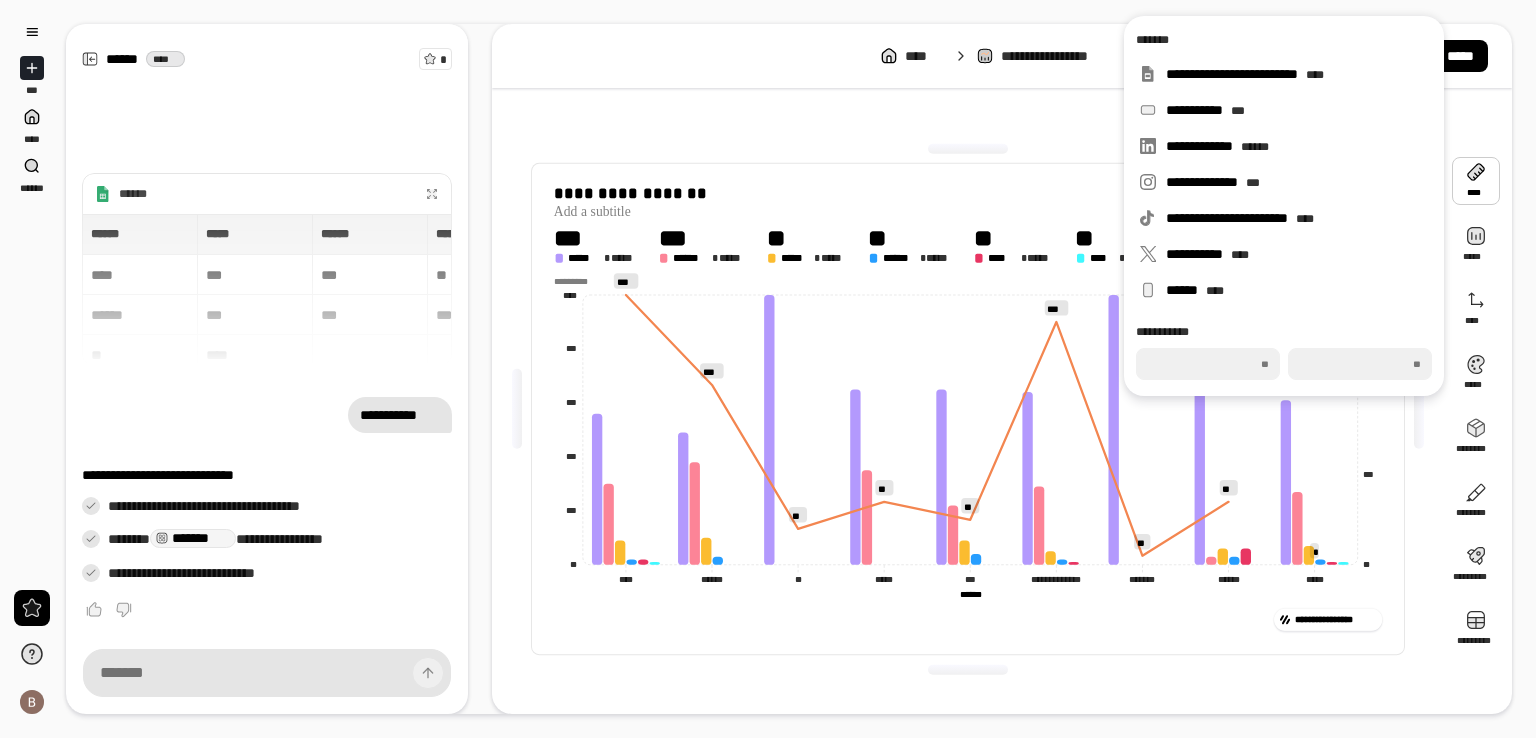 click on "**********" at bounding box center (968, 409) 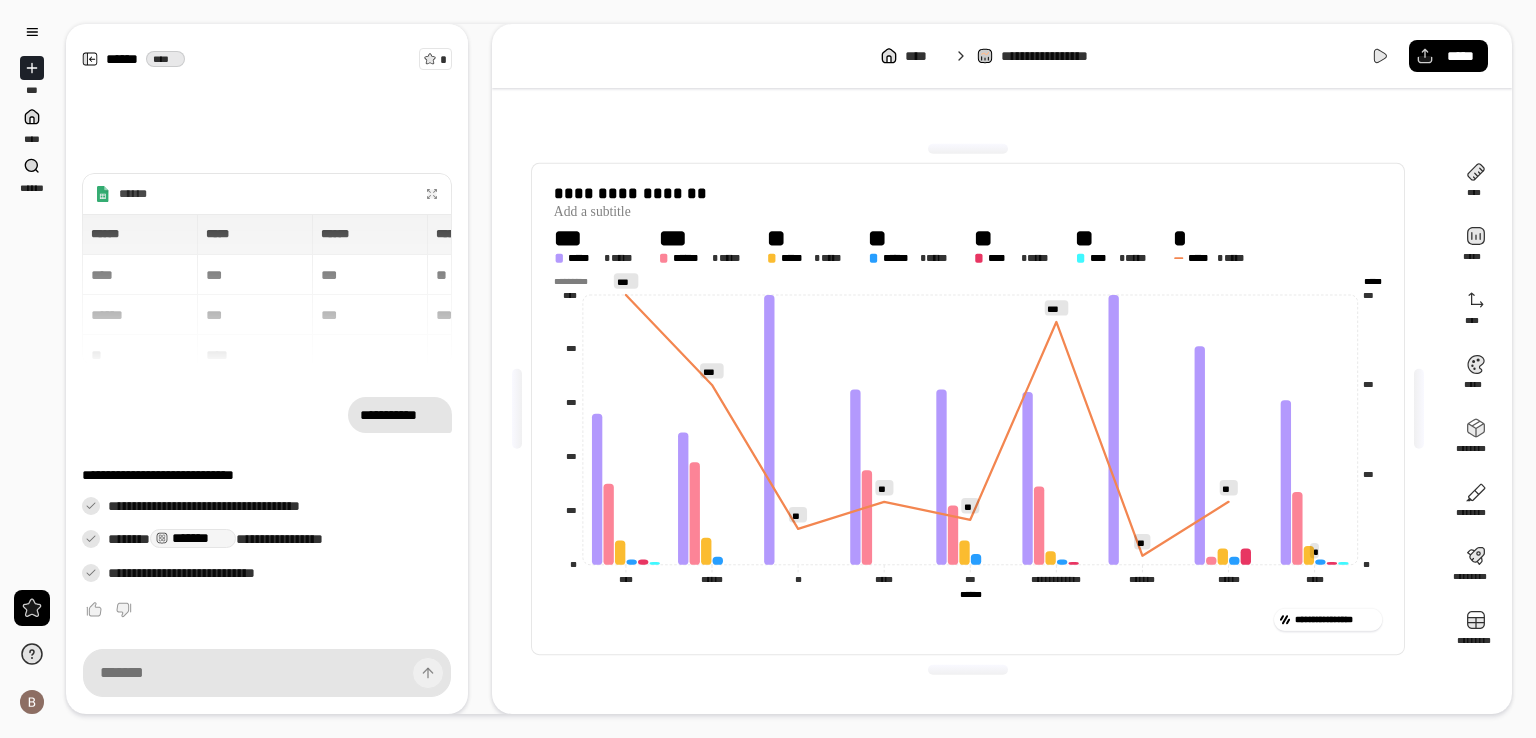 click 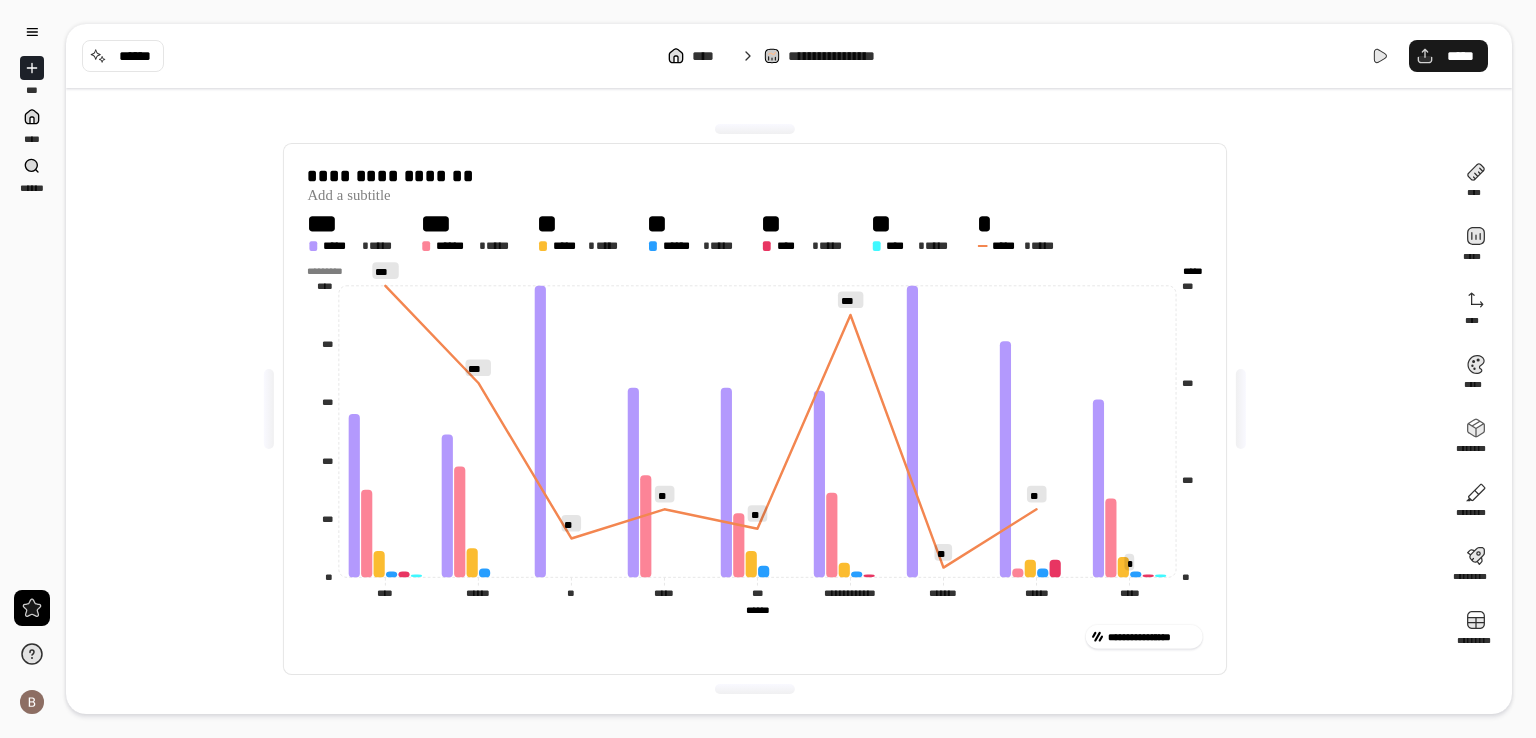 click on "*****" at bounding box center [1448, 56] 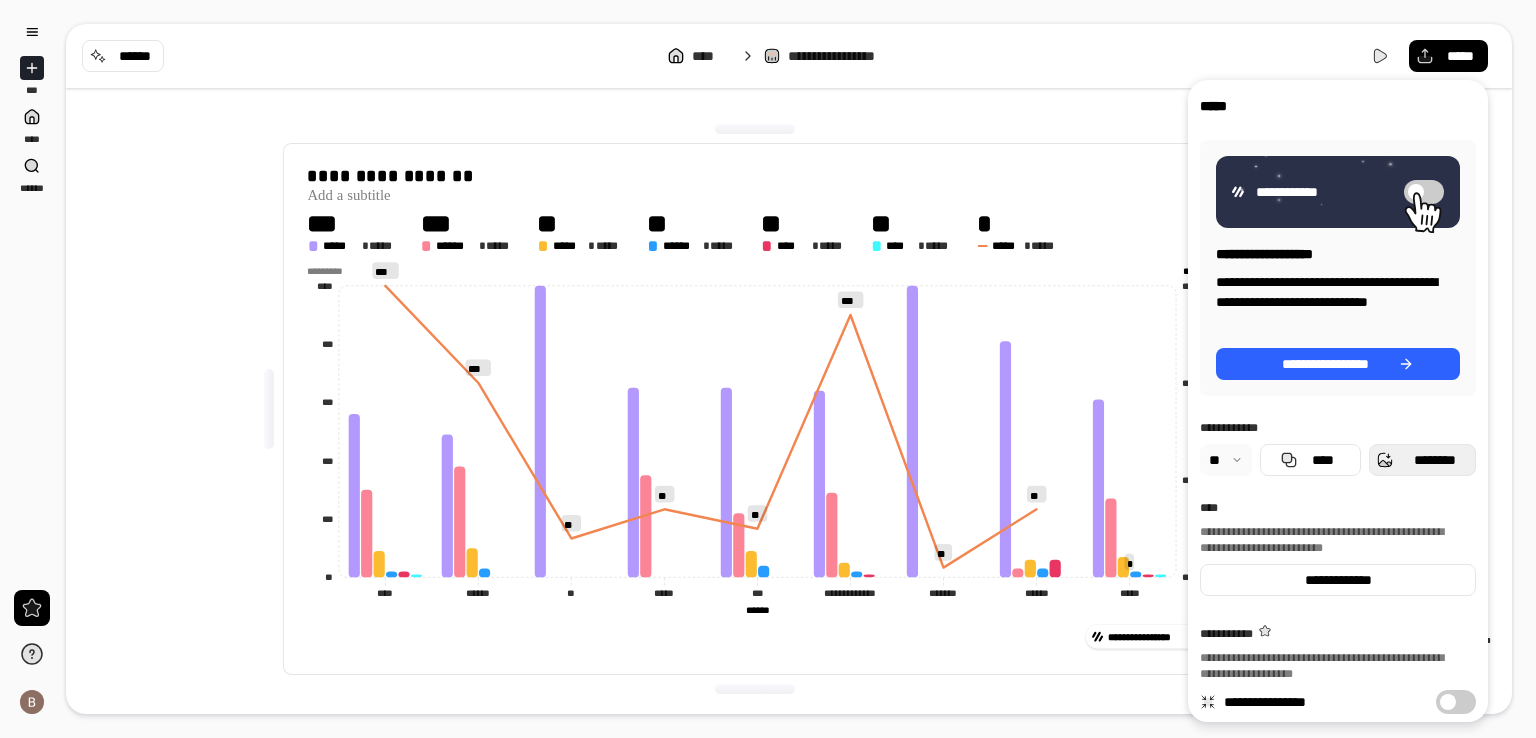 click on "********" at bounding box center (1434, 460) 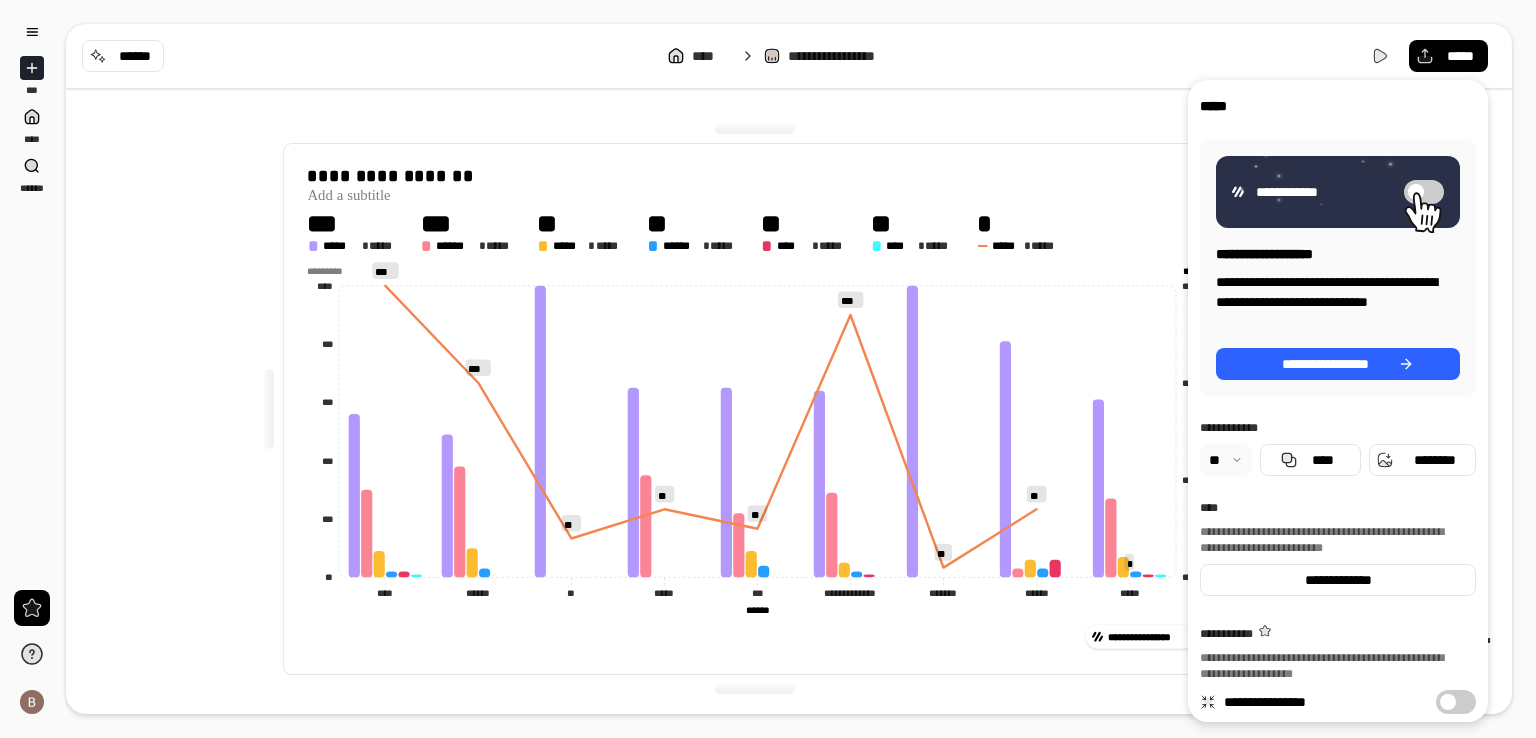 click on "**********" at bounding box center [789, 56] 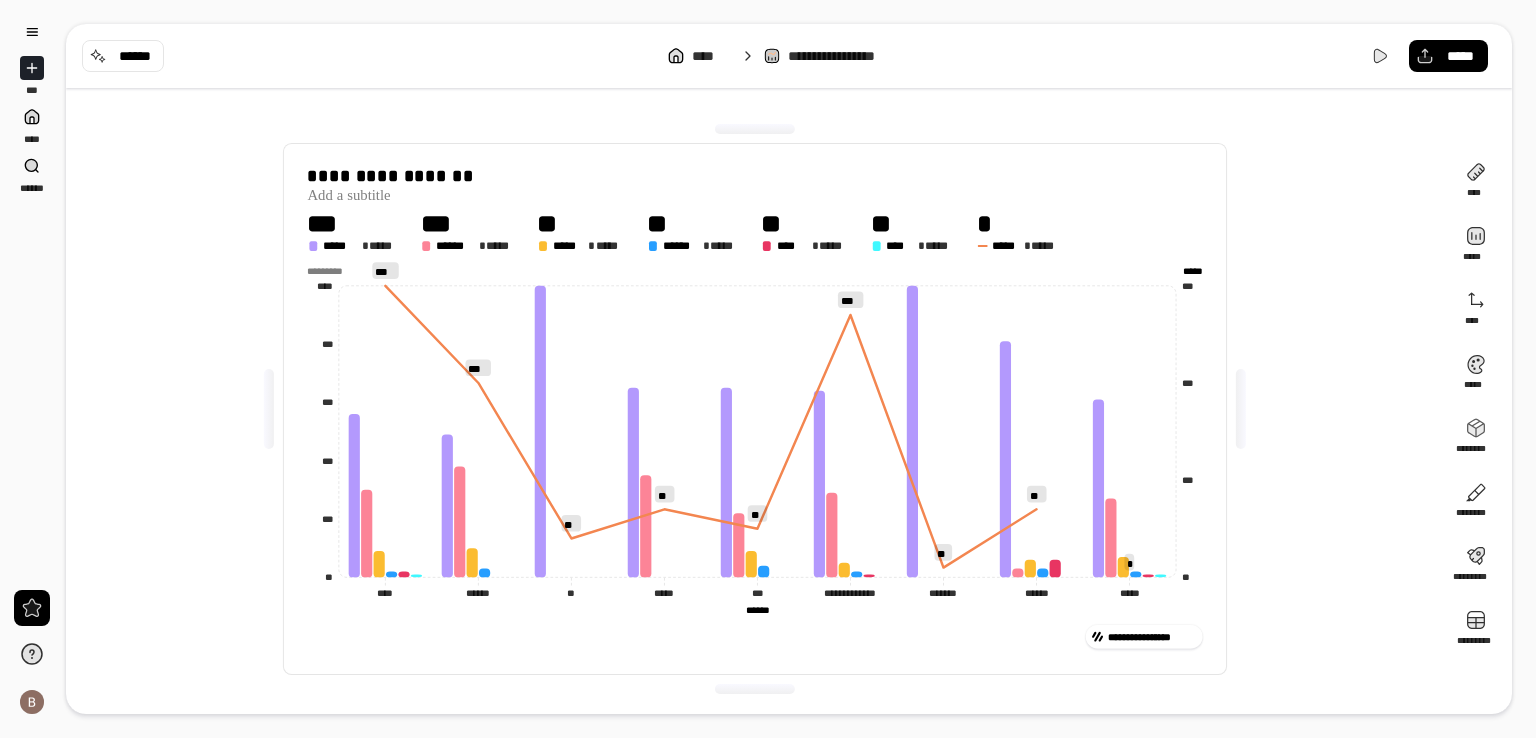 click on "***" 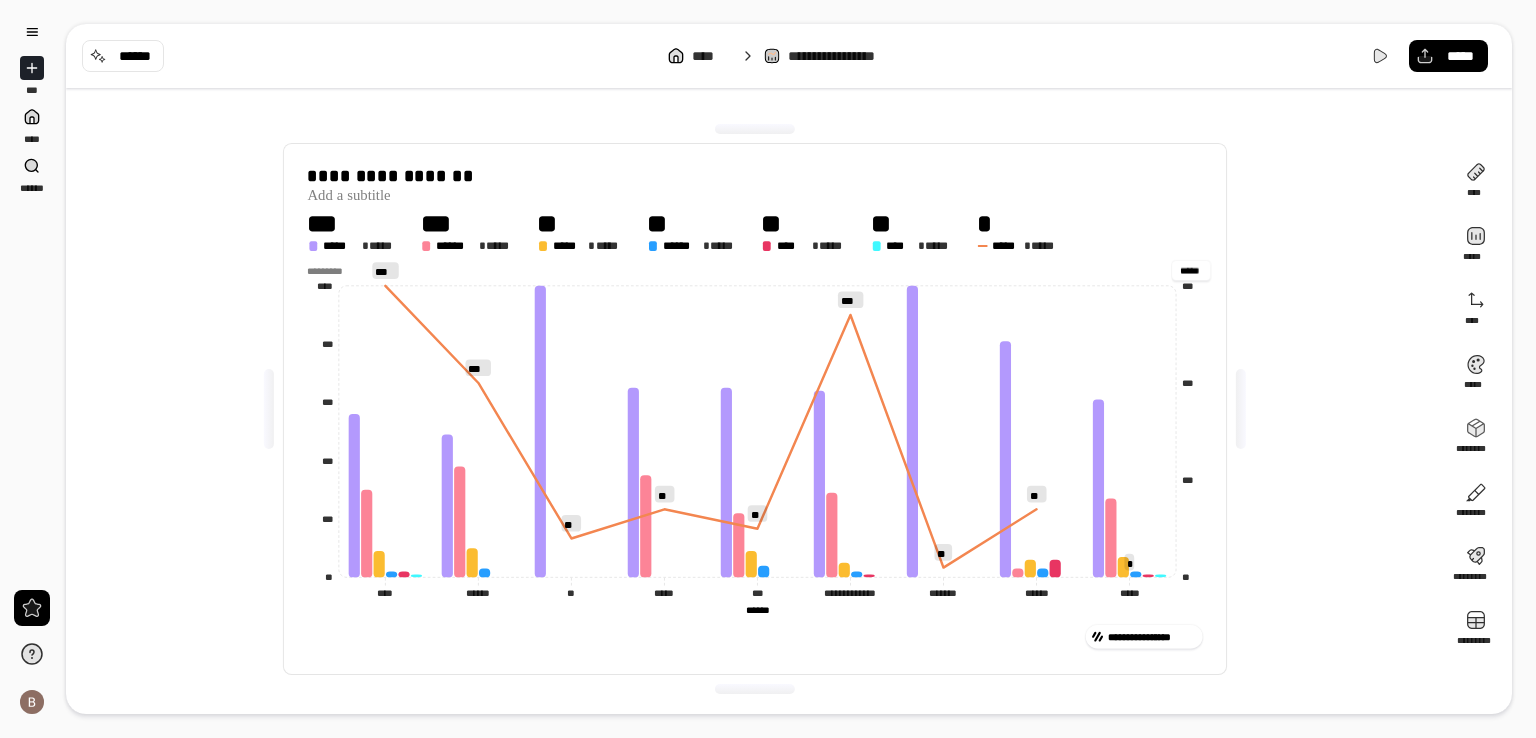 click on "*****" at bounding box center (1191, 271) 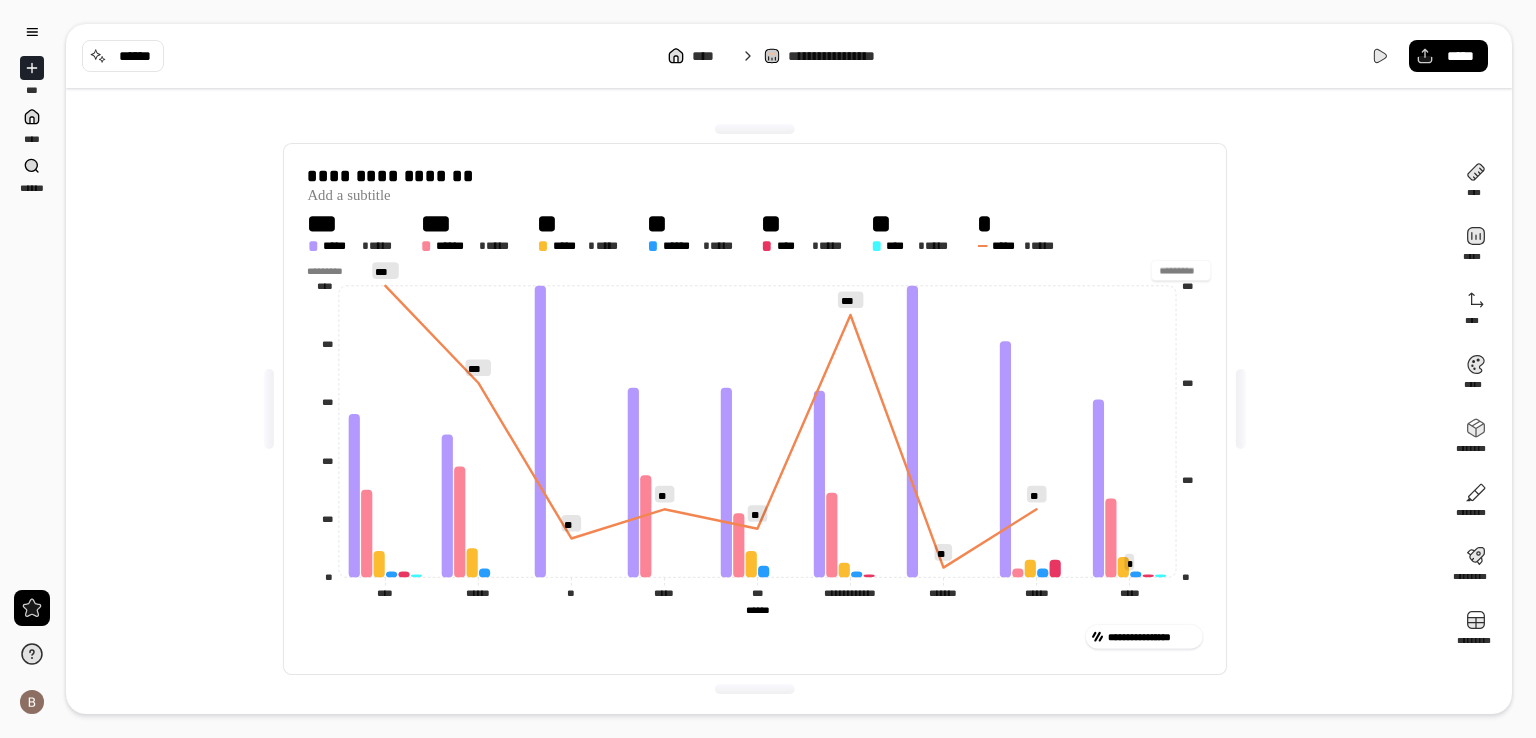 click at bounding box center [1180, 271] 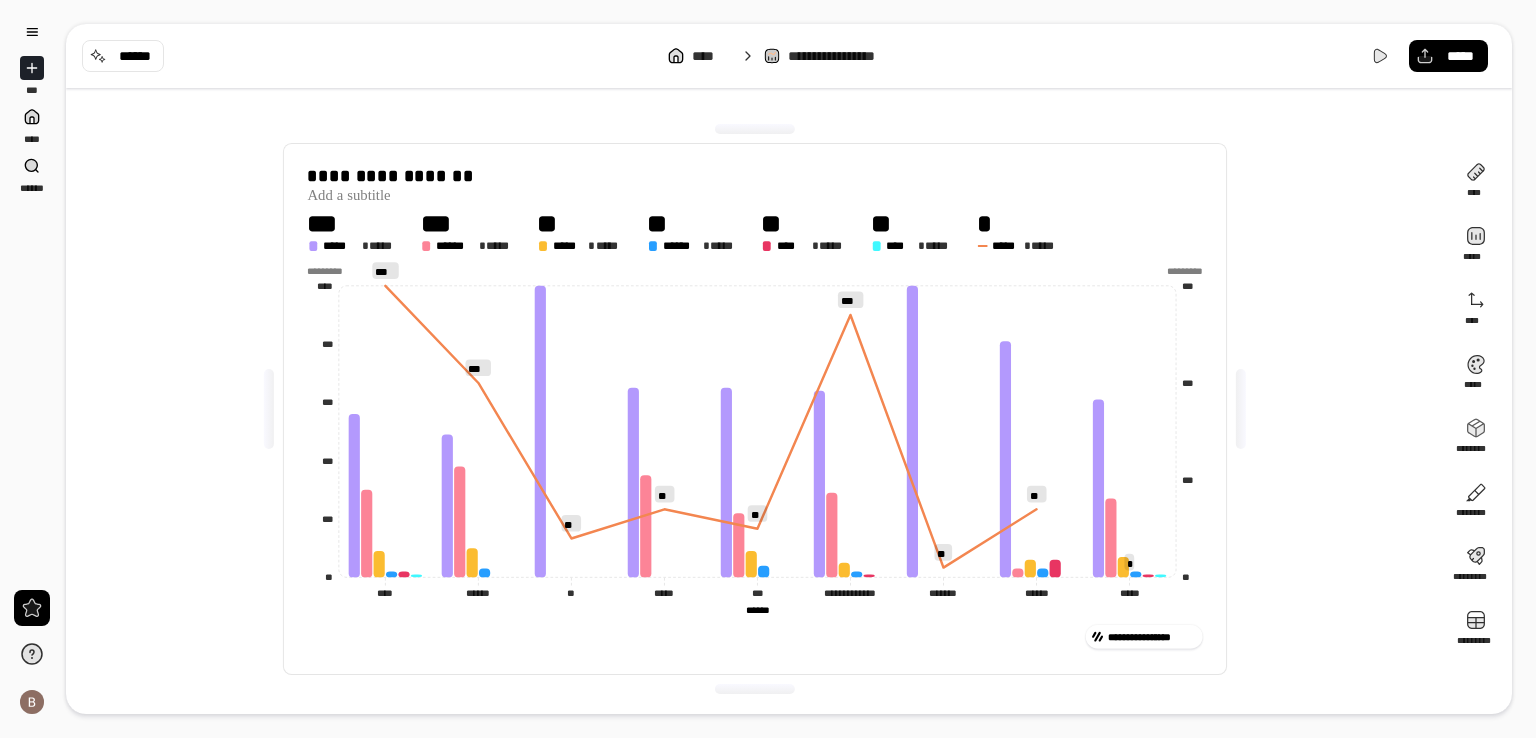 click on "***" 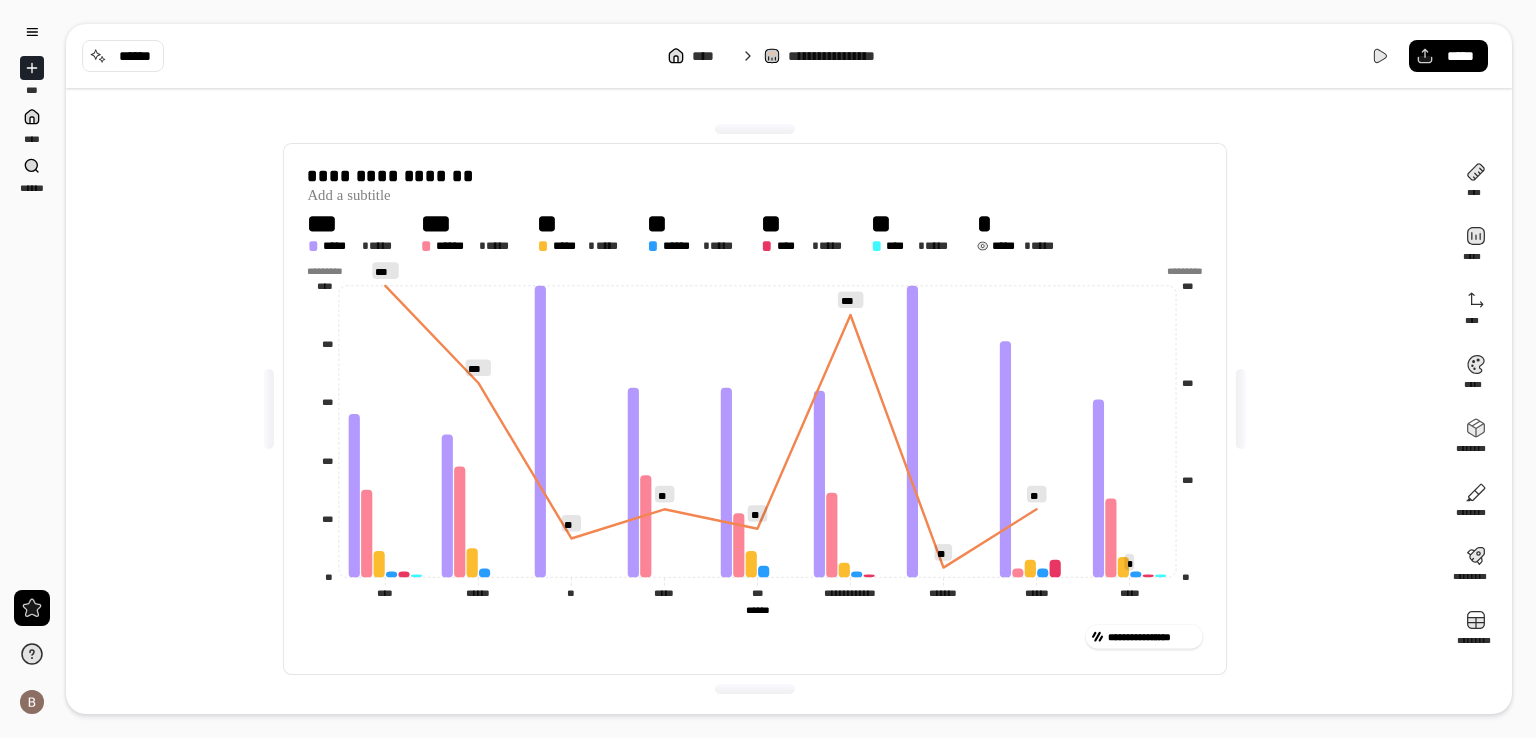 click on "*****" at bounding box center [1045, 246] 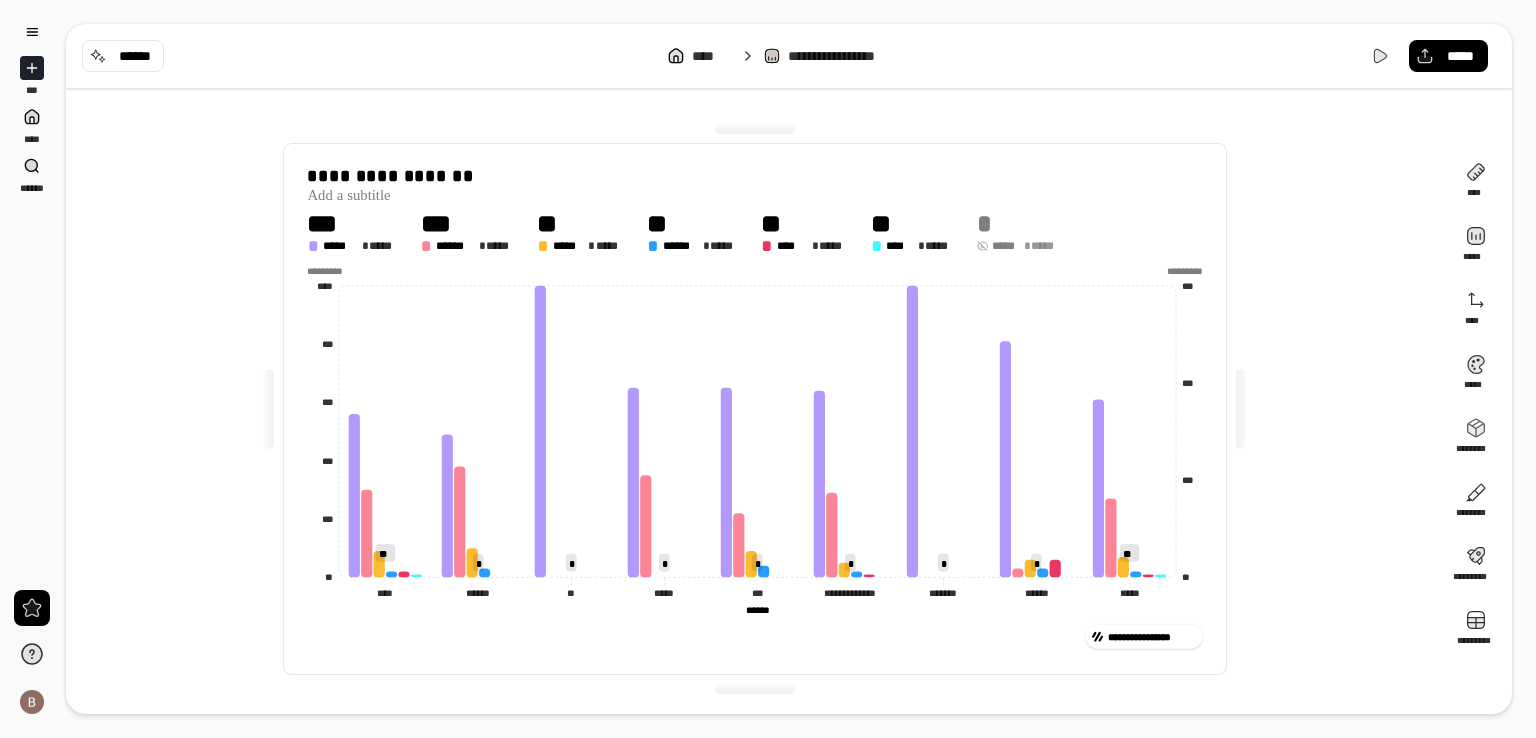 click on "*****" at bounding box center [1045, 246] 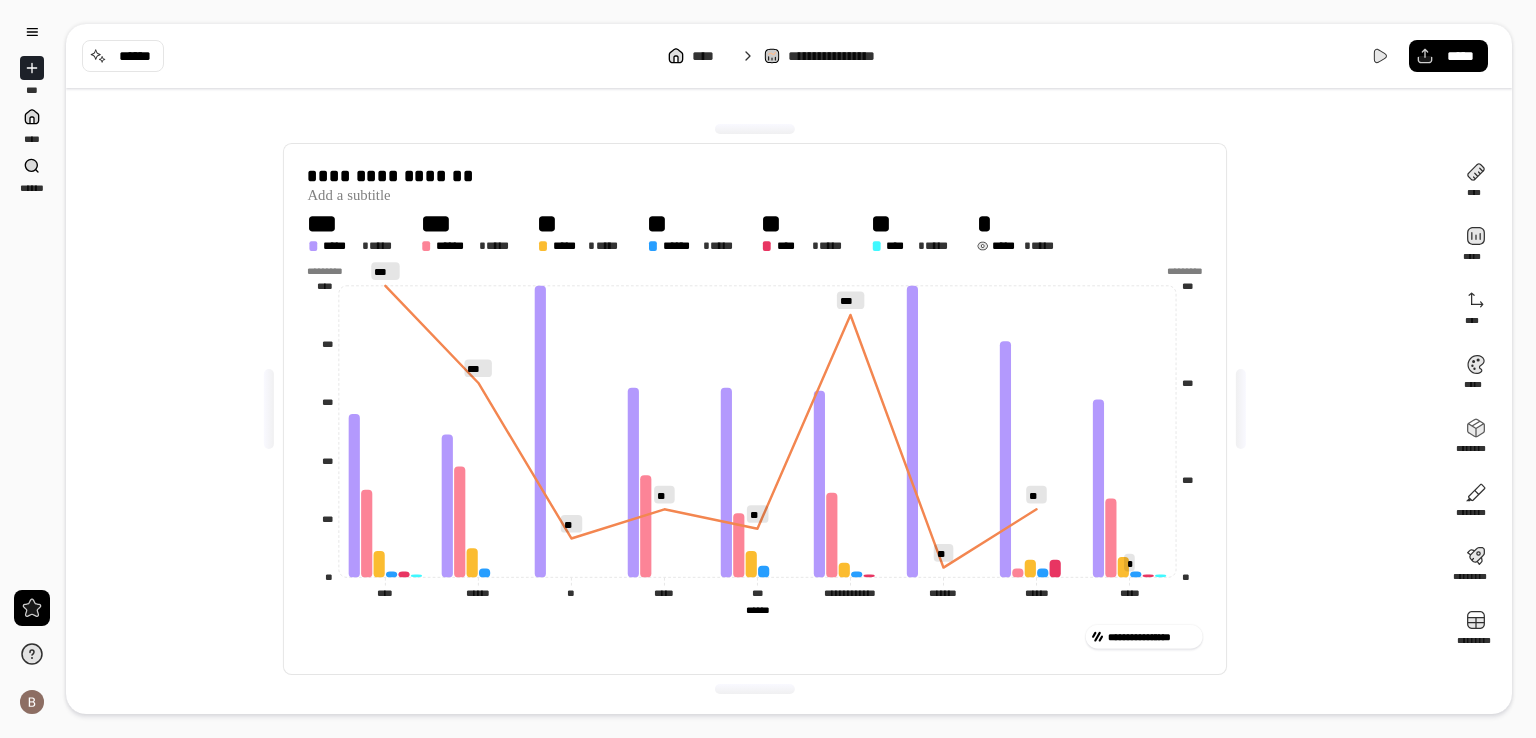 click 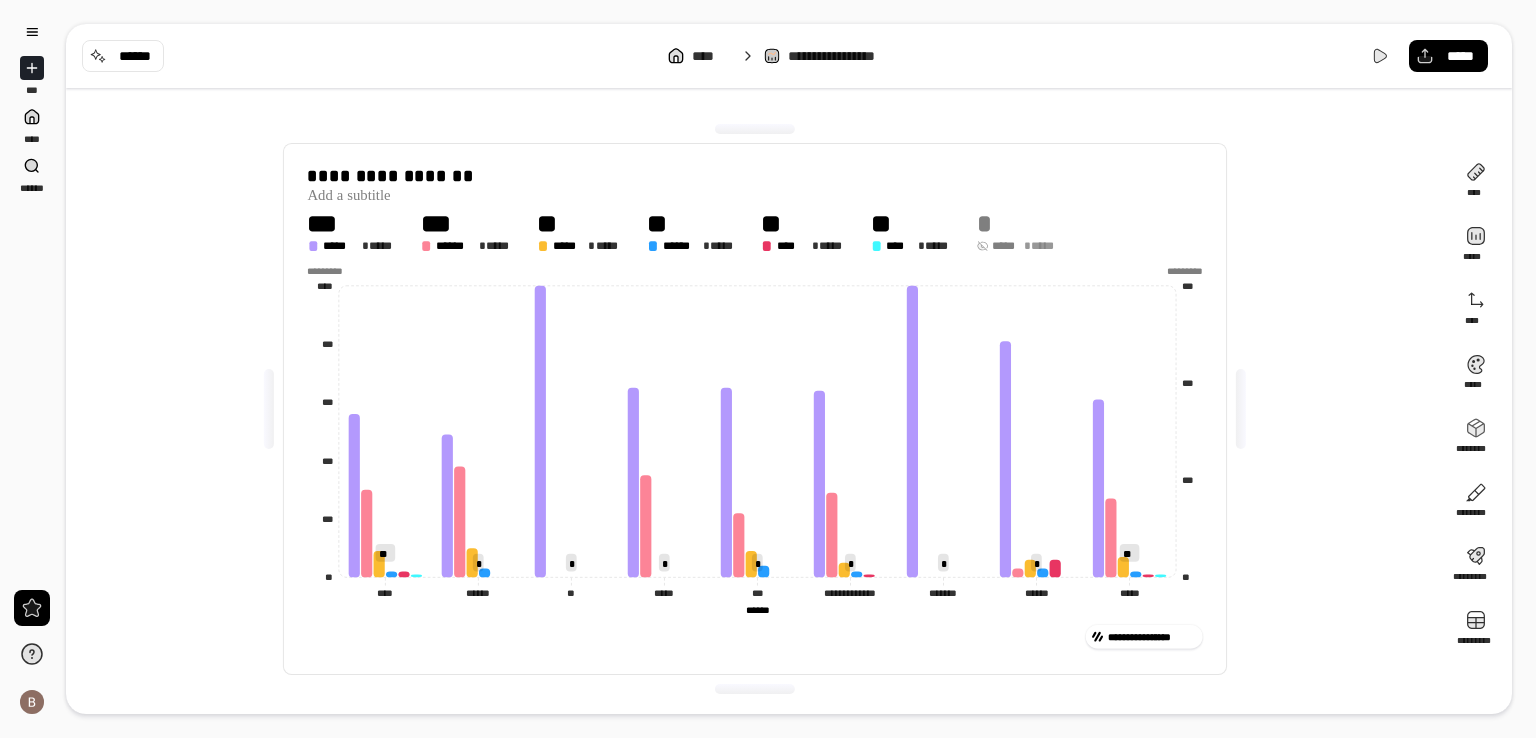click on "*" at bounding box center (983, 224) 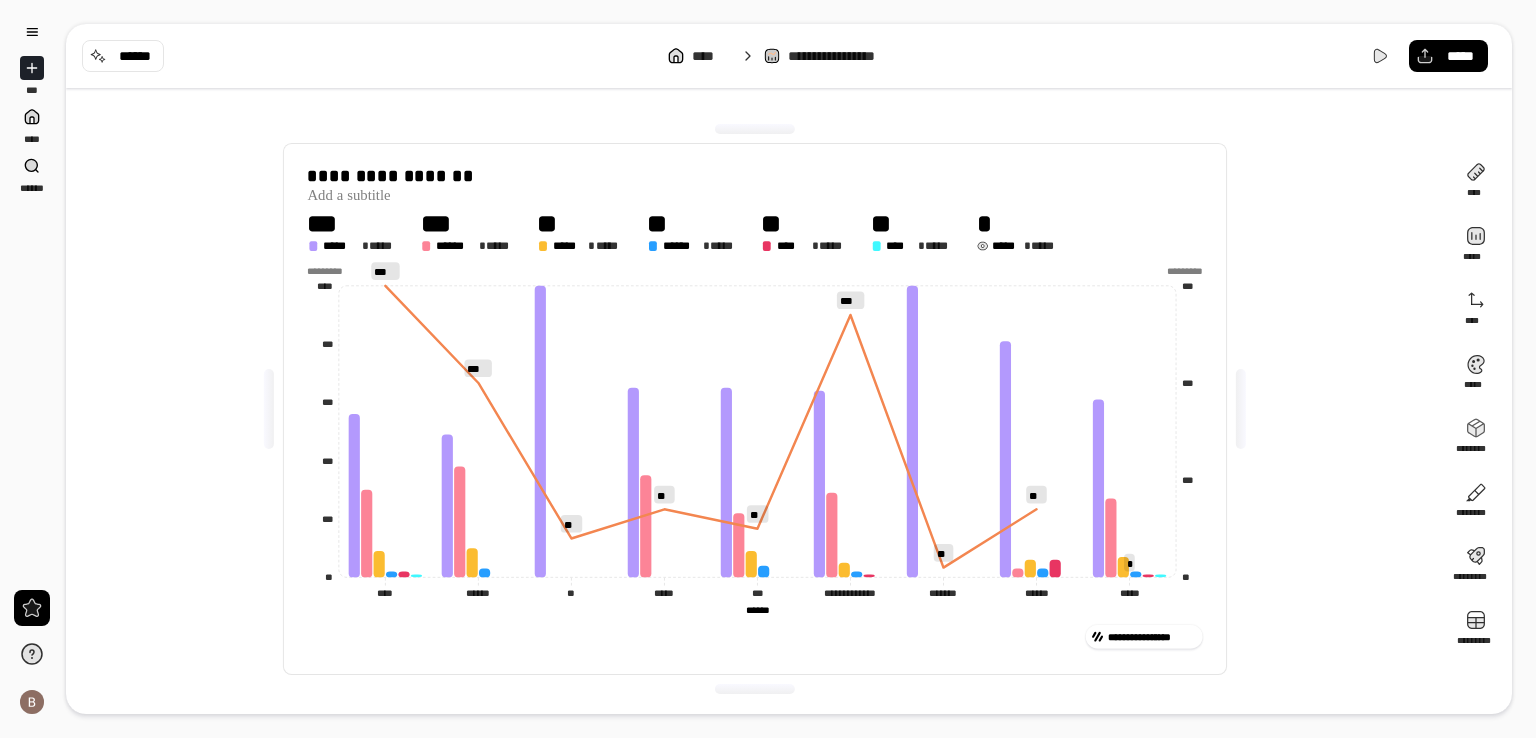 click 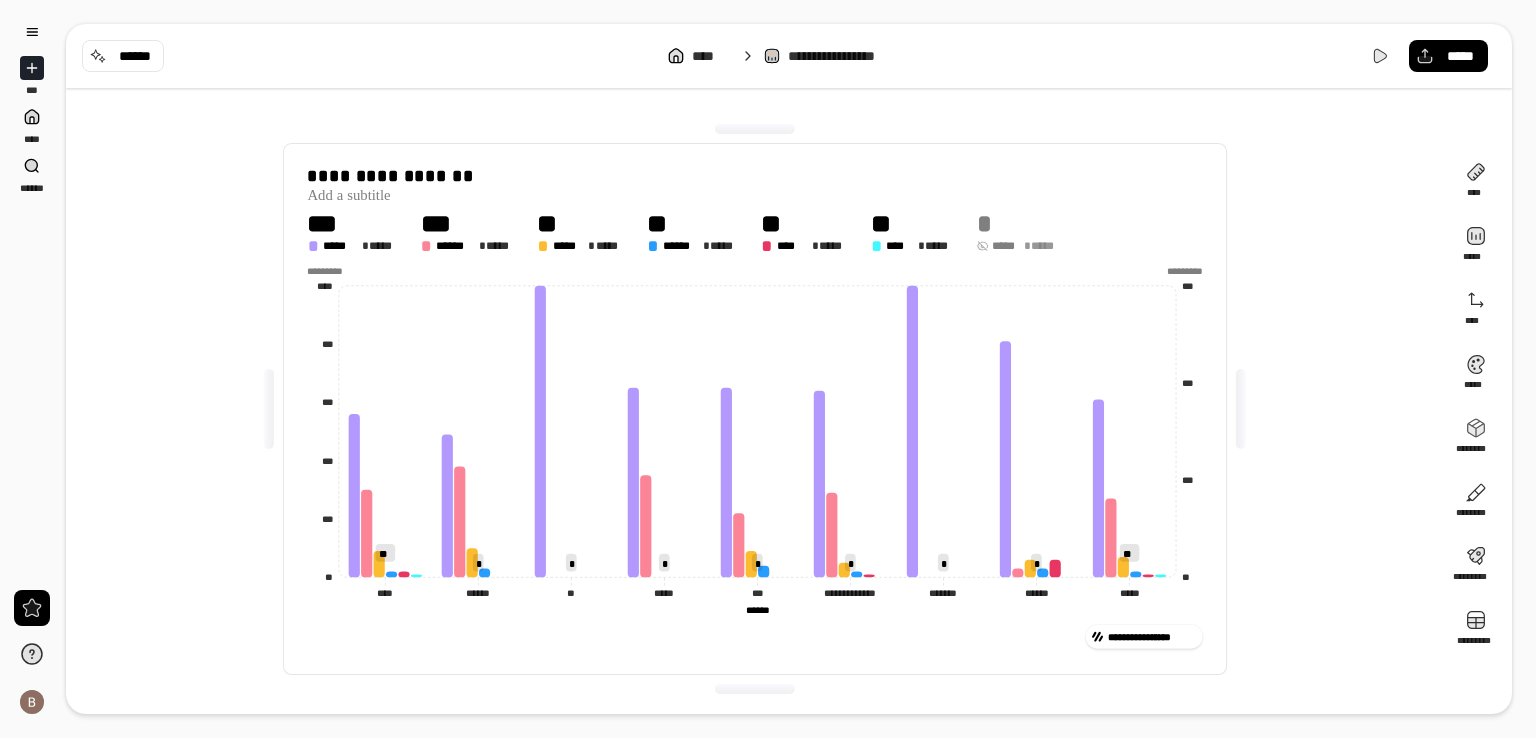 click 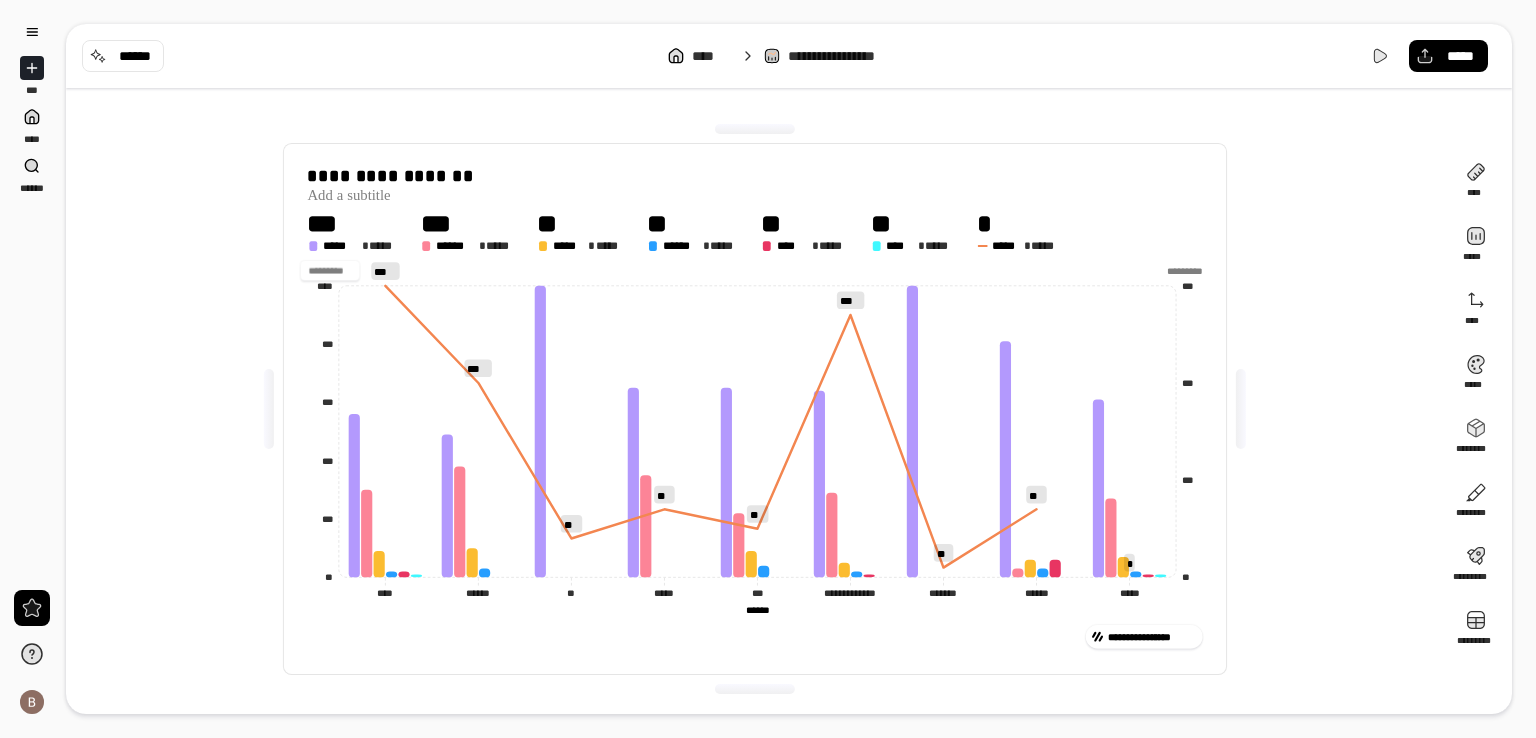 click at bounding box center [329, 271] 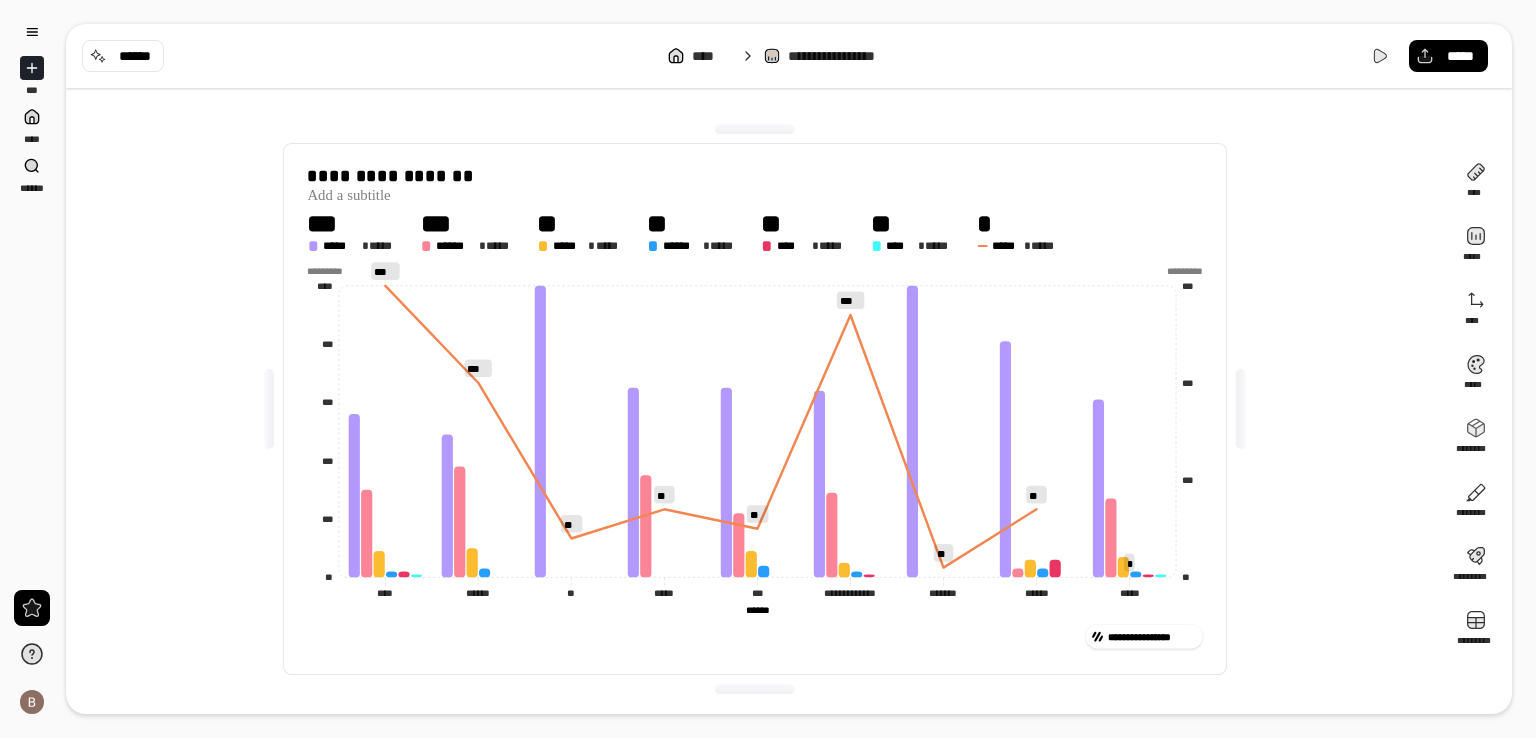 click on "**********" at bounding box center (755, 409) 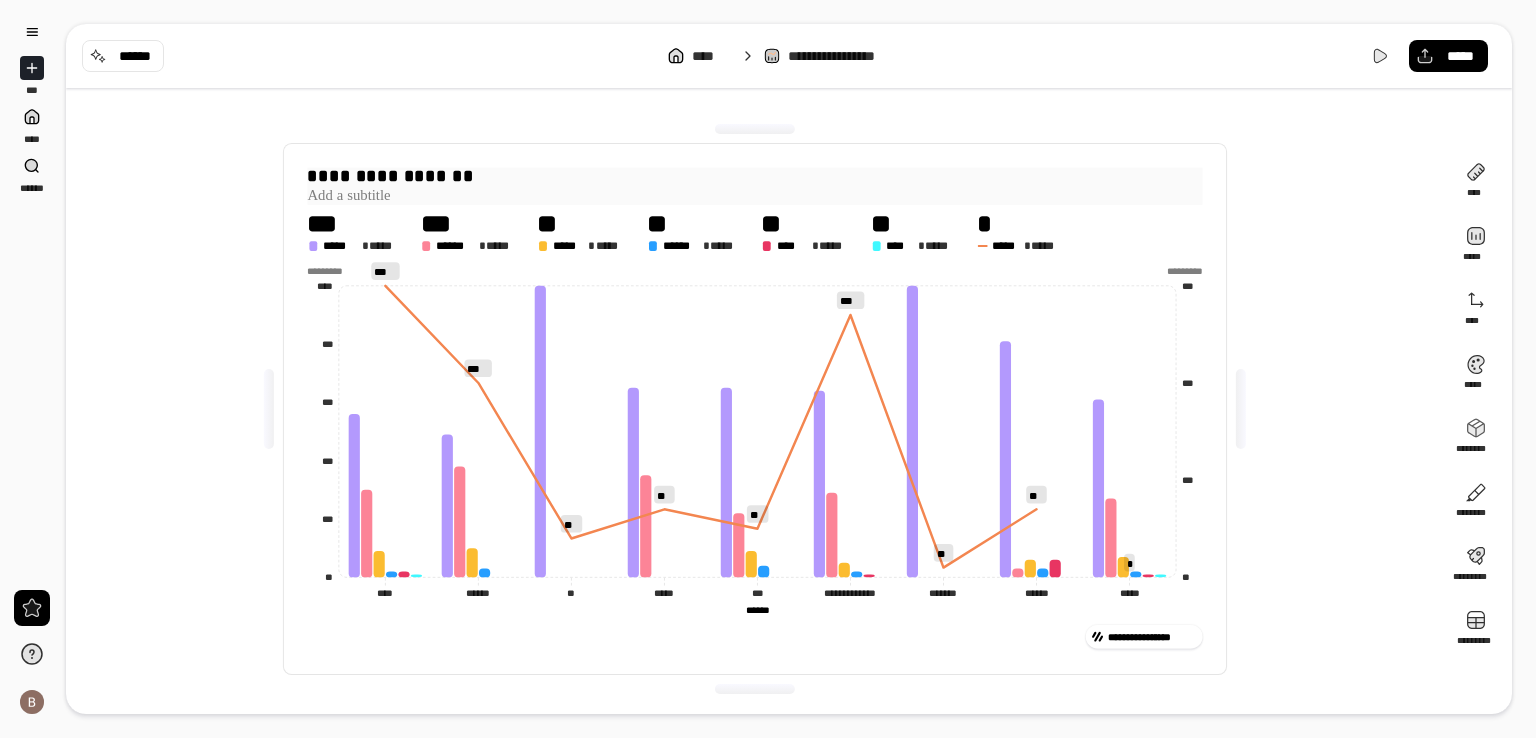 click on "**********" at bounding box center [754, 177] 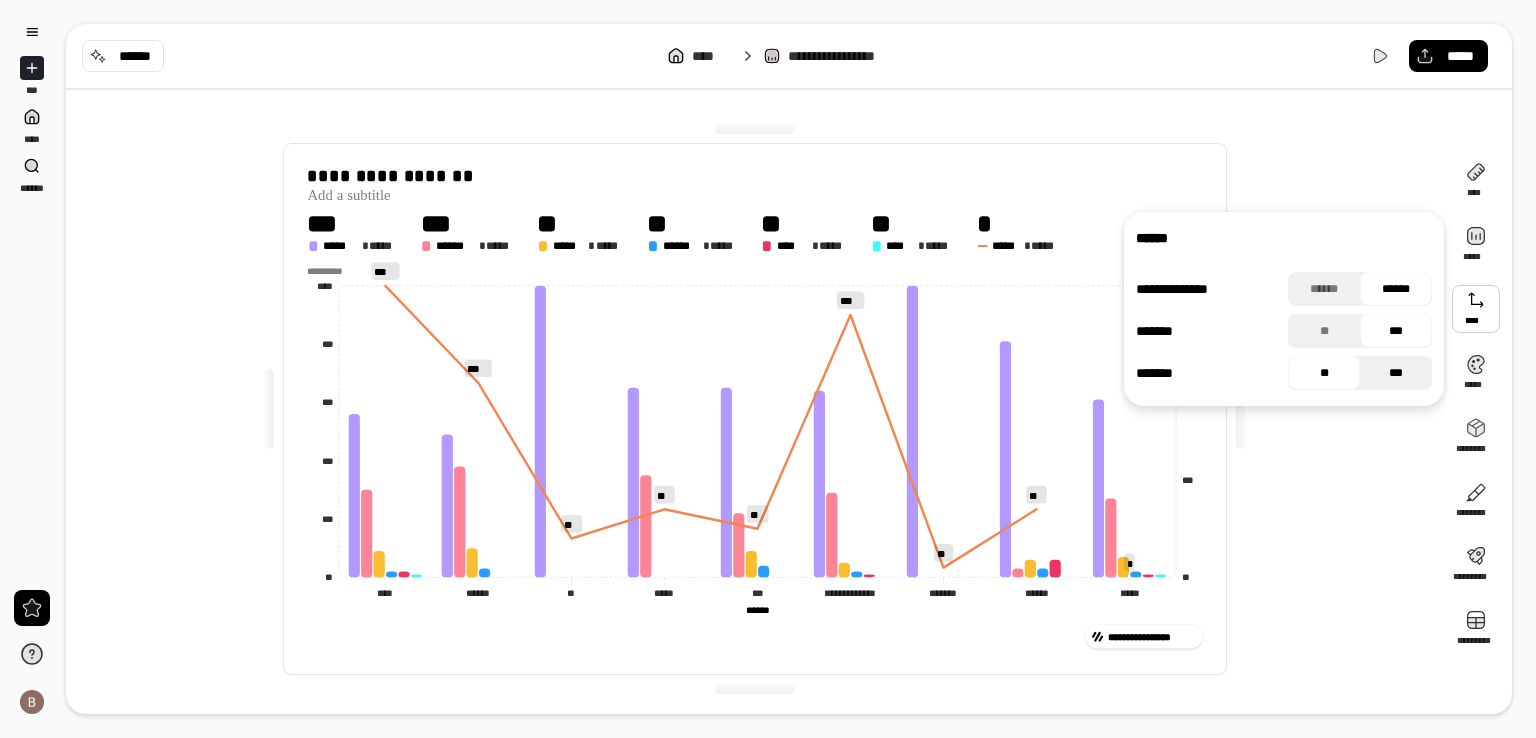 click on "***" at bounding box center (1396, 373) 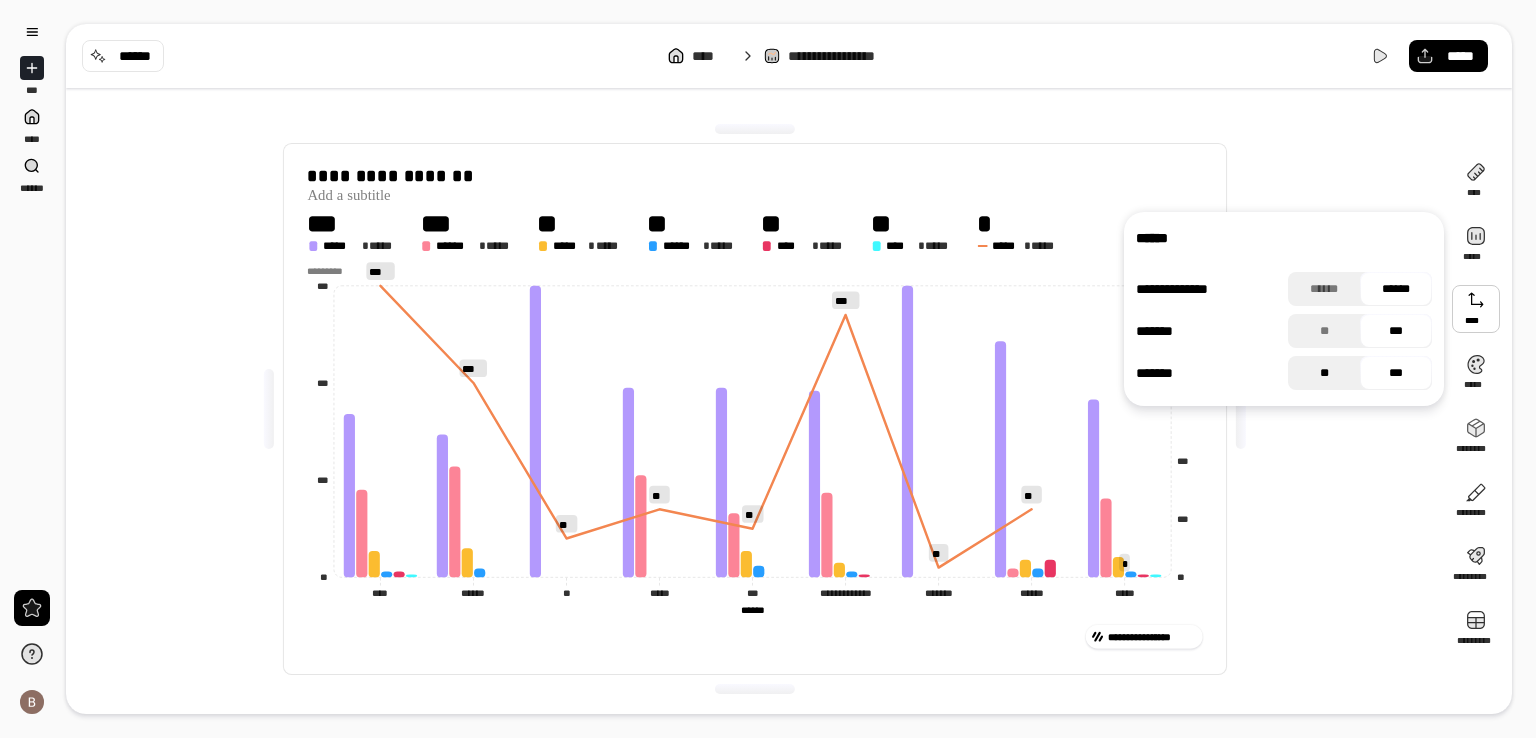click on "**" at bounding box center [1324, 373] 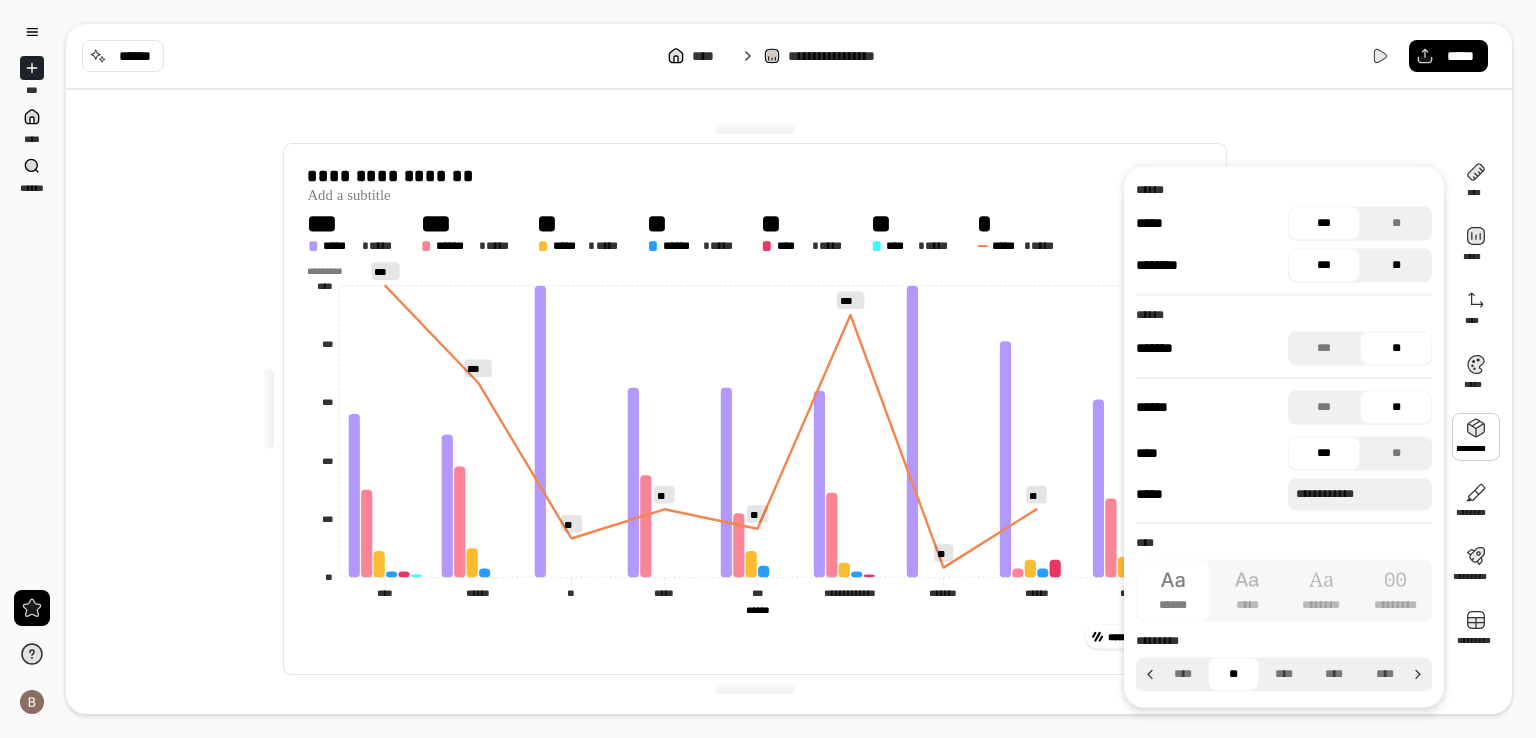 click on "**" at bounding box center (1396, 265) 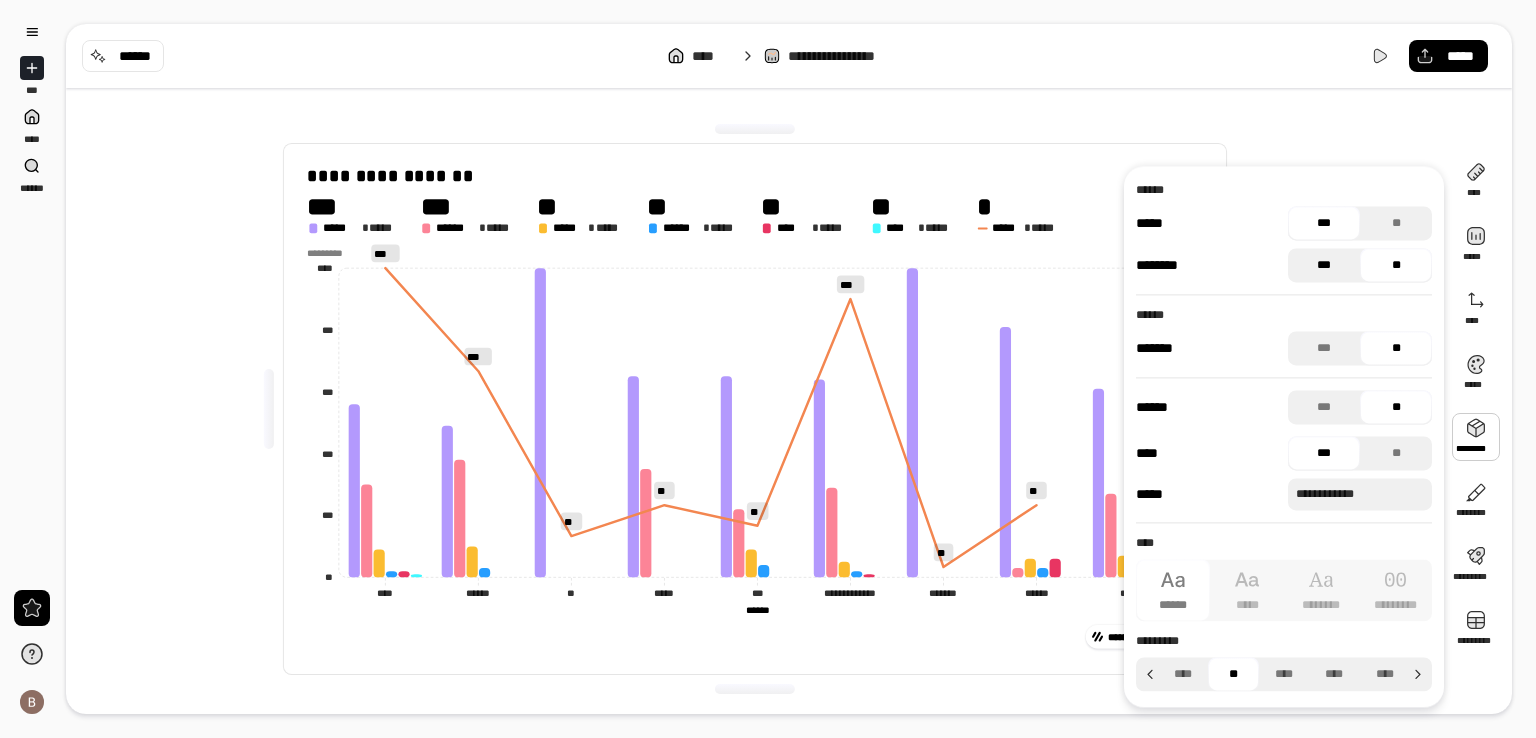 click on "***" at bounding box center (1324, 265) 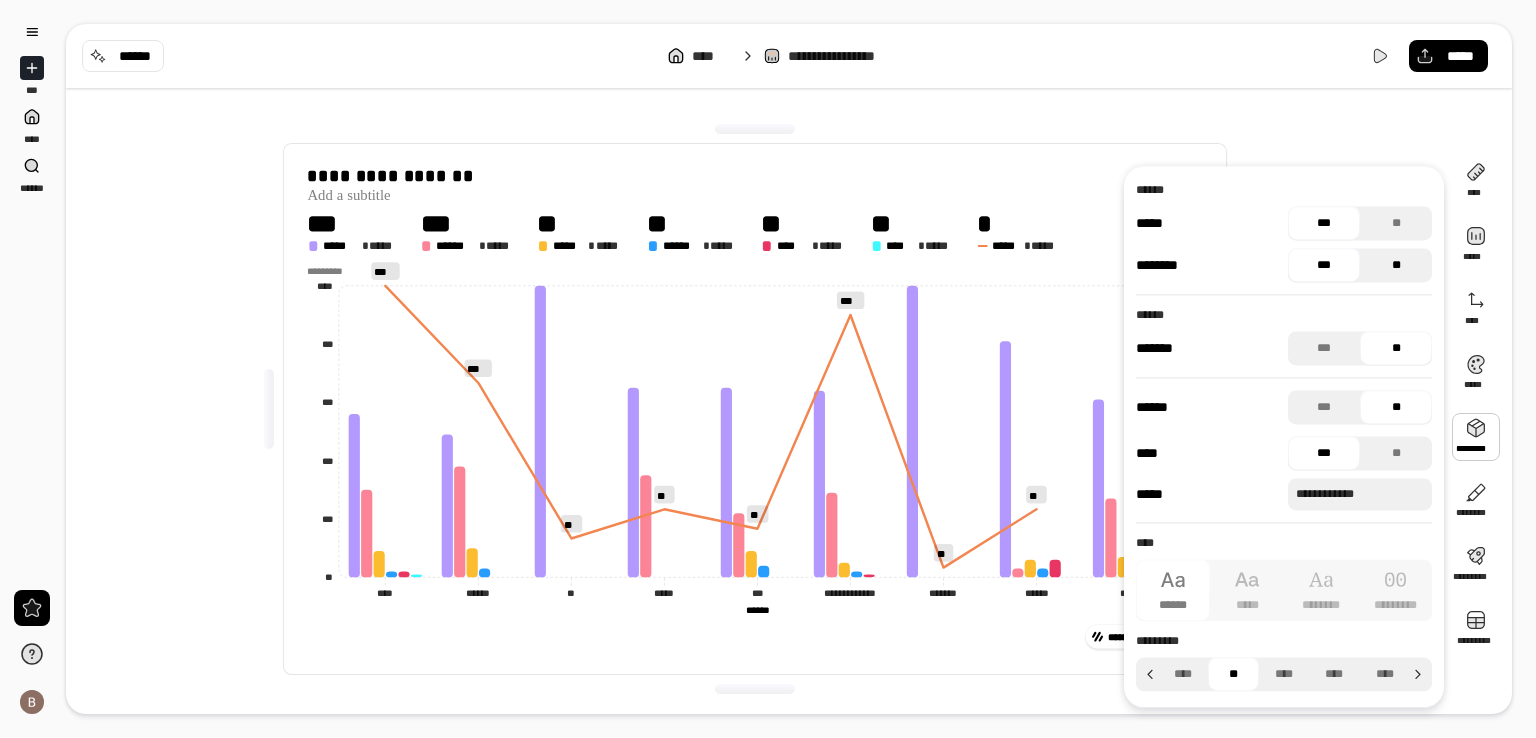 click on "**" at bounding box center (1396, 265) 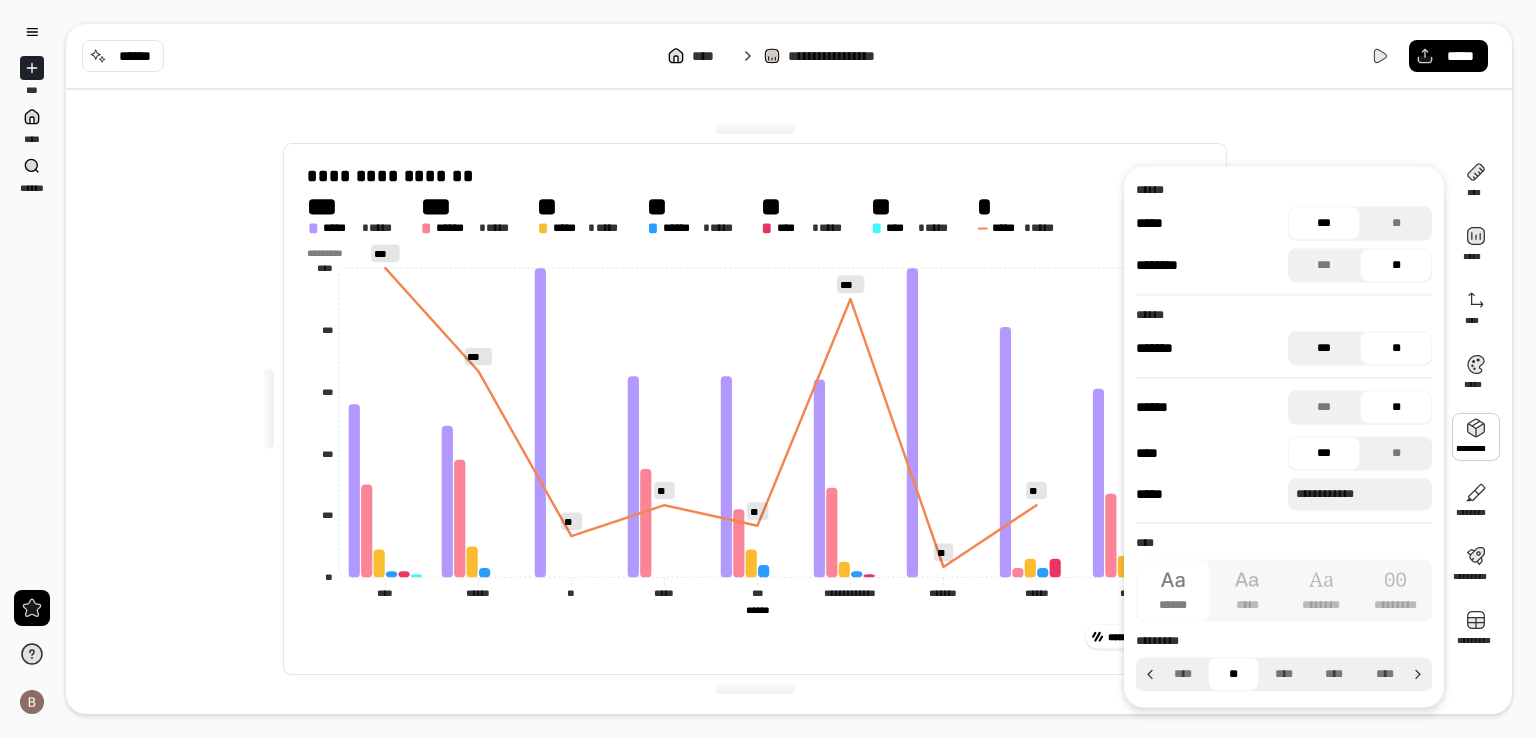 click on "***" at bounding box center [1324, 348] 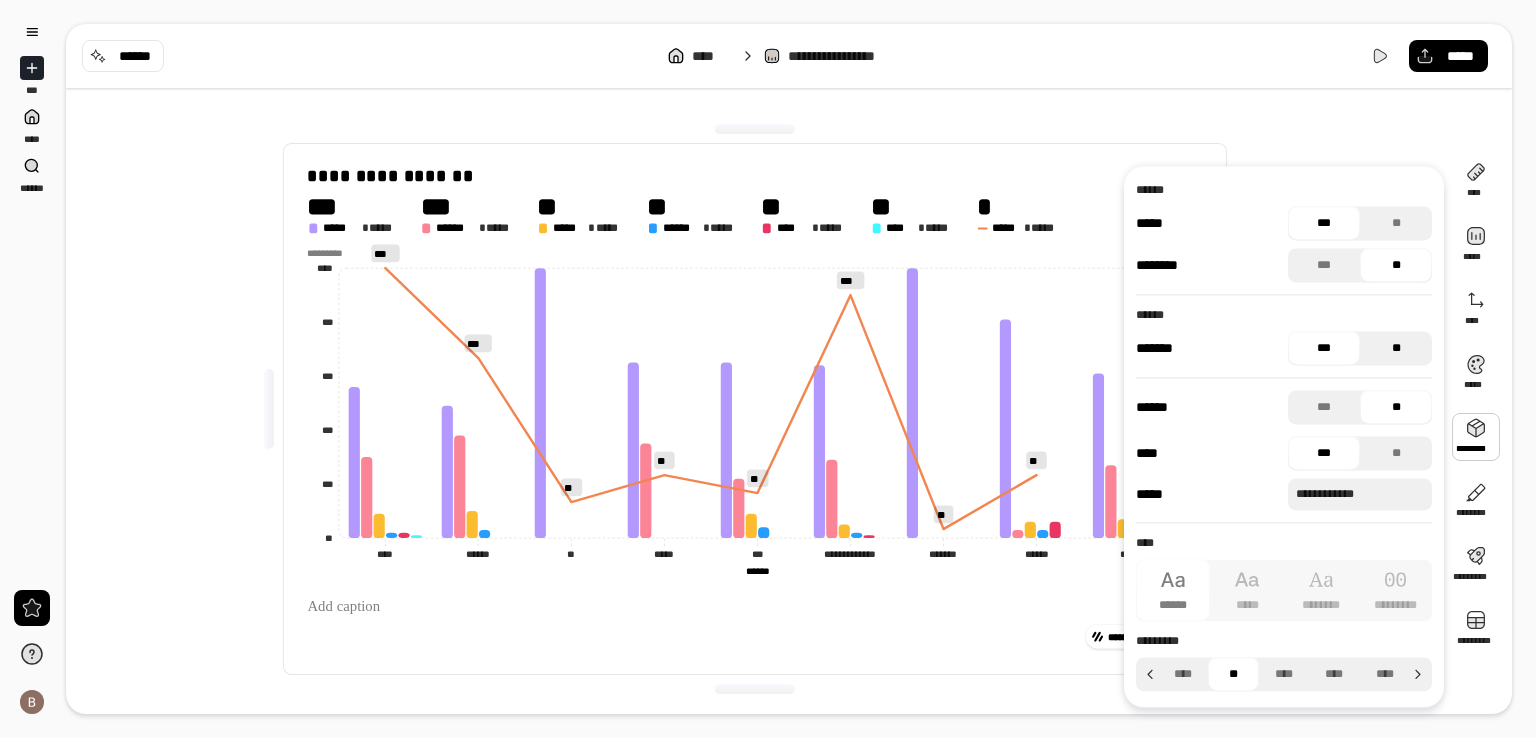 click on "**" at bounding box center [1396, 348] 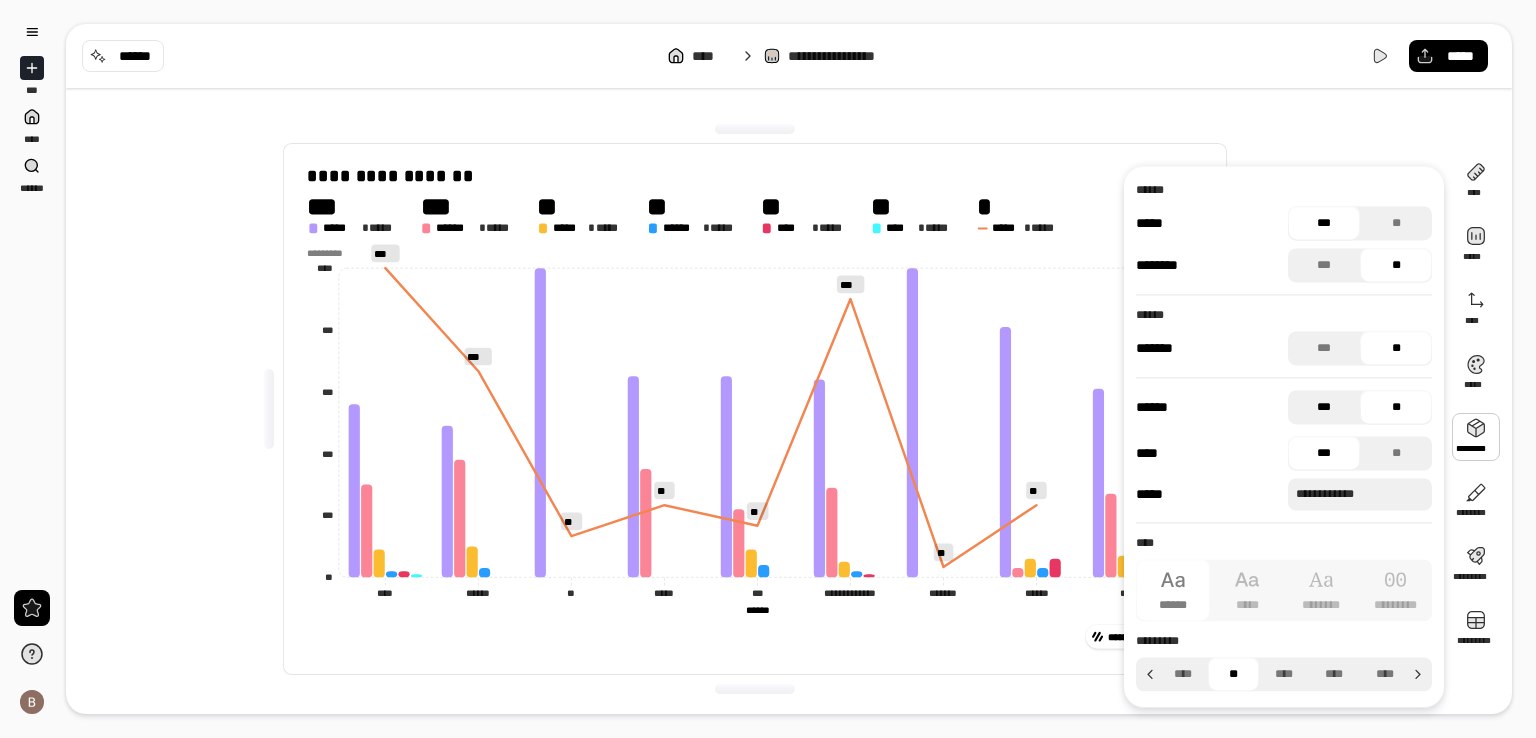 click on "***" at bounding box center (1324, 407) 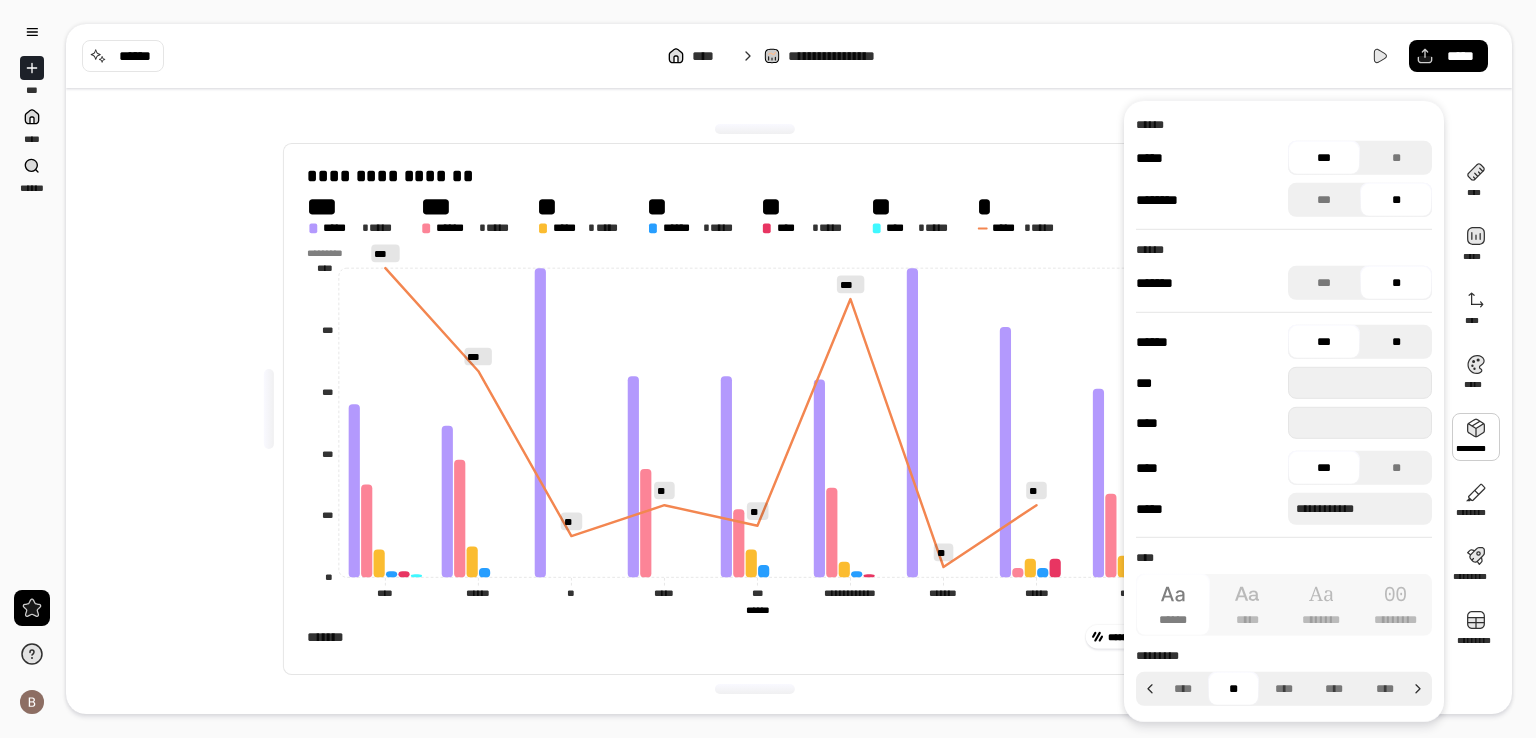 click on "**" at bounding box center (1396, 342) 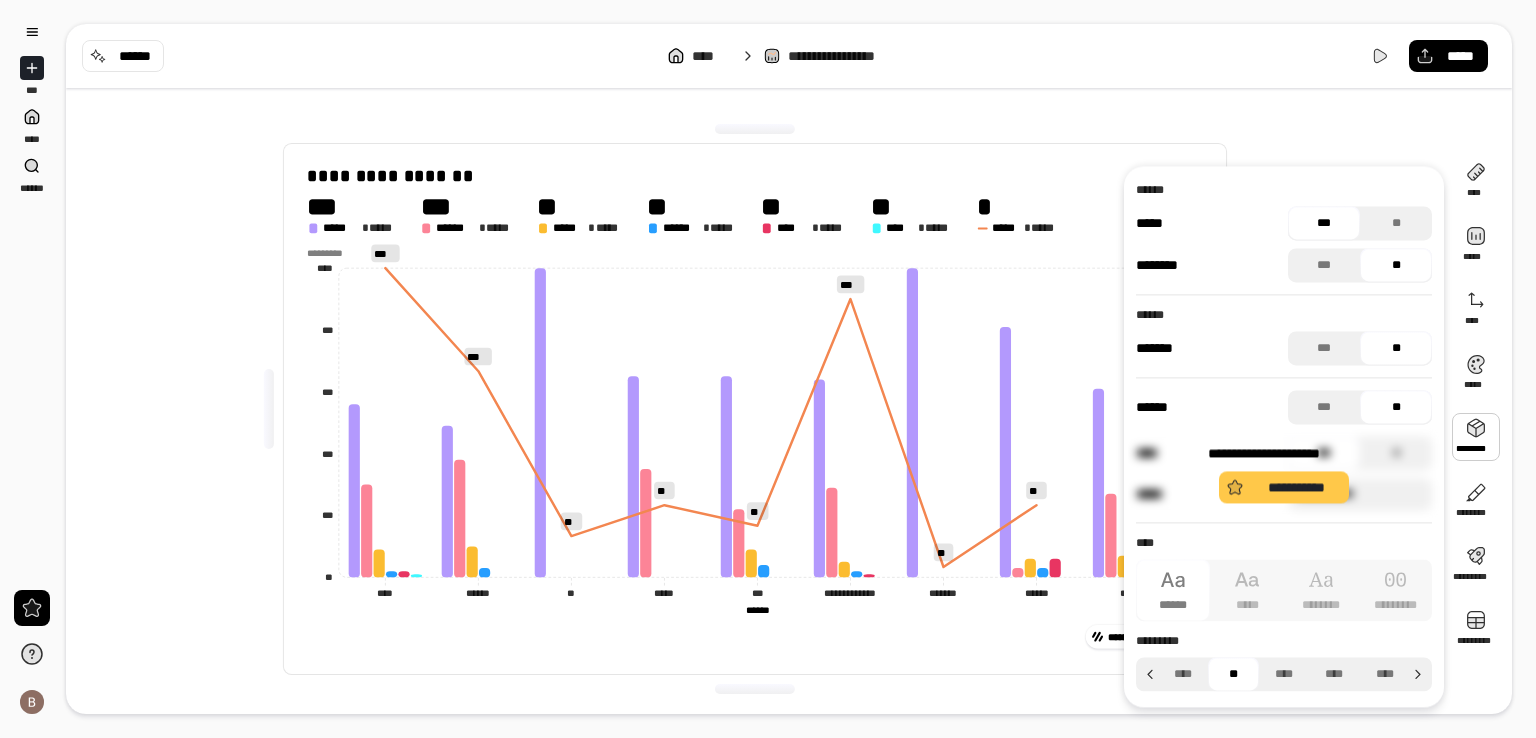 click on "**********" at bounding box center [1284, 473] 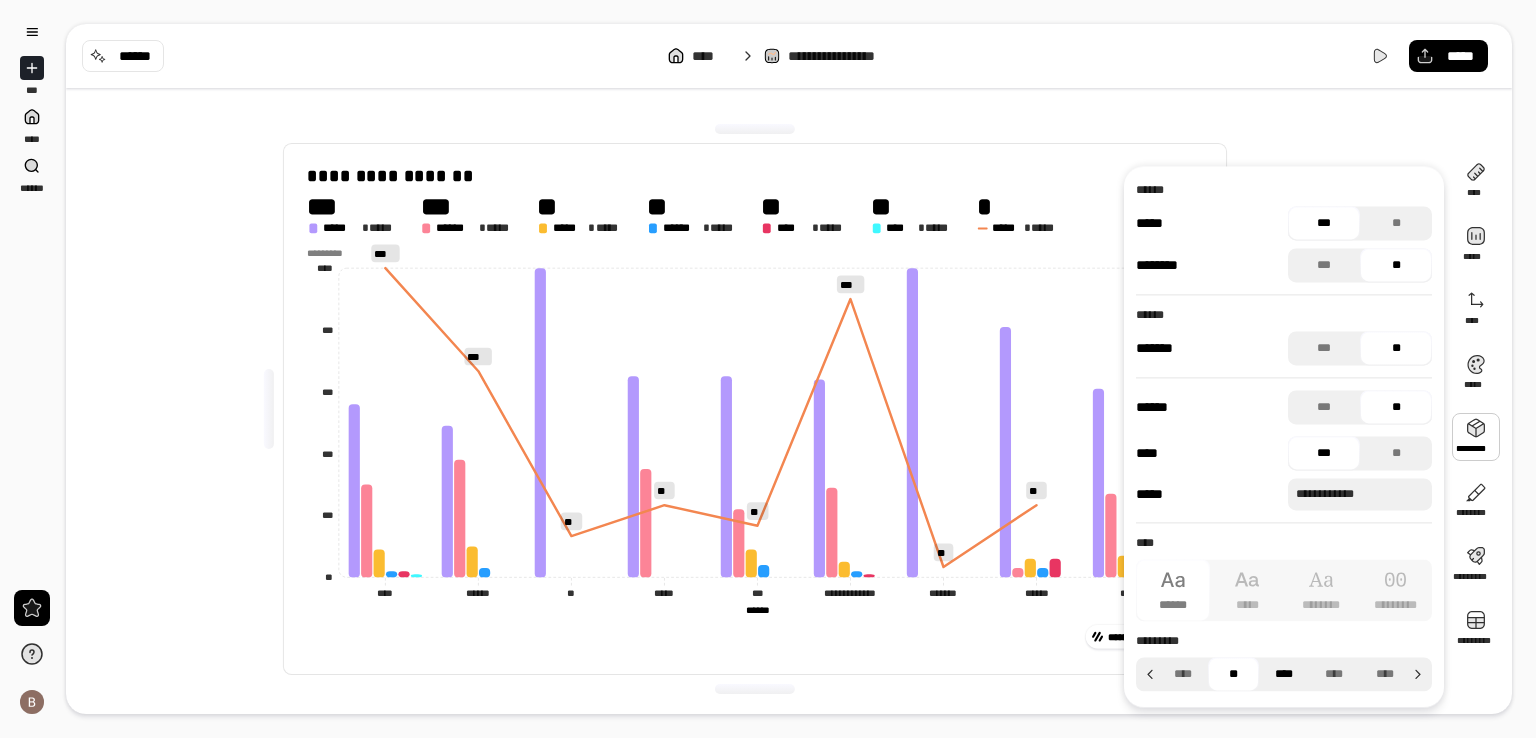 click on "****" at bounding box center [1284, 674] 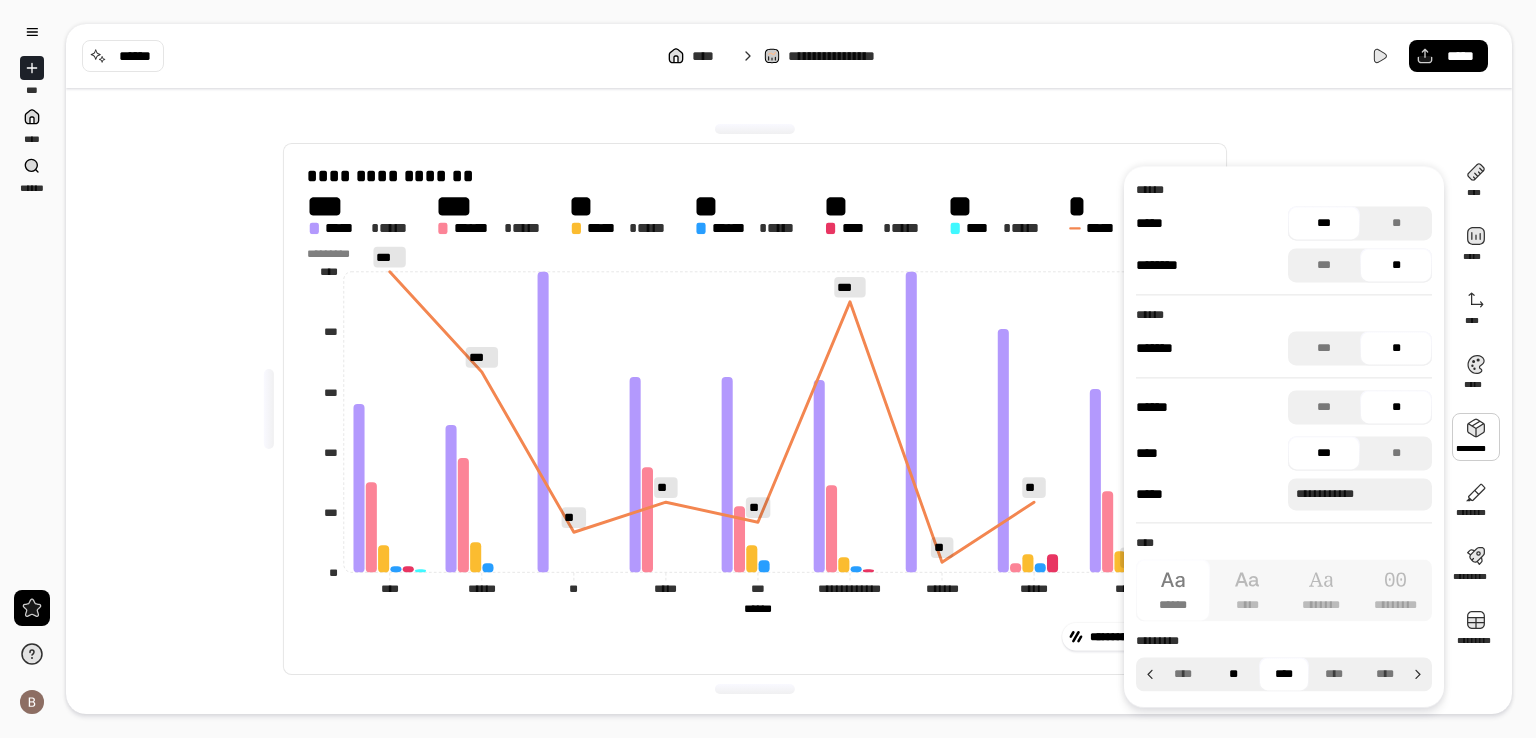 click on "**" at bounding box center [1233, 674] 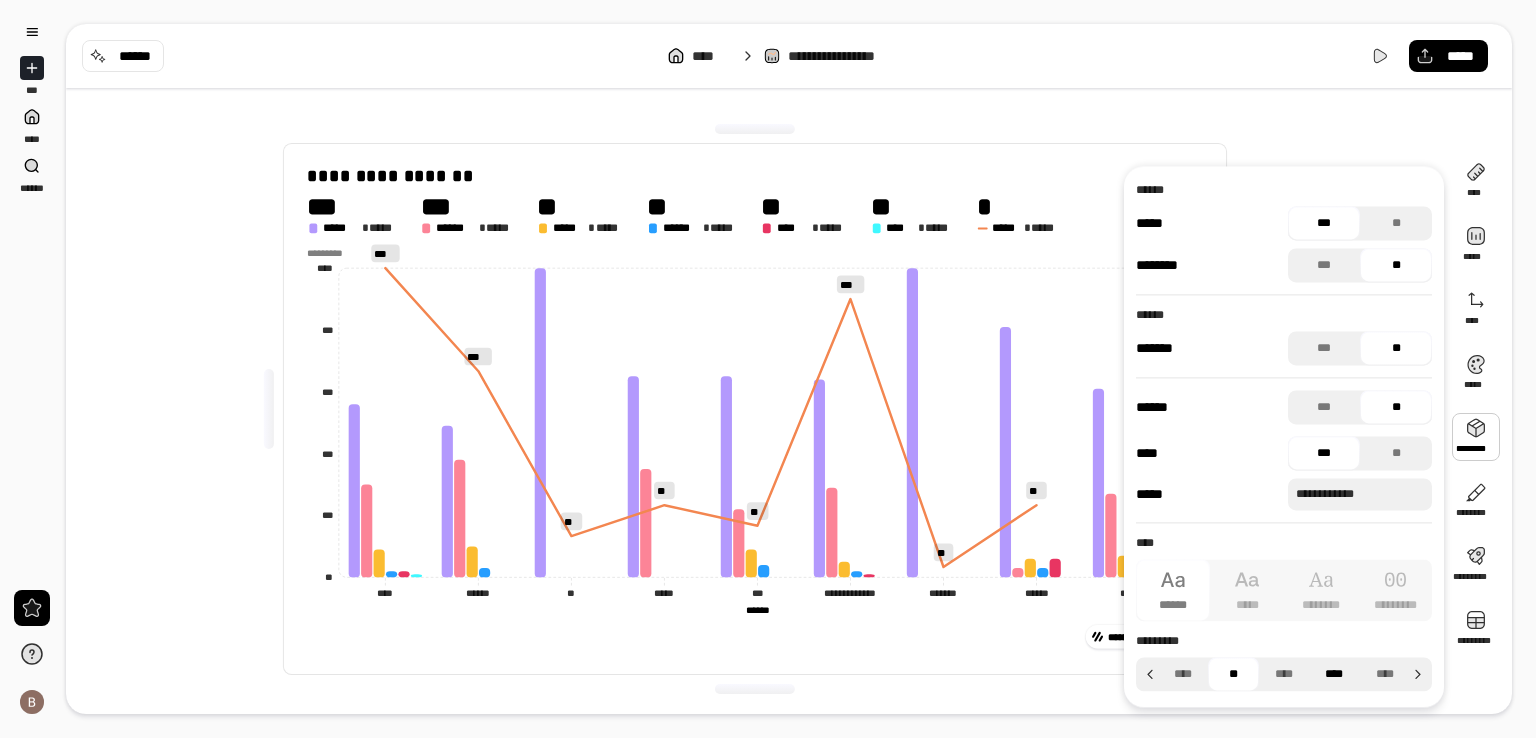 click on "****" at bounding box center [1334, 674] 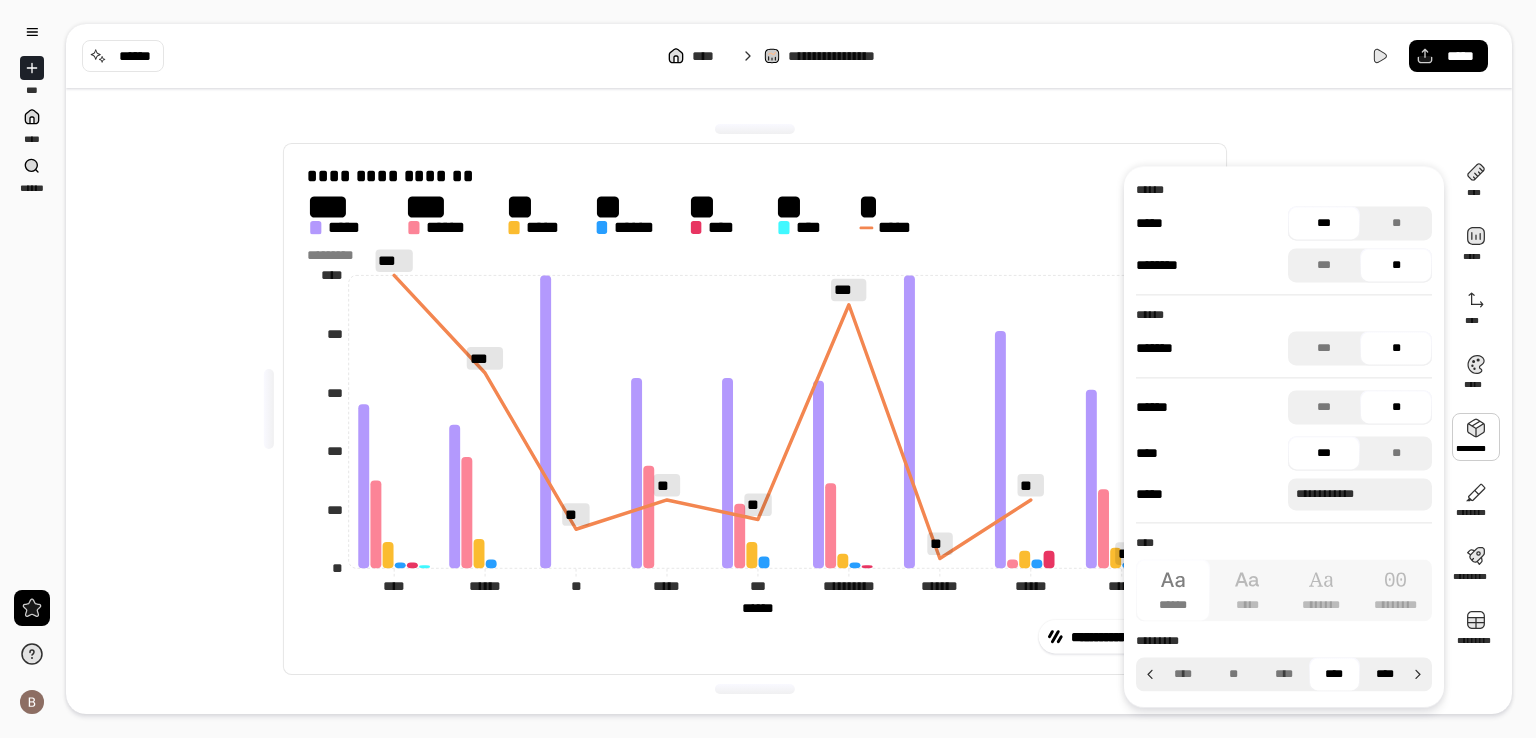 click on "****" at bounding box center [1385, 674] 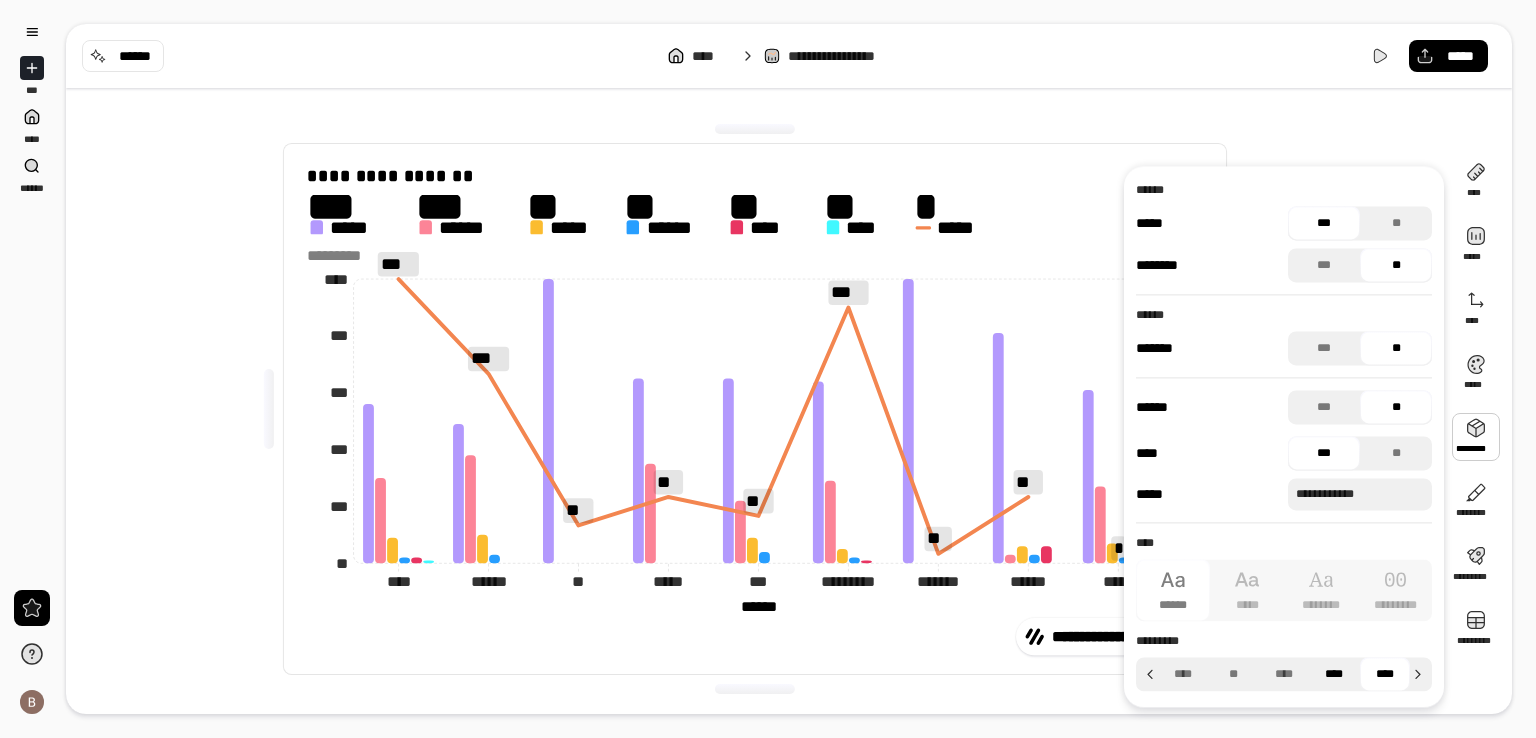 click on "****" at bounding box center (1334, 674) 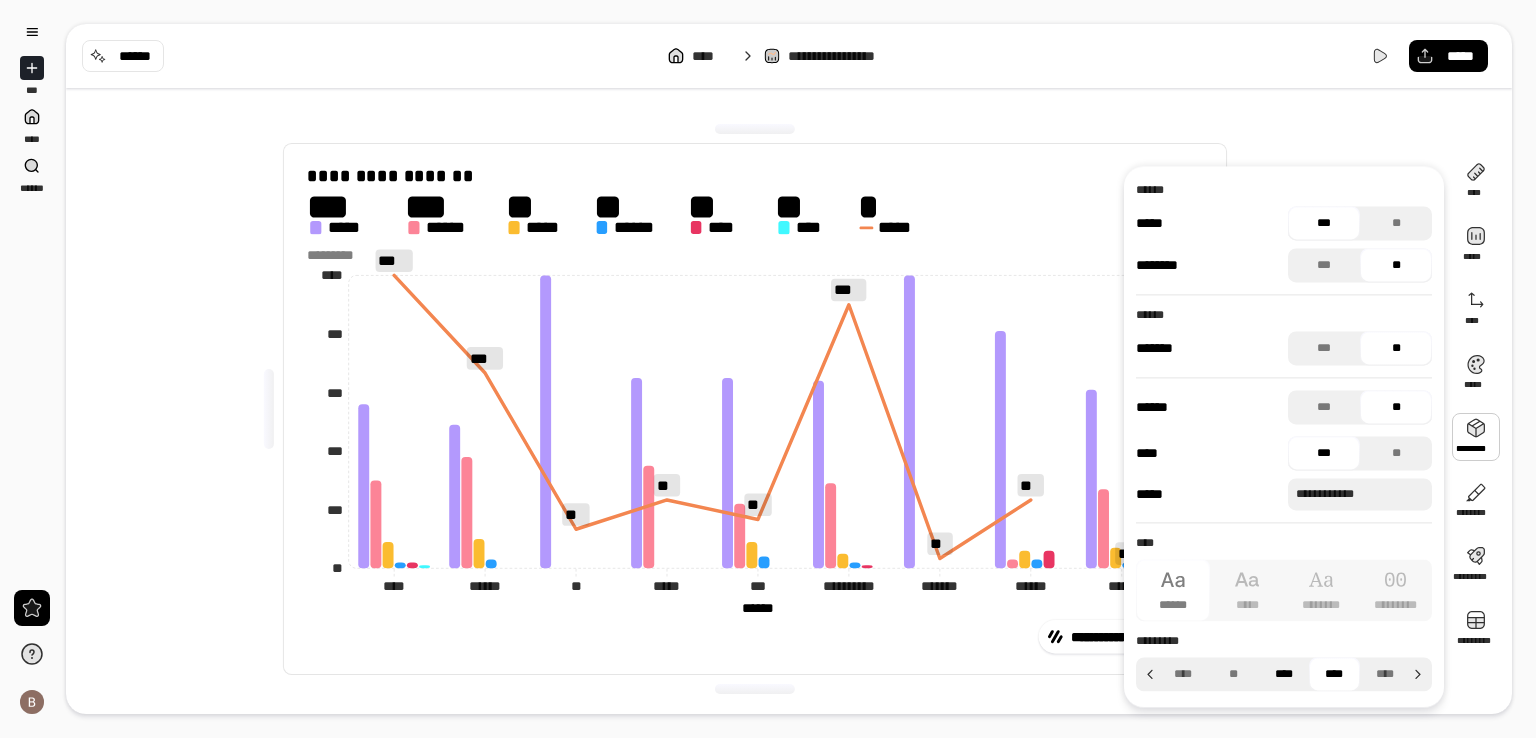 click on "****" at bounding box center (1284, 674) 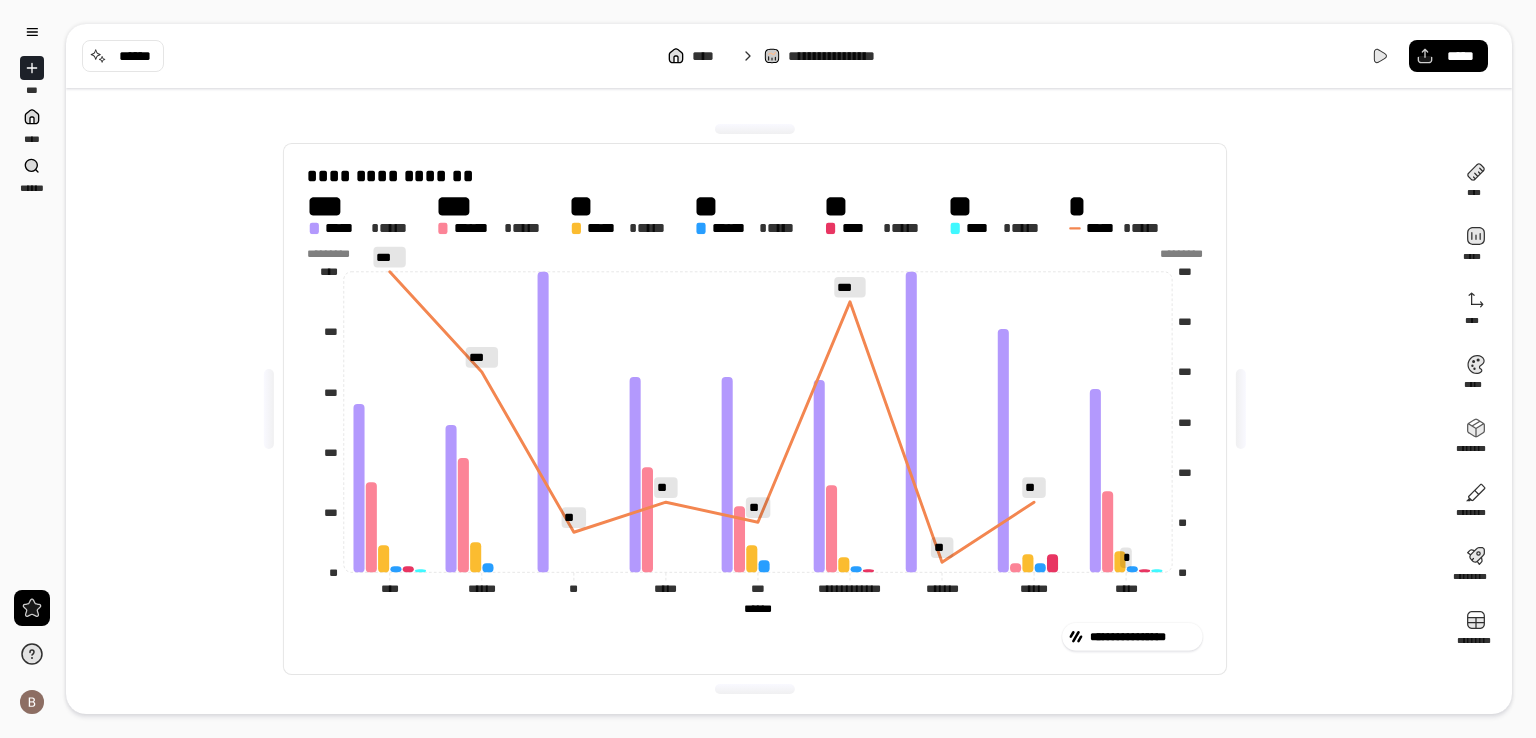 click on "**********" at bounding box center (755, 409) 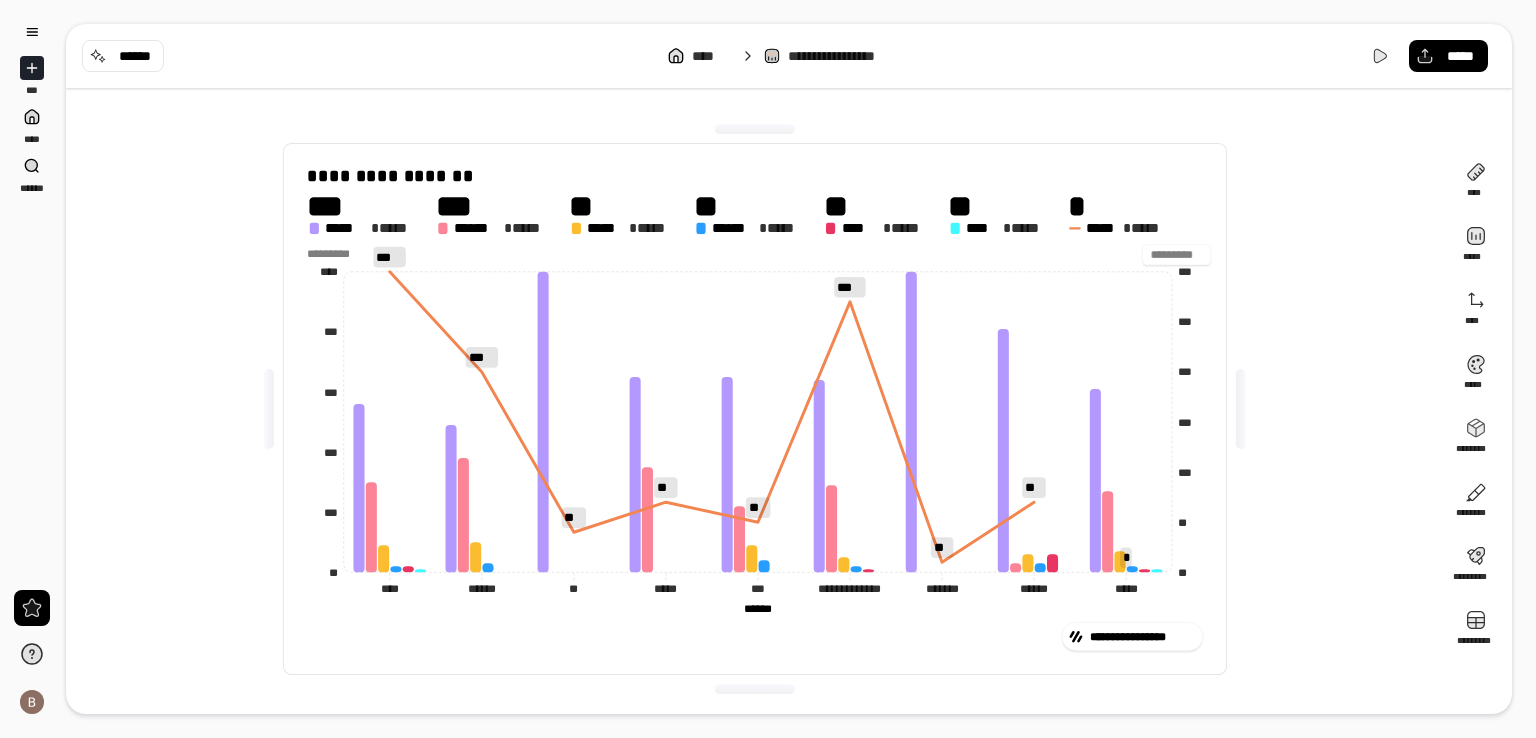 click at bounding box center [1177, 255] 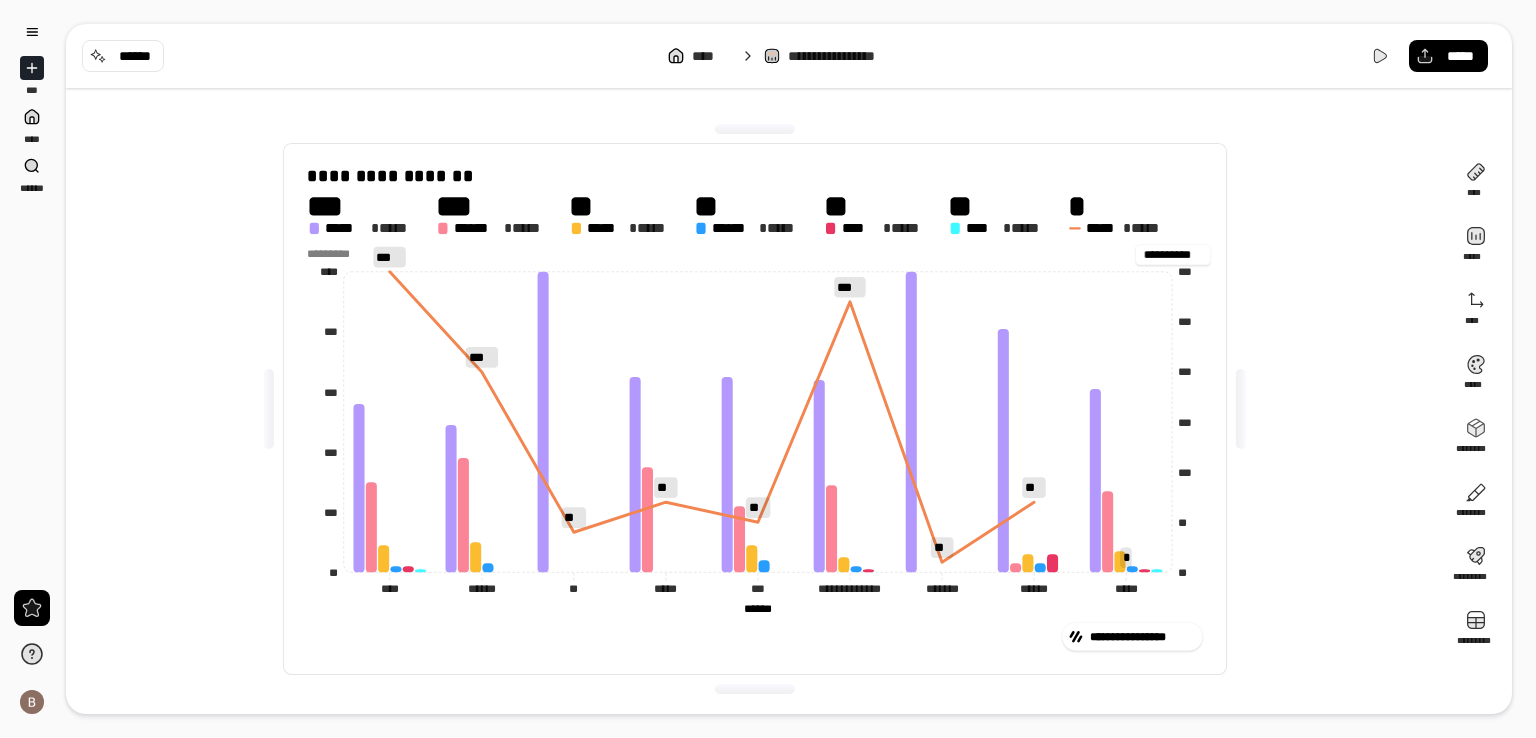 scroll, scrollTop: 0, scrollLeft: 0, axis: both 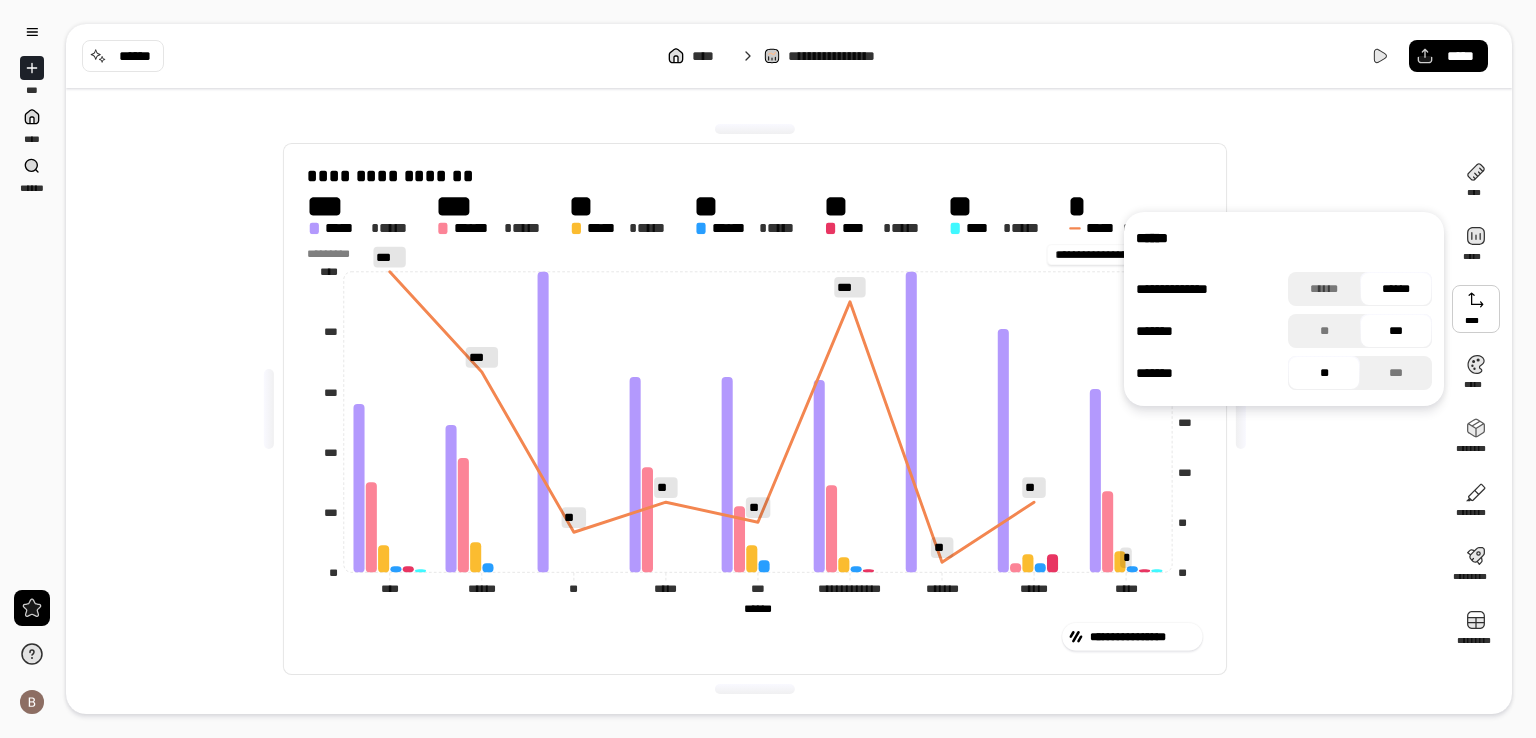 type on "**********" 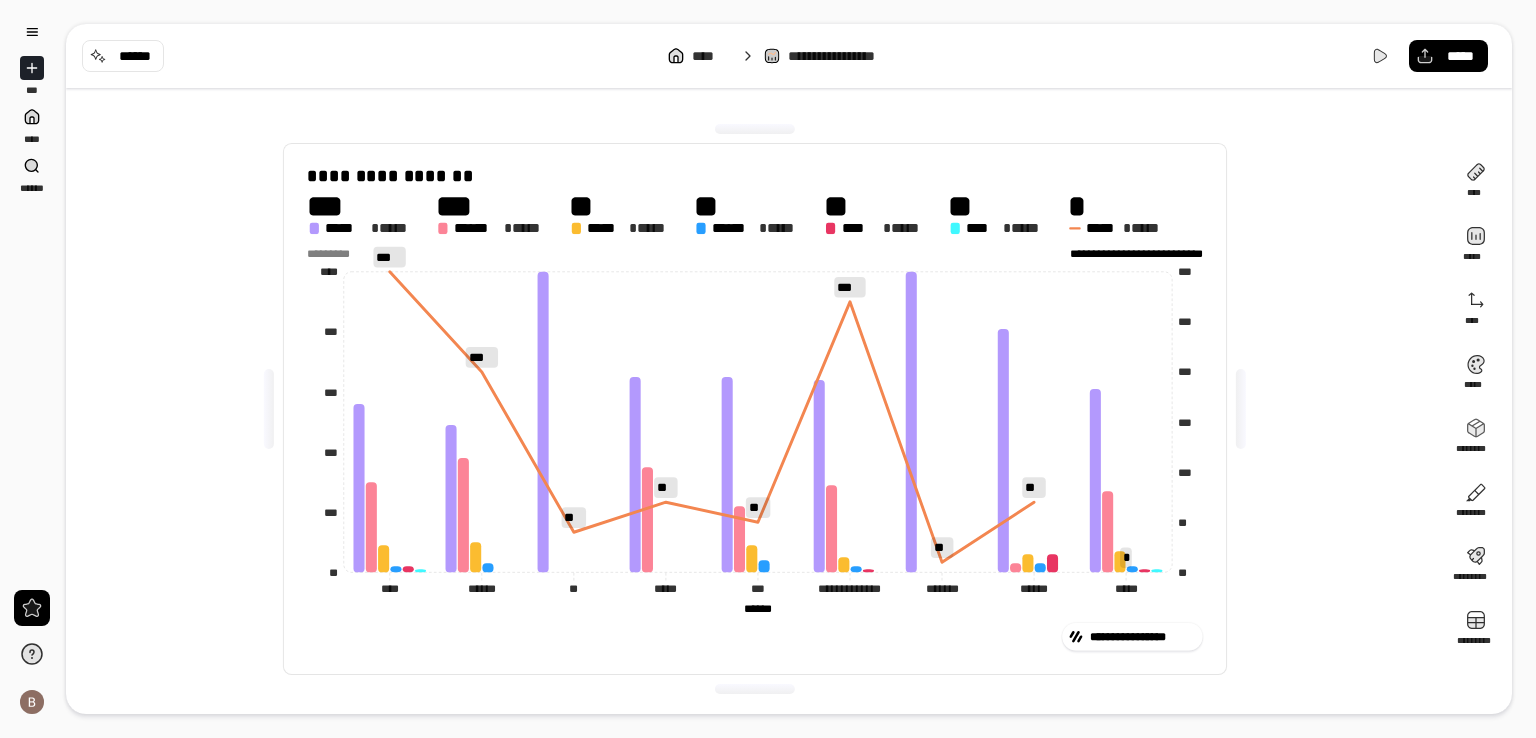 click on "**********" at bounding box center (755, 409) 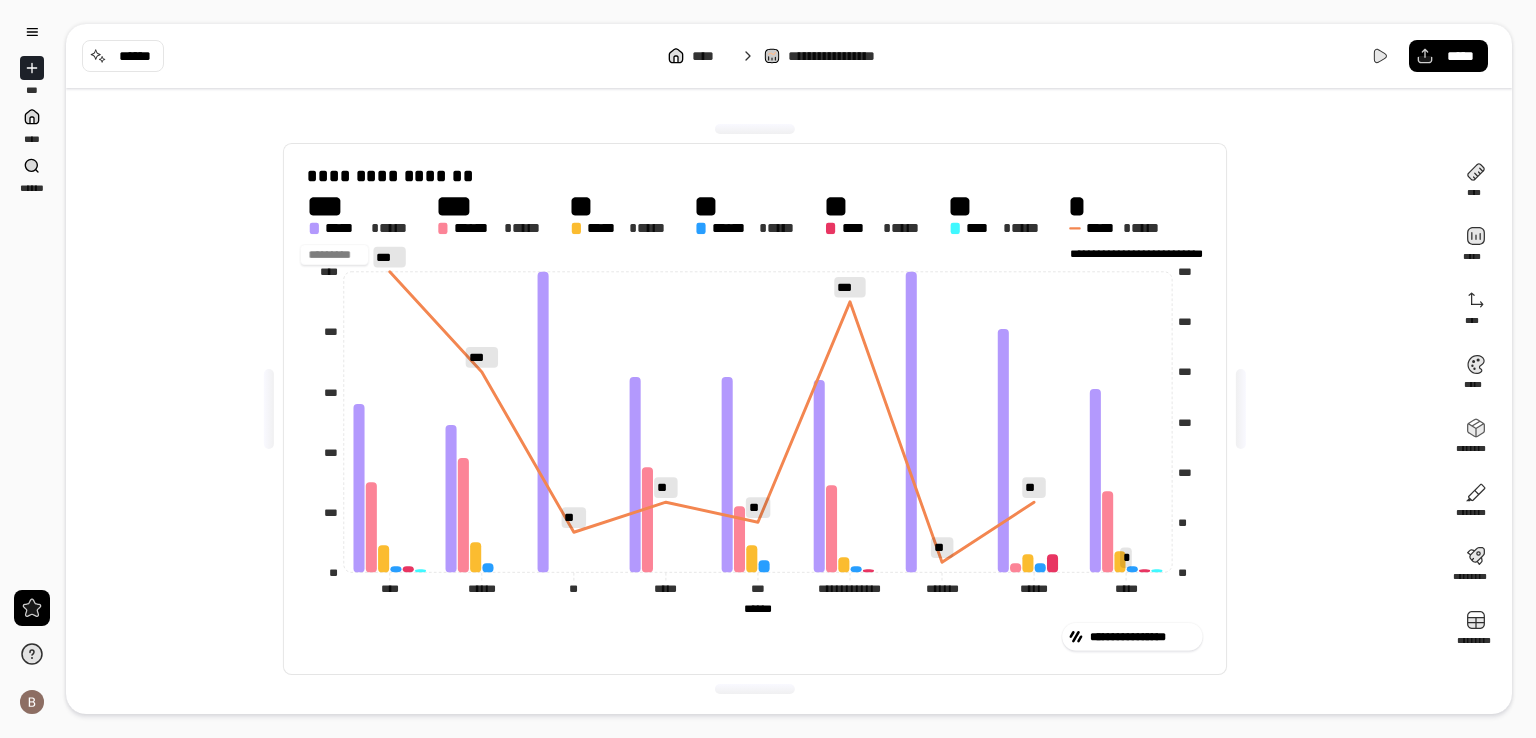 click at bounding box center (334, 255) 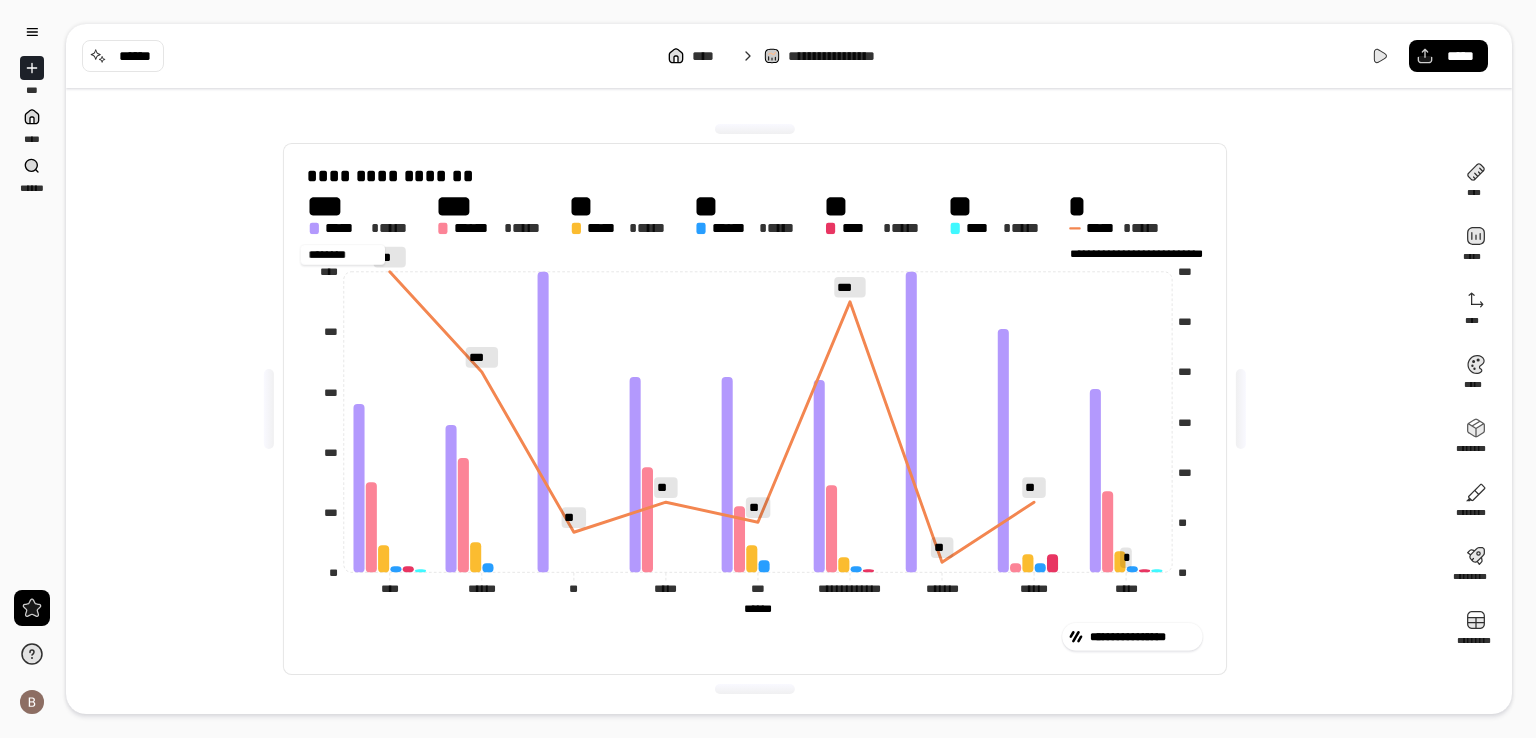 scroll, scrollTop: 0, scrollLeft: 0, axis: both 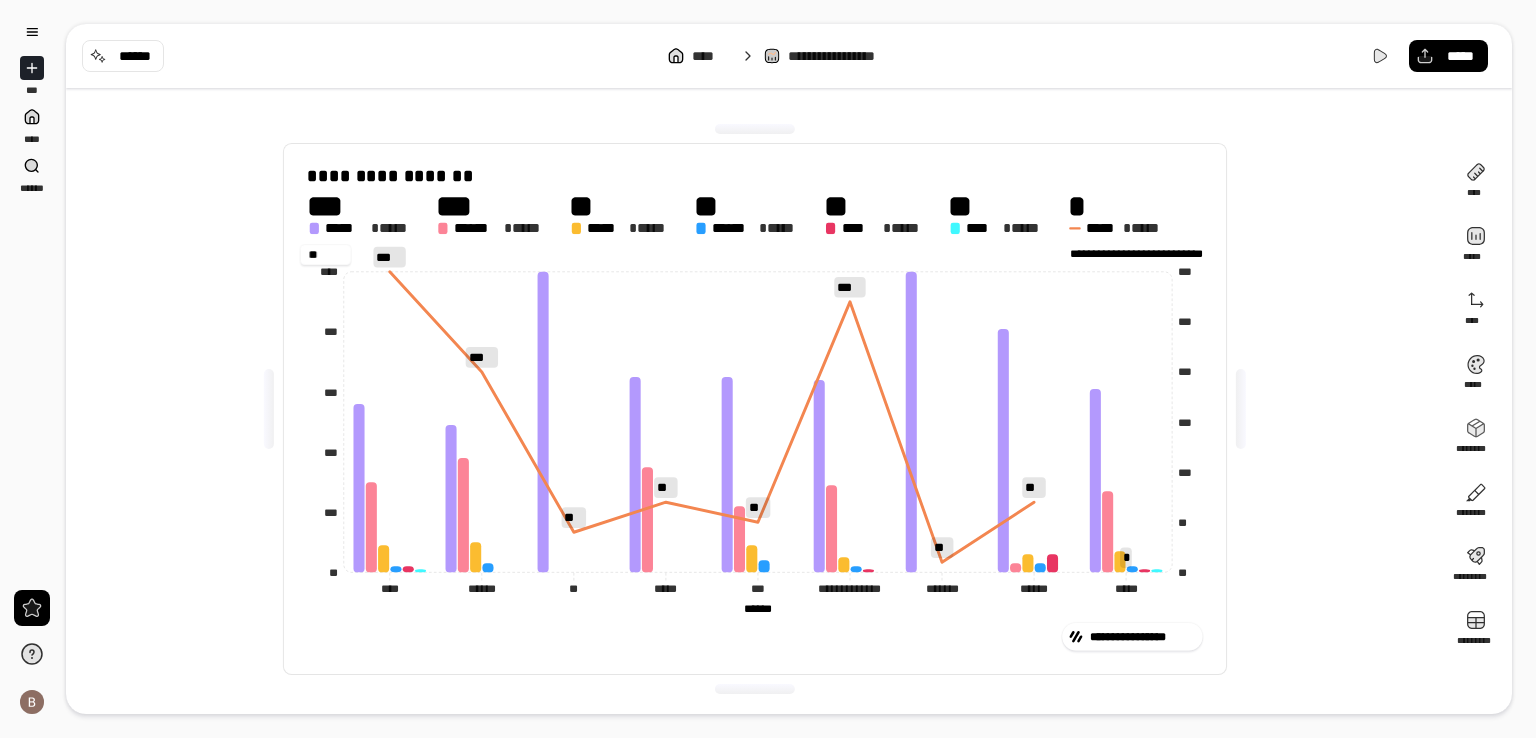 type on "*" 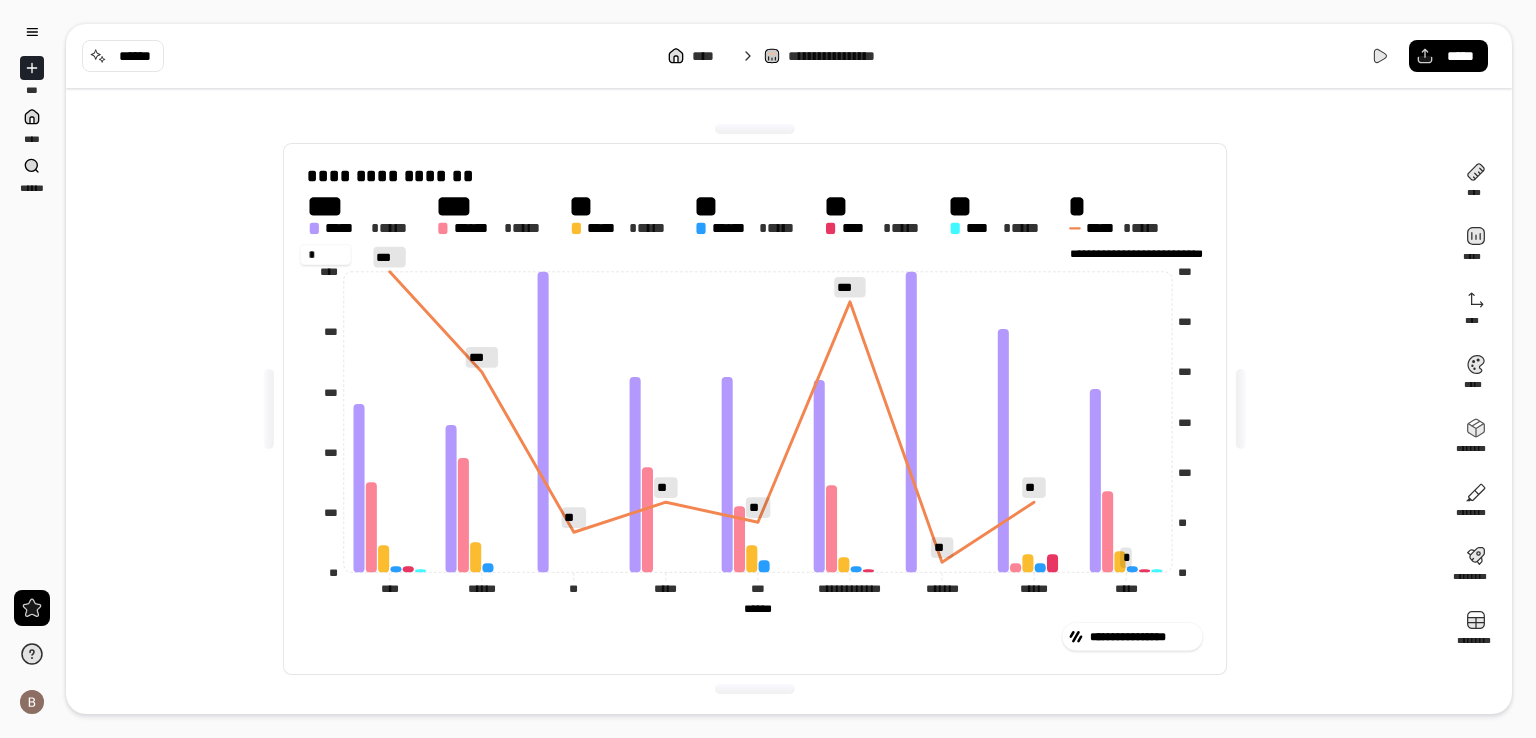 type 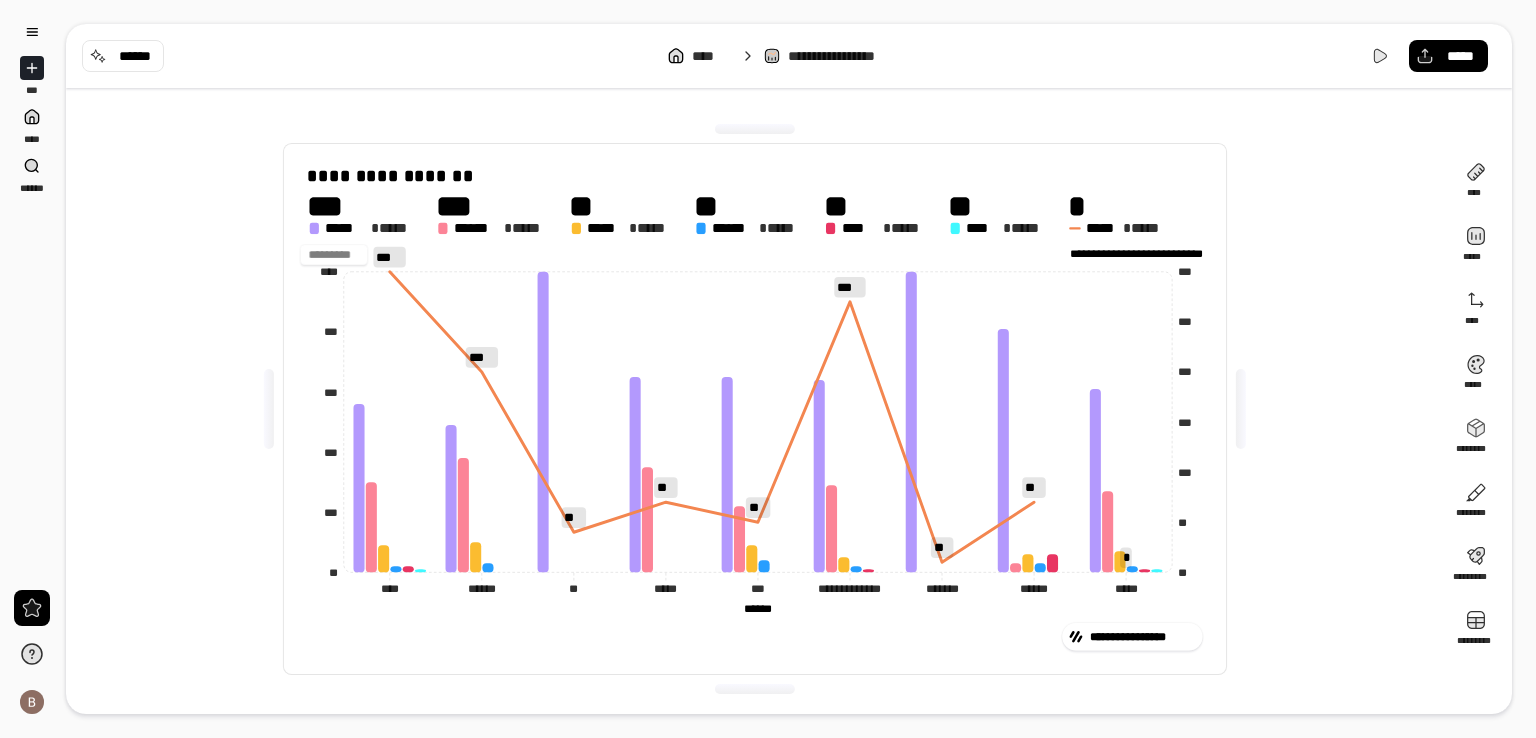 click on "**********" at bounding box center (754, 409) 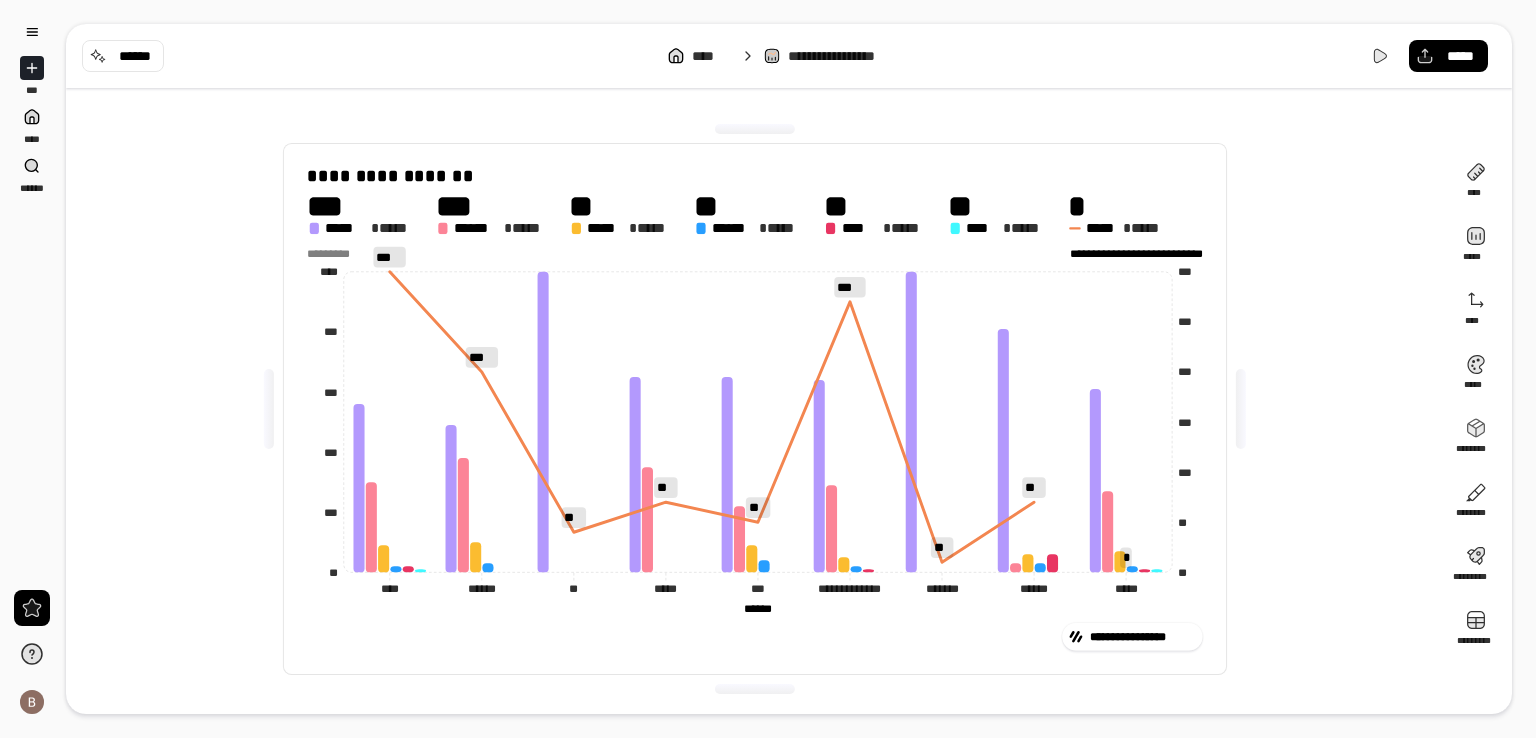 click on "**********" at bounding box center [1128, 254] 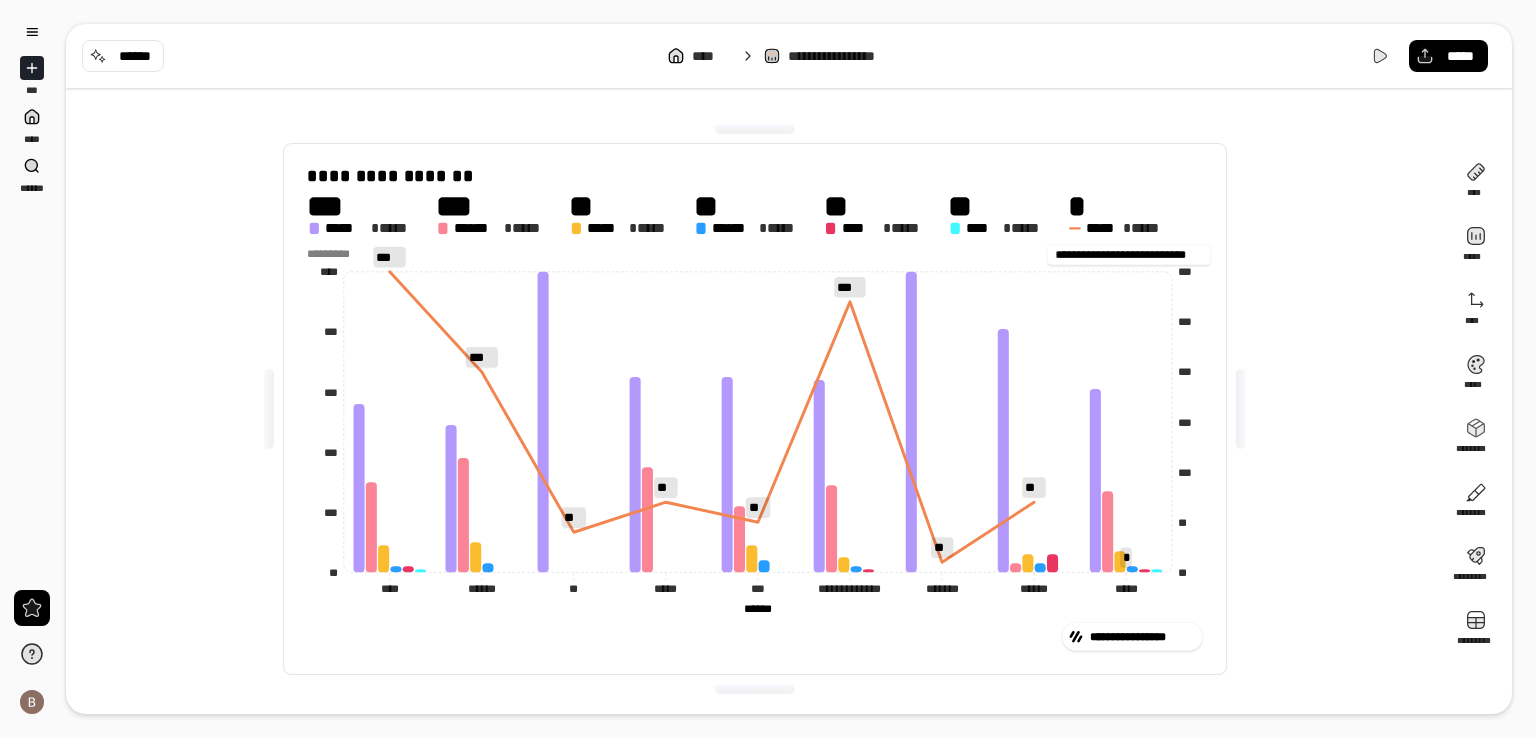 click on "**********" at bounding box center (1128, 254) 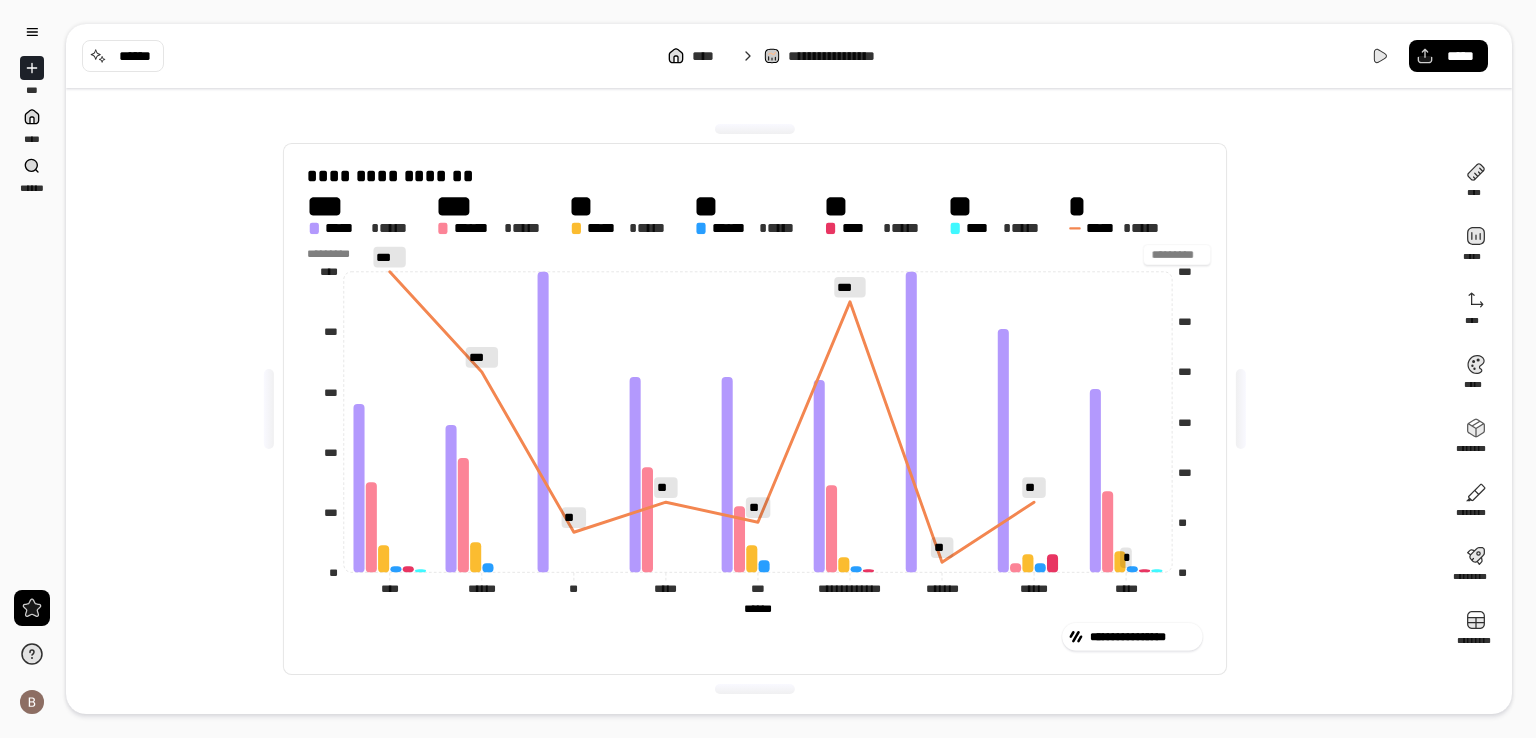 drag, startPoint x: 1155, startPoint y: 255, endPoint x: 1381, endPoint y: 331, distance: 238.43657 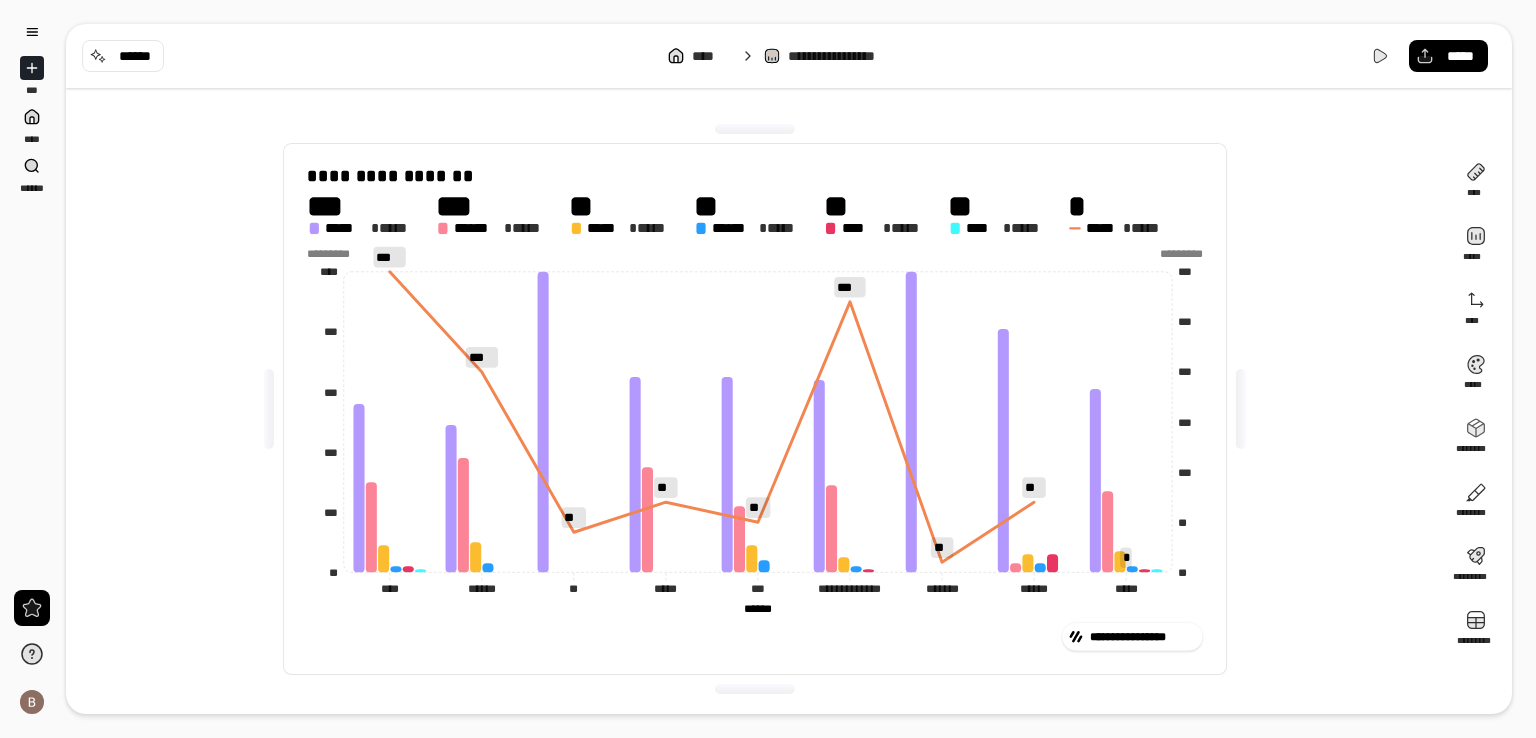 click on "**********" at bounding box center [755, 409] 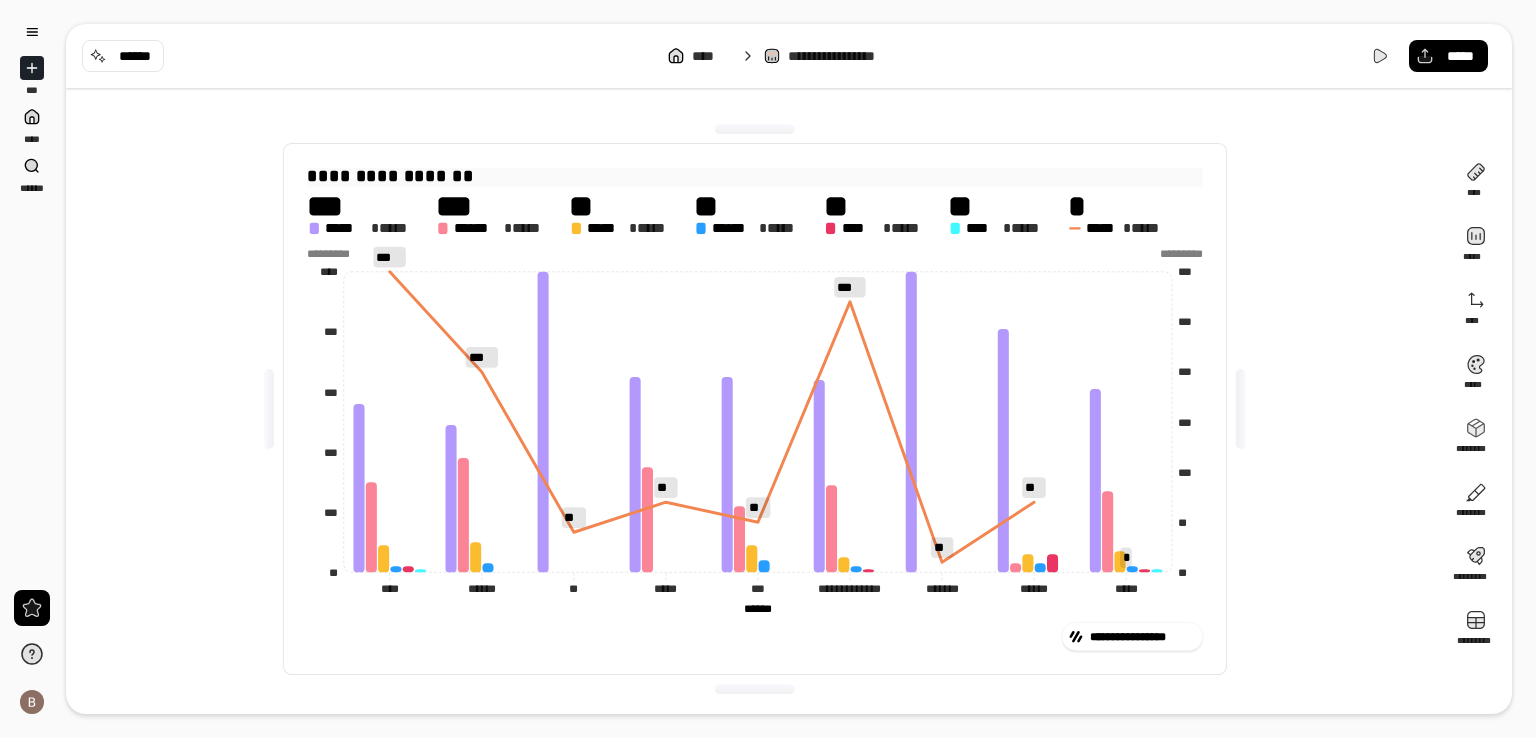 click on "**********" at bounding box center (754, 177) 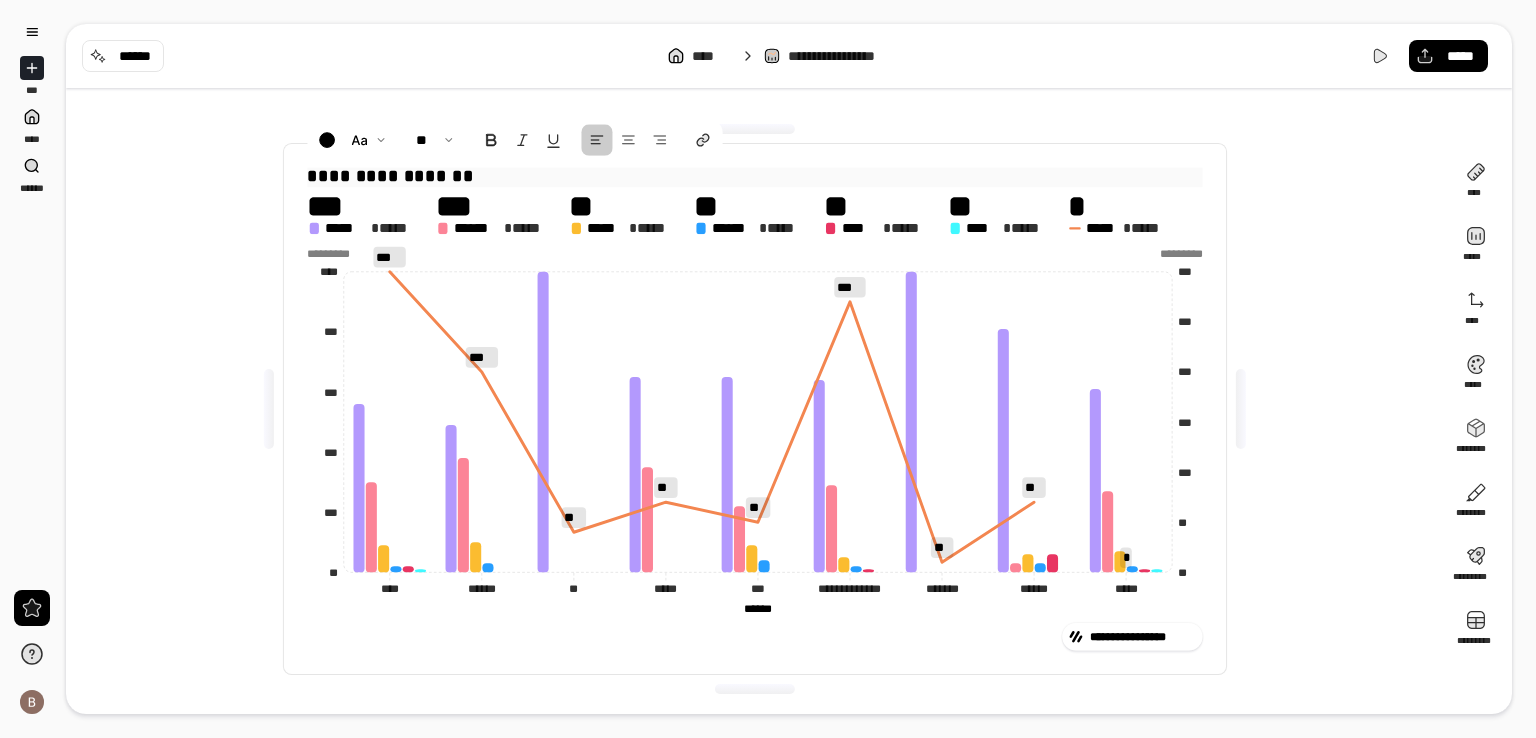 drag, startPoint x: 504, startPoint y: 169, endPoint x: 296, endPoint y: 172, distance: 208.02164 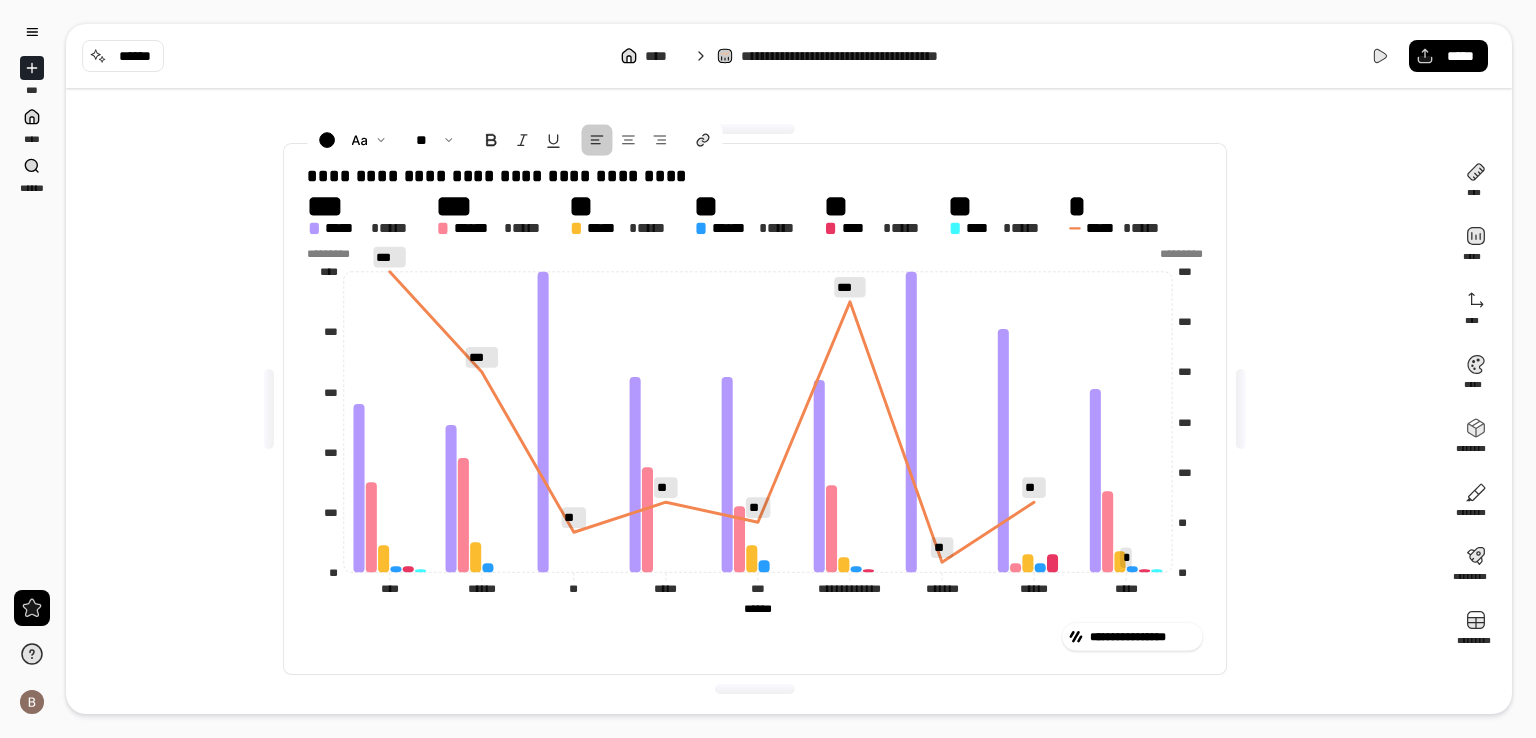 click on "**********" at bounding box center [755, 409] 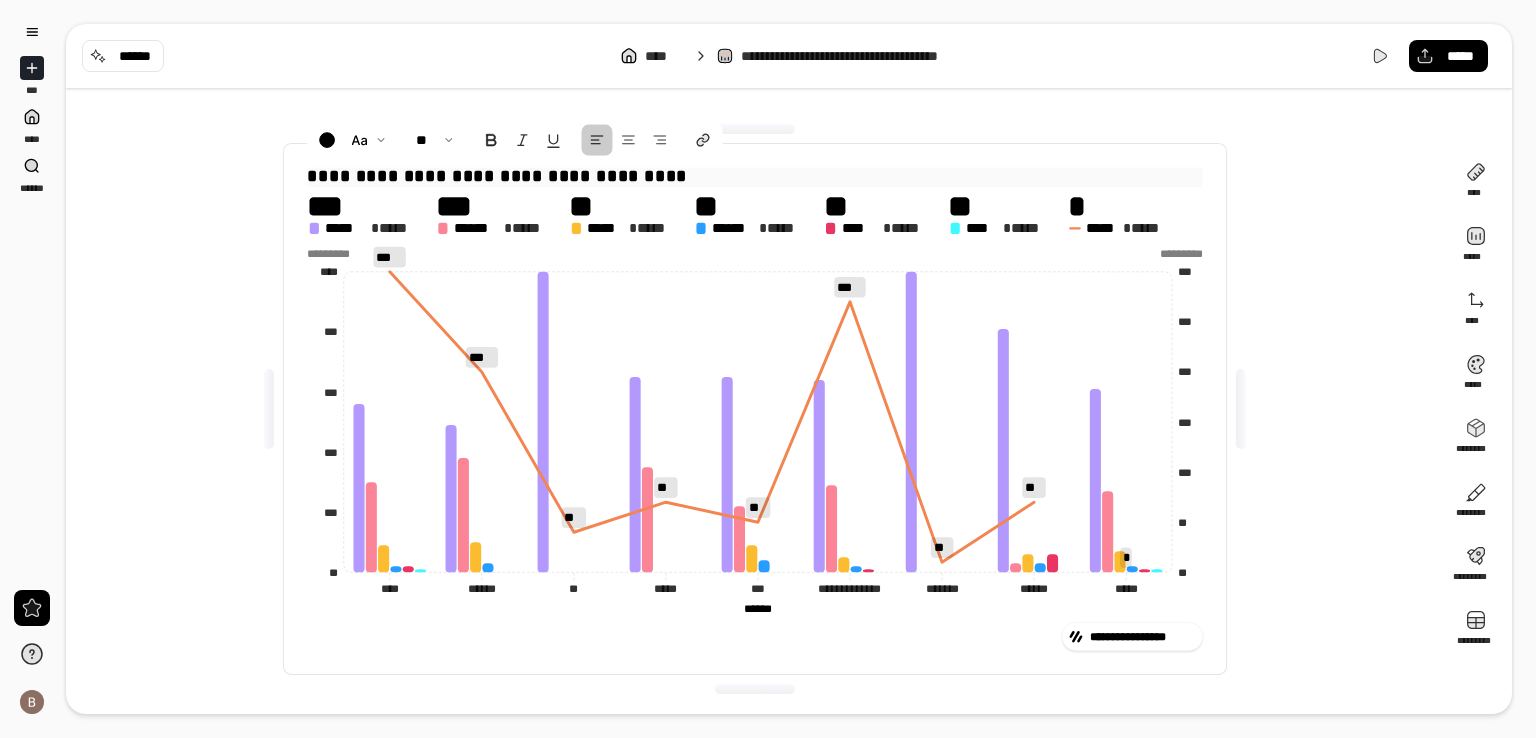 click on "**********" at bounding box center [754, 177] 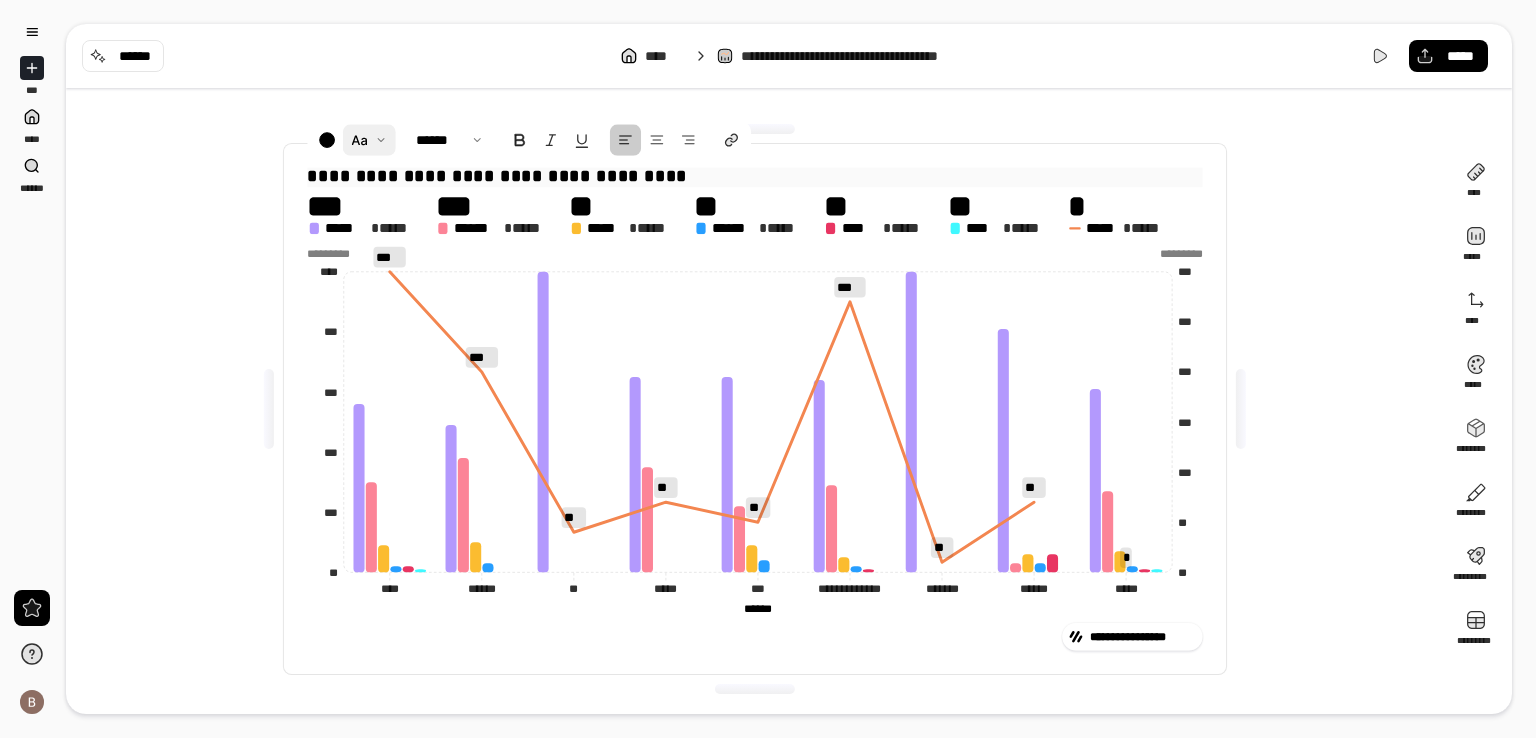 click at bounding box center (369, 139) 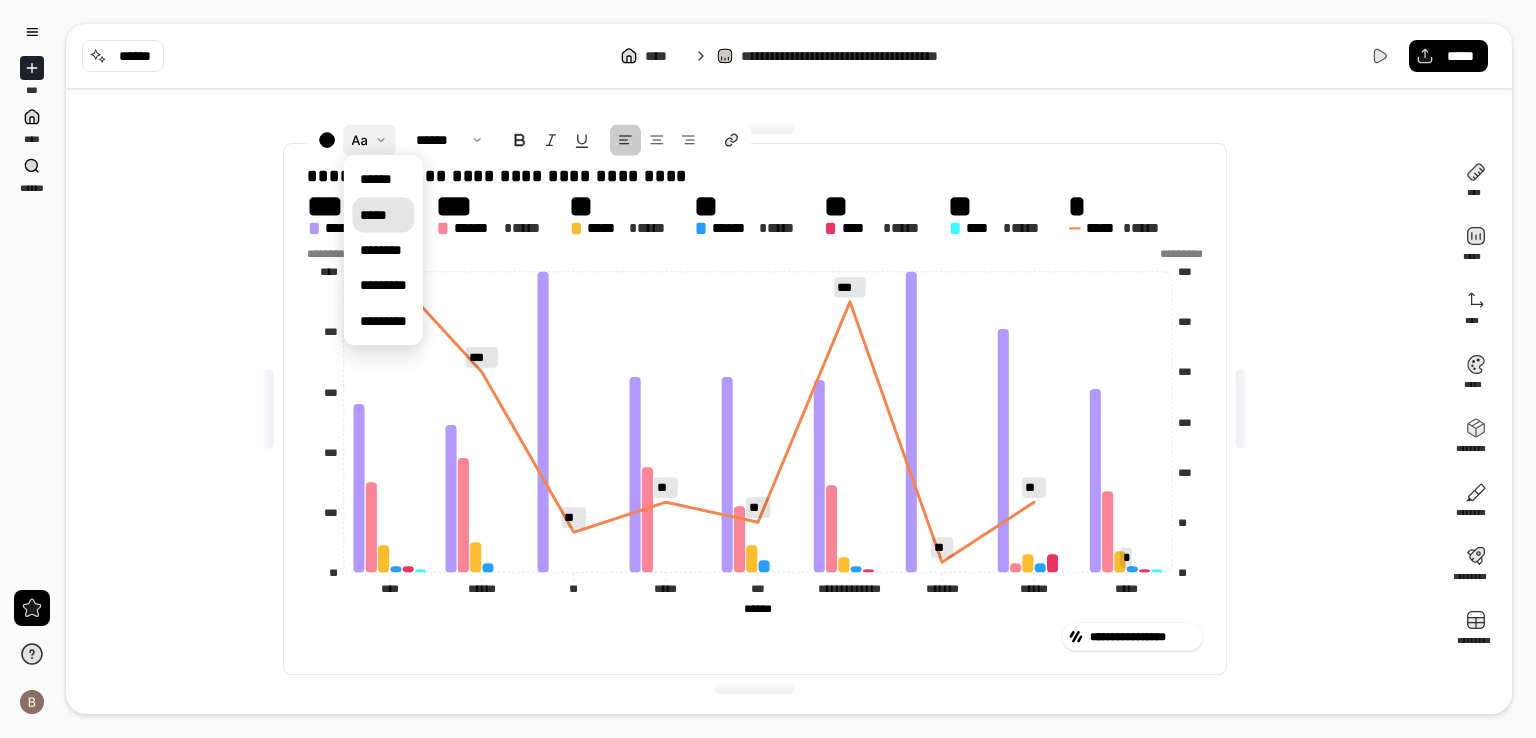 click on "*****" at bounding box center (383, 215) 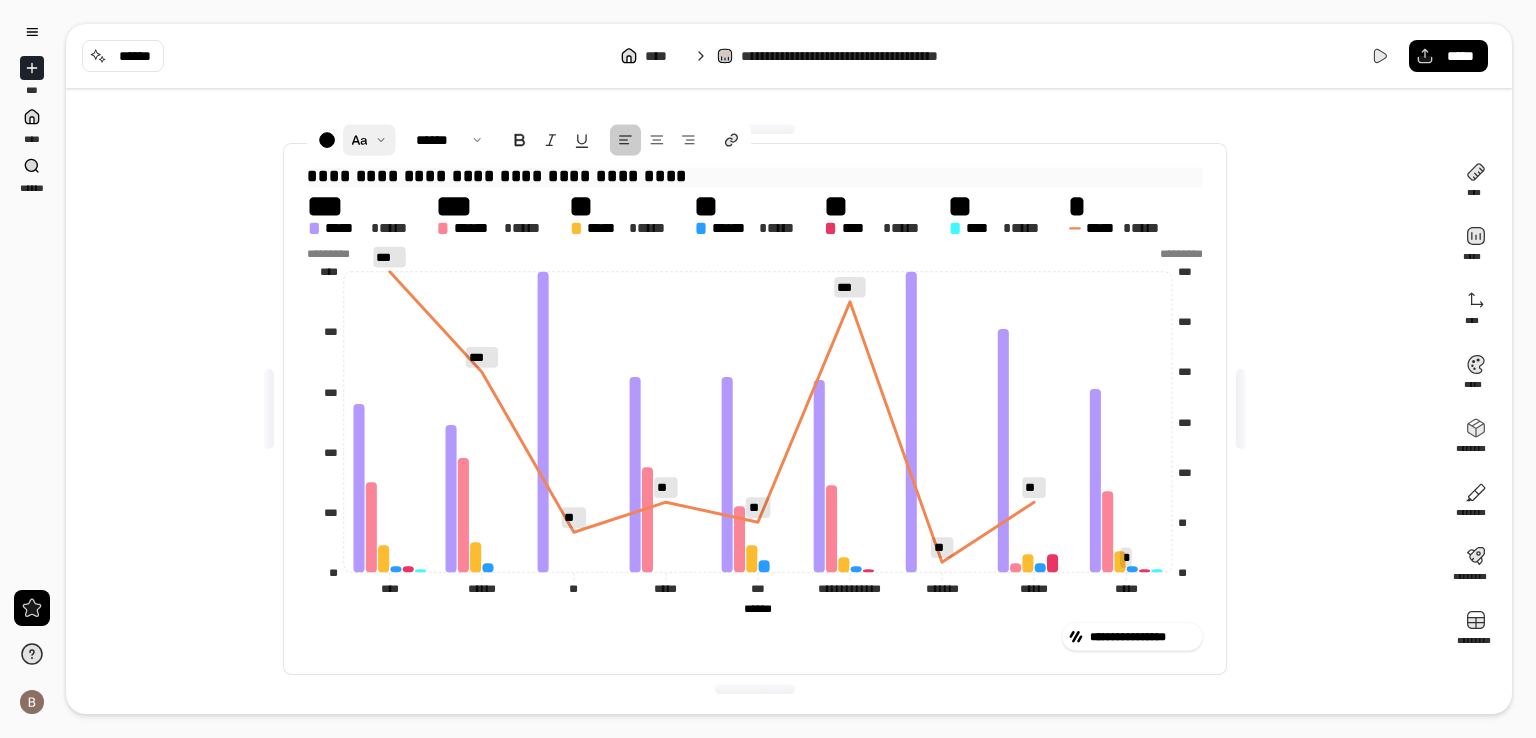 click at bounding box center [369, 139] 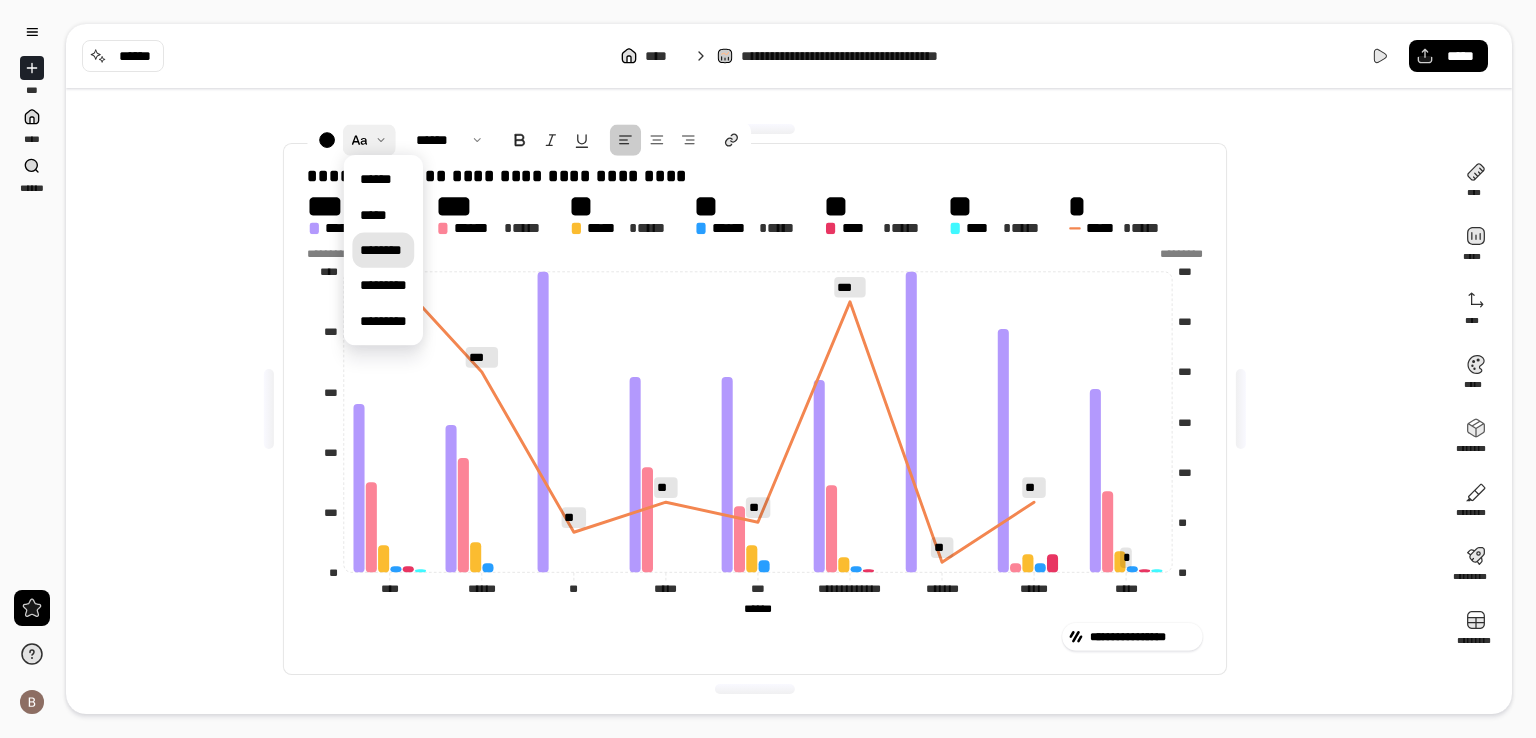 click on "********" at bounding box center (380, 250) 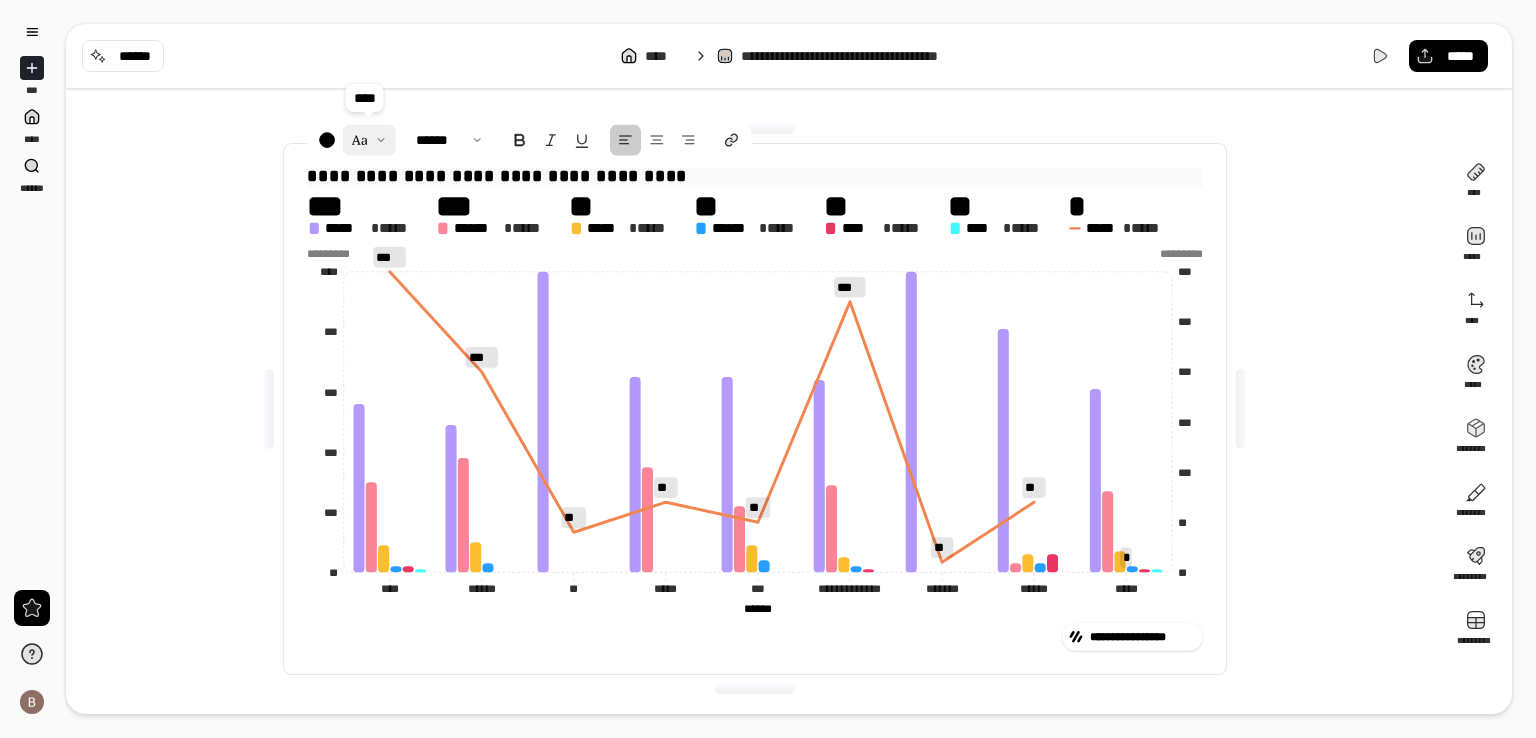 click at bounding box center (369, 139) 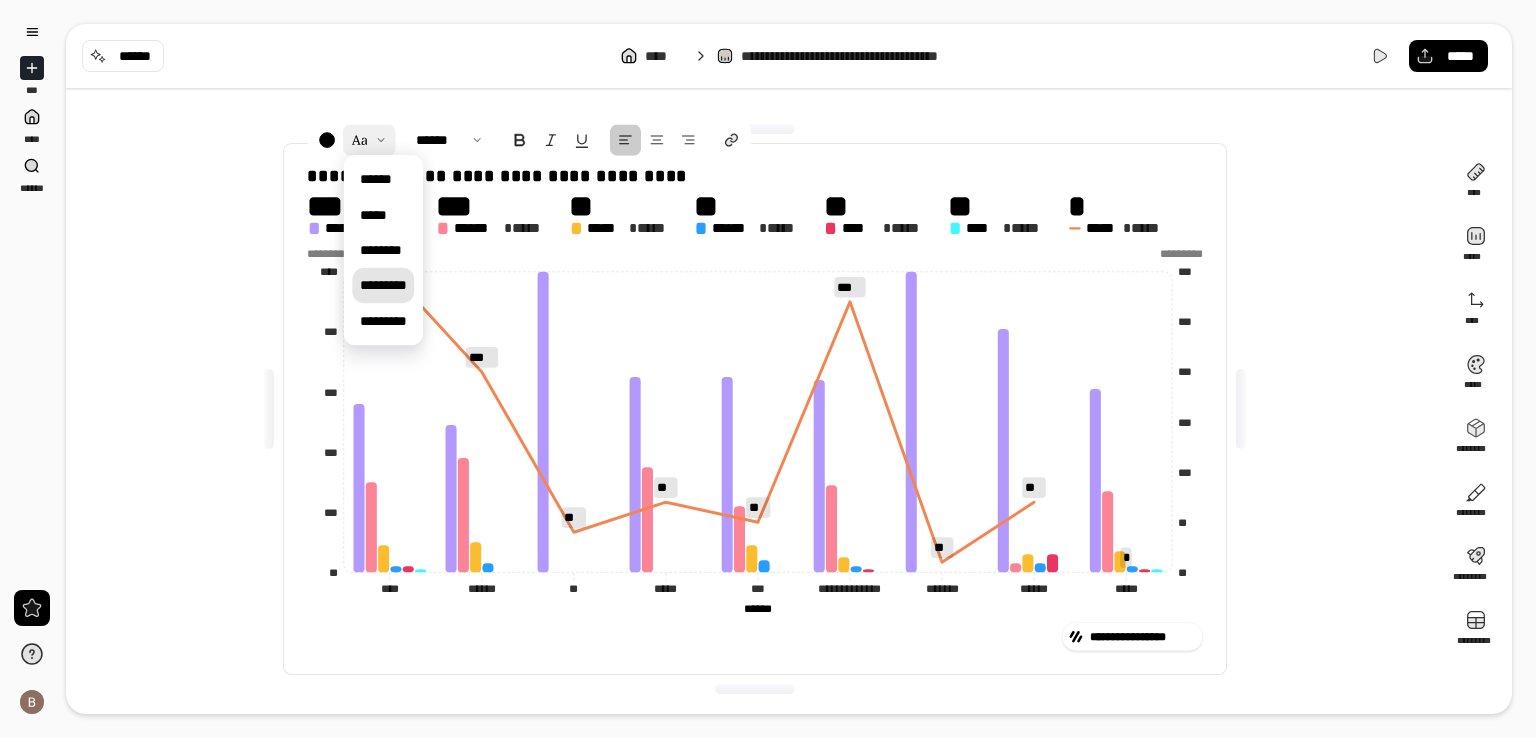 click on "*********" at bounding box center (383, 286) 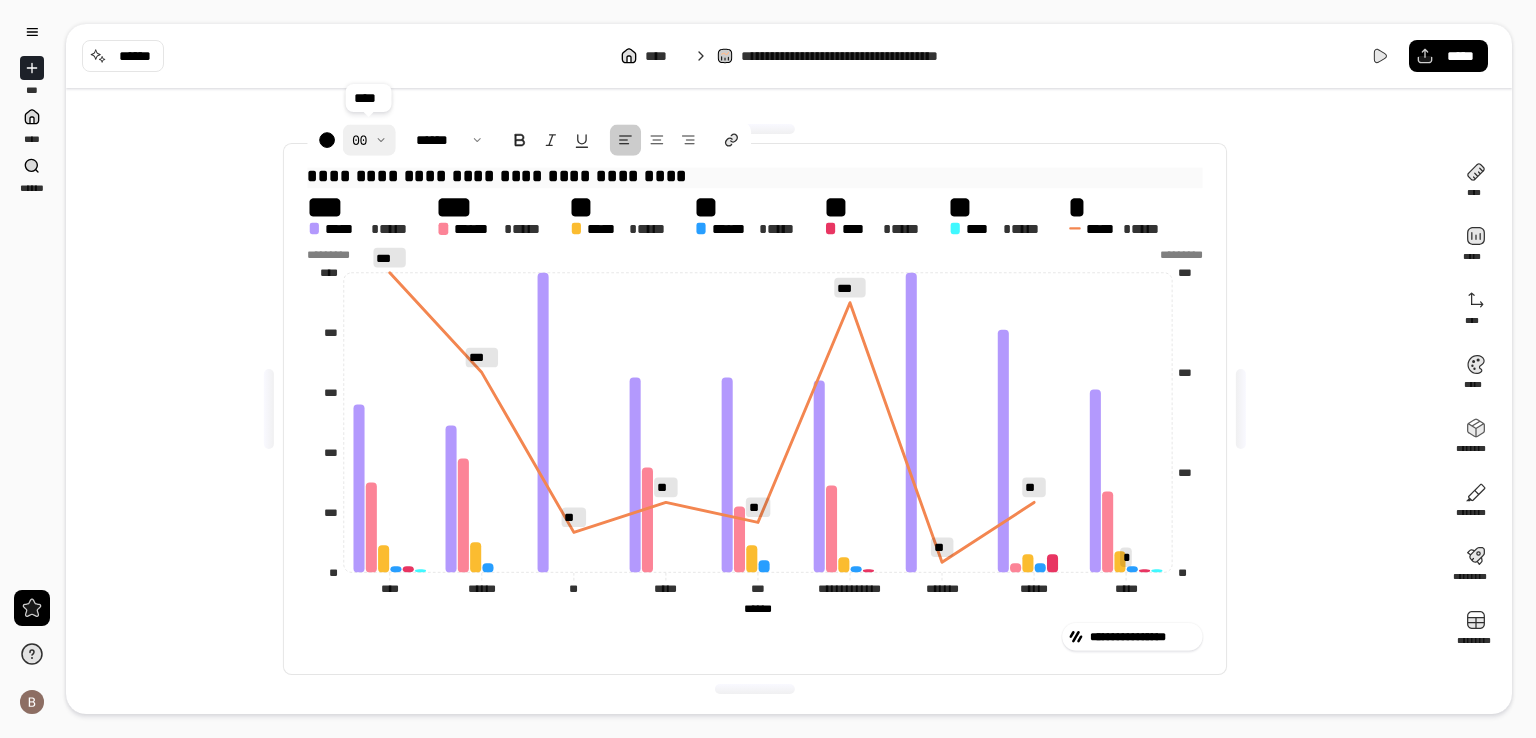 click at bounding box center (369, 139) 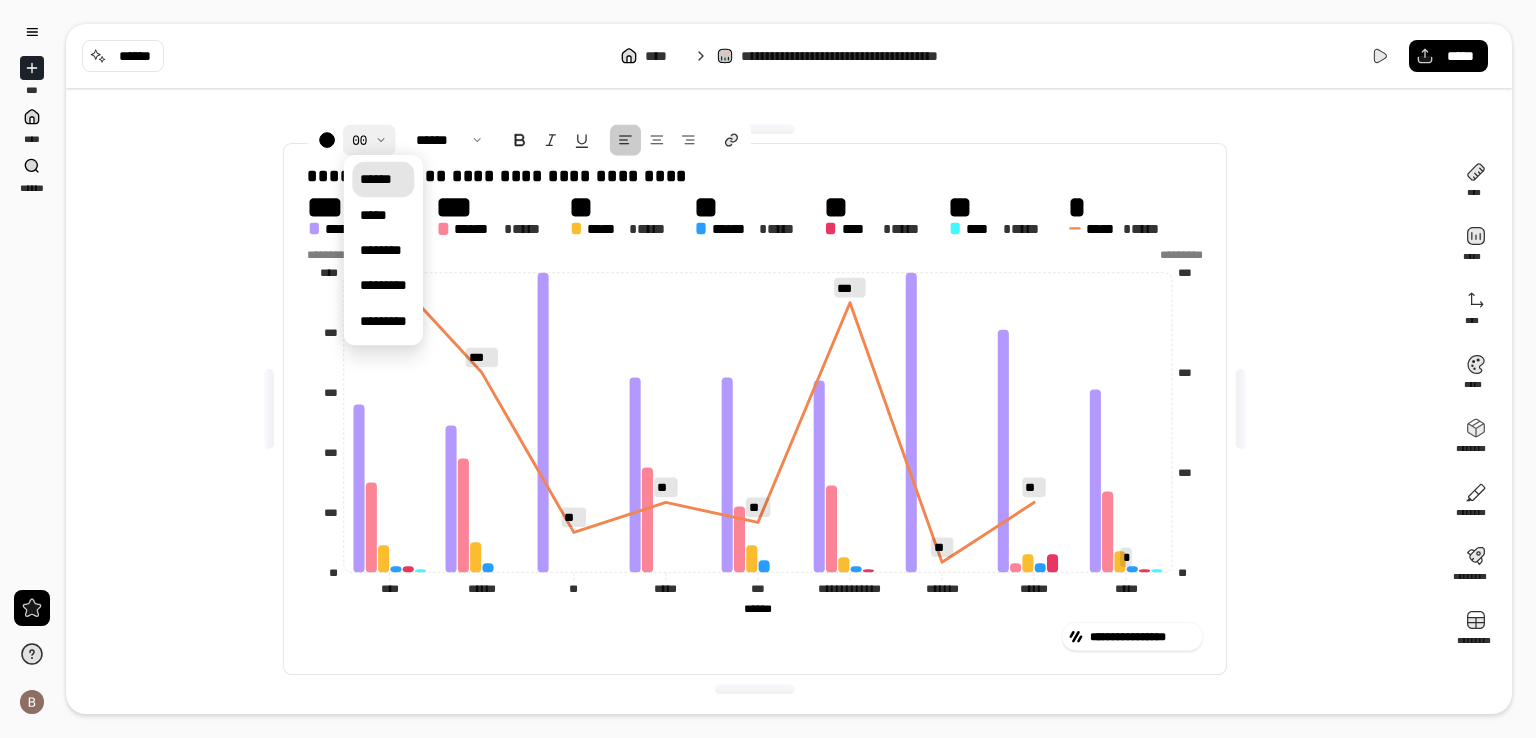 click on "******" at bounding box center (383, 180) 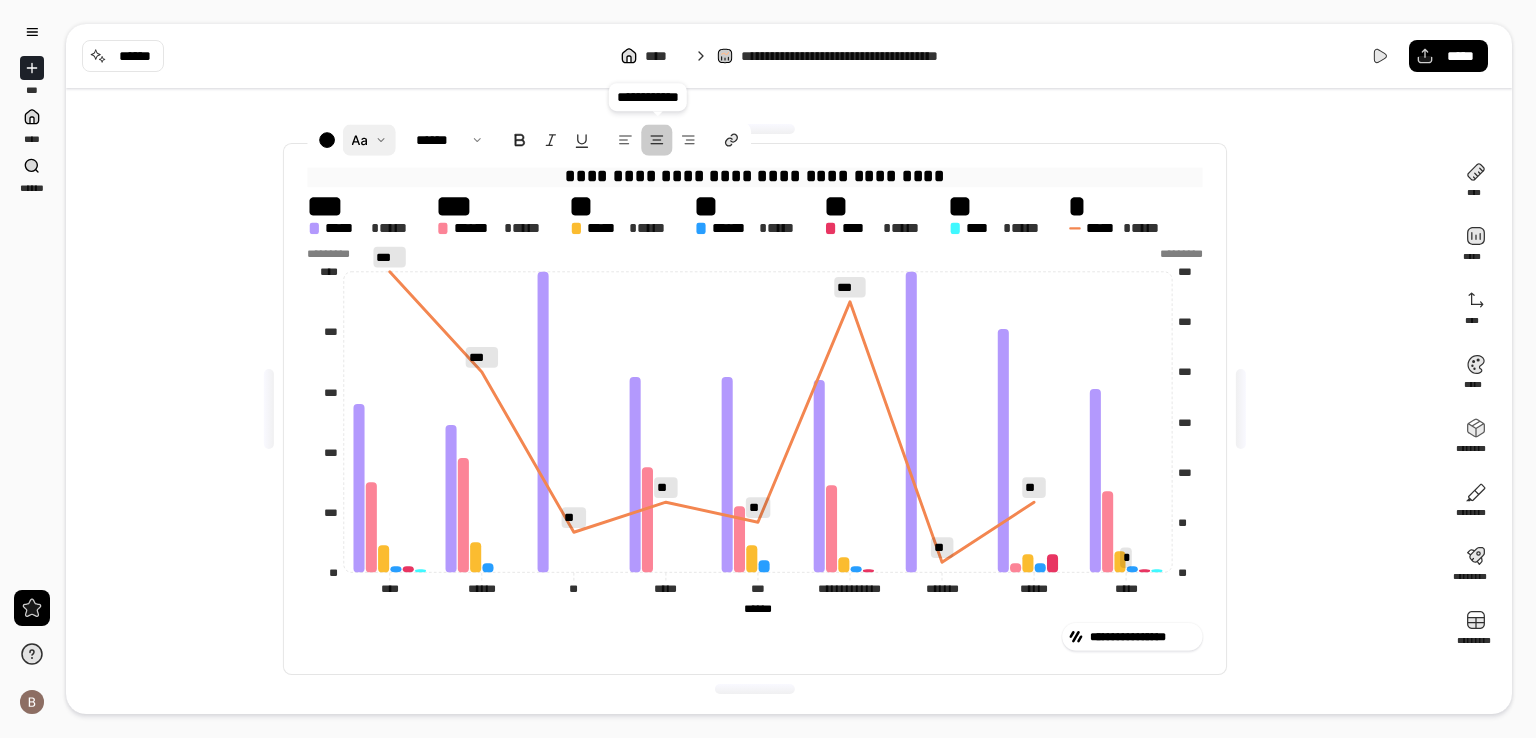 click at bounding box center (656, 139) 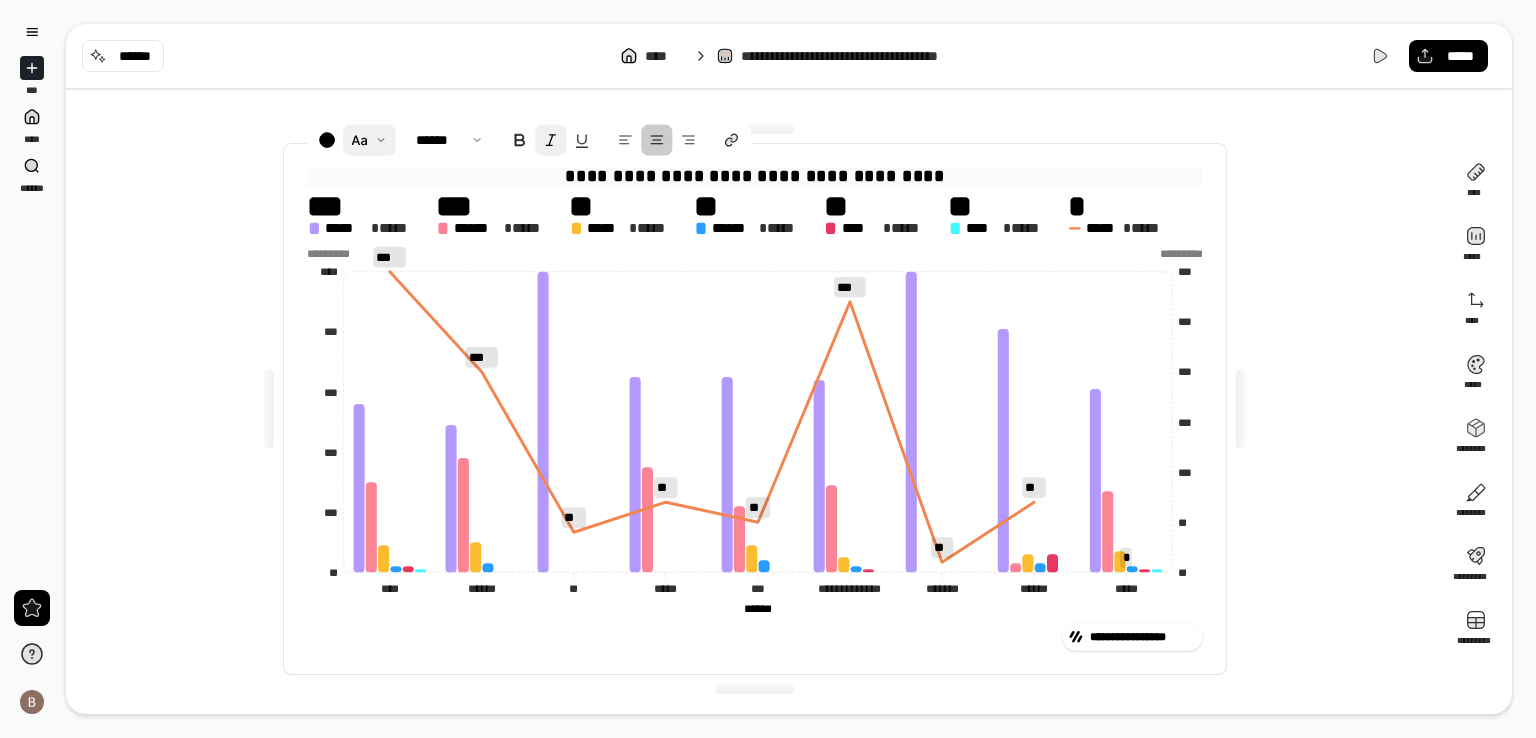 click at bounding box center (550, 139) 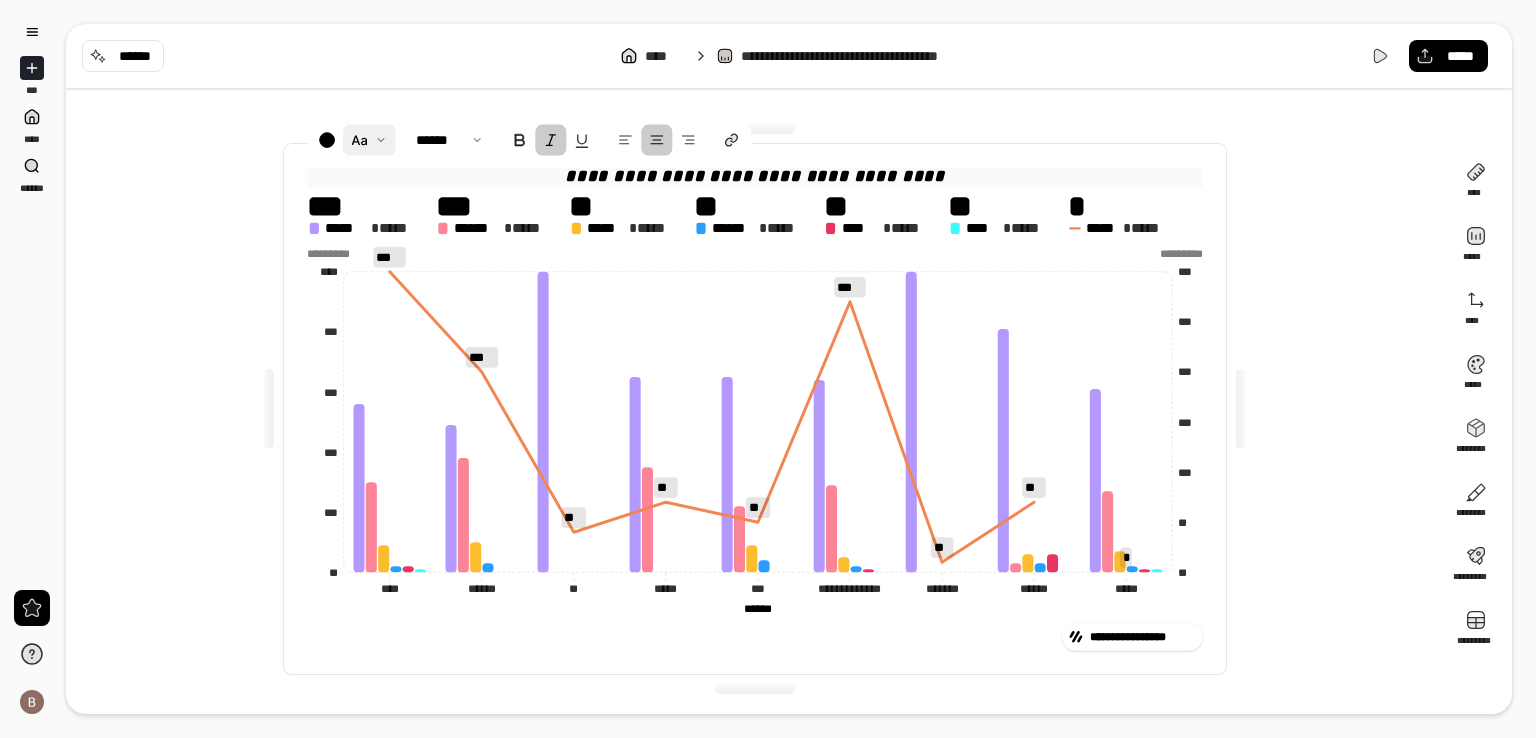 click at bounding box center (550, 139) 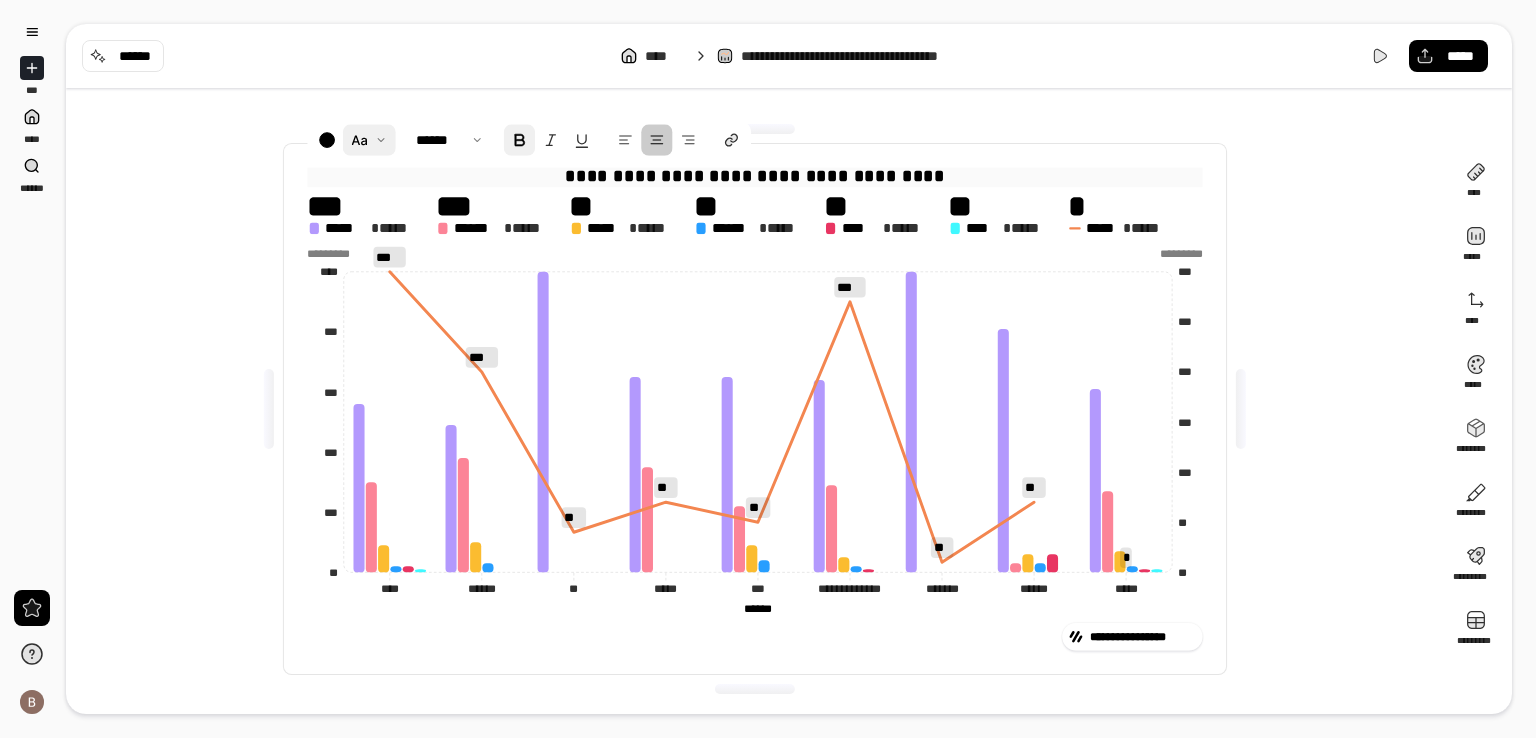 click at bounding box center (519, 139) 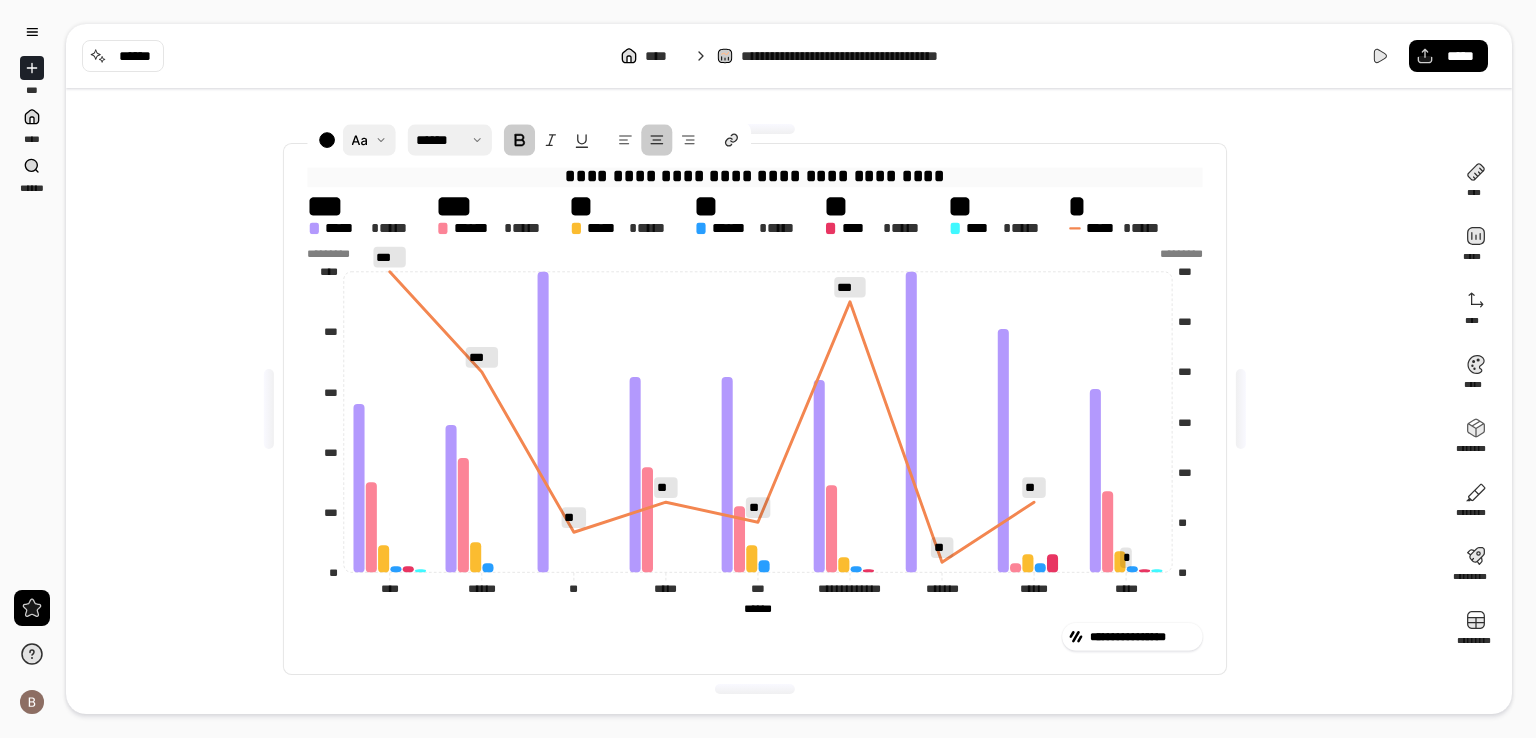 click at bounding box center [450, 139] 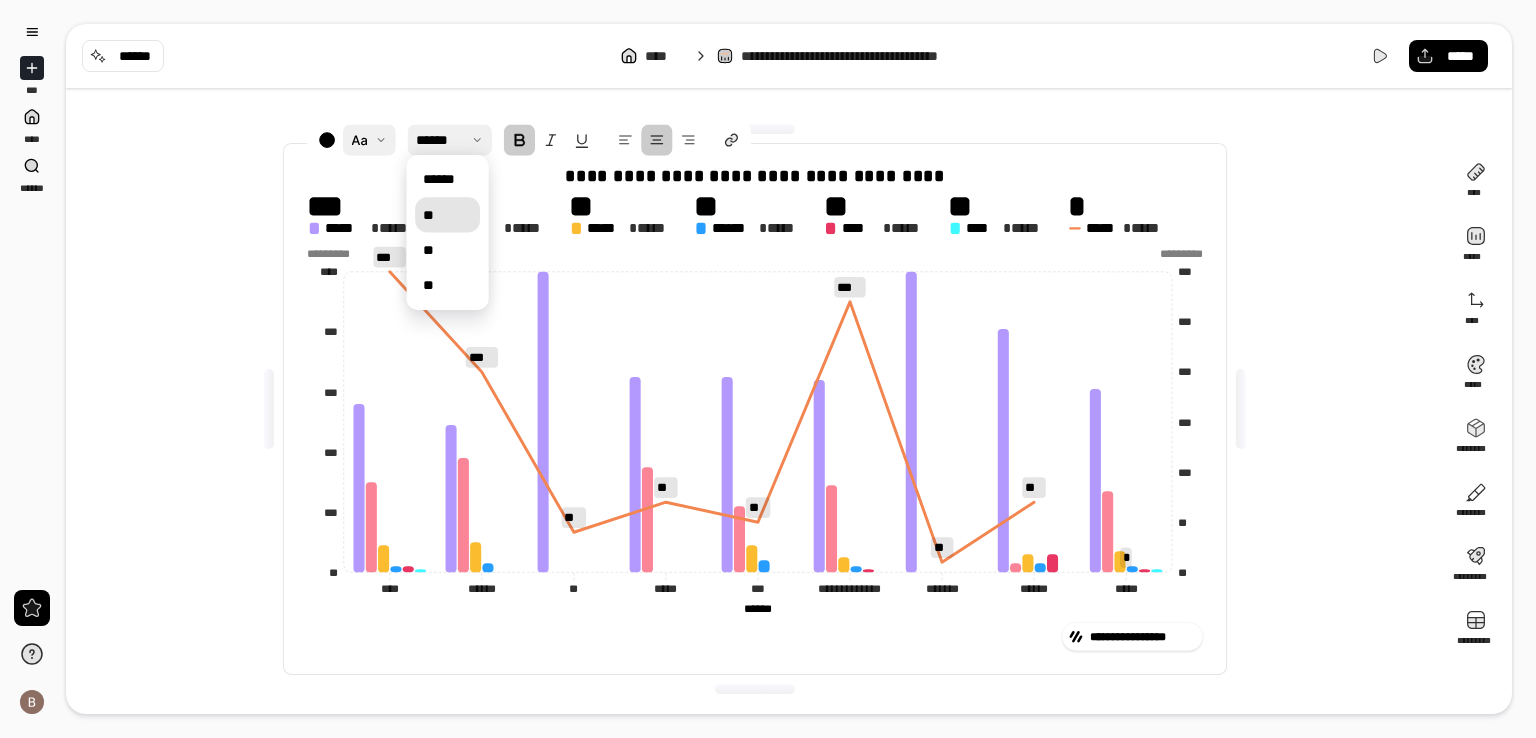 click on "**" at bounding box center (447, 215) 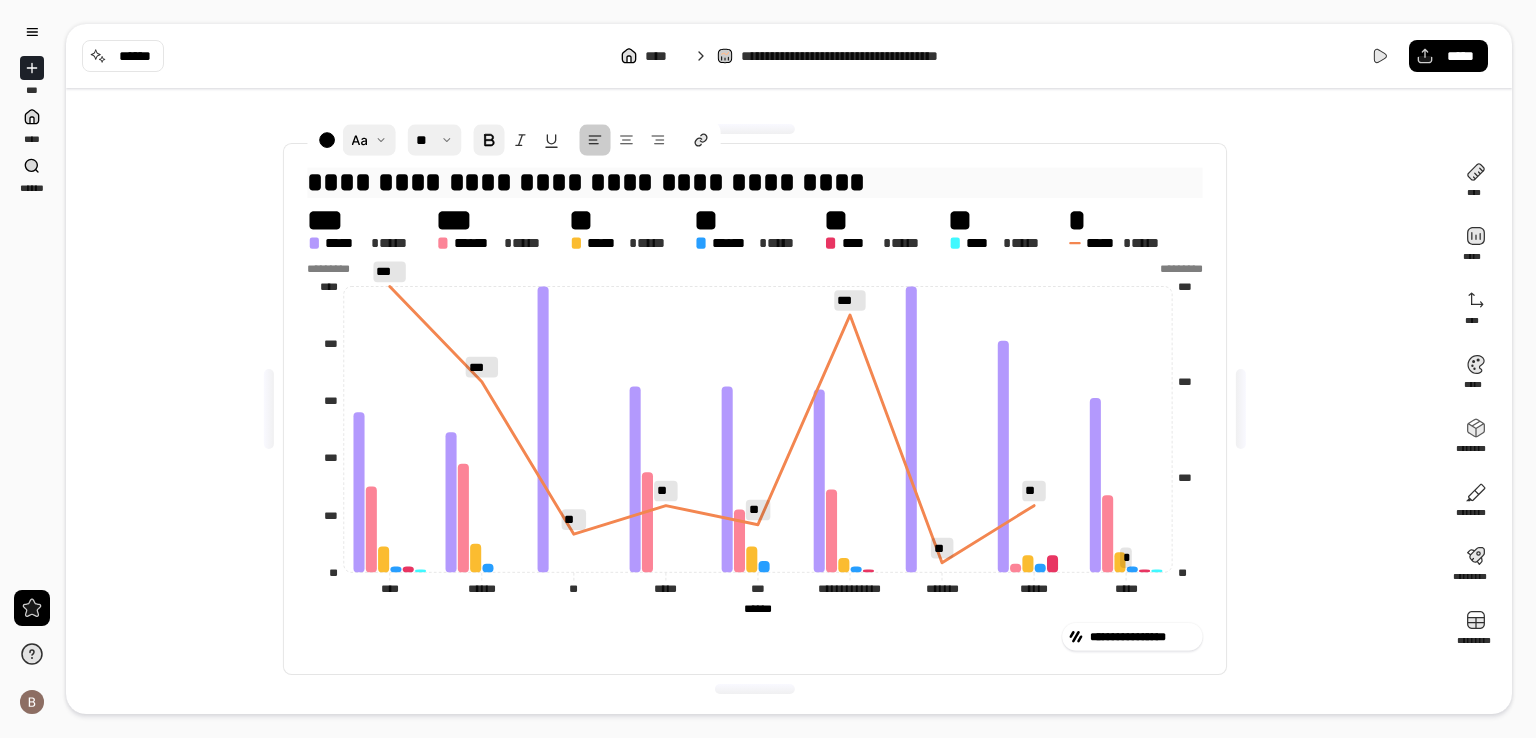 click at bounding box center (488, 139) 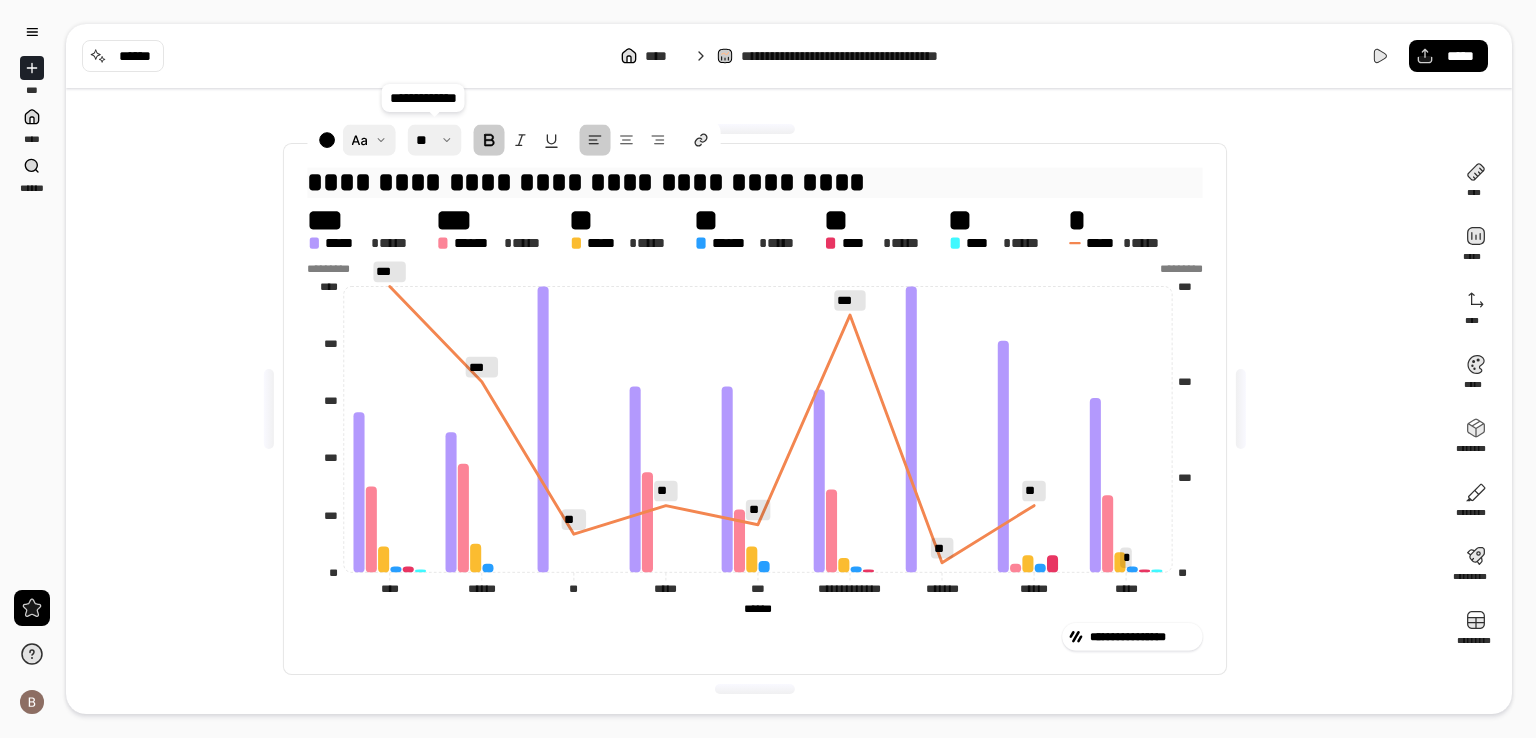 click at bounding box center [435, 139] 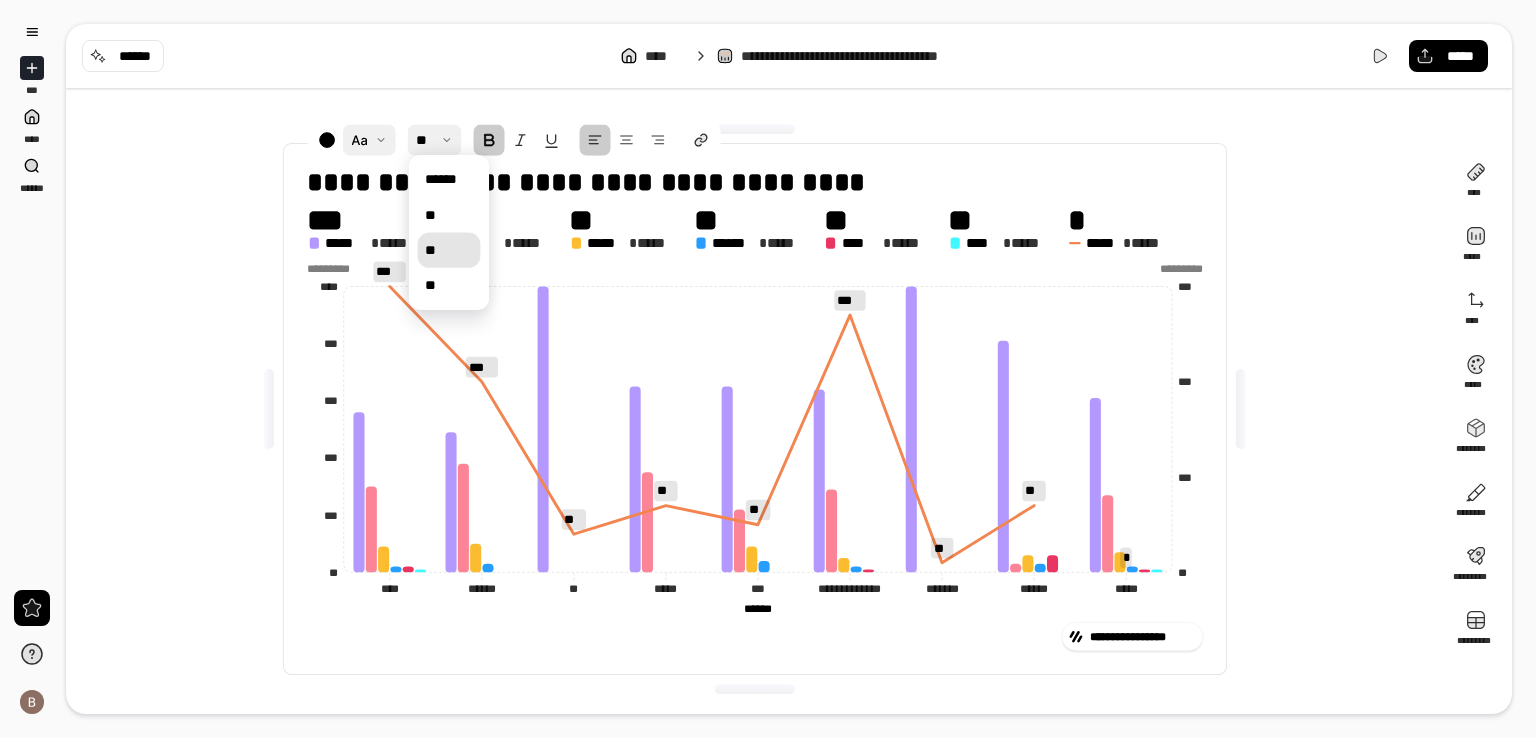 click on "**" at bounding box center [448, 250] 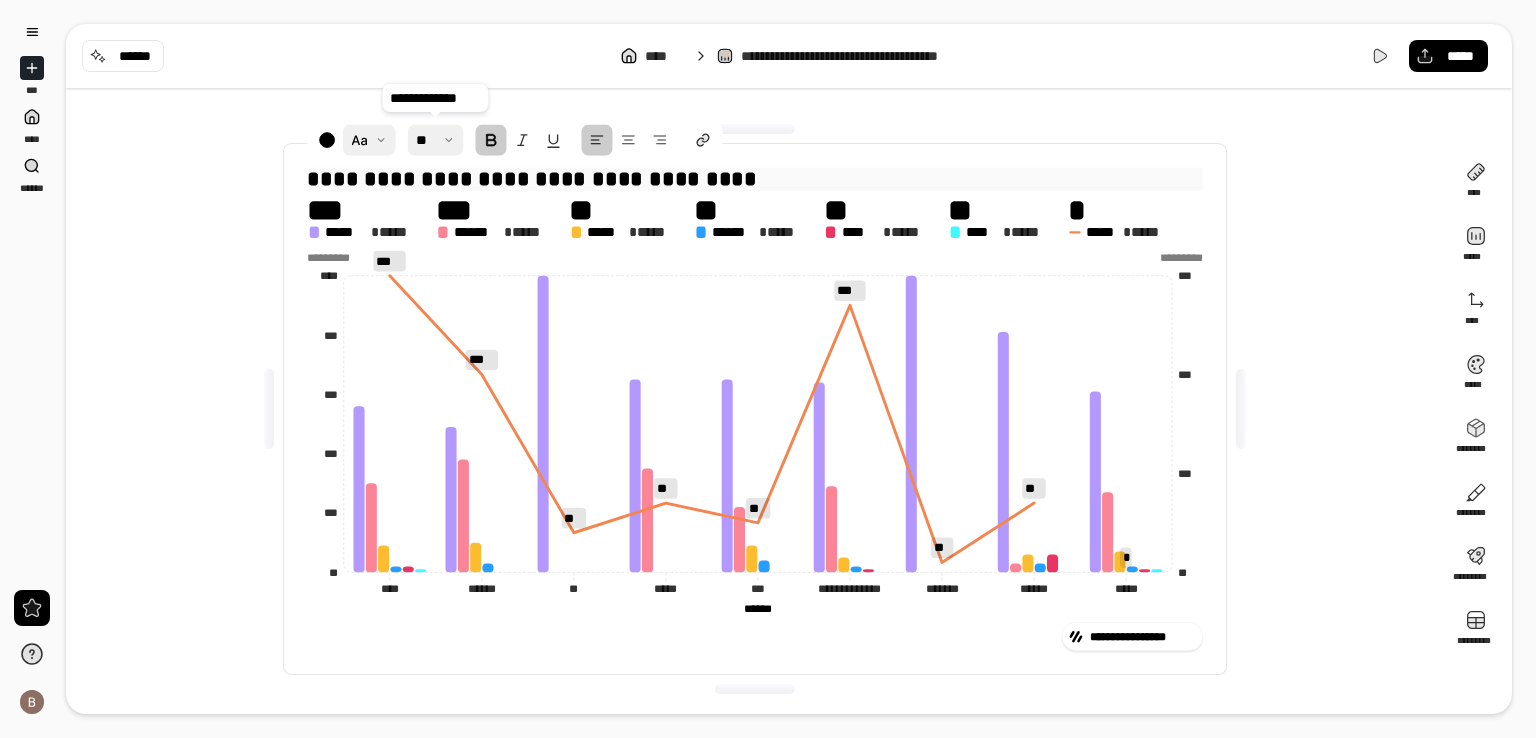 click at bounding box center (436, 139) 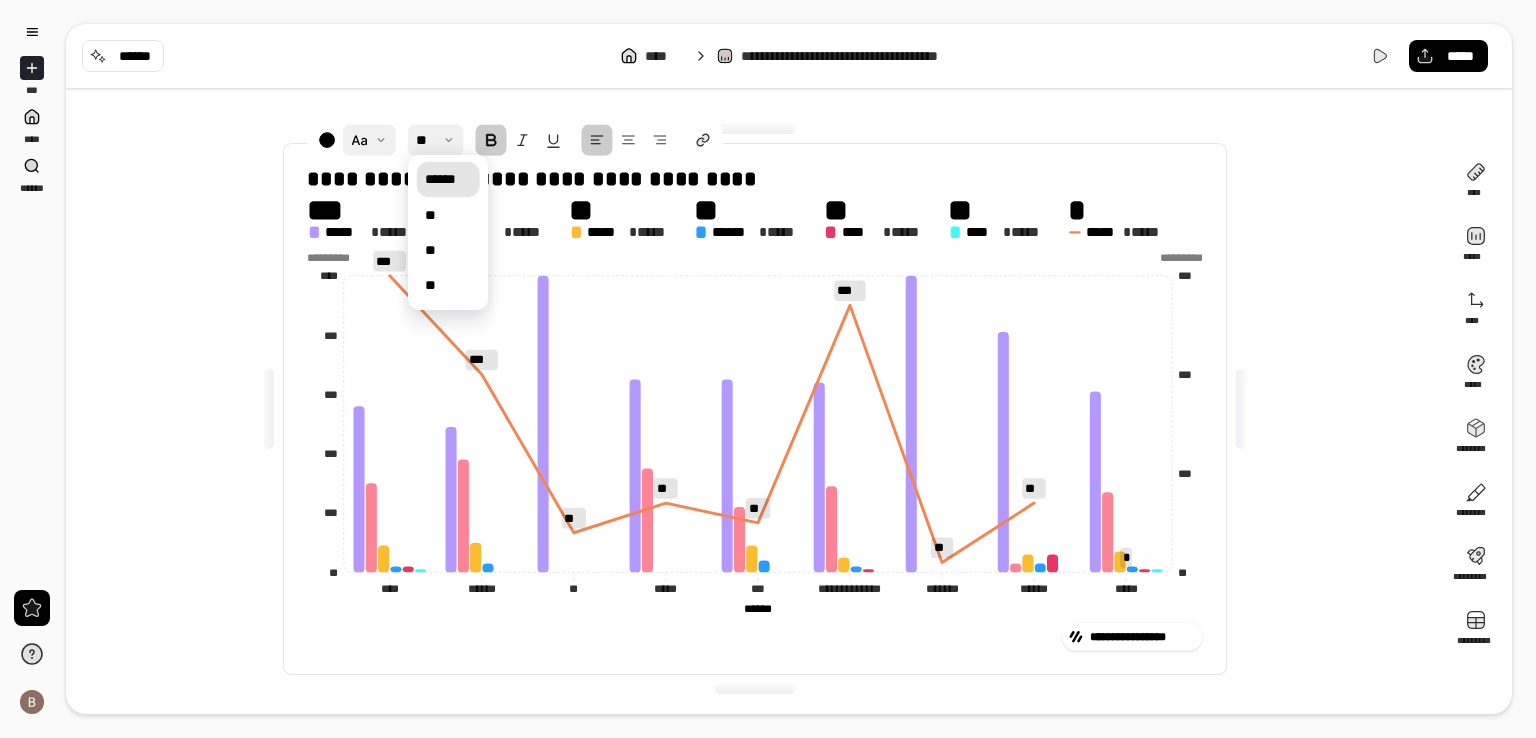 click on "******" at bounding box center [448, 180] 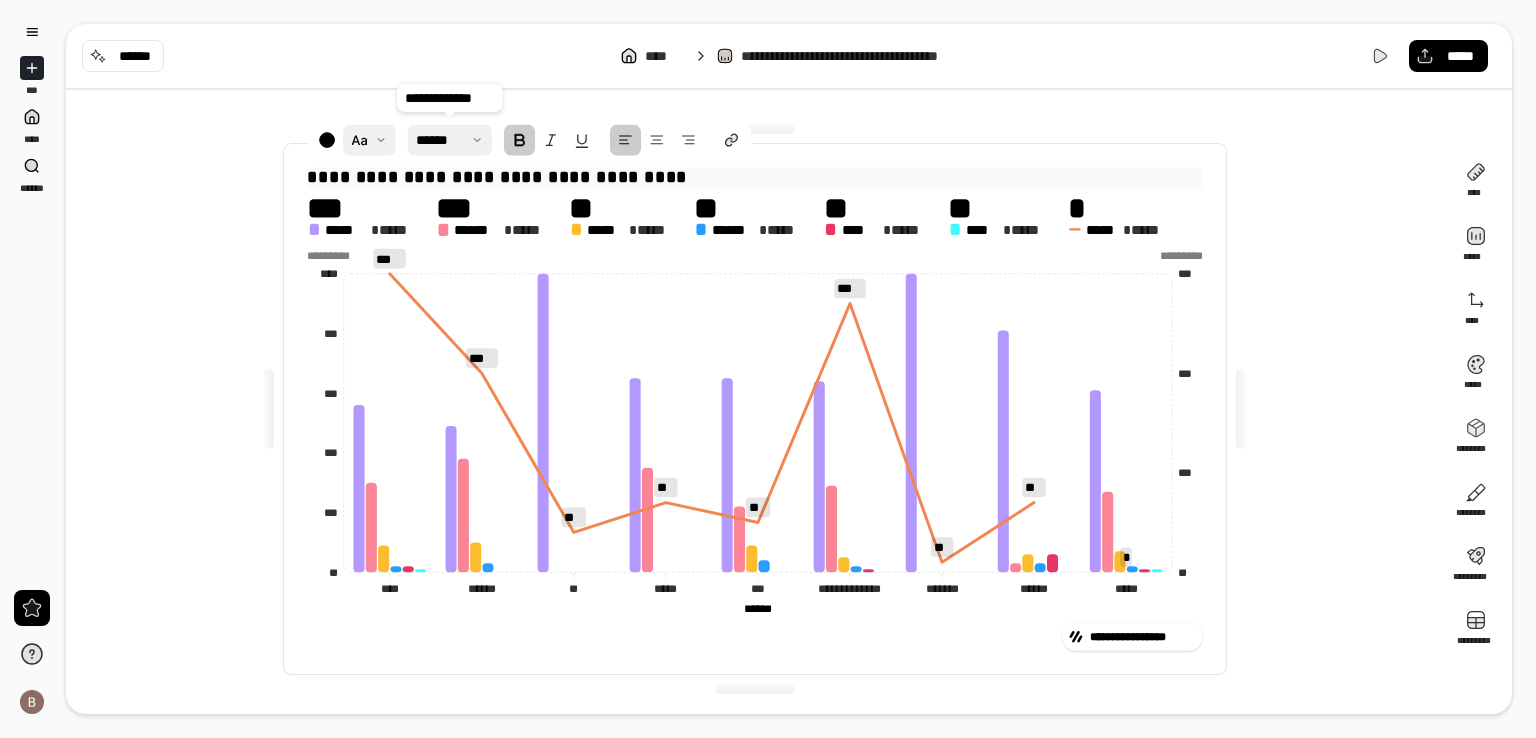 click at bounding box center [450, 139] 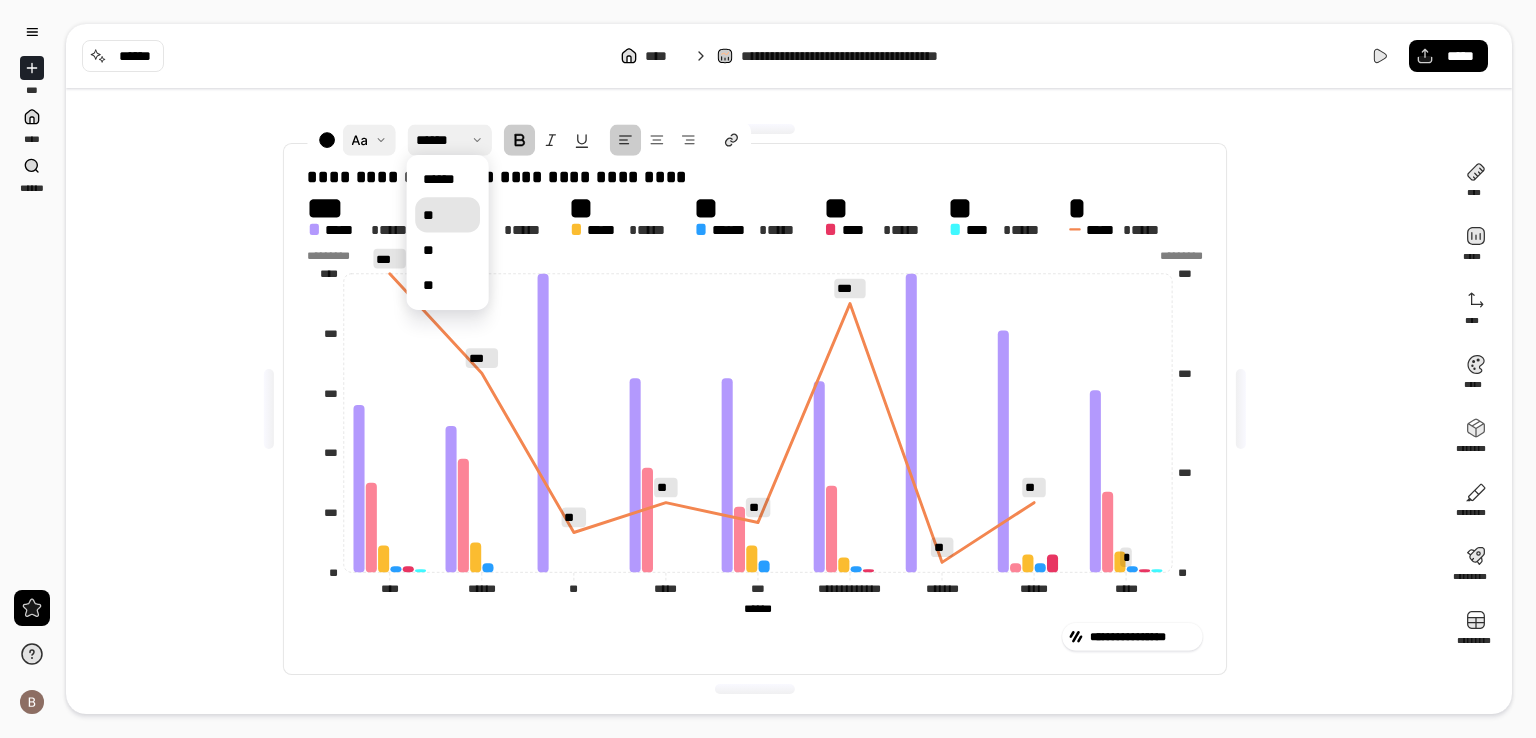 click on "**" at bounding box center (447, 215) 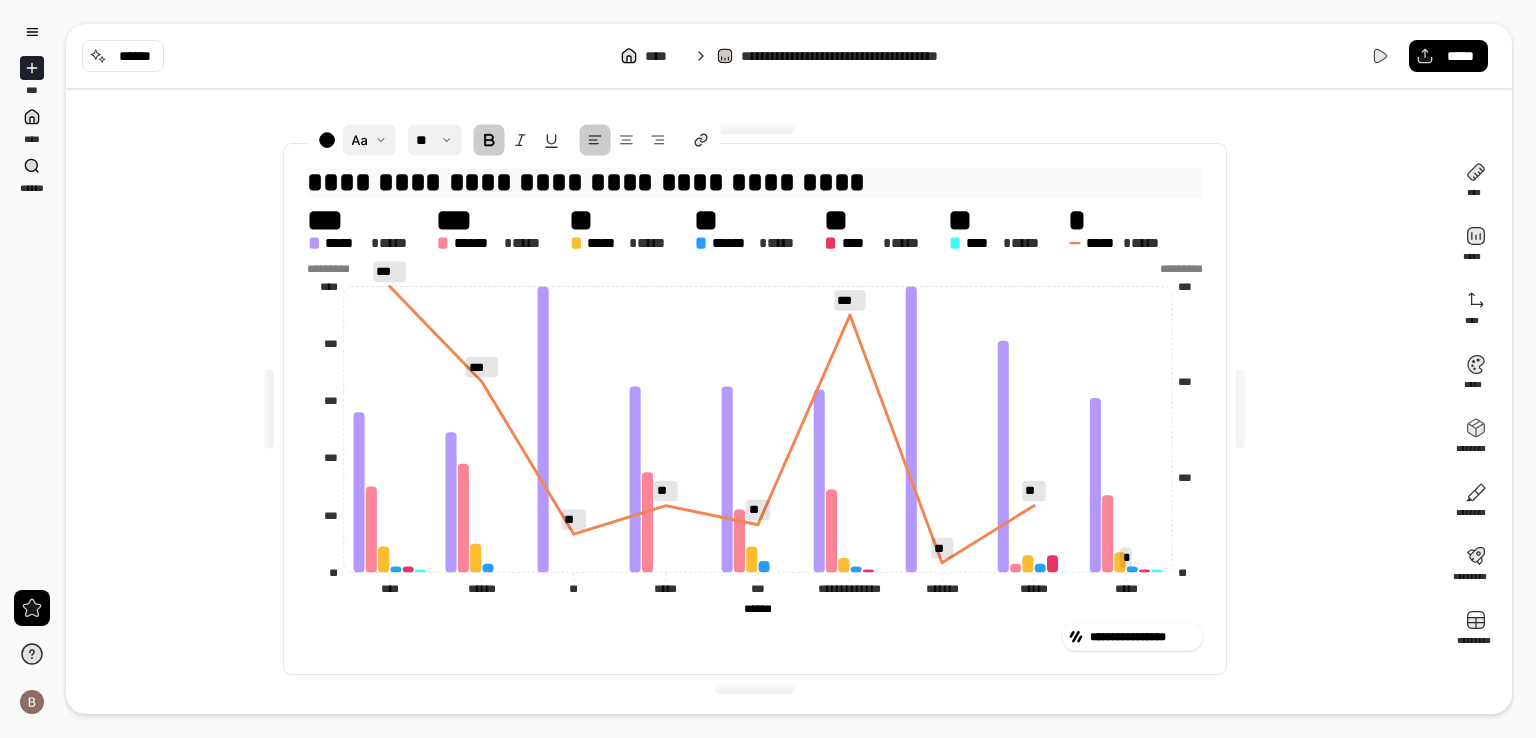 click on "**********" at bounding box center (585, 182) 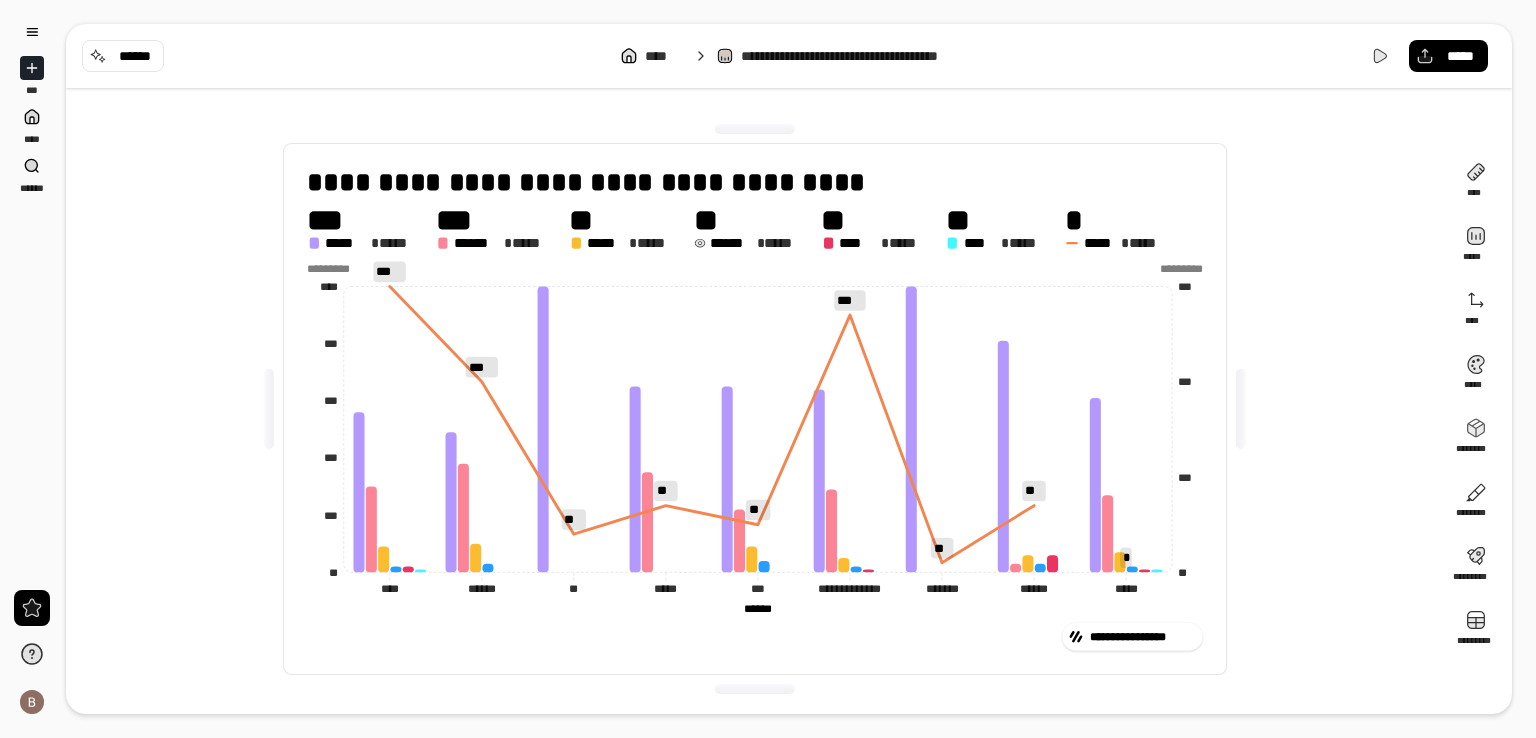 click on "*****" at bounding box center [780, 243] 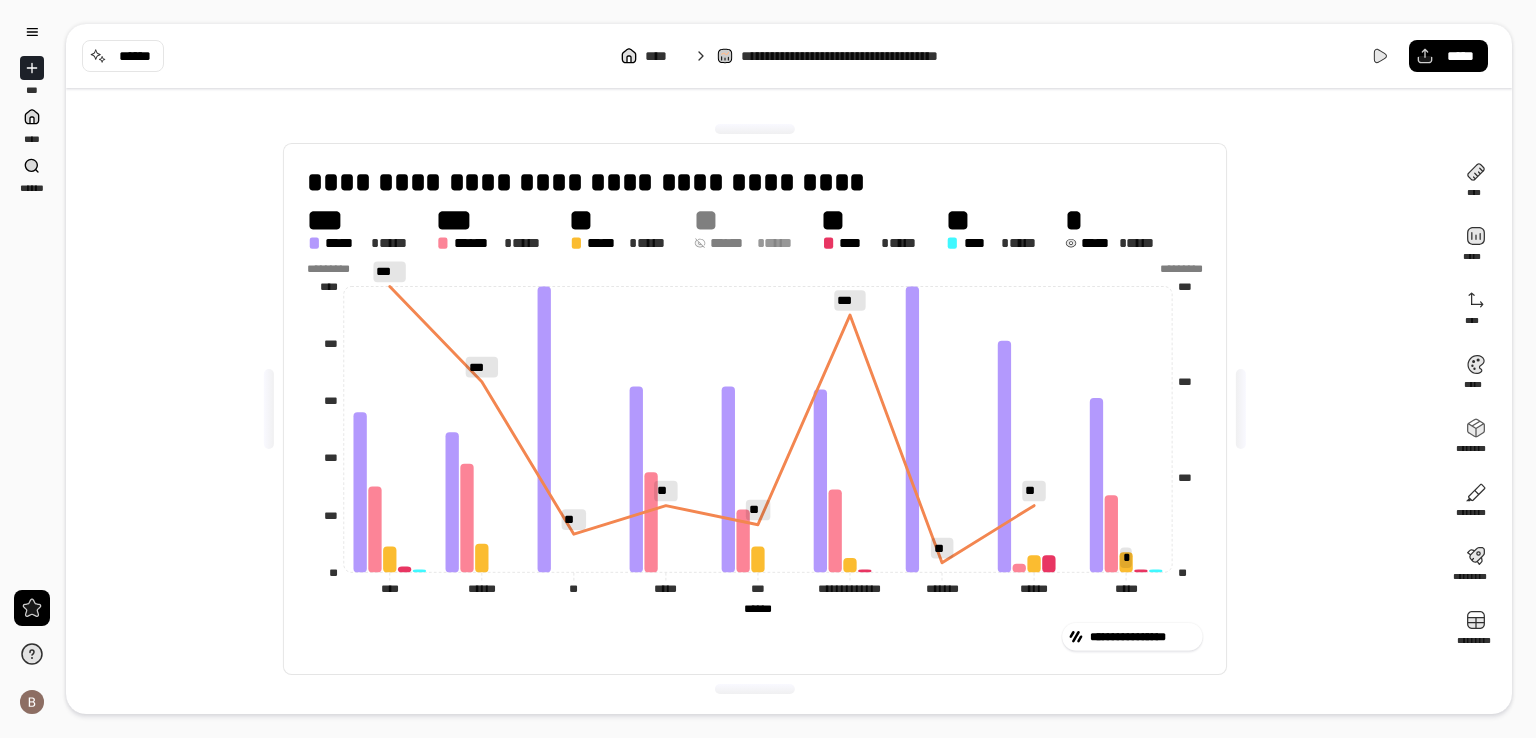 click on "***** * *****" at bounding box center [1112, 243] 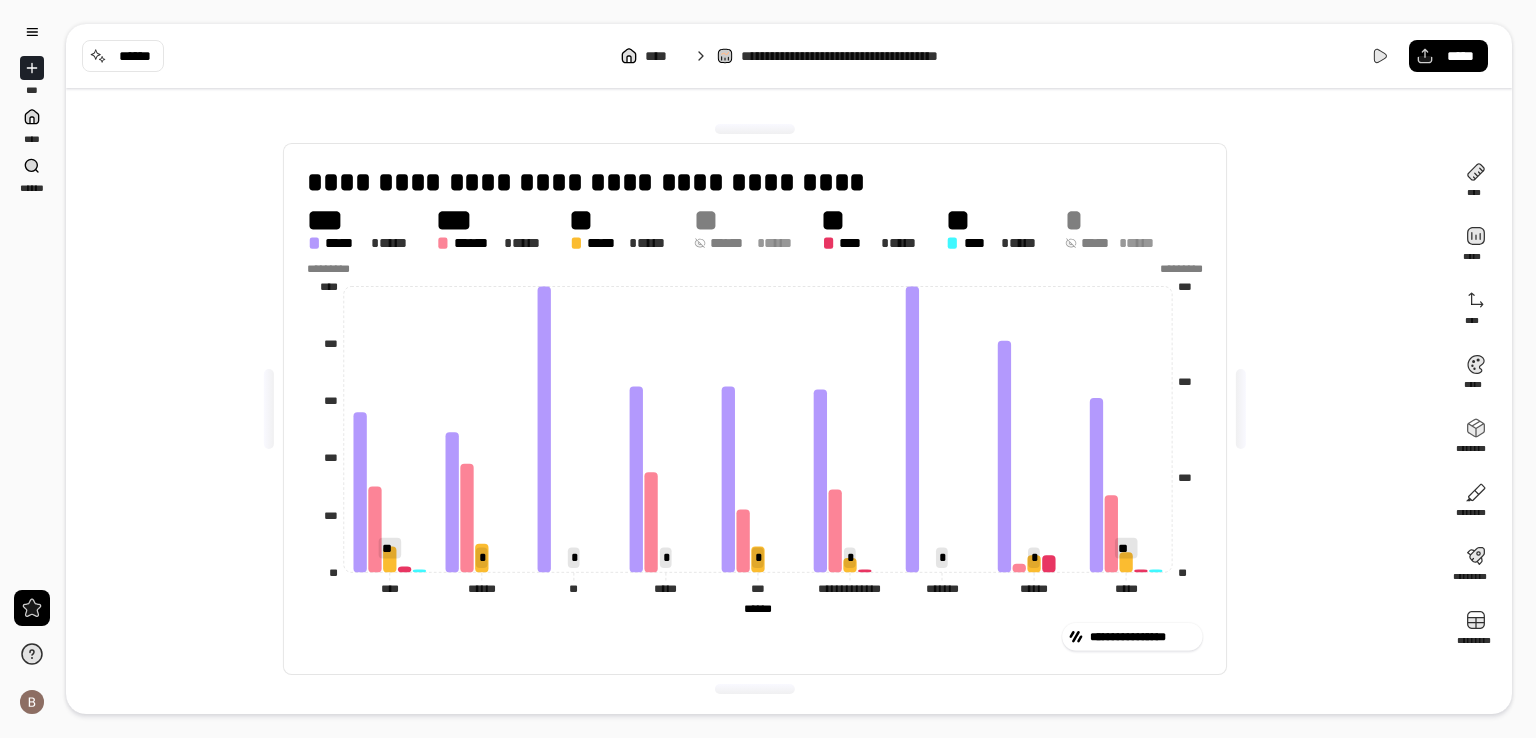click on "*****" at bounding box center [1142, 243] 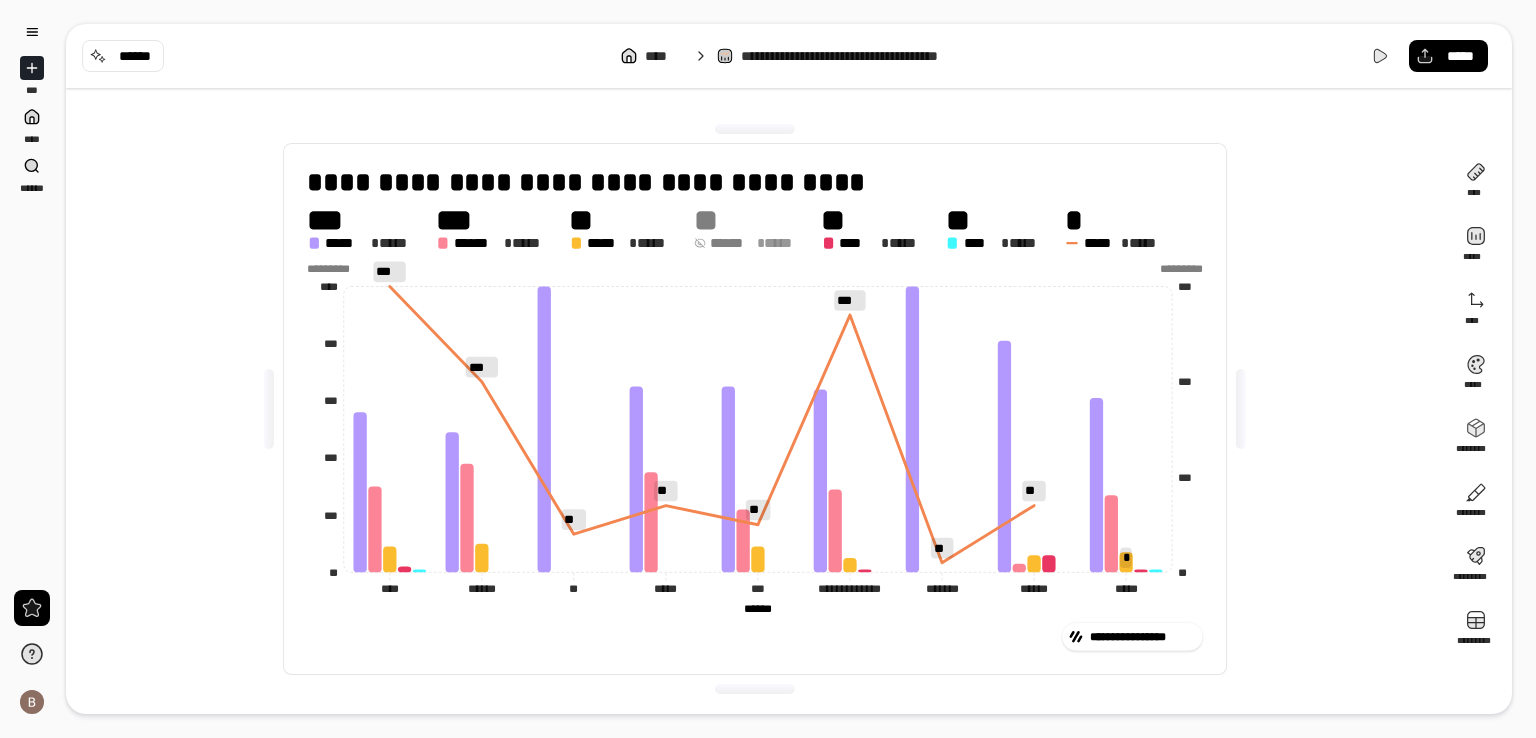 click on "**********" at bounding box center [755, 409] 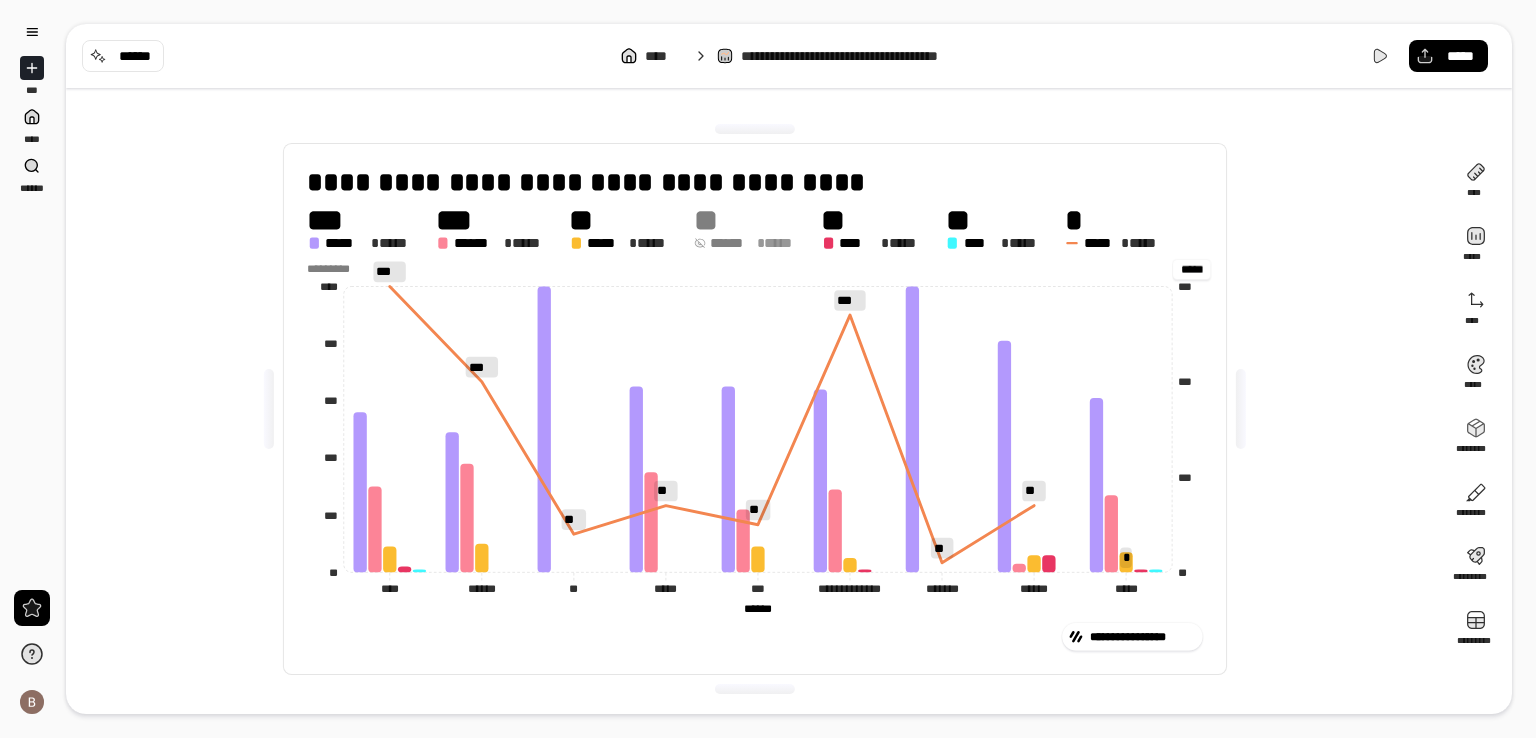 scroll, scrollTop: 0, scrollLeft: 0, axis: both 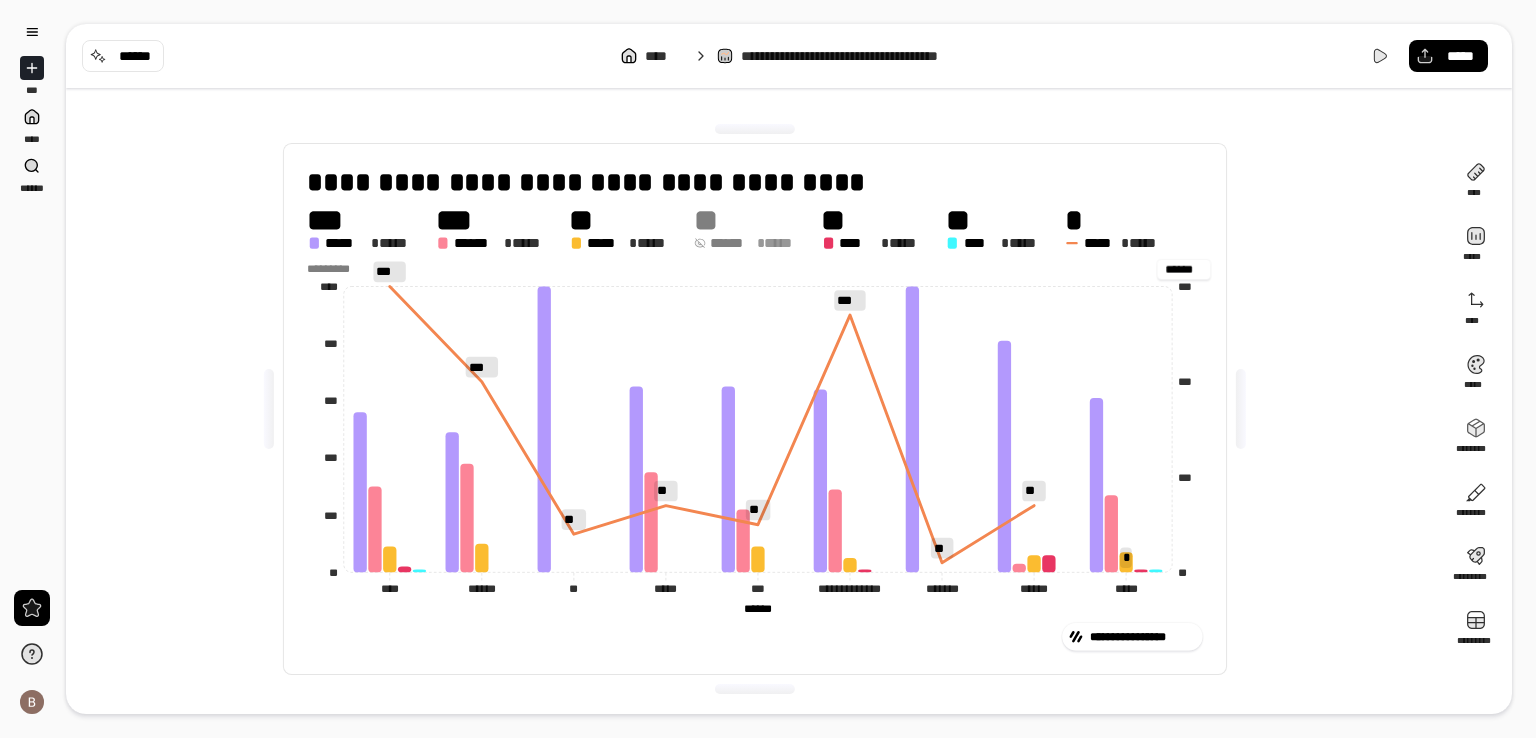 type on "******" 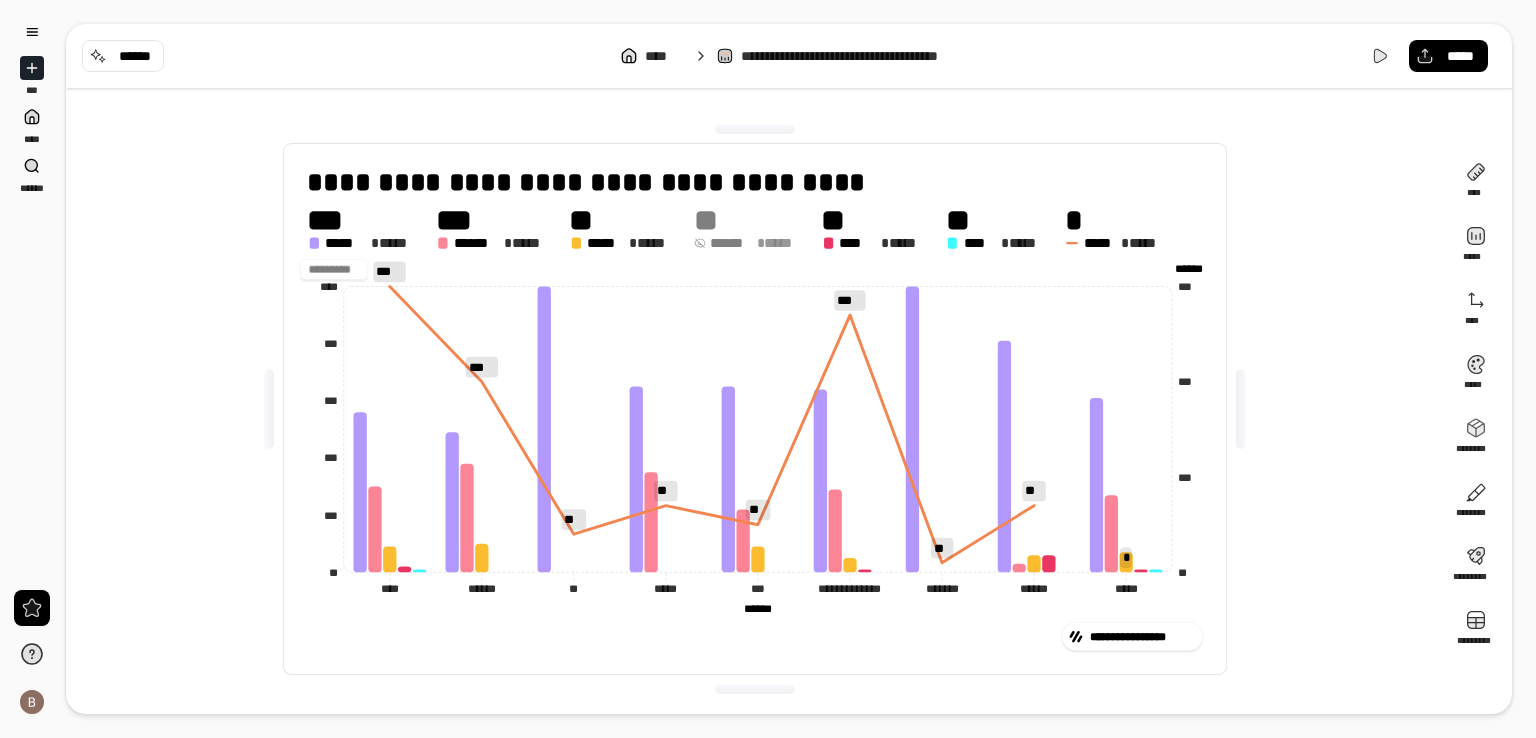 click at bounding box center [333, 269] 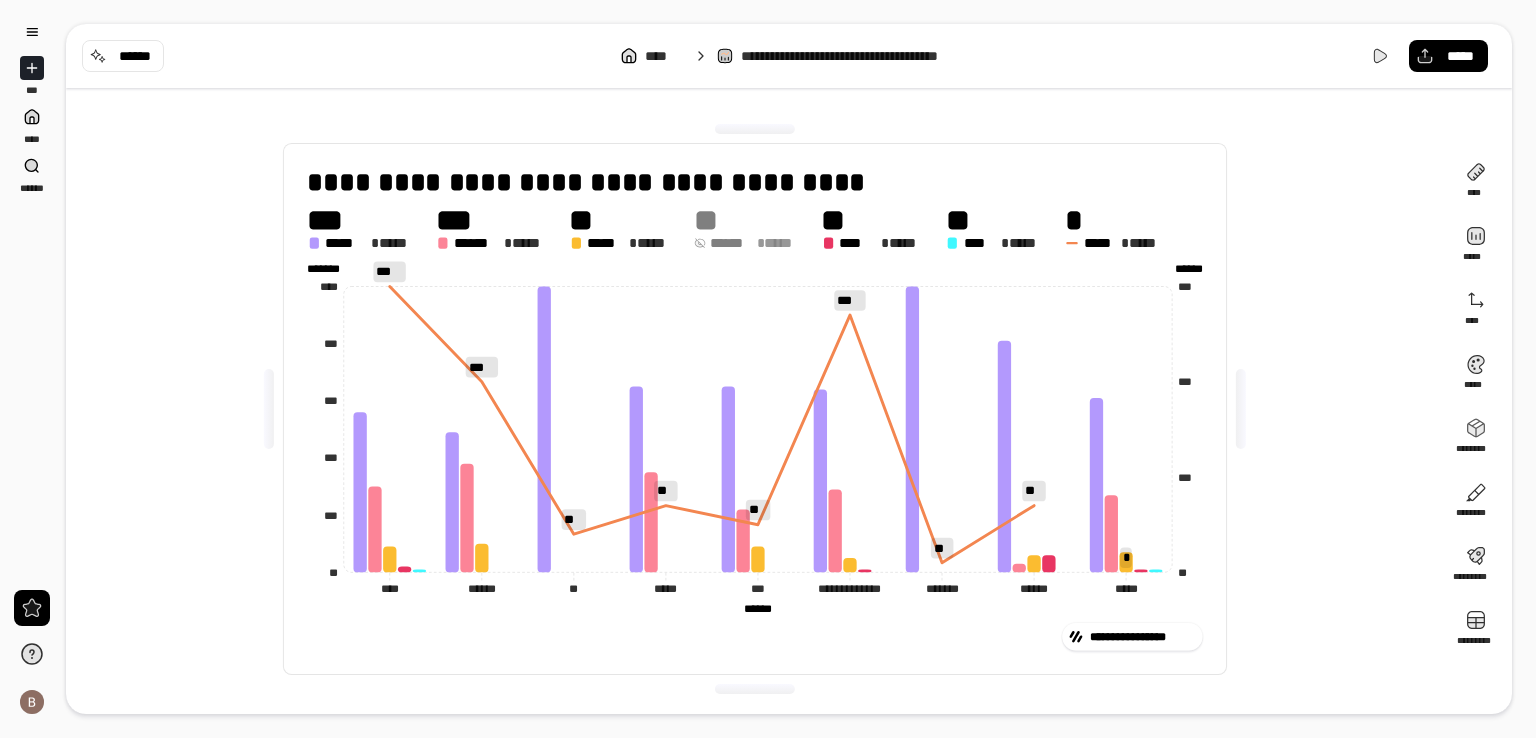 click on "**********" at bounding box center (755, 409) 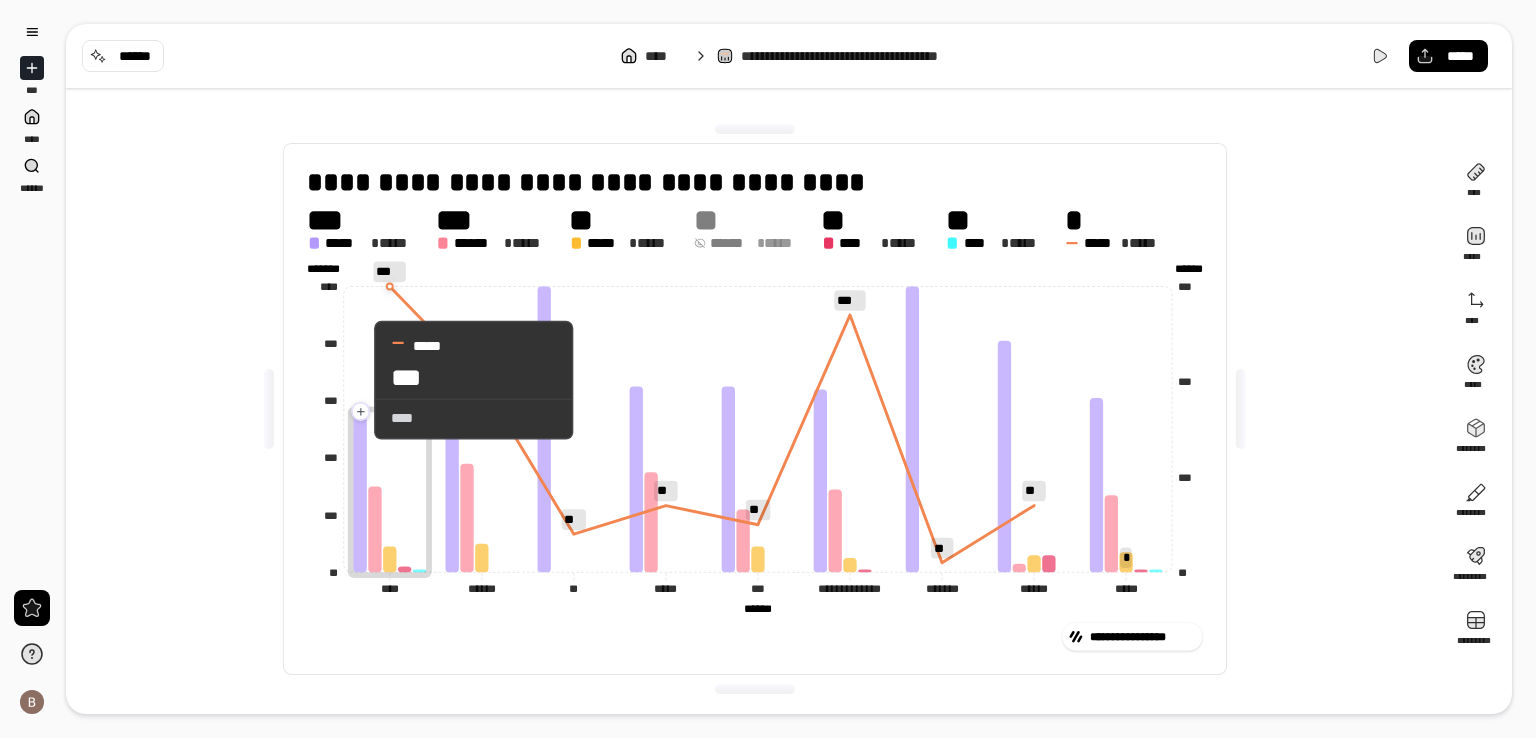 drag, startPoint x: 340, startPoint y: 311, endPoint x: 352, endPoint y: 380, distance: 70.035706 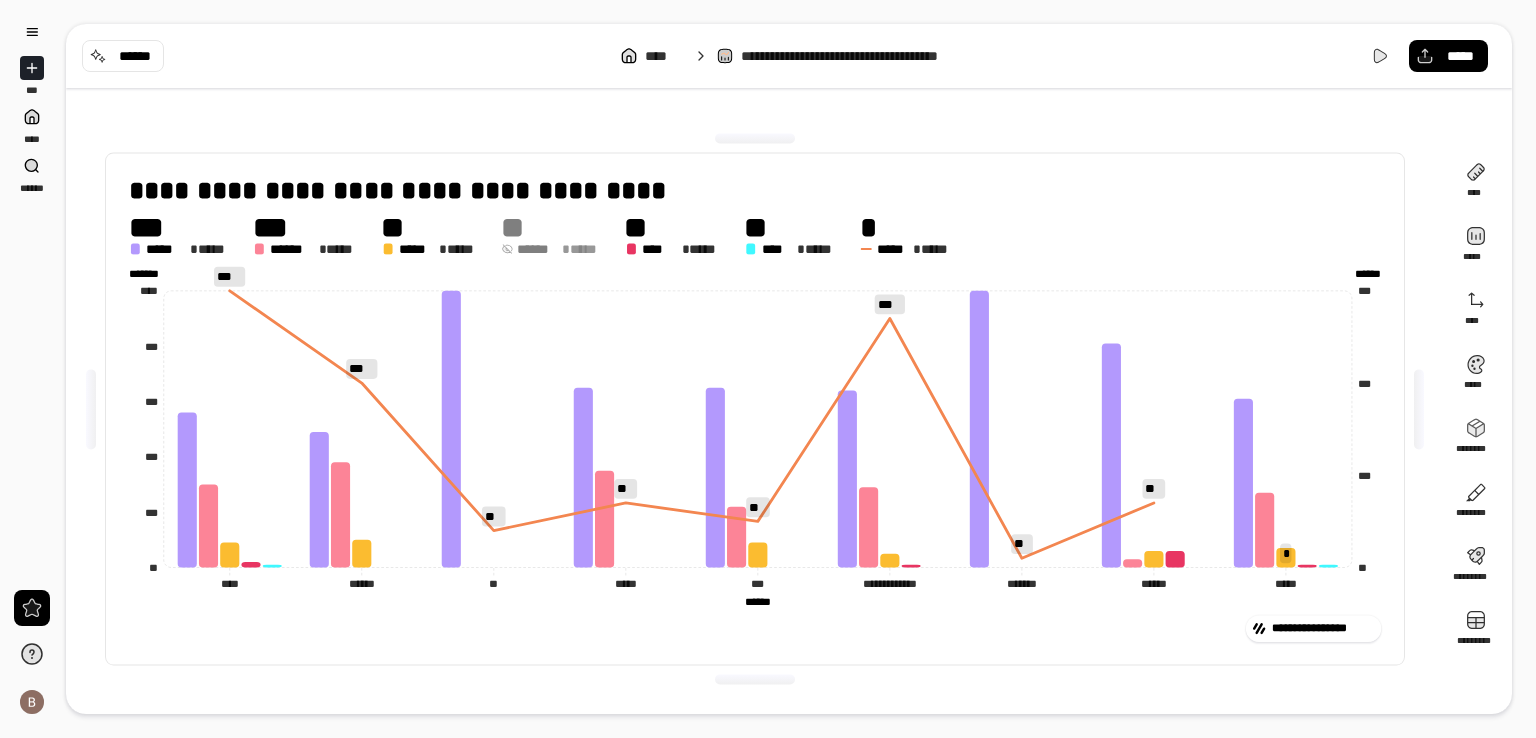click on "**********" at bounding box center (755, 409) 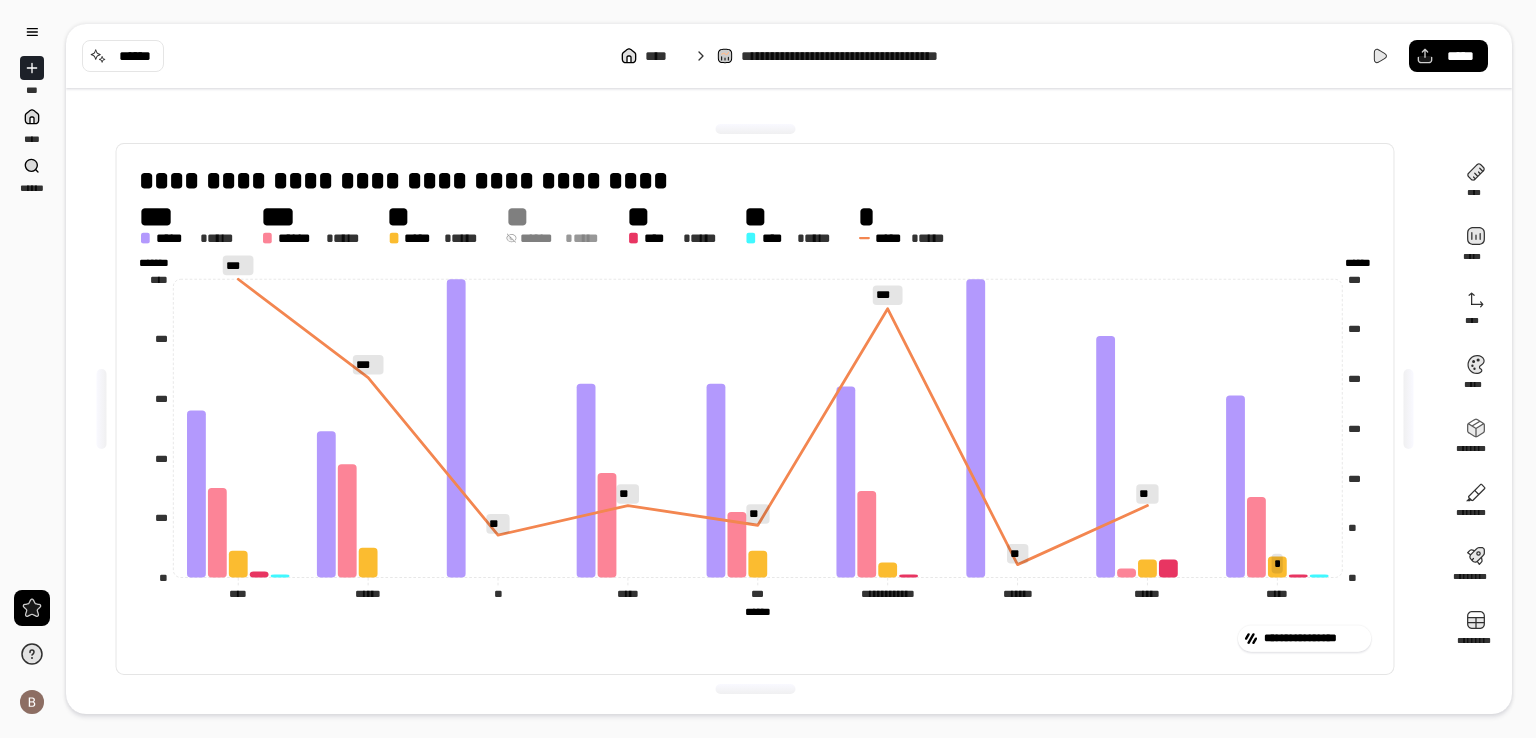 click at bounding box center [755, 129] 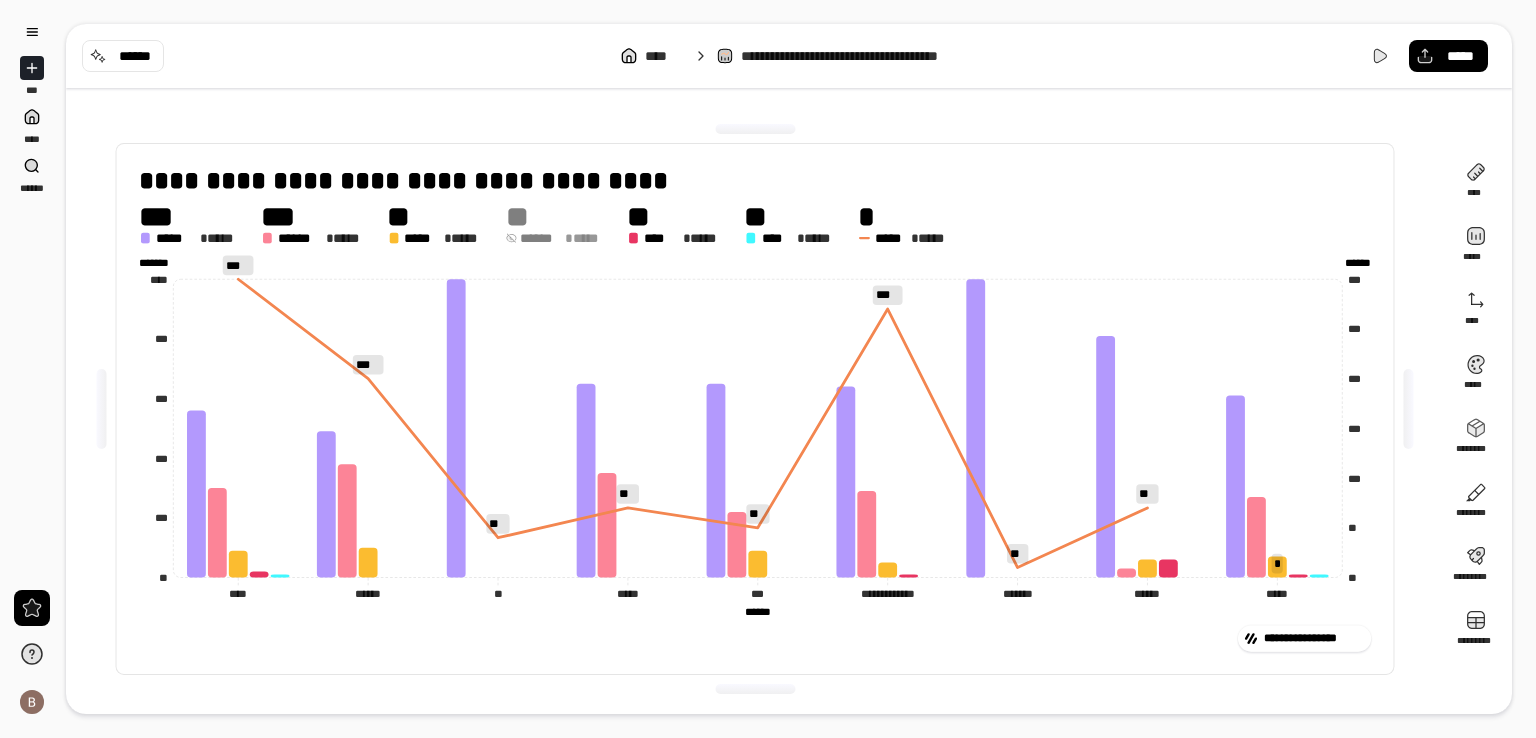 click on "***" 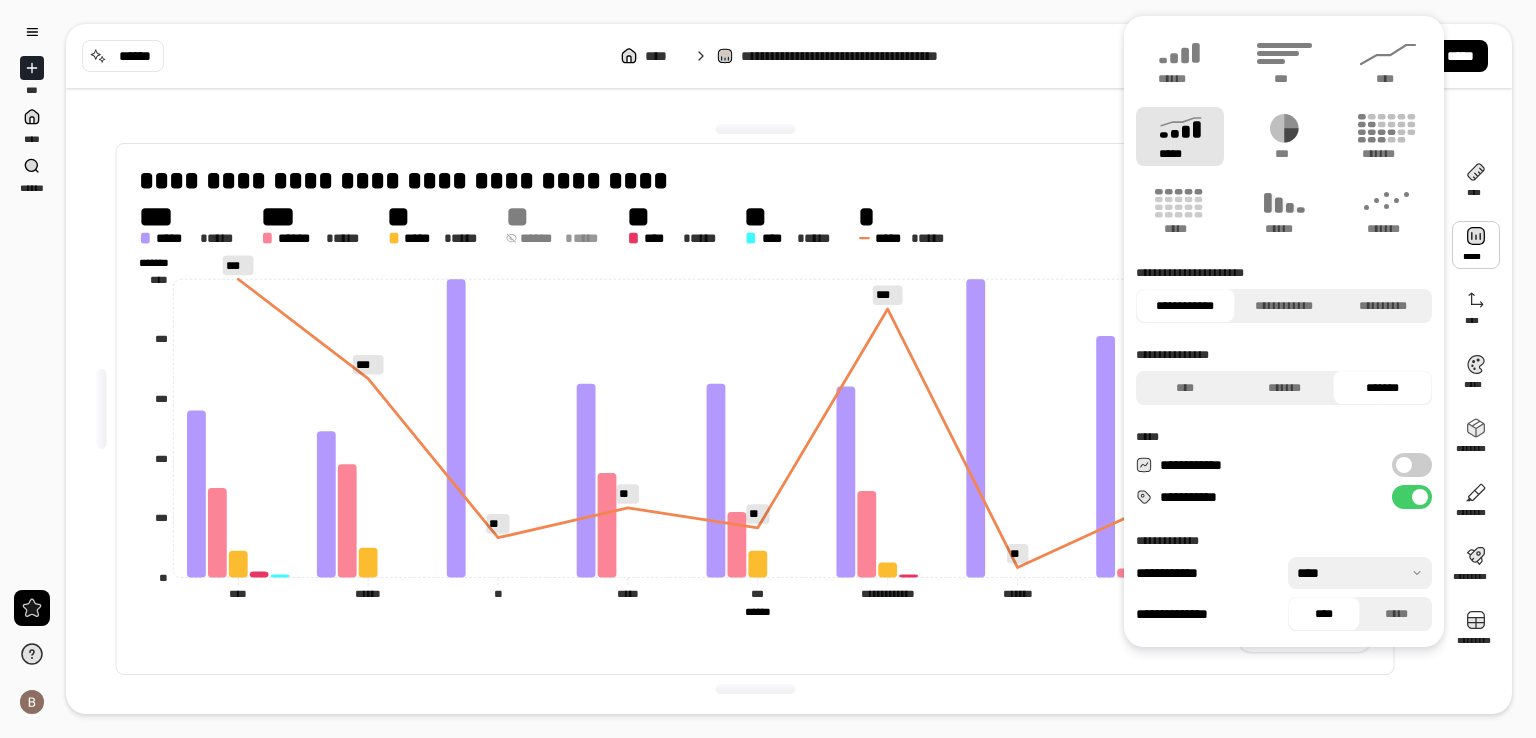 click on "**********" at bounding box center (1412, 465) 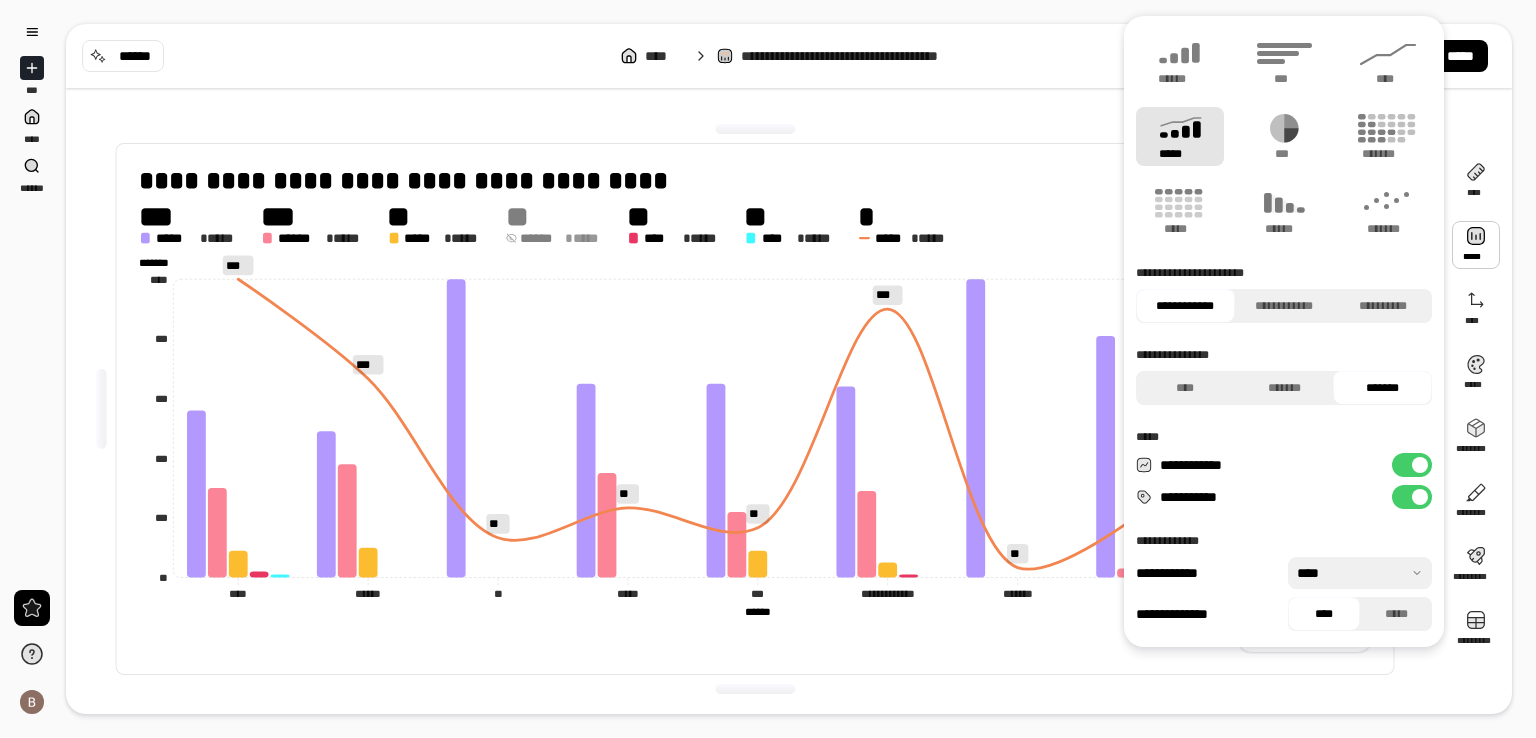 click at bounding box center [1420, 465] 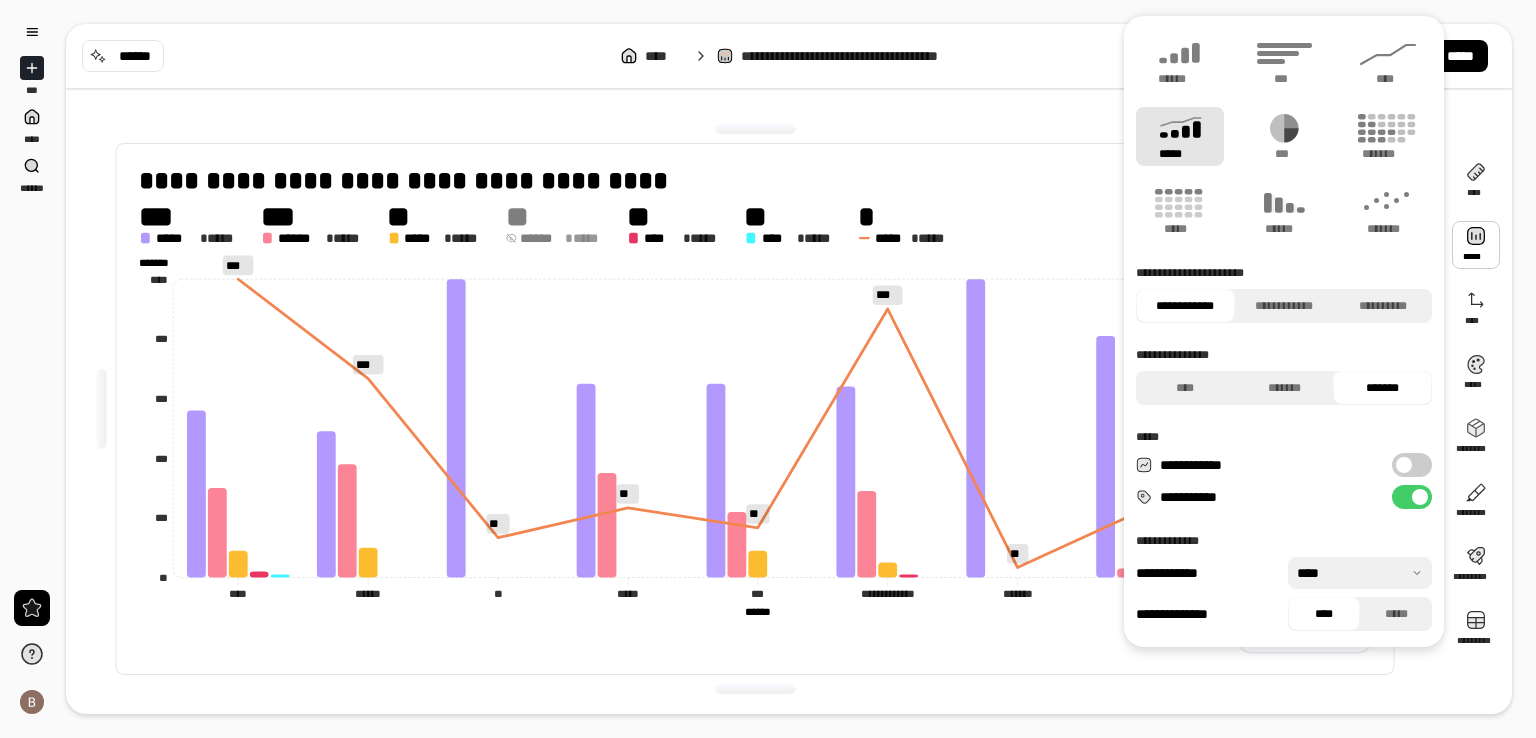 click at bounding box center (1360, 573) 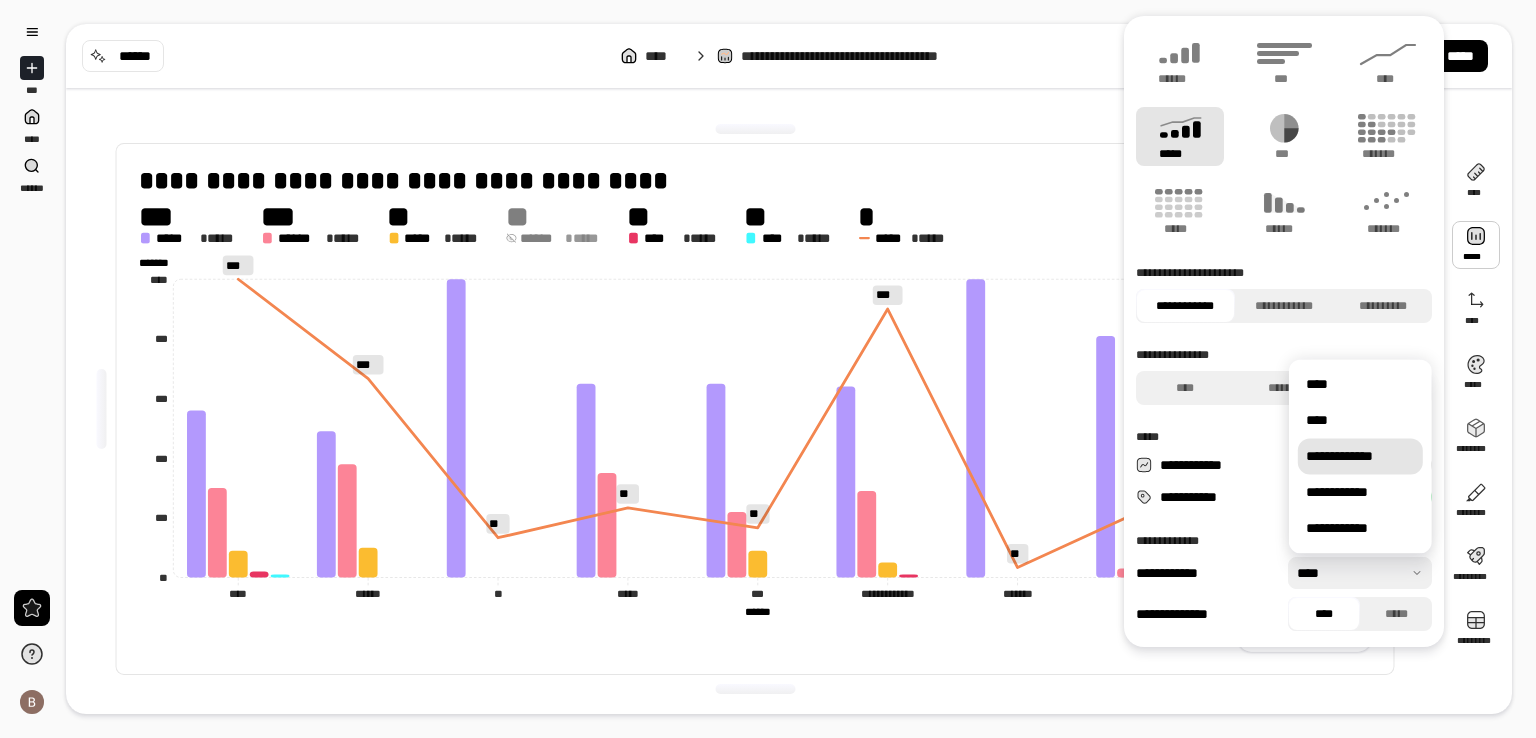 click on "**********" at bounding box center (1360, 456) 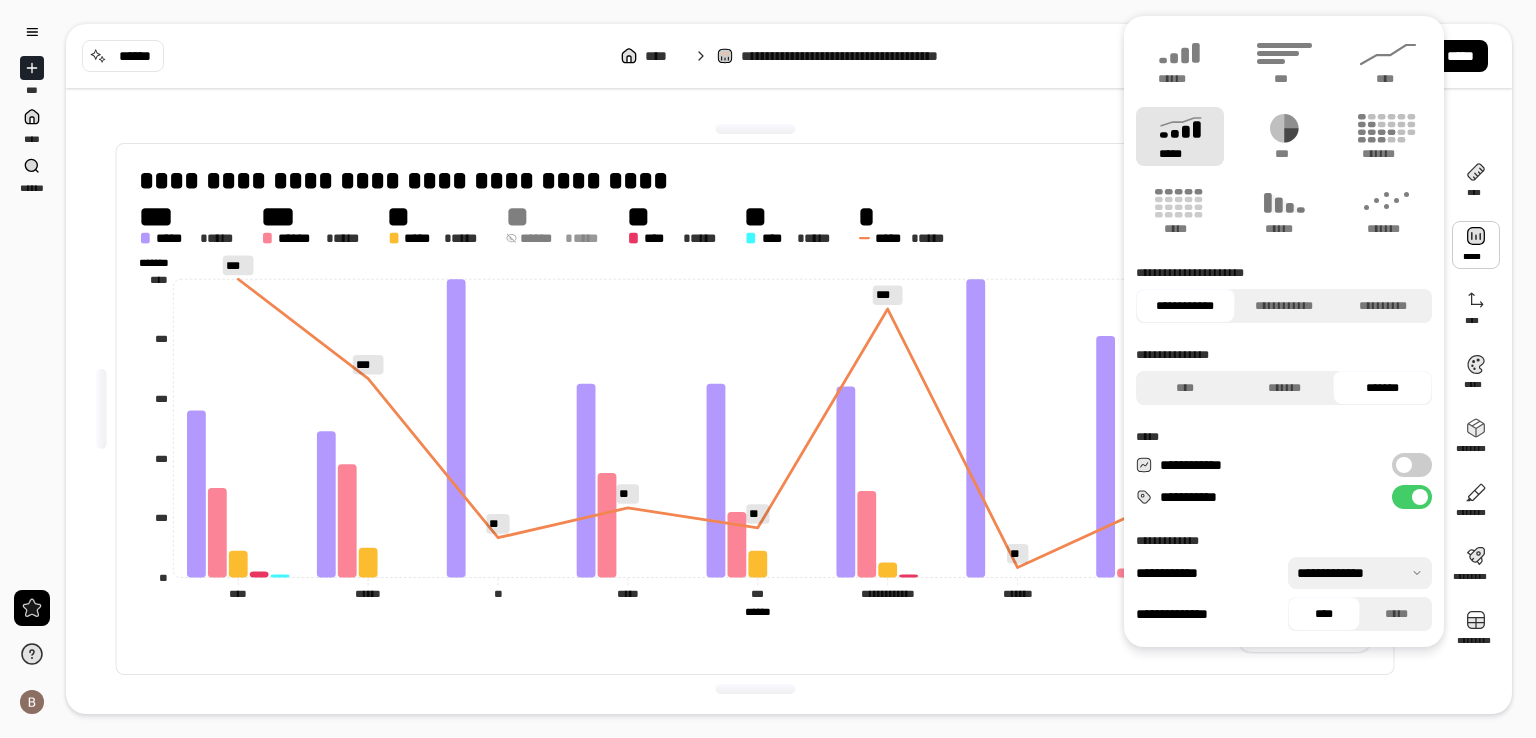 drag, startPoint x: 1405, startPoint y: 587, endPoint x: 1412, endPoint y: 575, distance: 13.892444 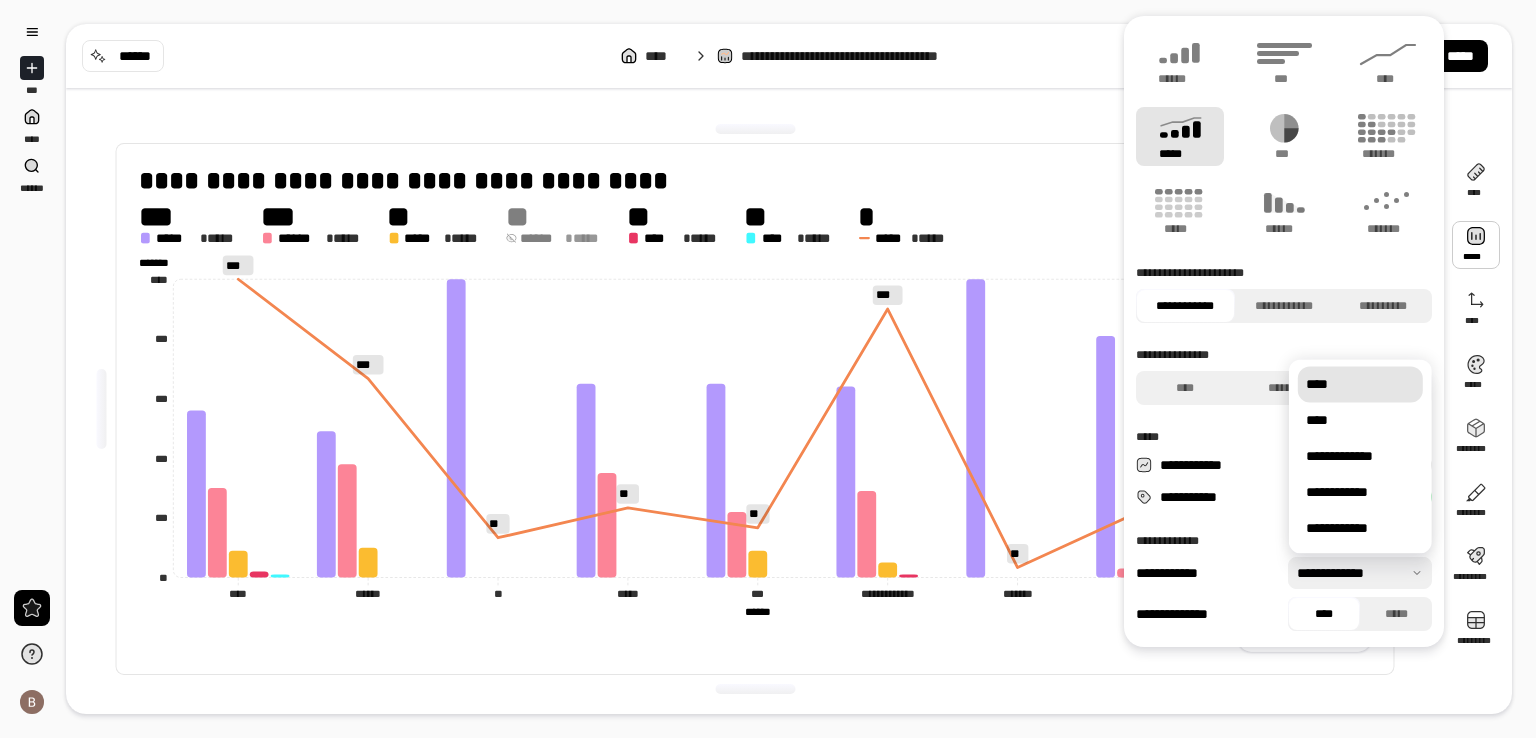 click on "****" at bounding box center [1360, 384] 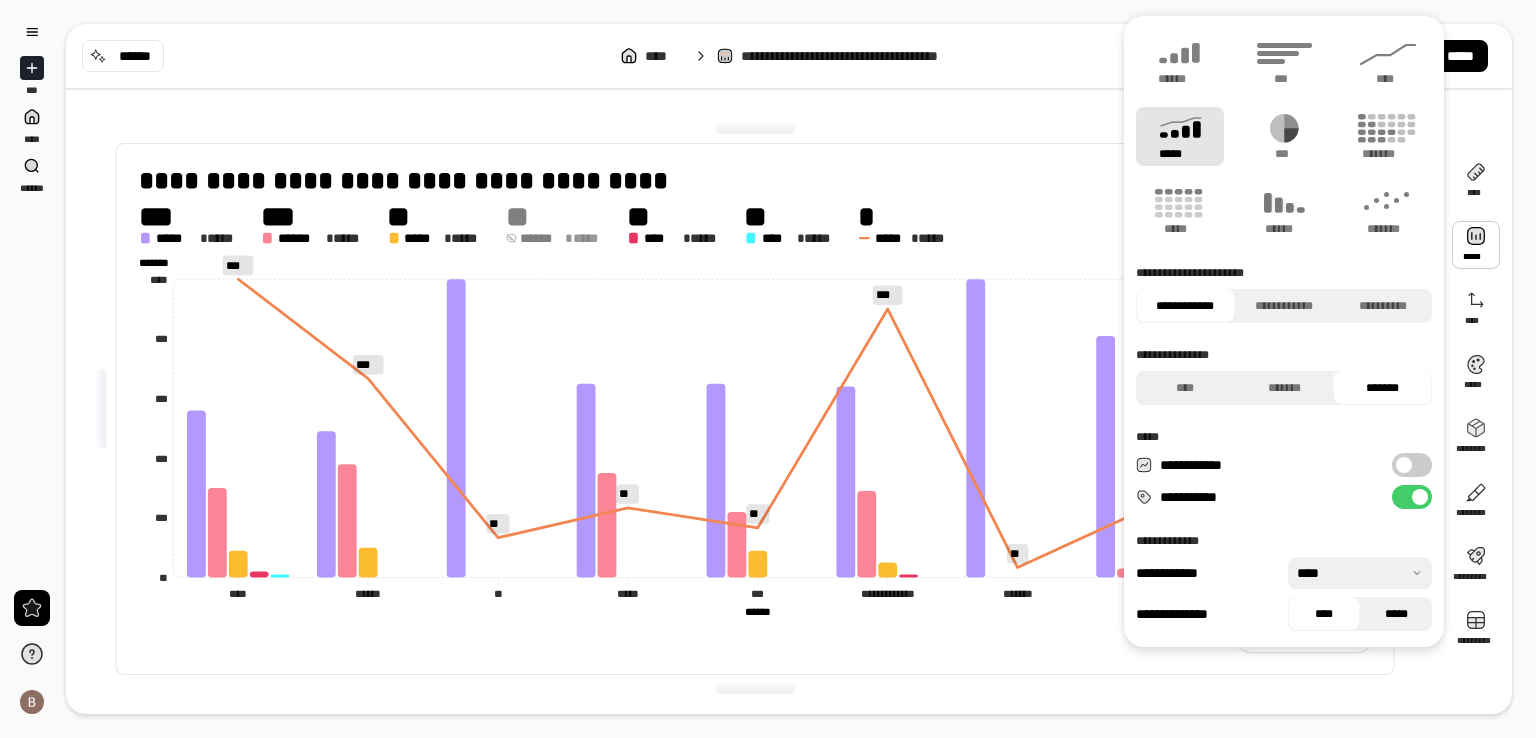 click on "*****" at bounding box center [1396, 614] 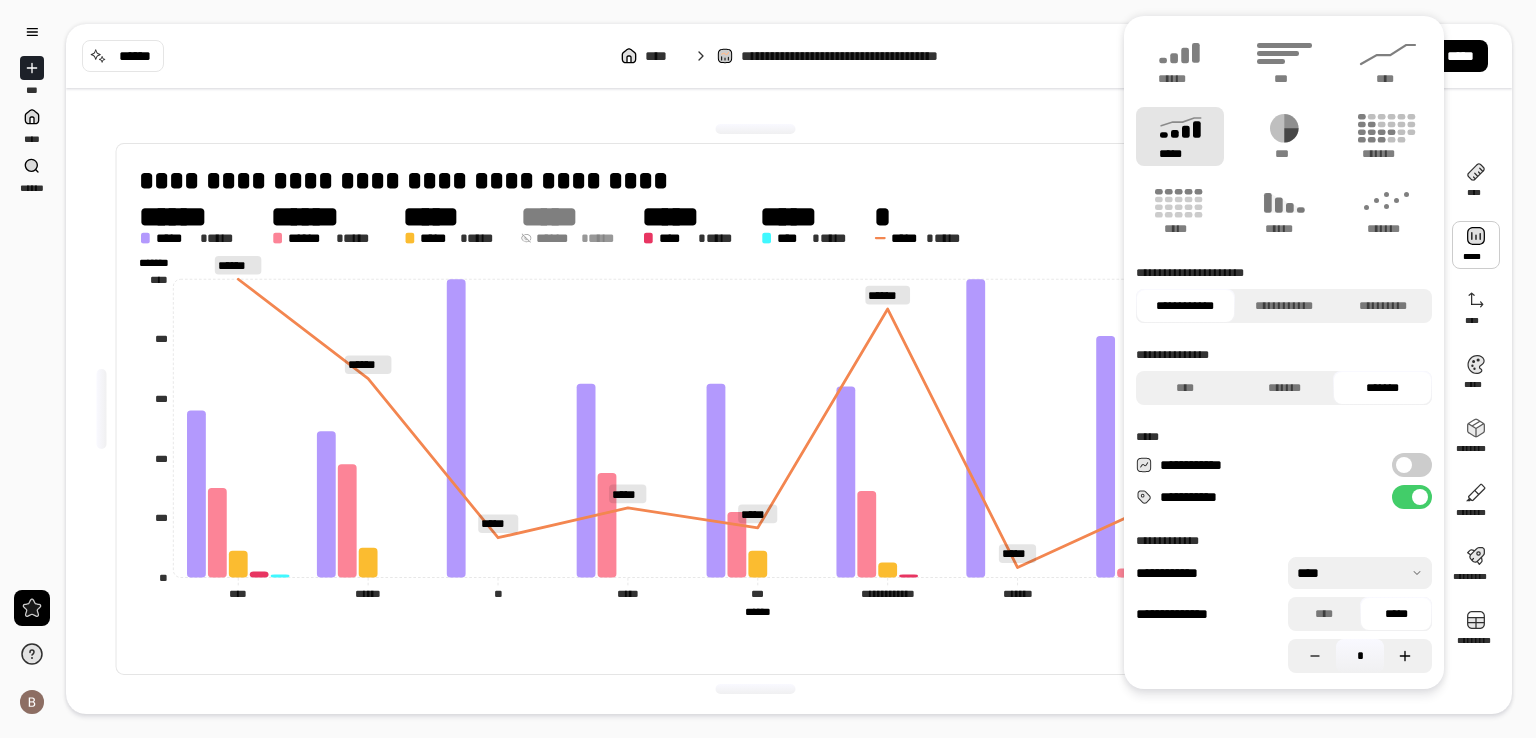 click at bounding box center (1408, 656) 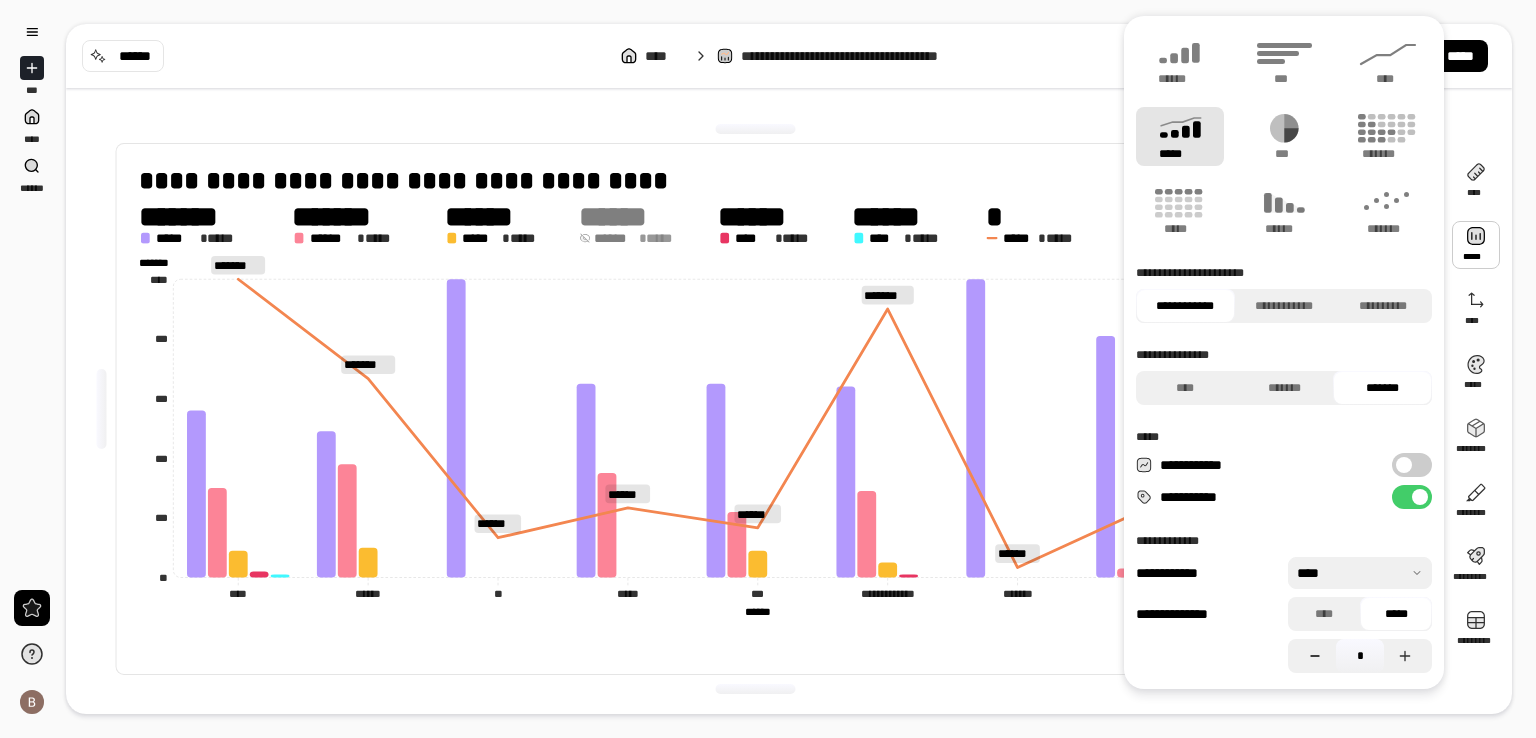 click 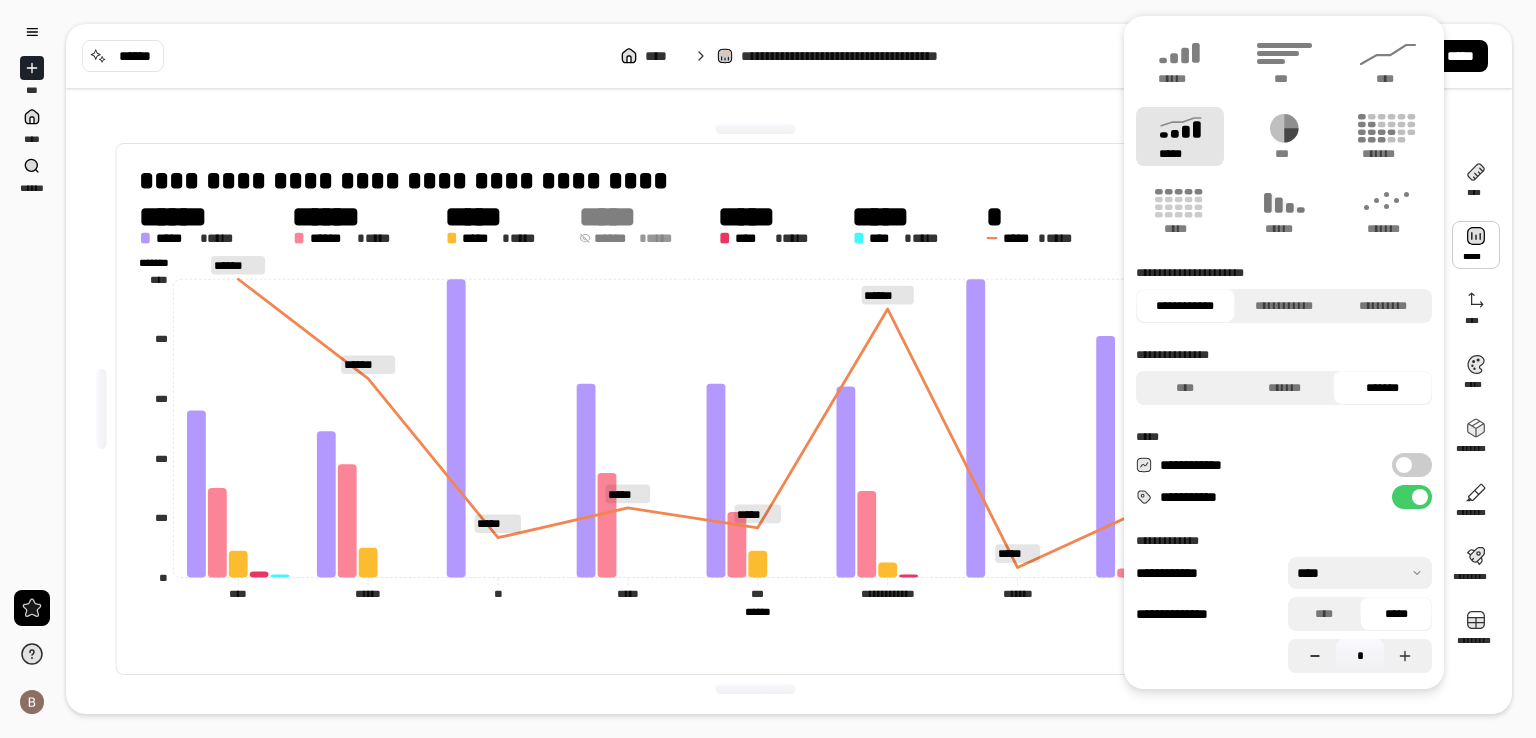 click 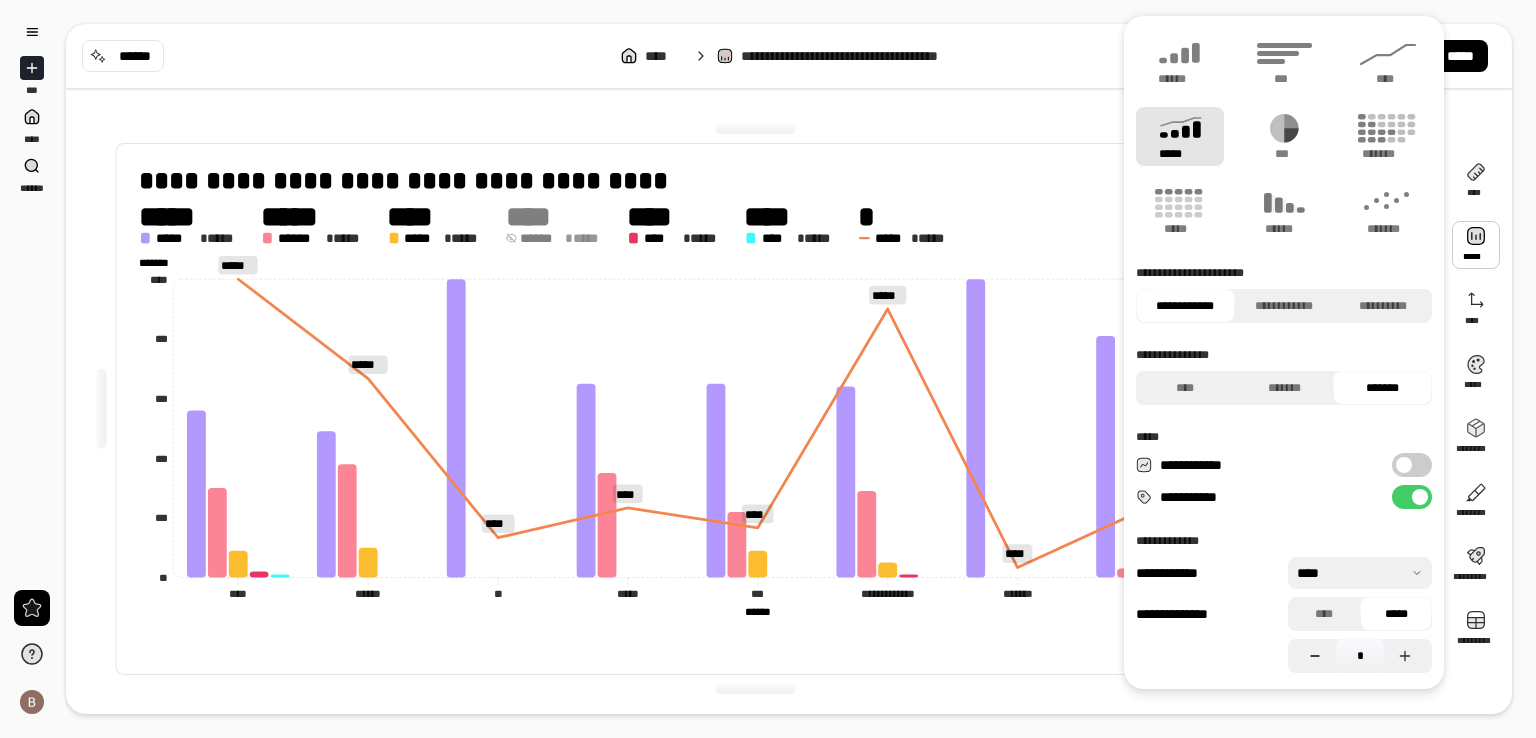 click 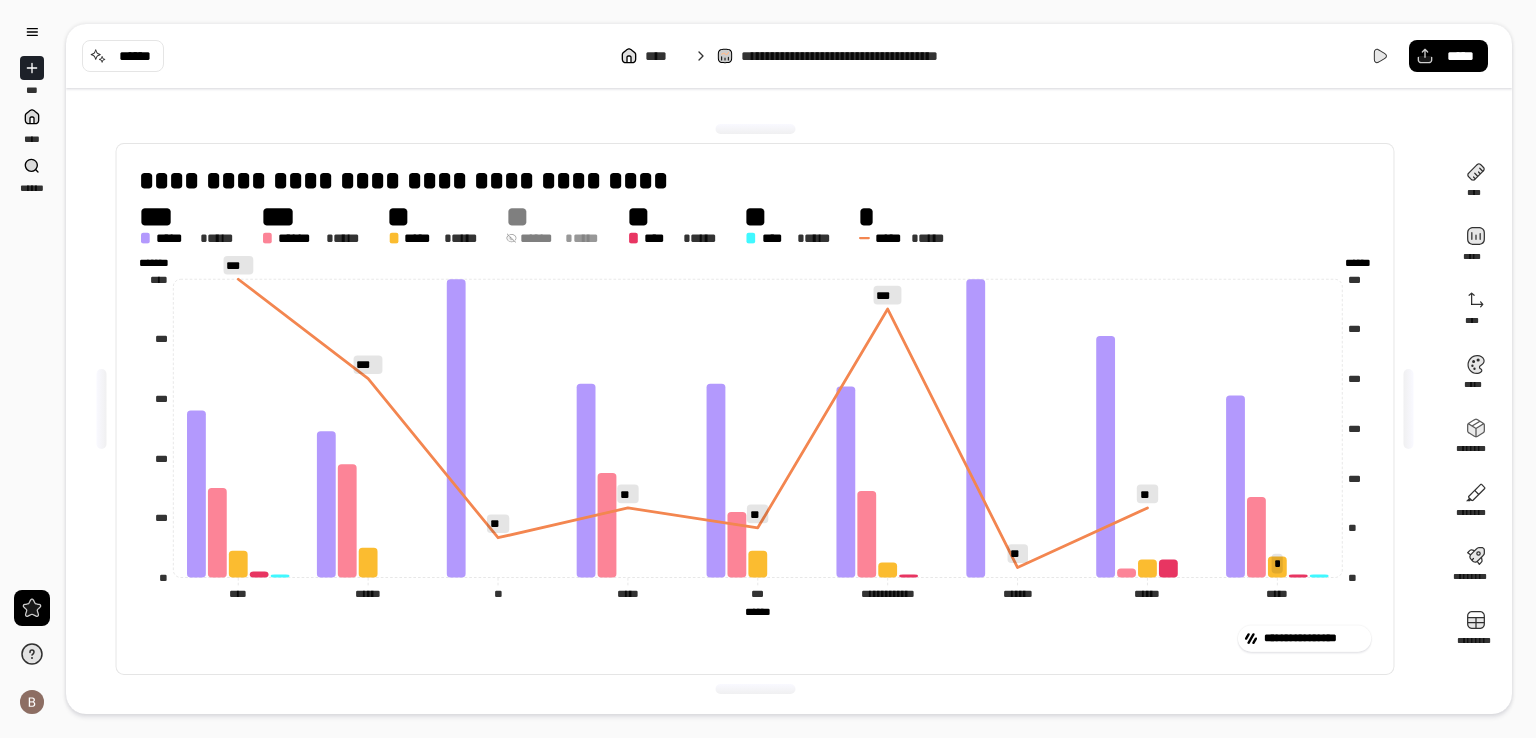 click on "**********" at bounding box center [754, 409] 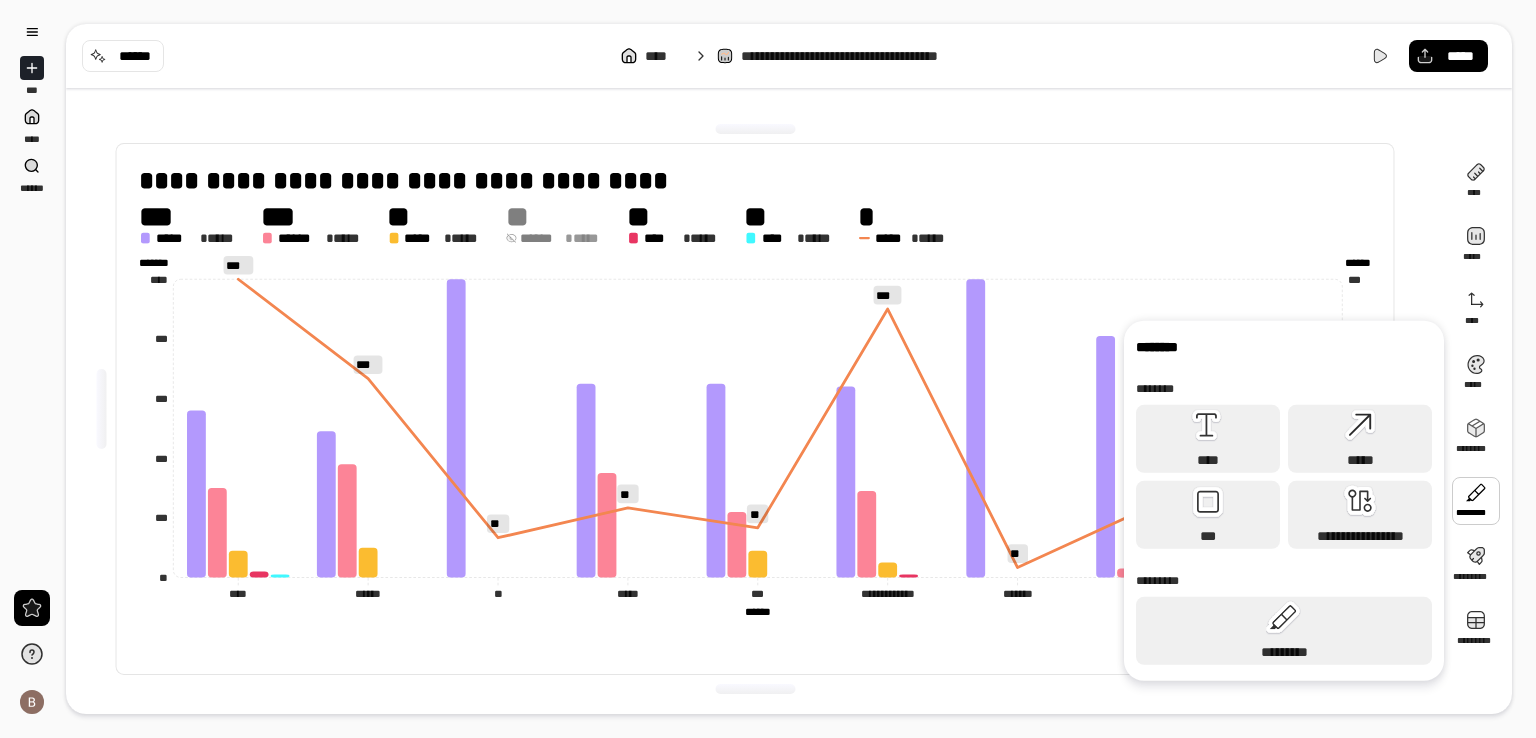 click at bounding box center [1476, 501] 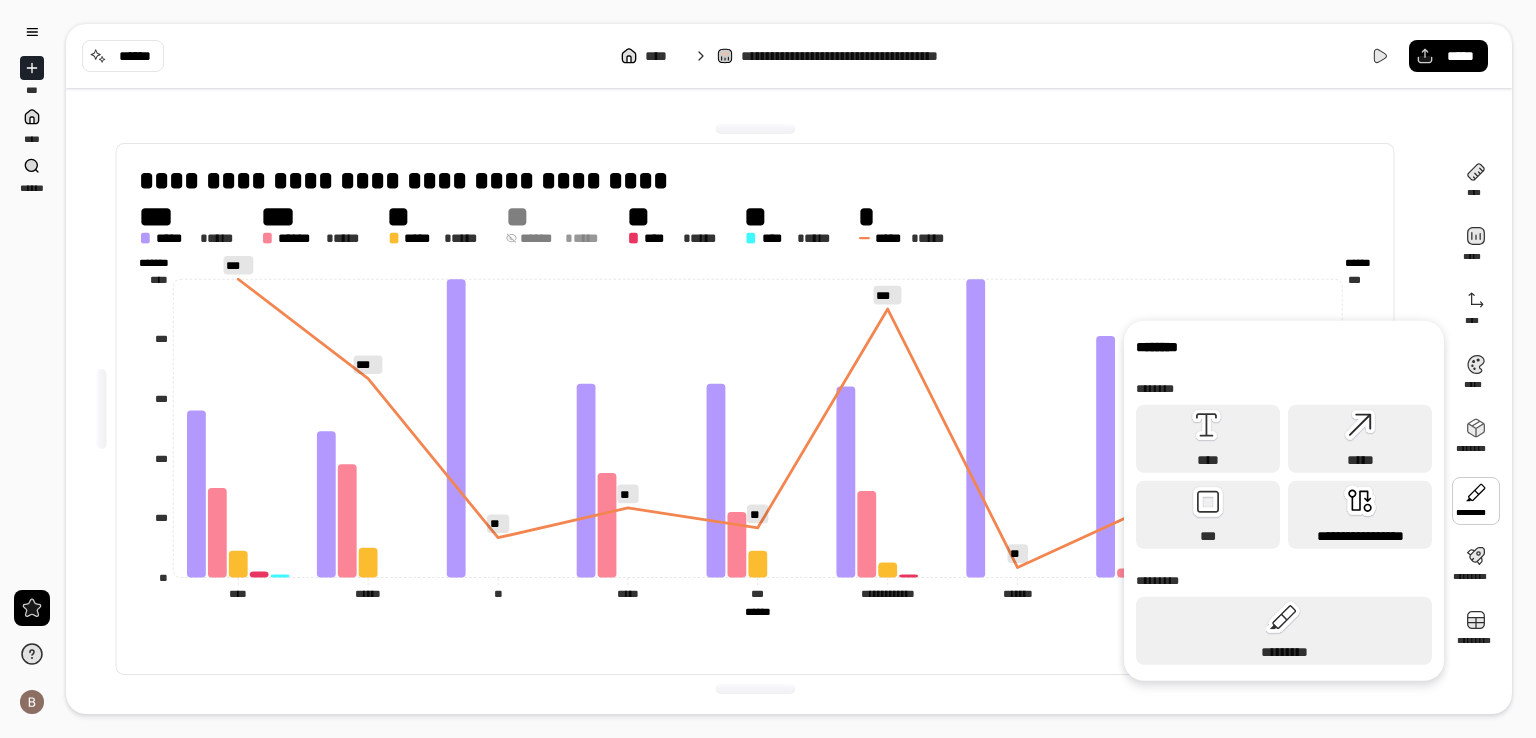 click 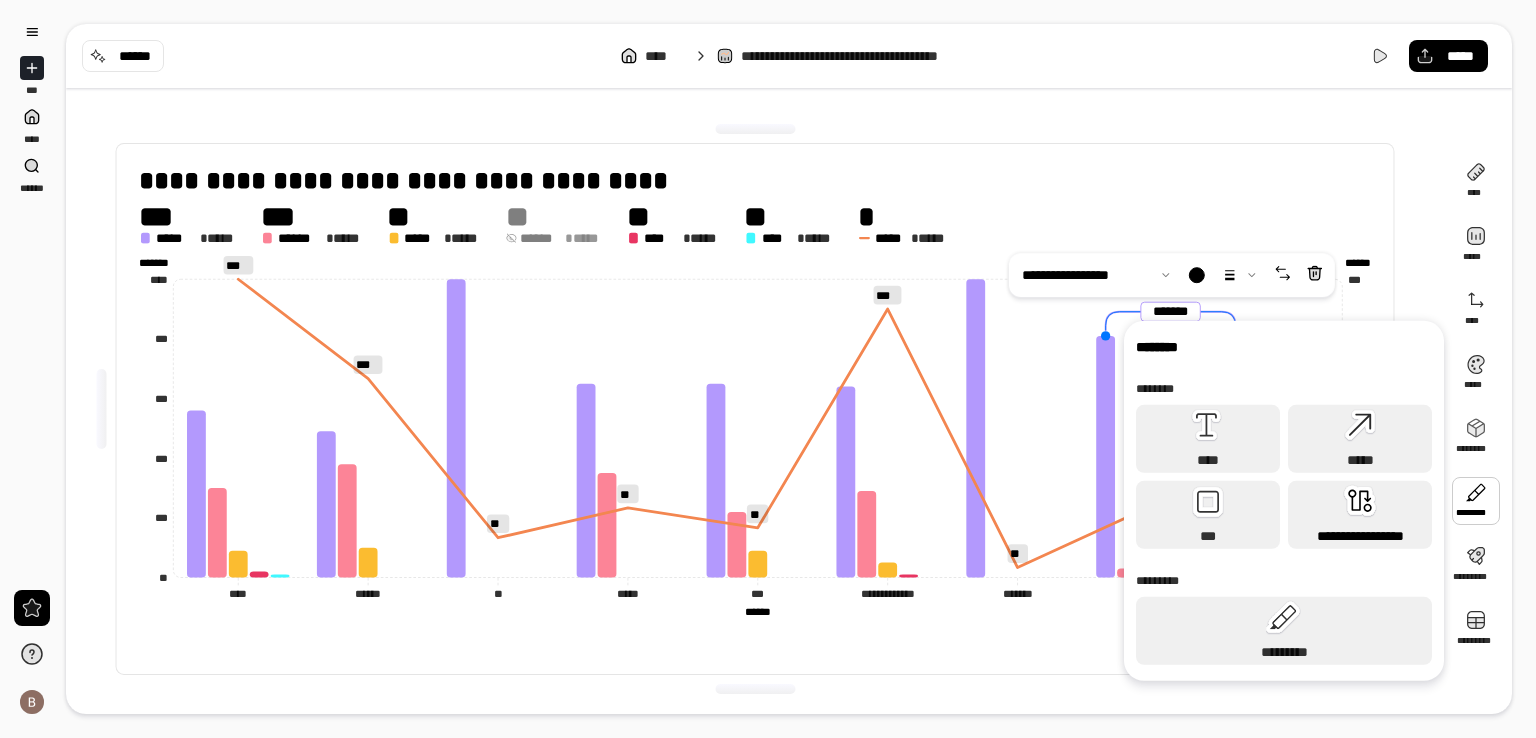 click 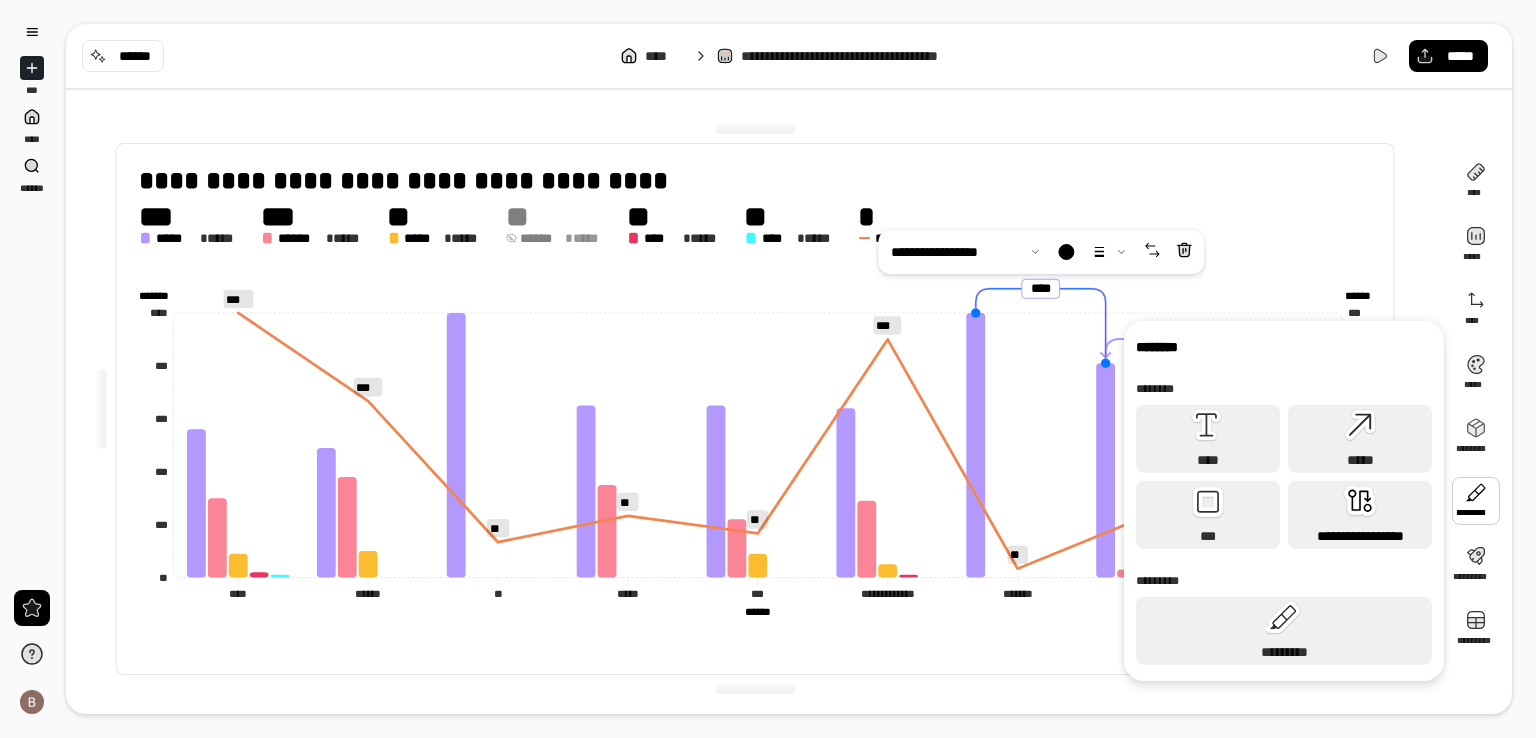 click on "**********" at bounding box center [1360, 515] 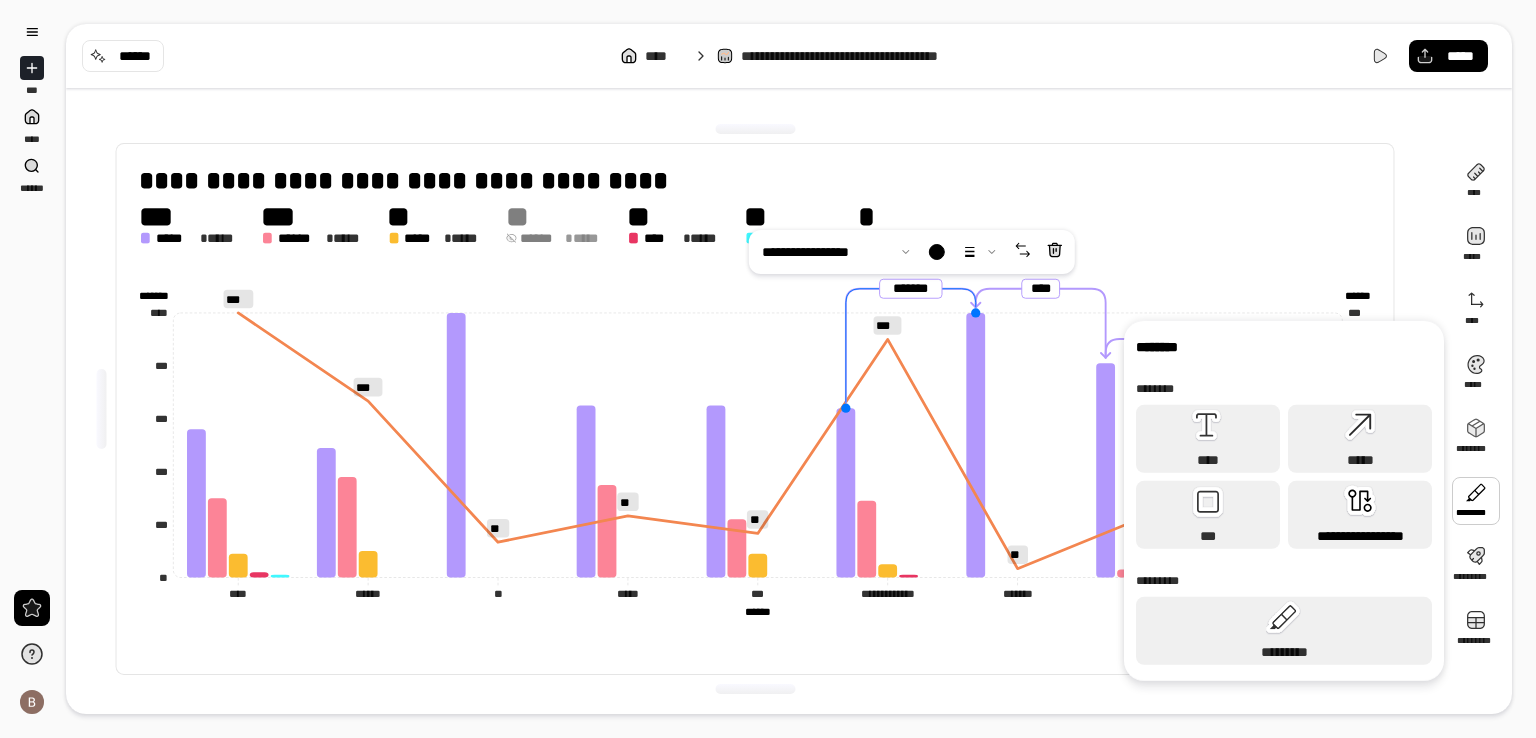 click on "**********" at bounding box center (1360, 515) 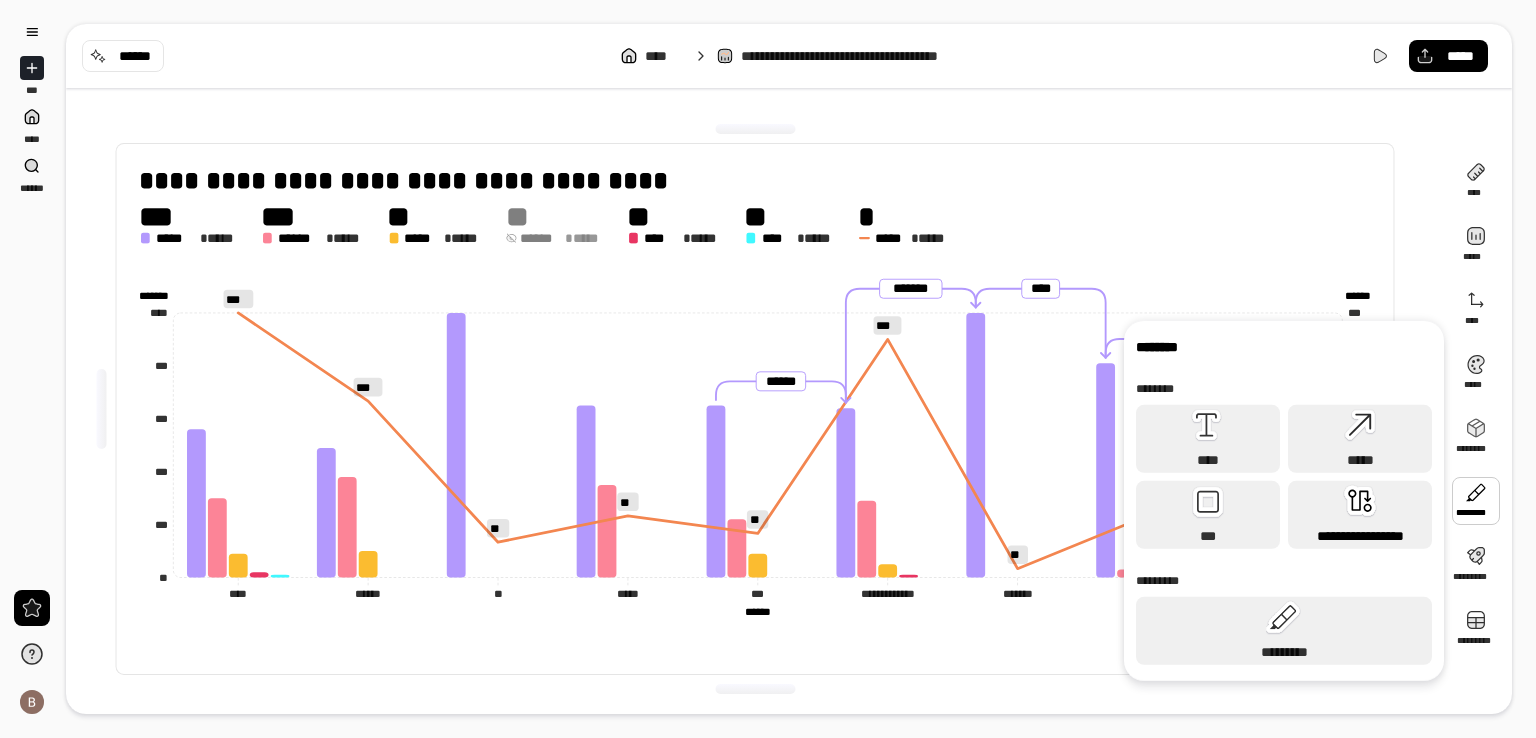 click on "**********" at bounding box center (1360, 515) 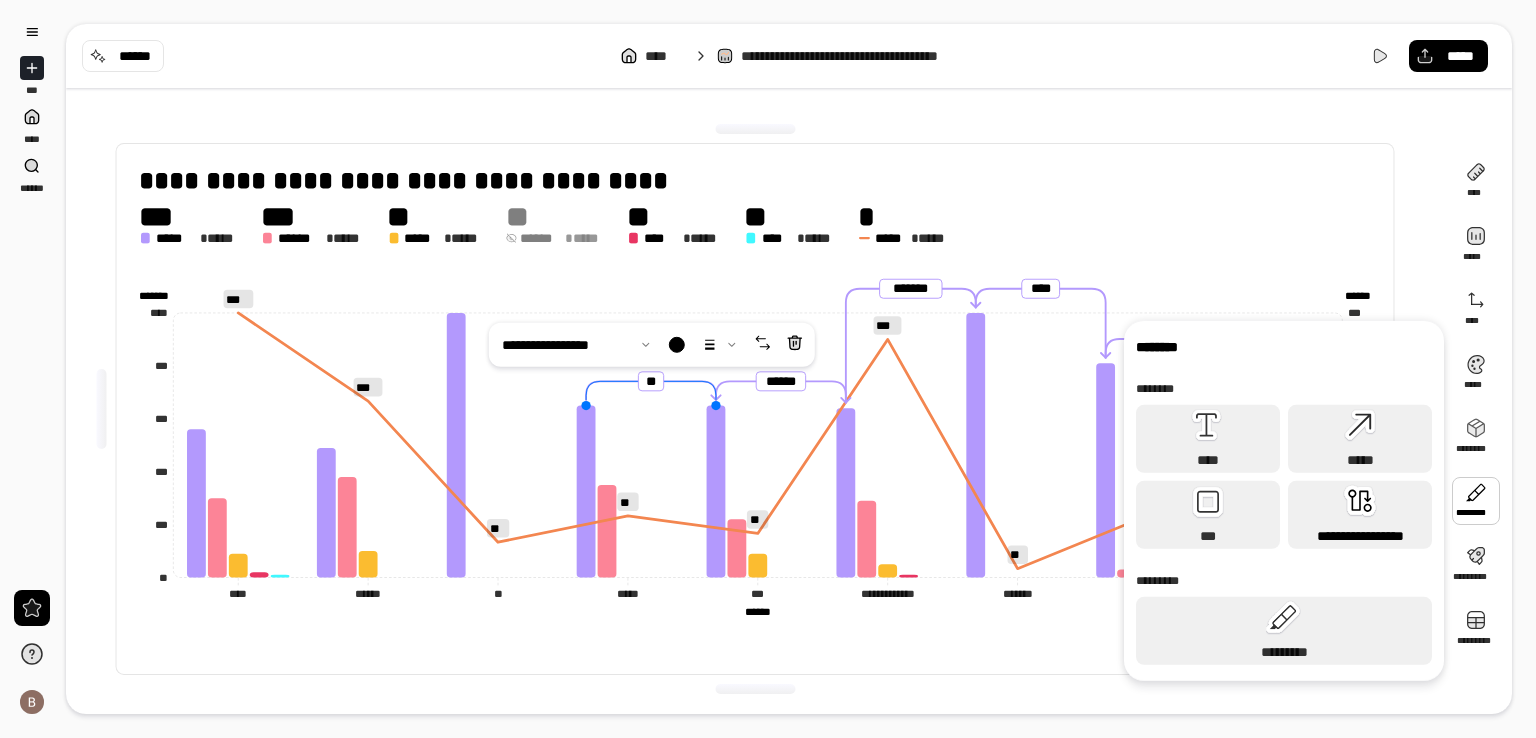 click on "**********" at bounding box center (1360, 515) 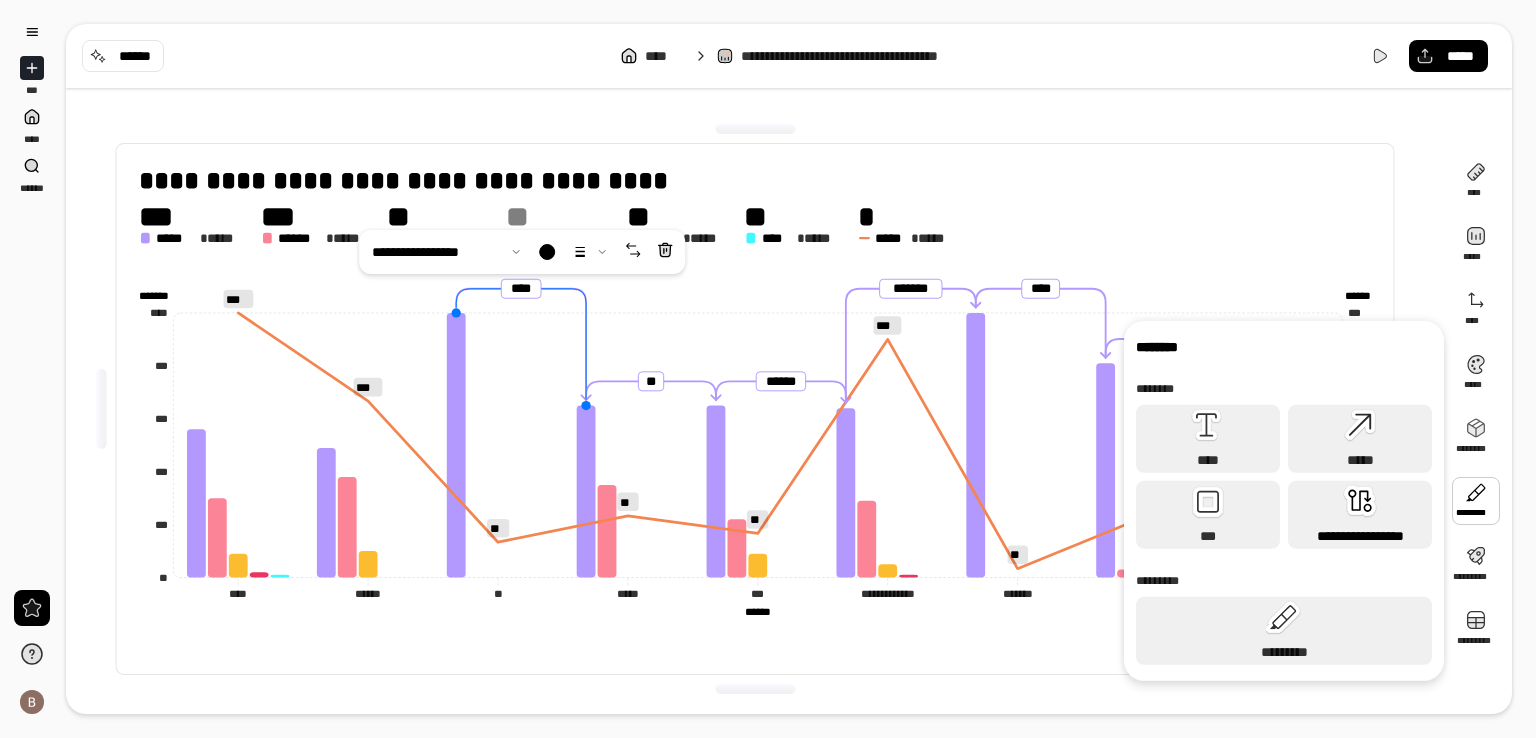 click on "**********" at bounding box center (1360, 515) 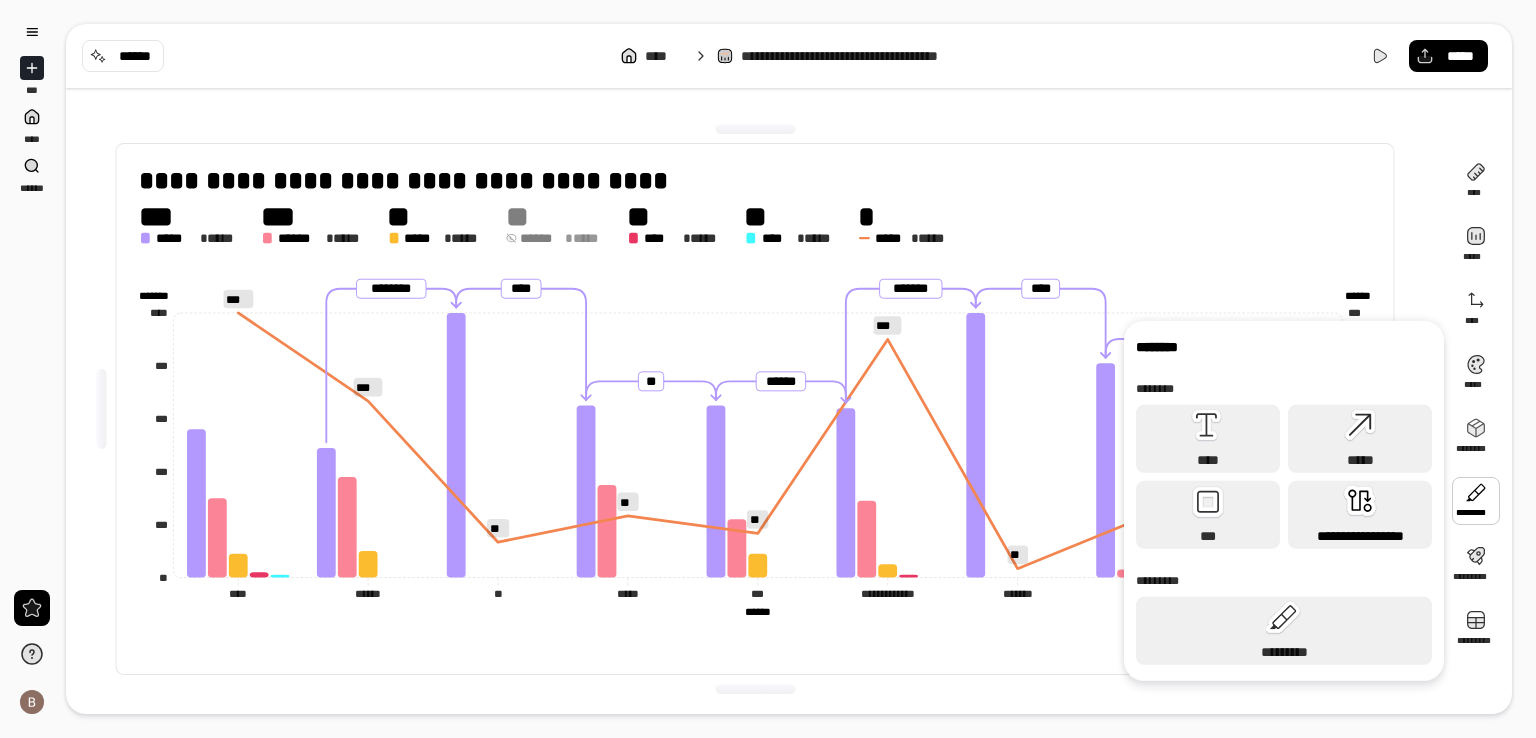 click on "**********" at bounding box center [1360, 515] 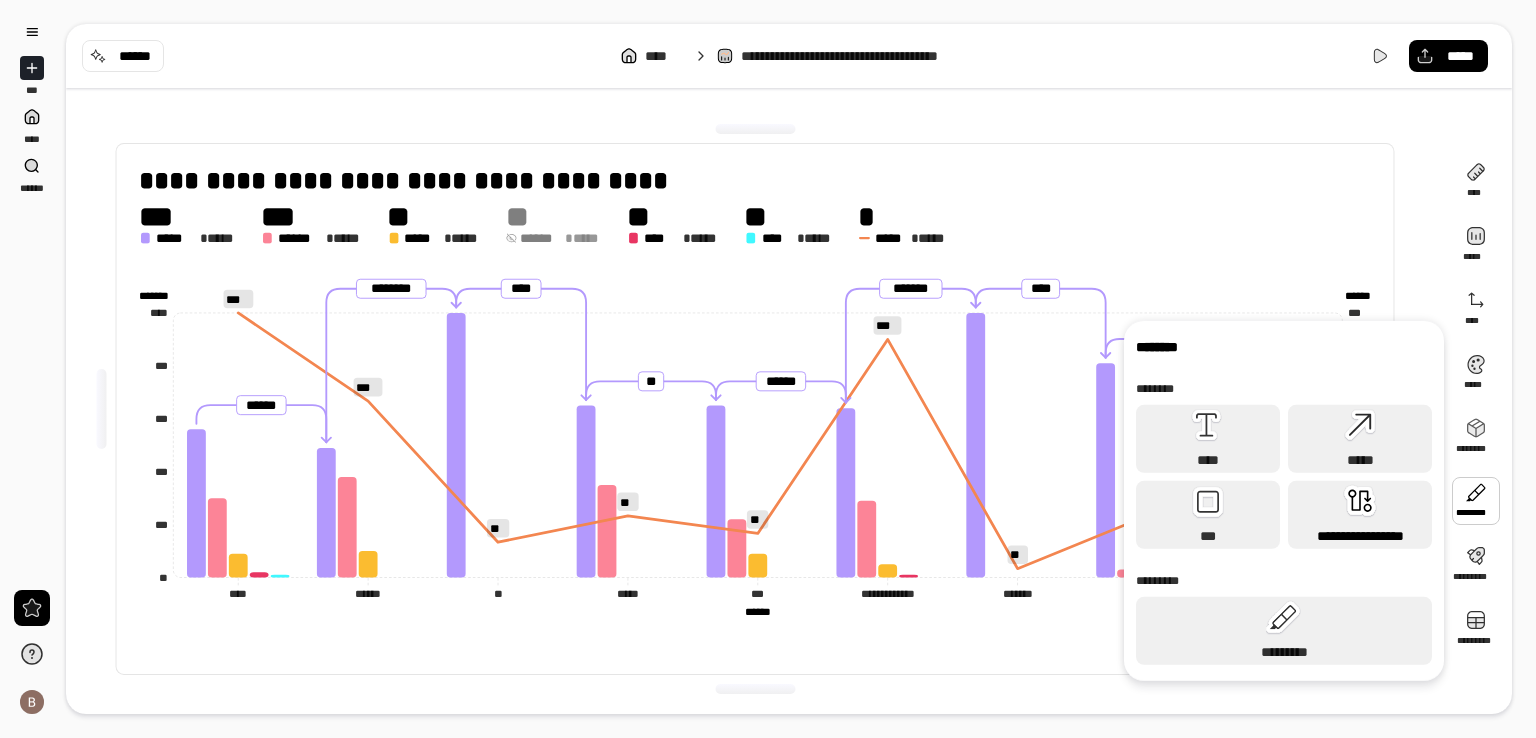 click on "**********" at bounding box center (1360, 515) 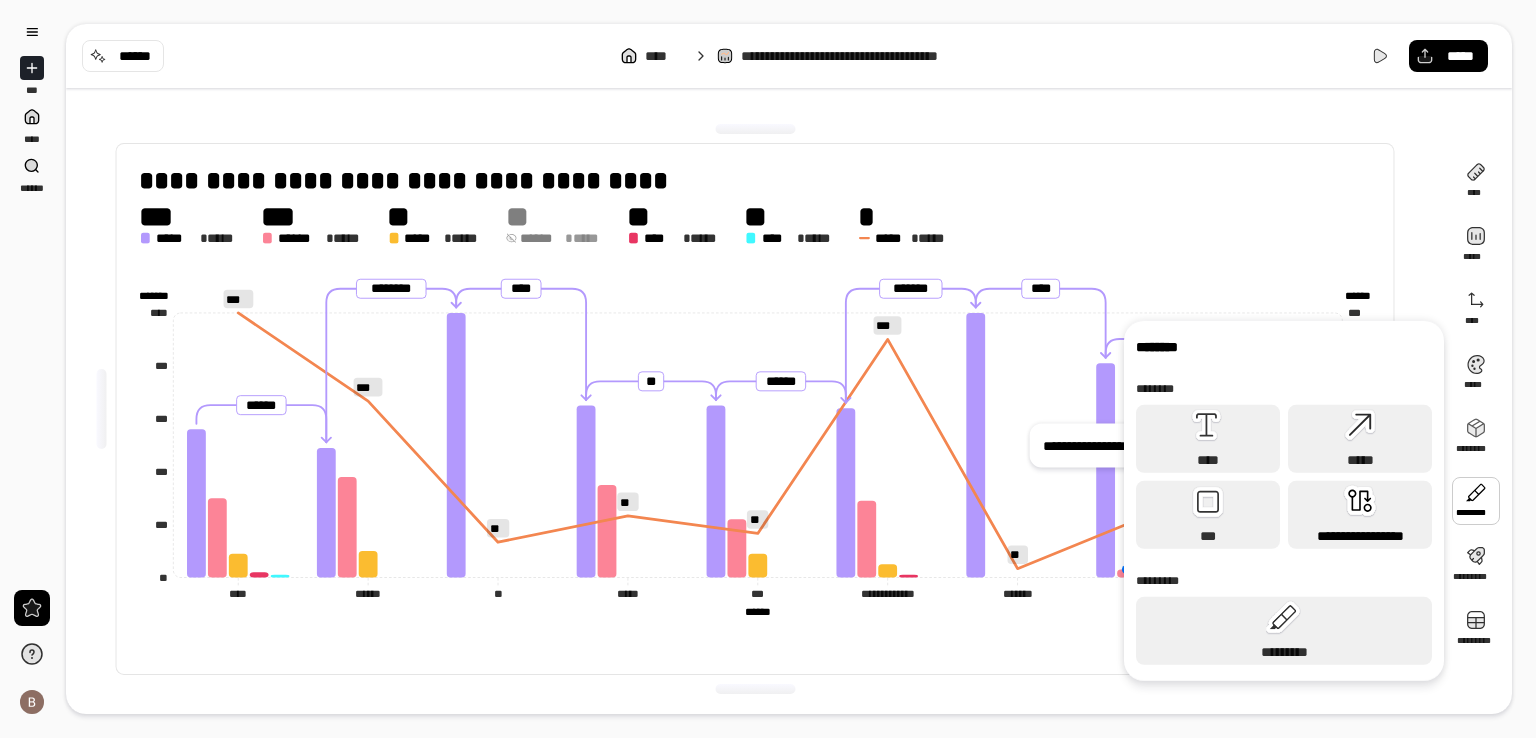 click on "**********" at bounding box center (1360, 515) 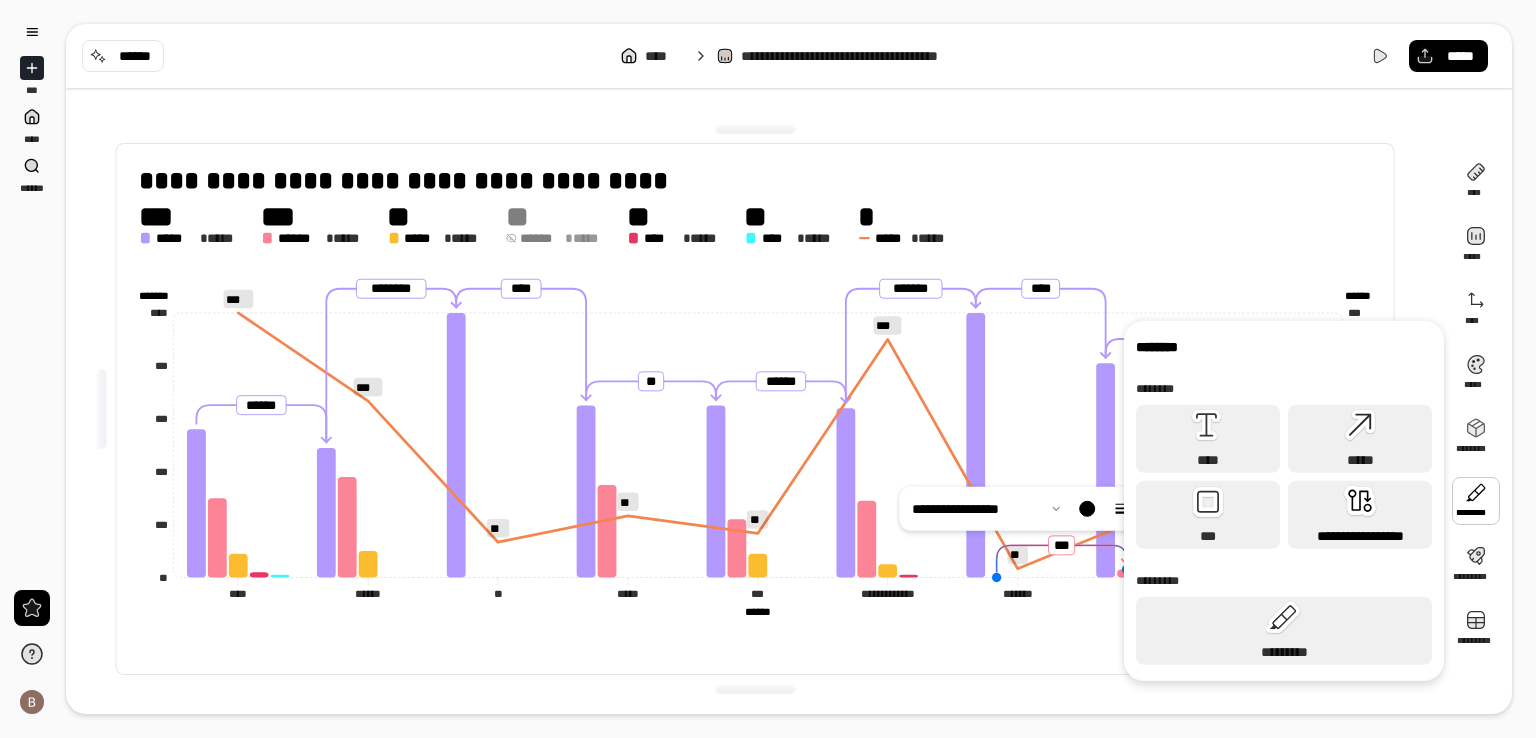 click on "**********" at bounding box center [1360, 515] 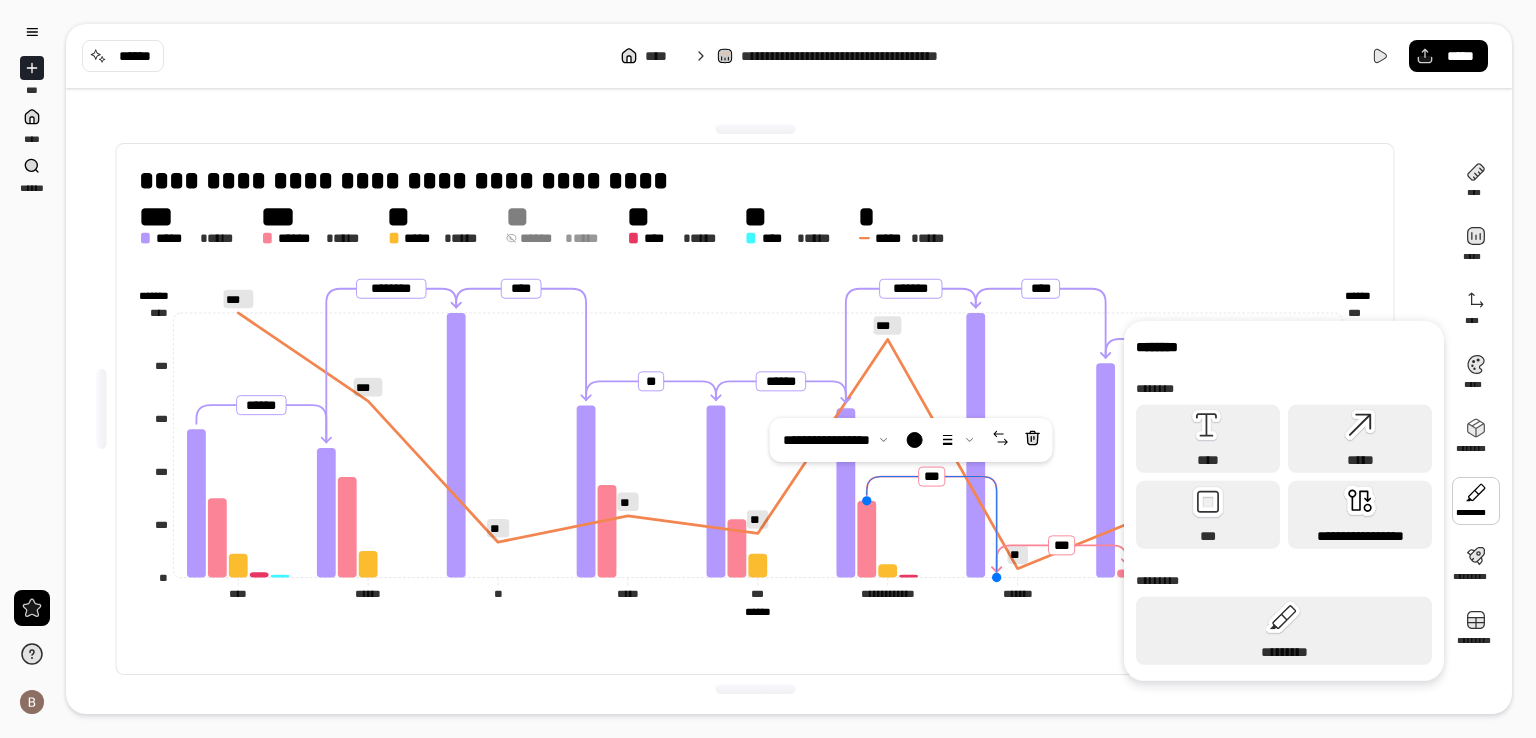 click on "**********" at bounding box center [1360, 515] 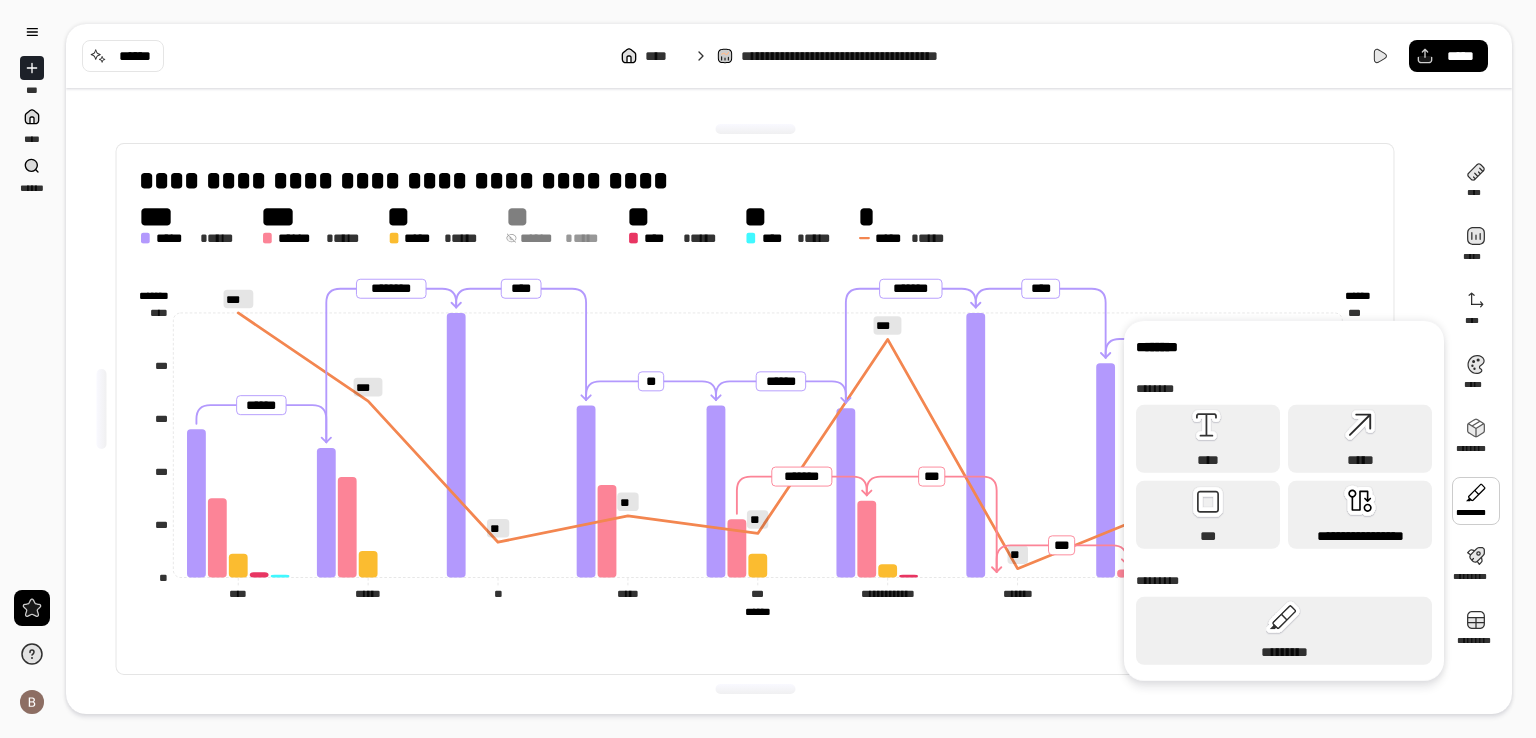 click on "**********" at bounding box center [1360, 515] 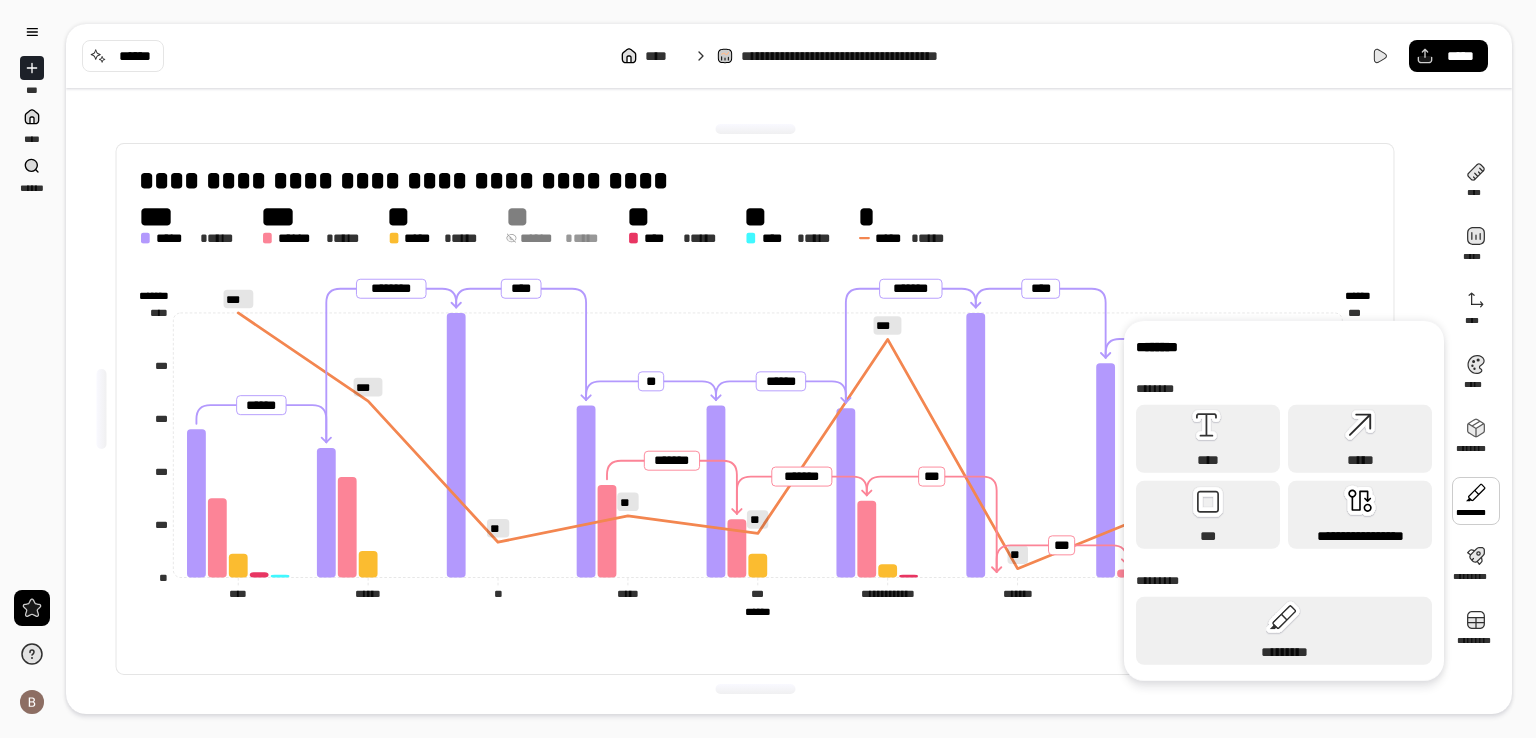 click on "**********" at bounding box center [1360, 515] 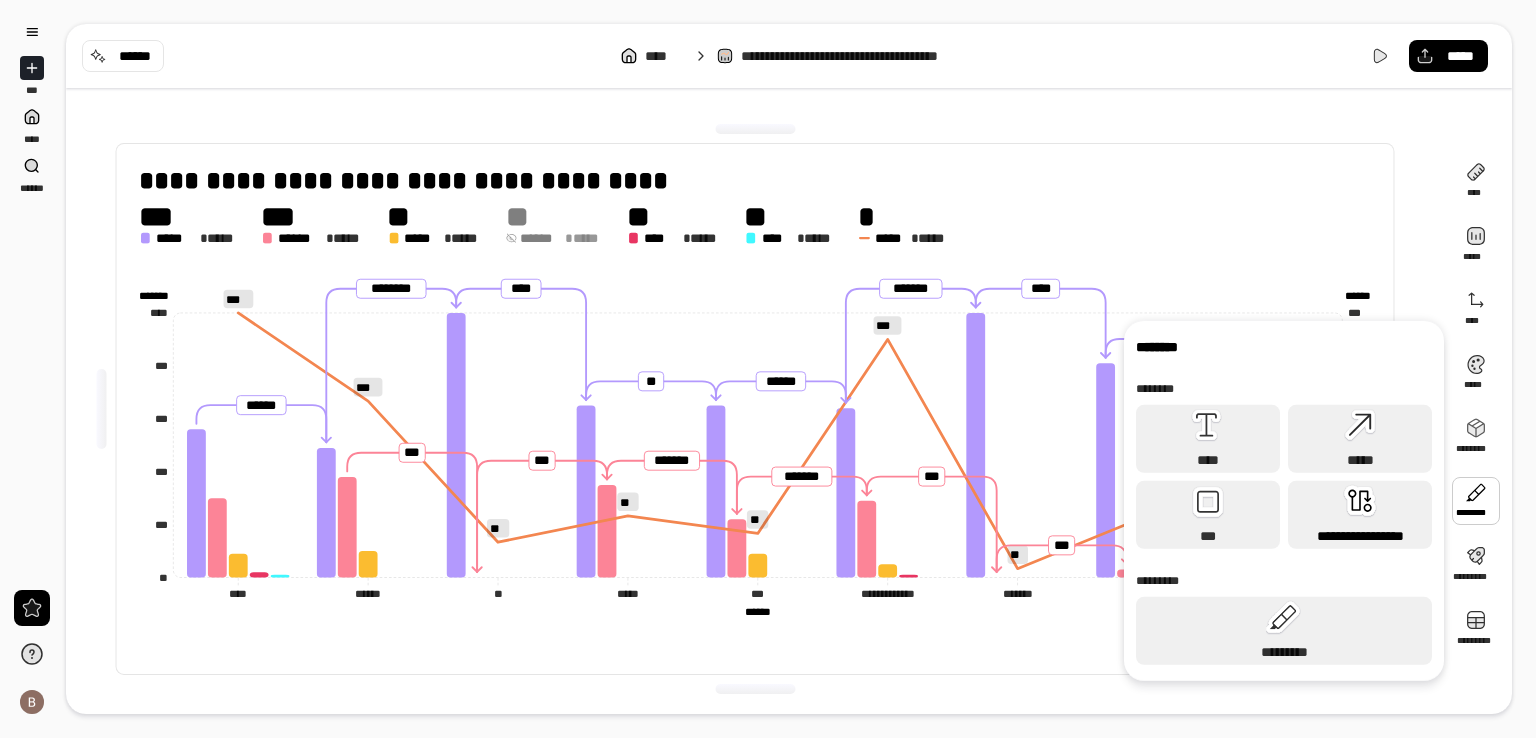 click on "**********" at bounding box center [1360, 515] 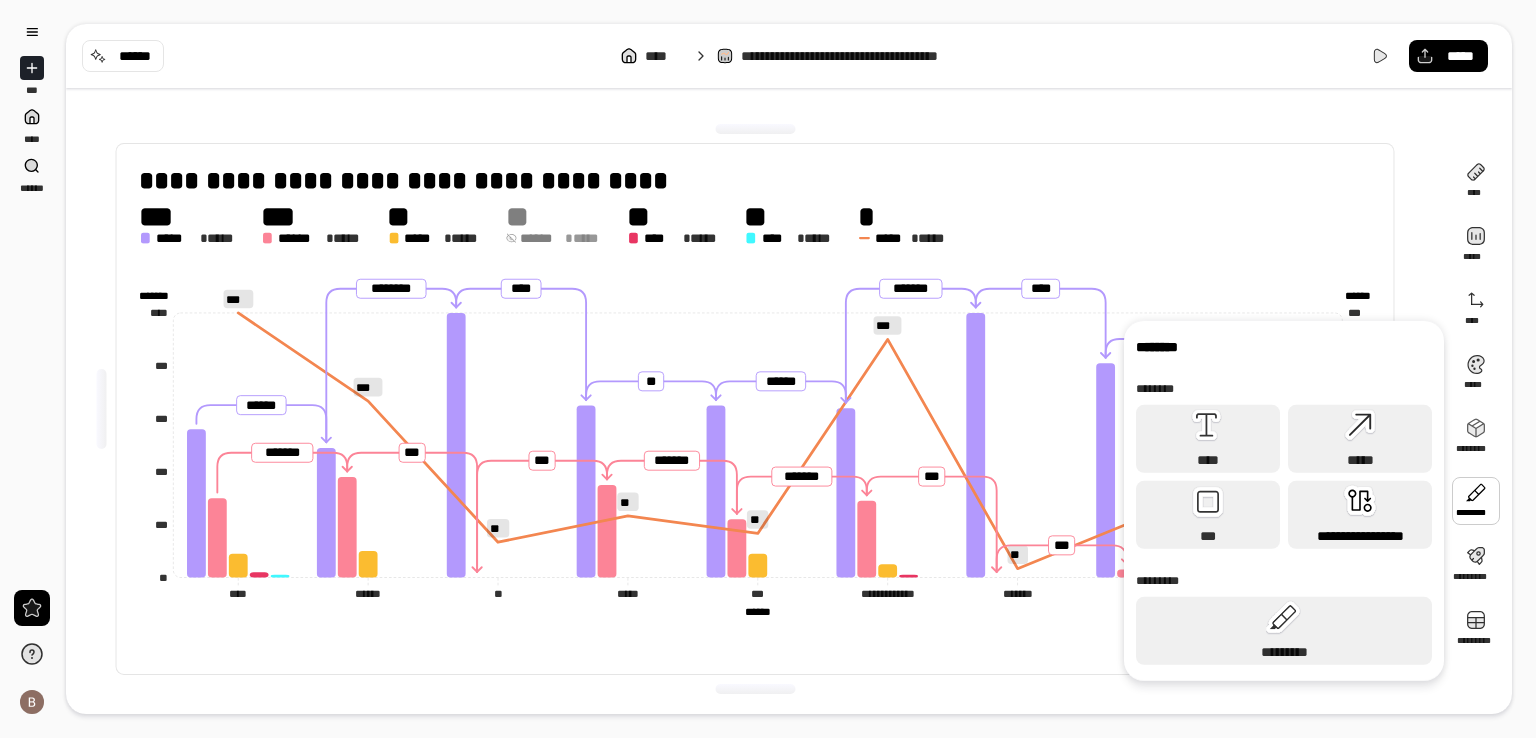 click on "**********" at bounding box center (1360, 515) 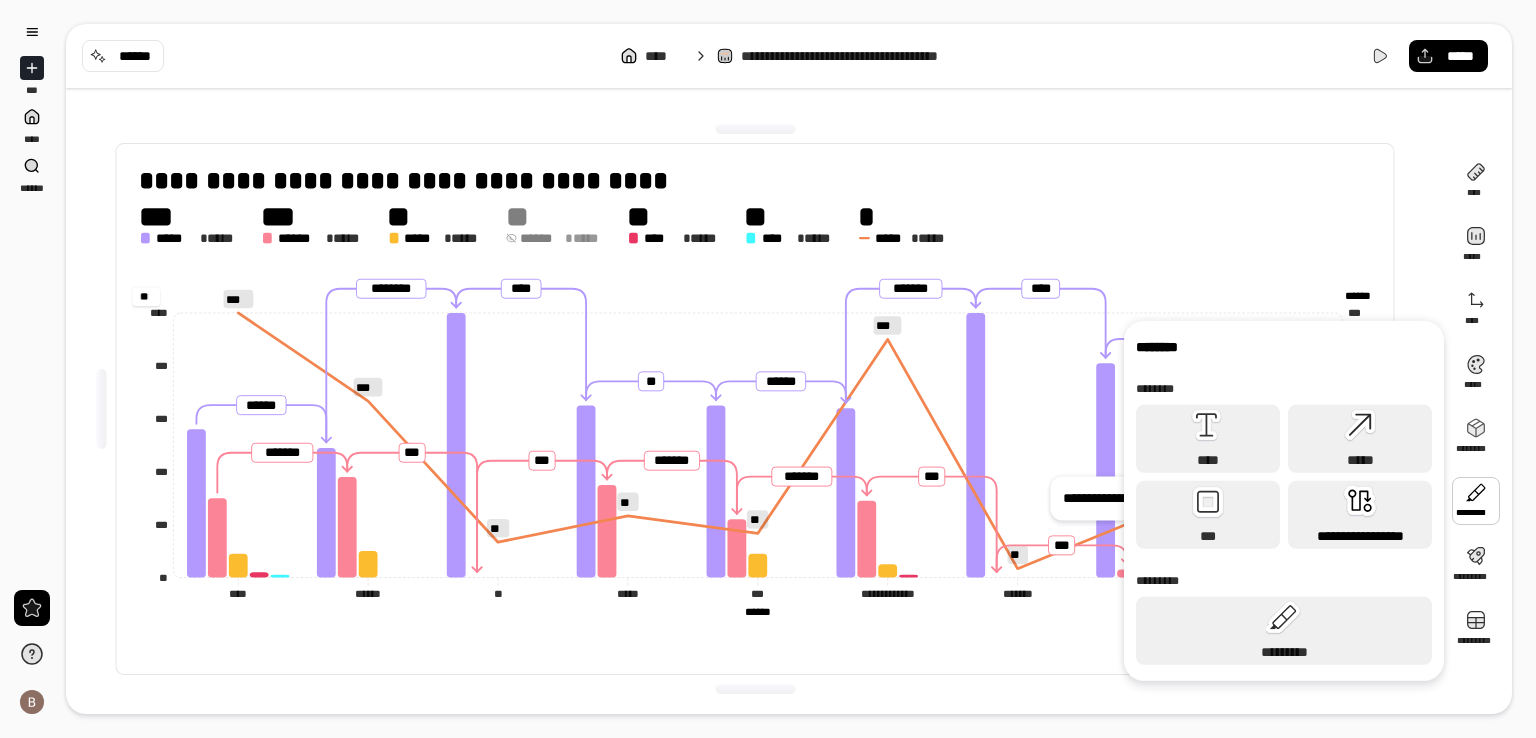 type on "*" 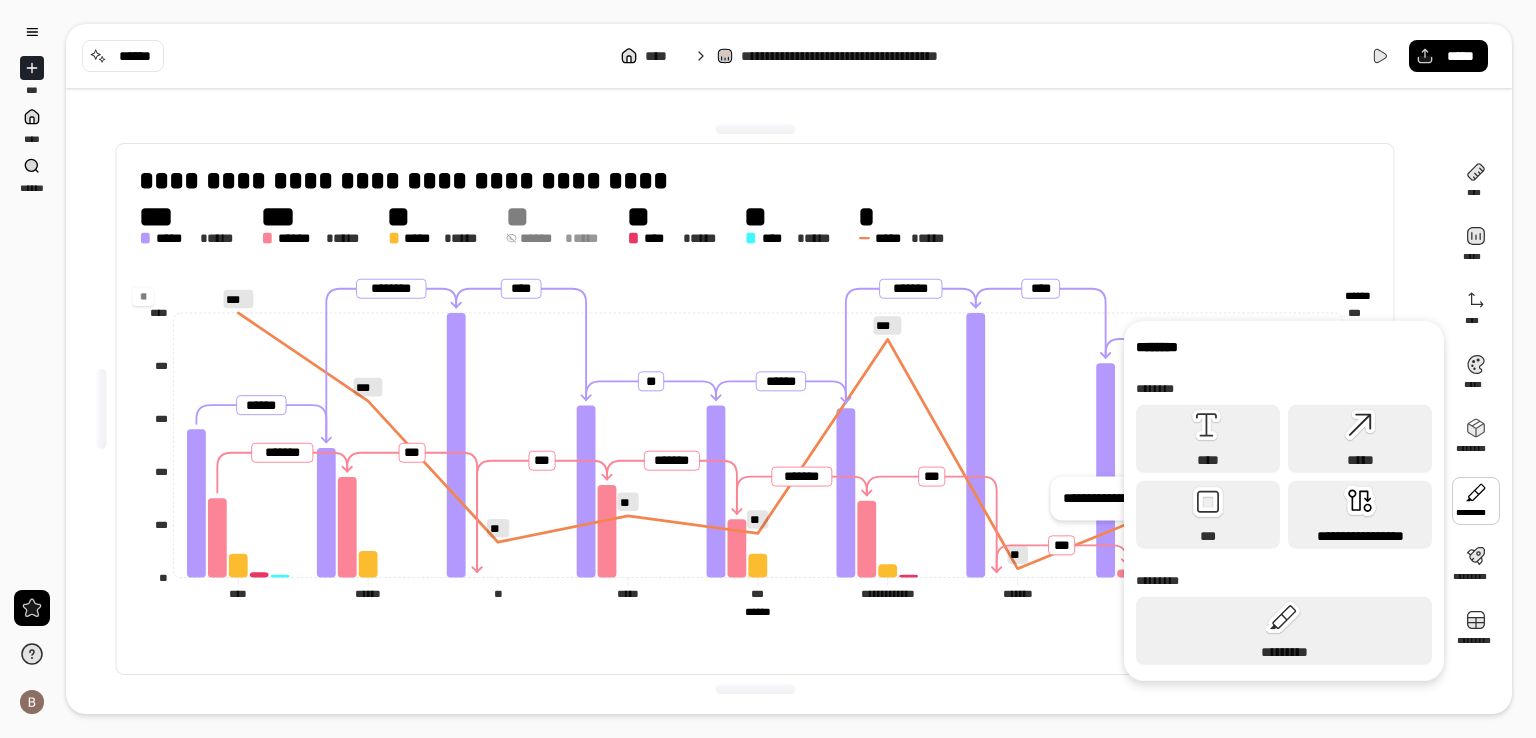 type 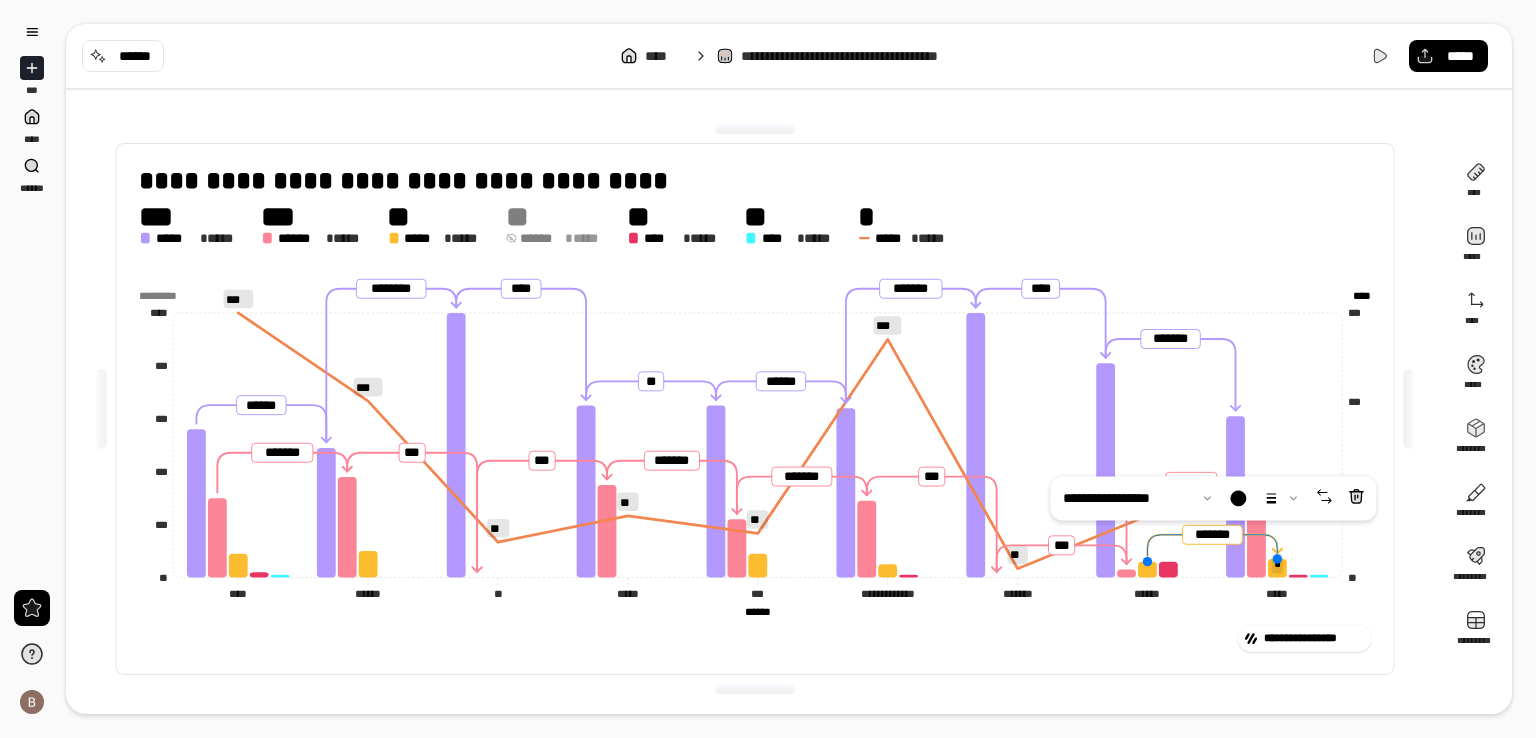 click 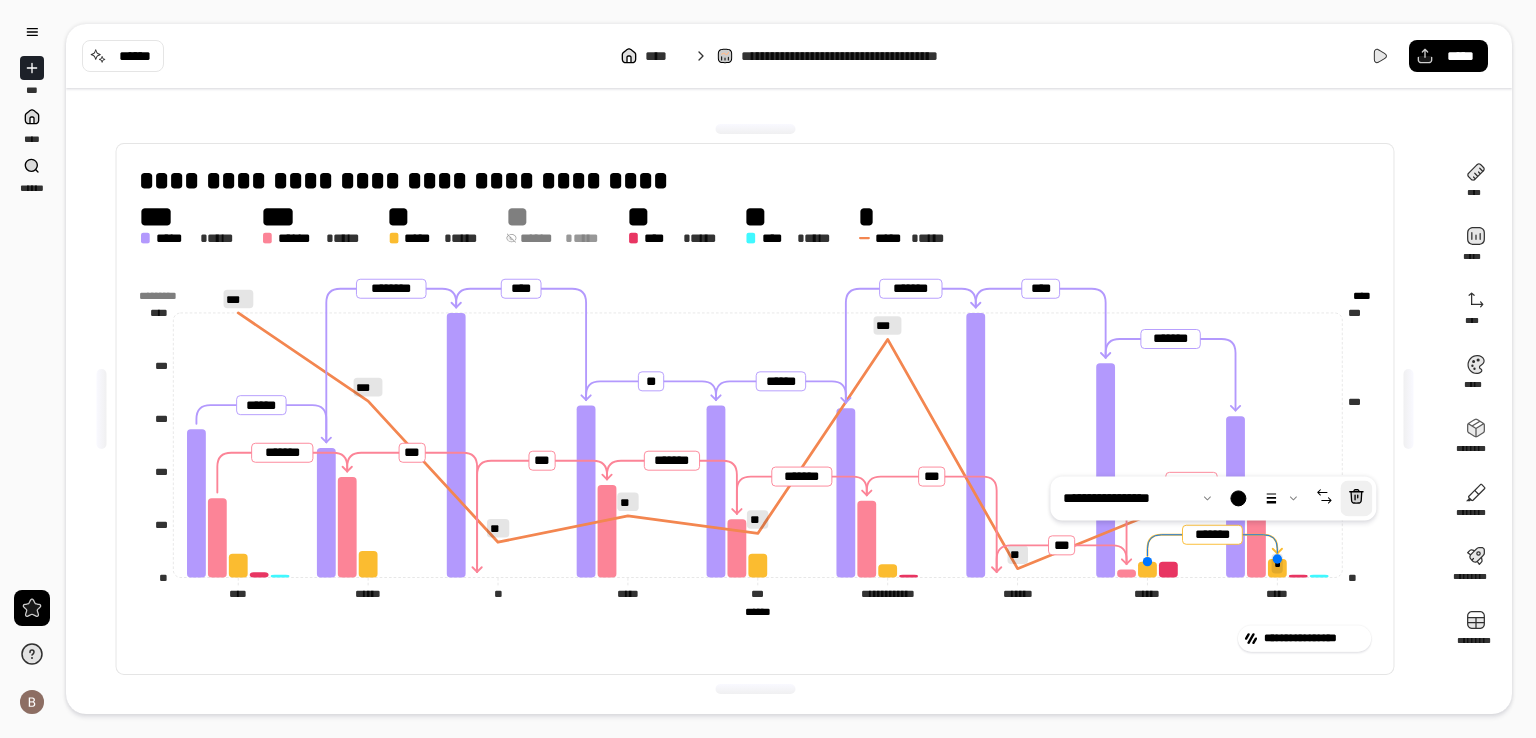 click 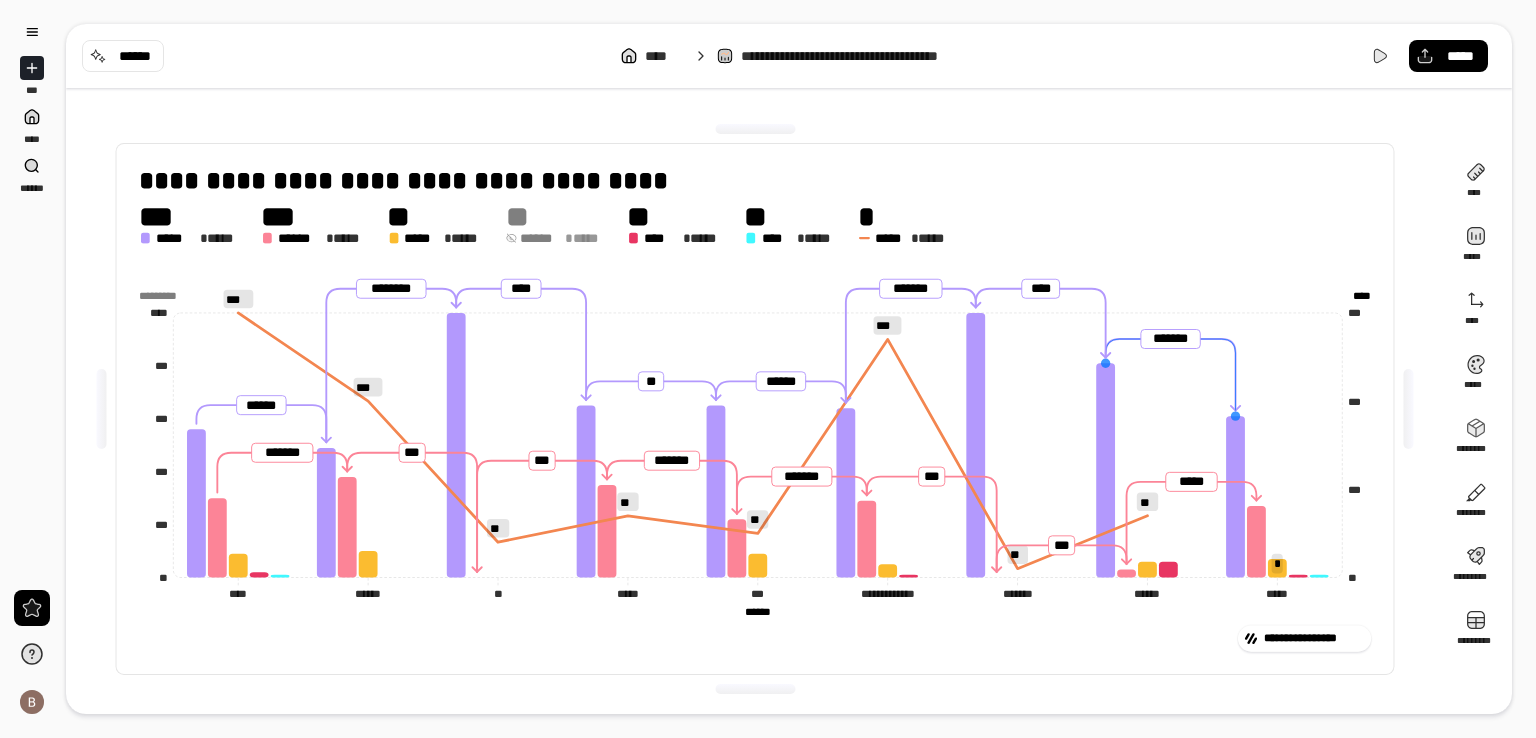 click 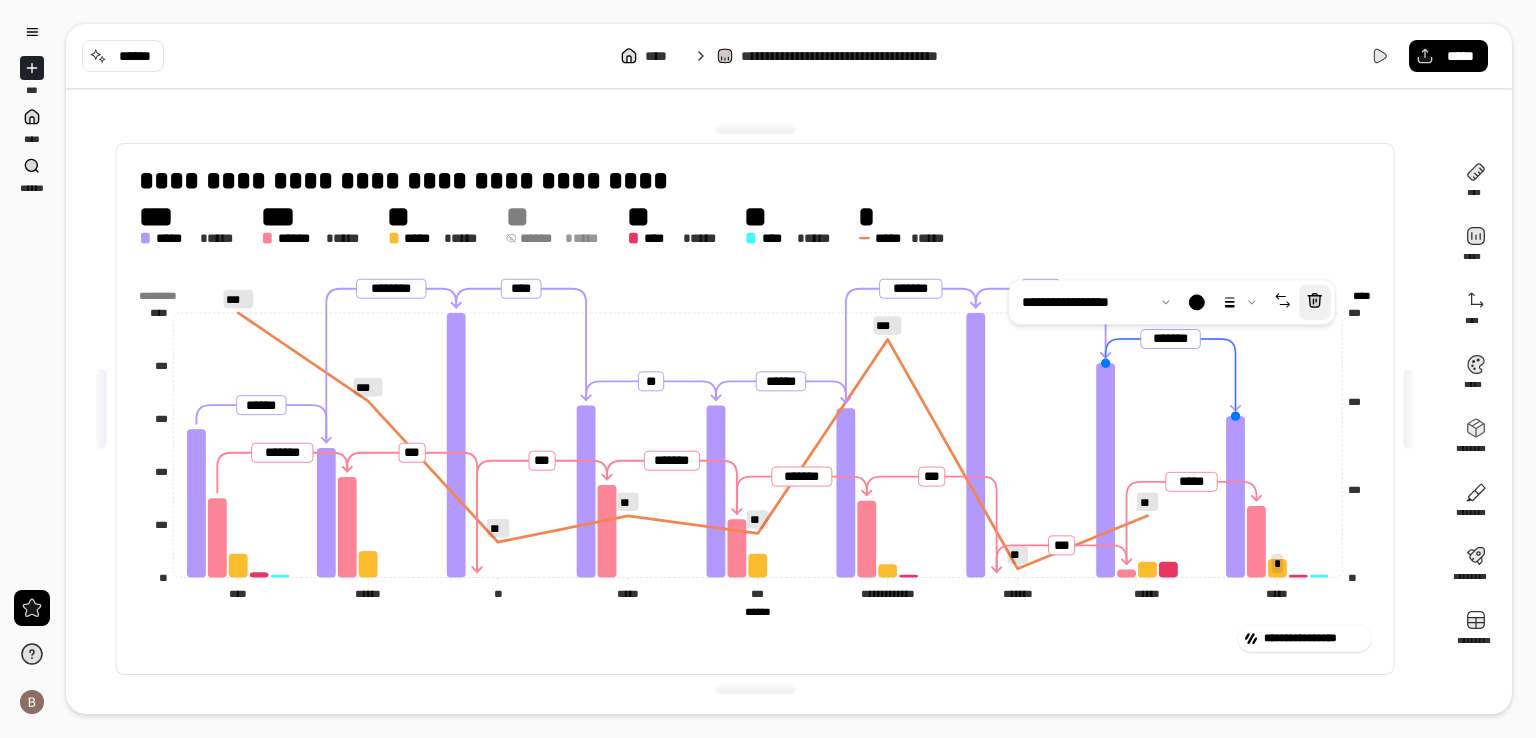 click 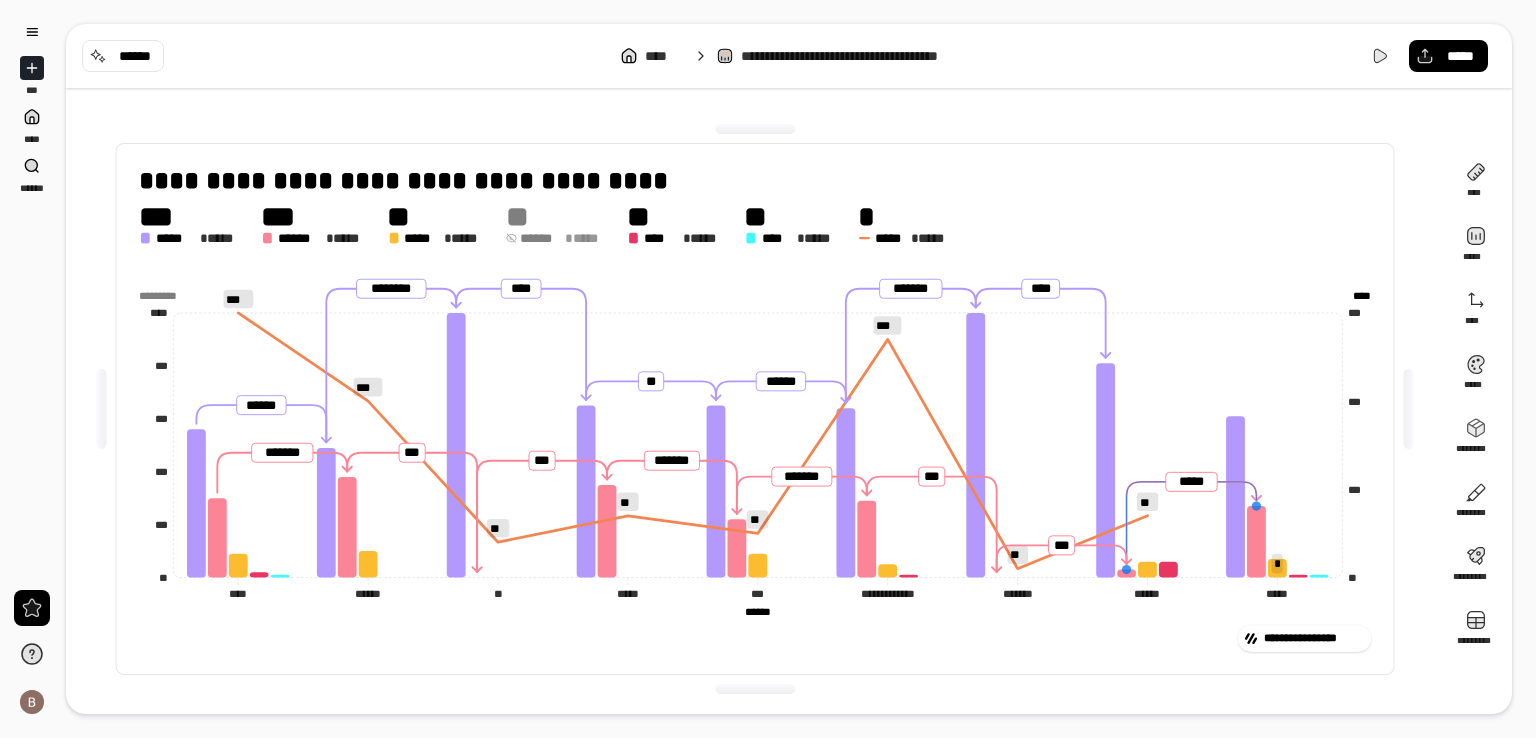 click 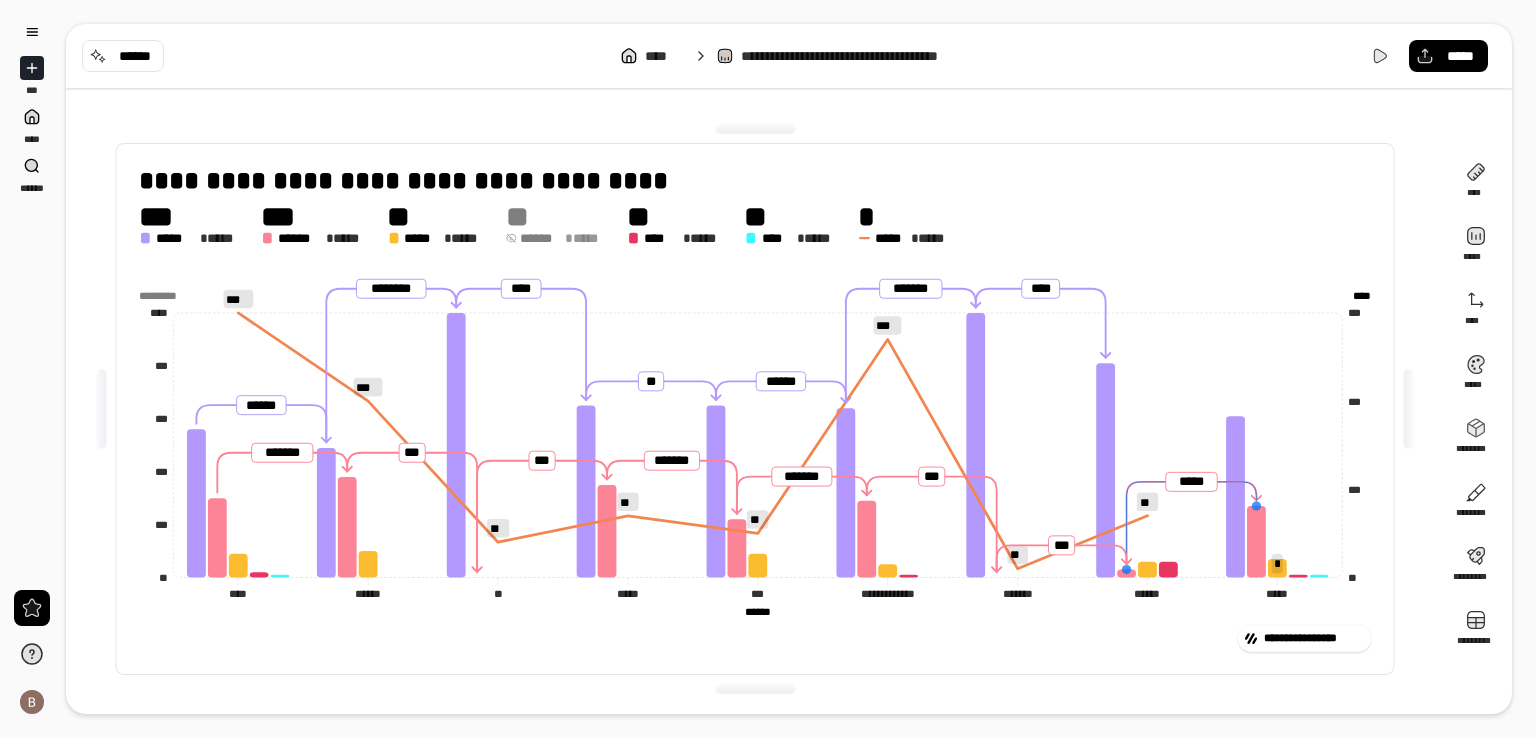 click 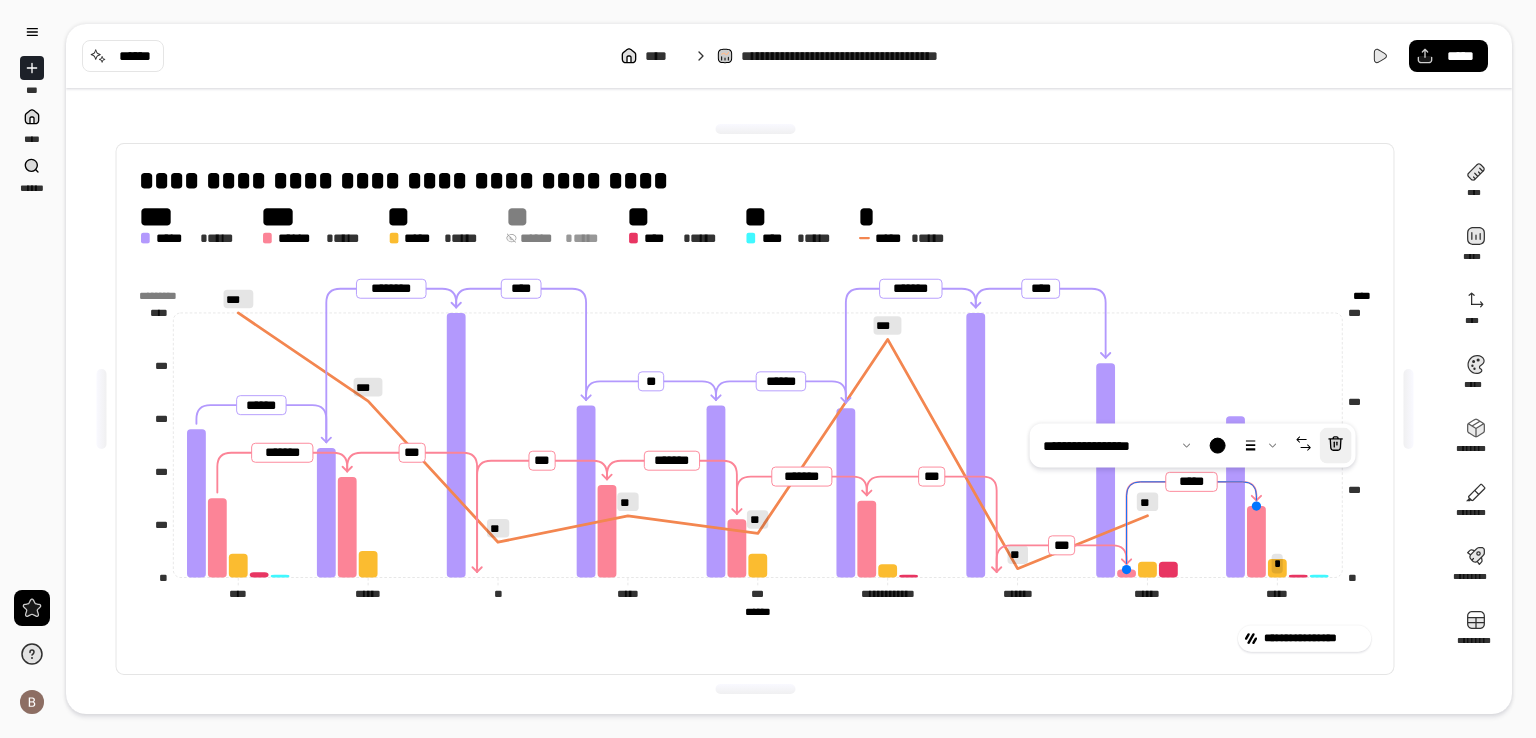 click 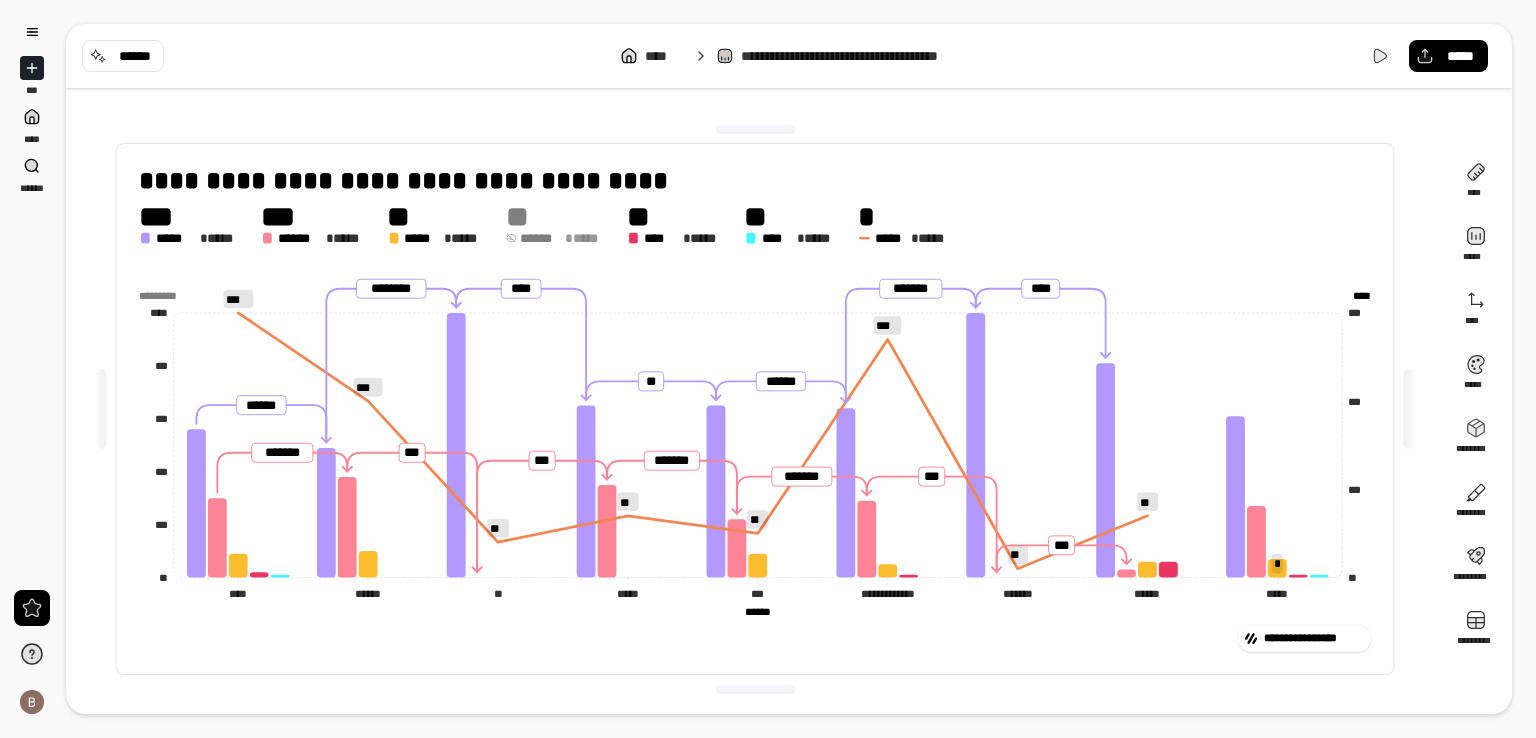 click 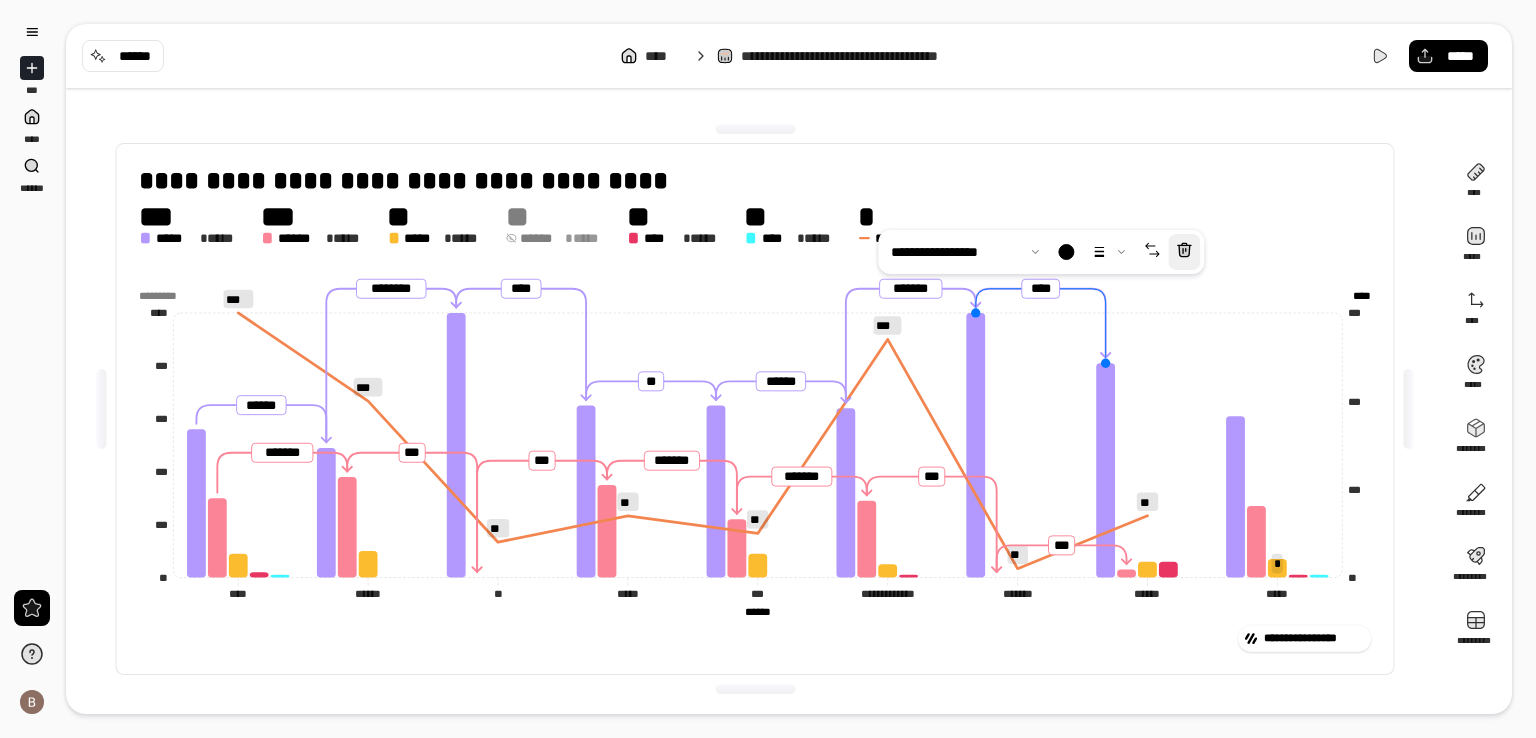 click 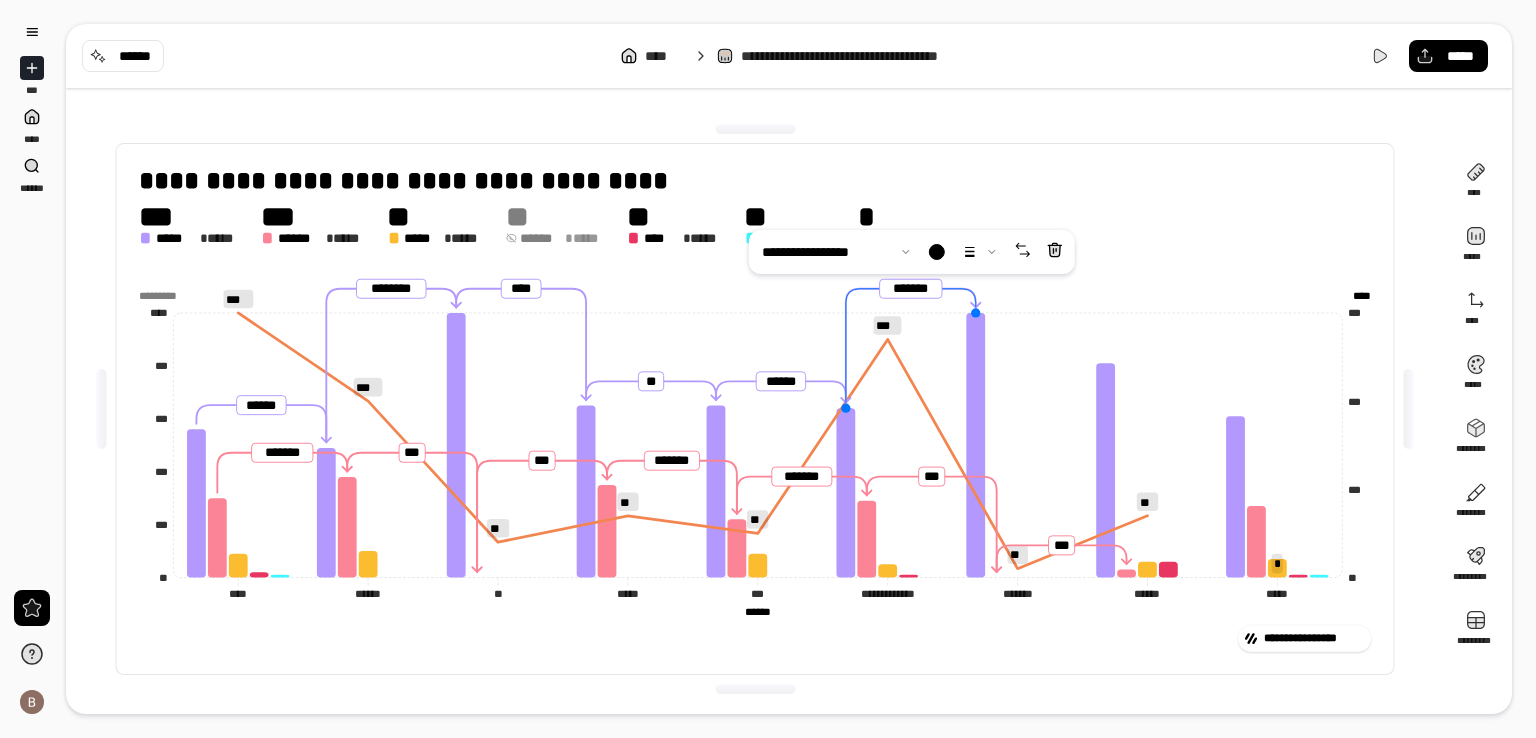 click 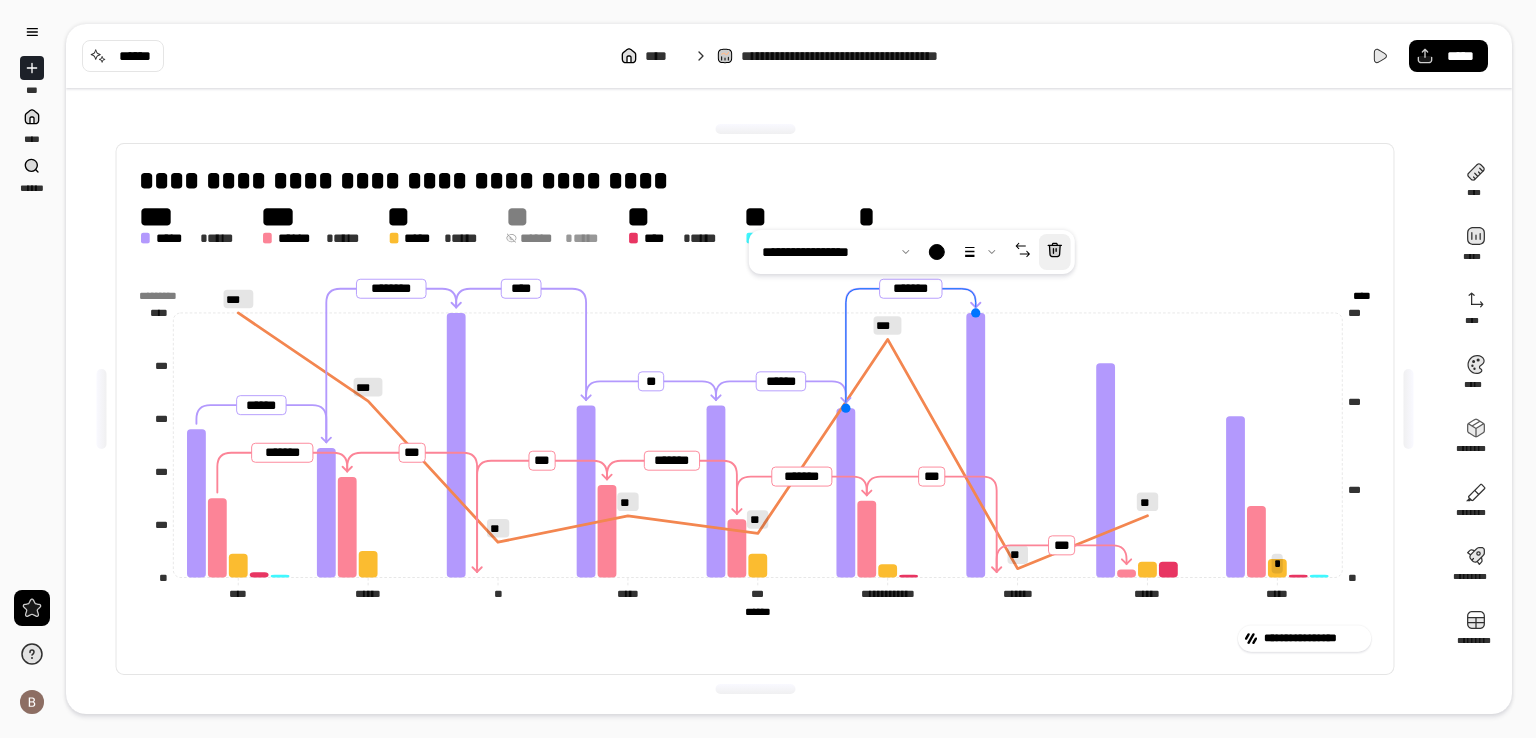 click 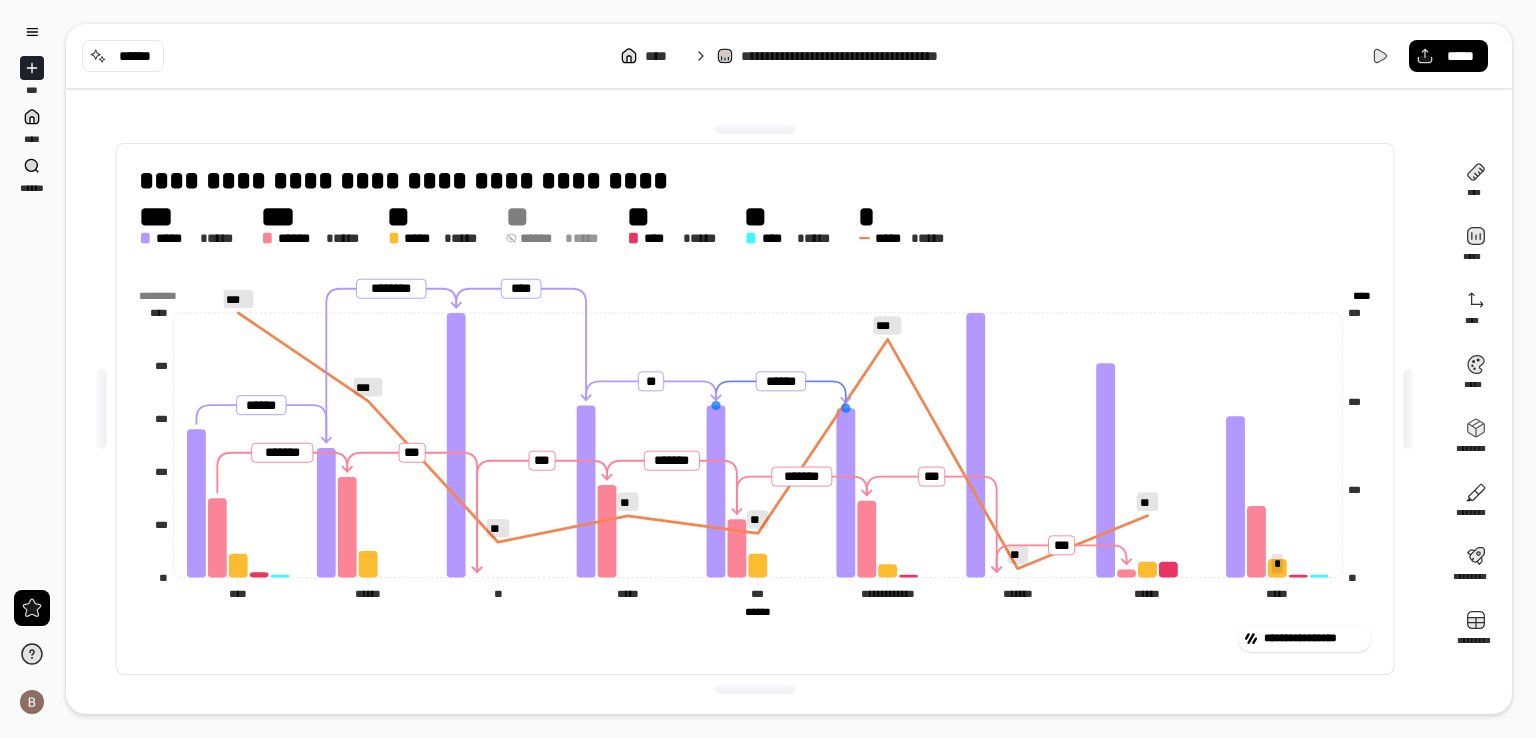 click 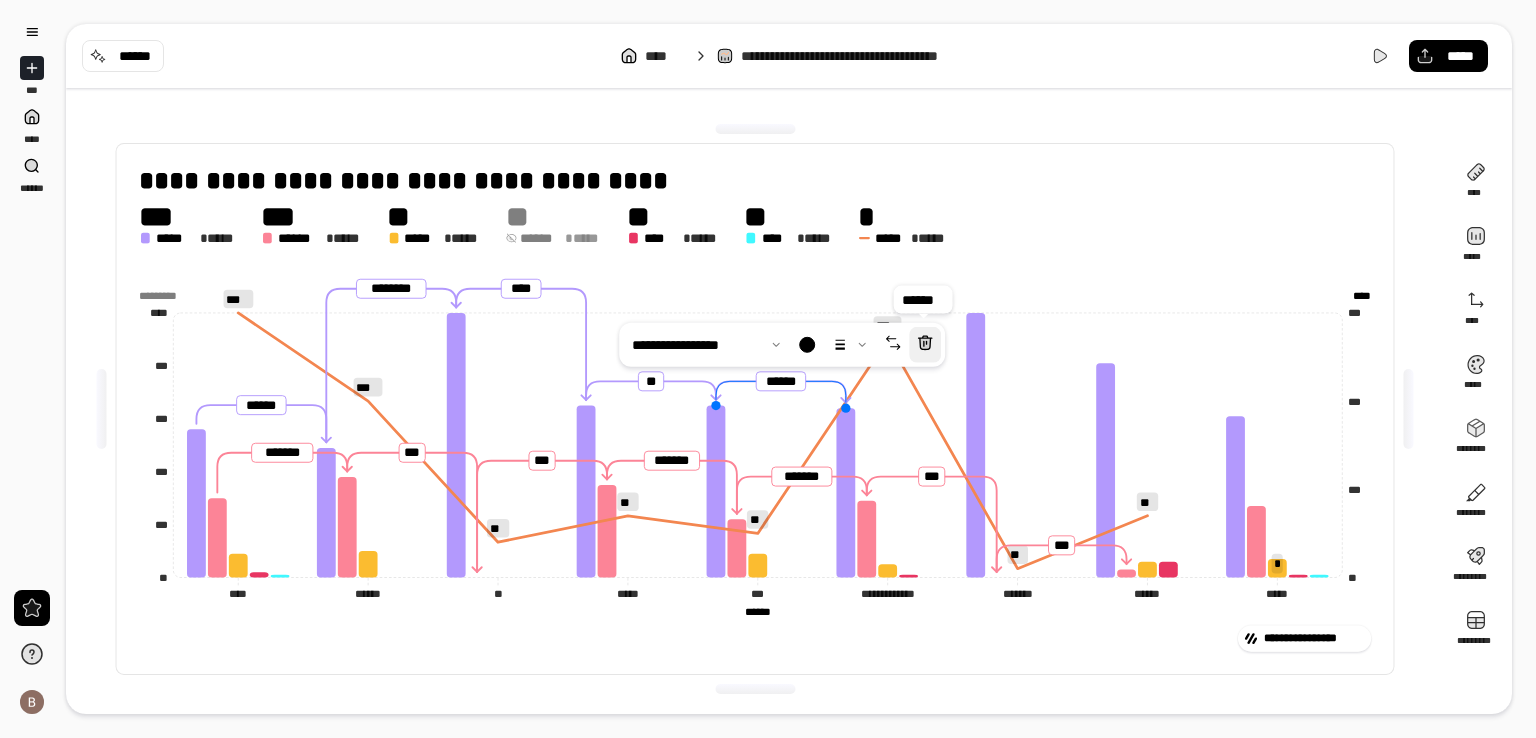click 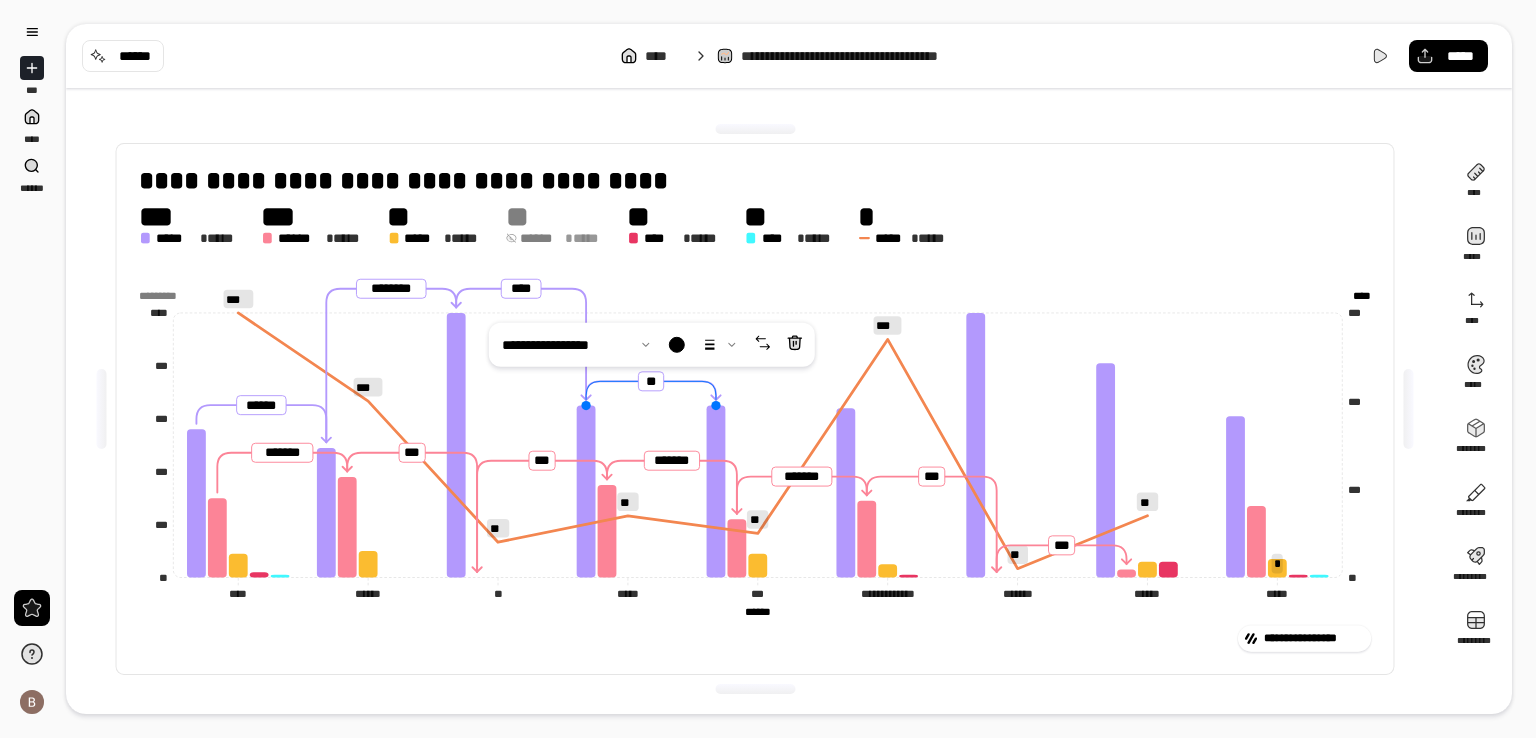 click 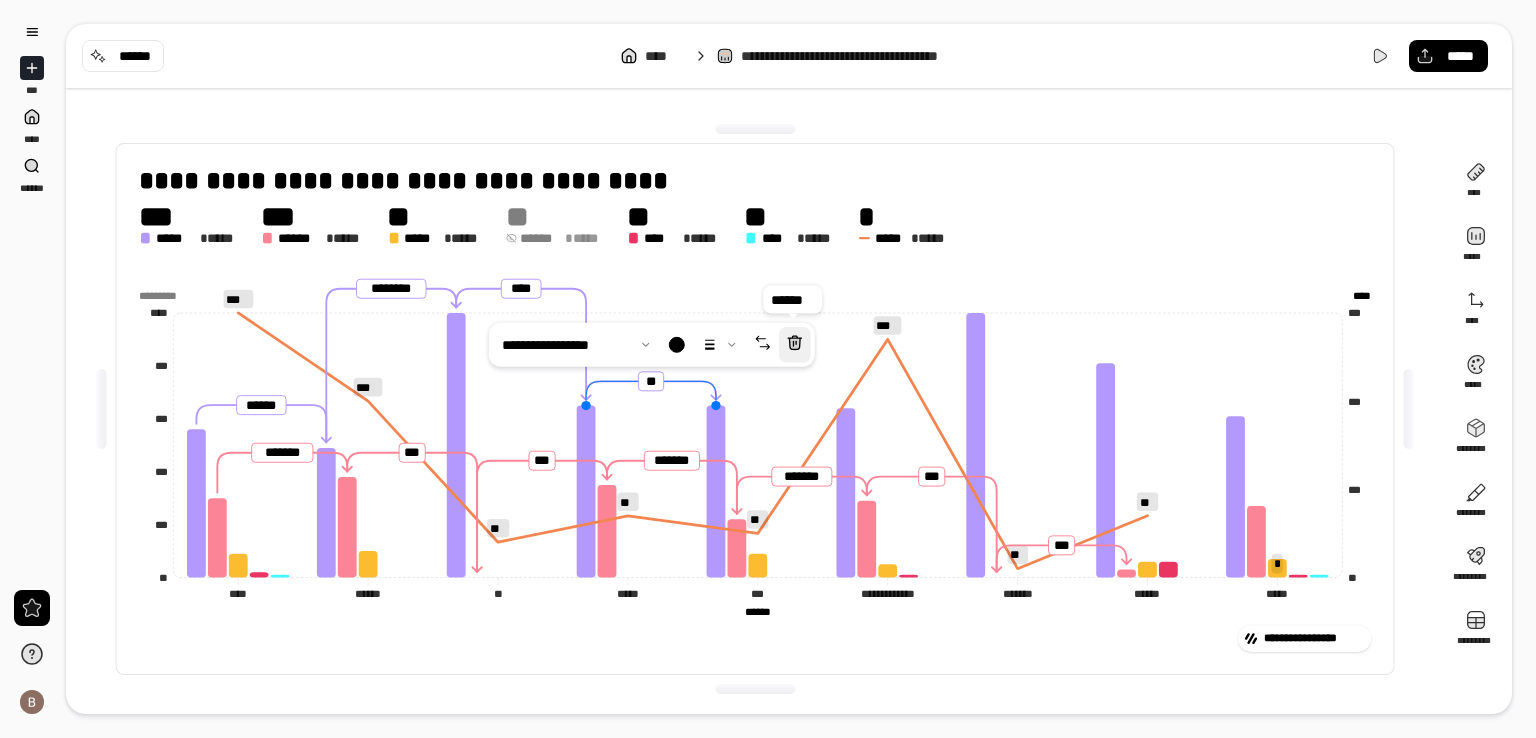 click 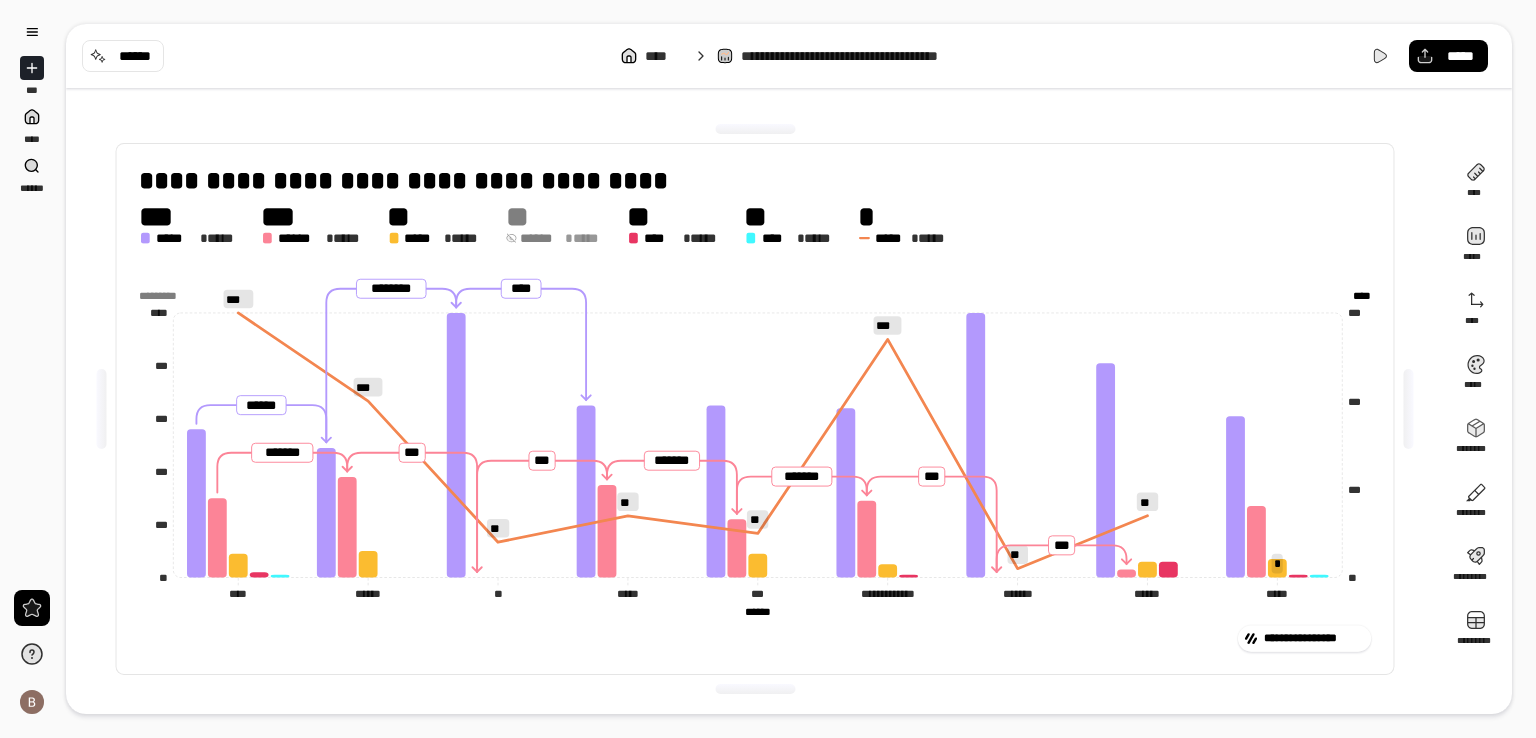 click 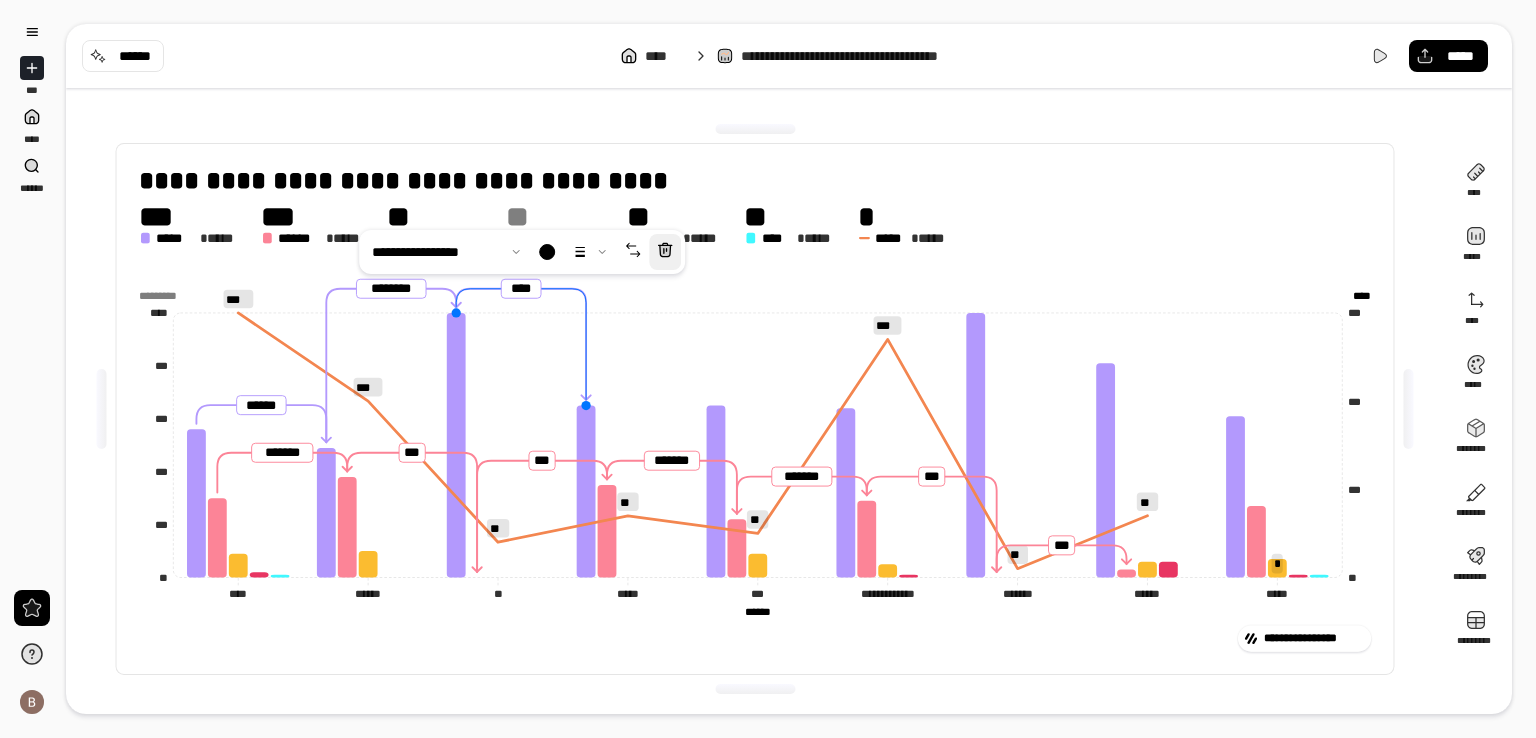 click 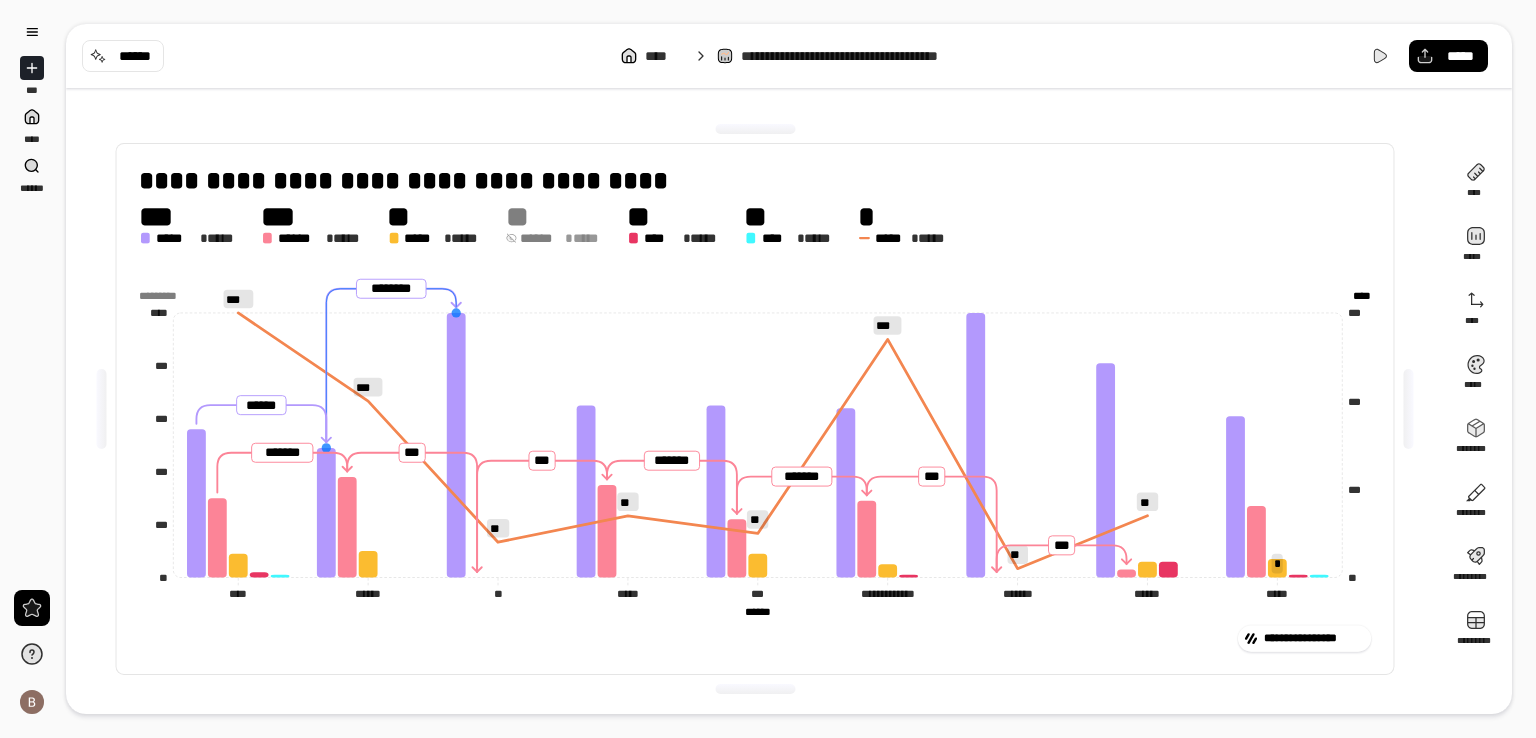 click 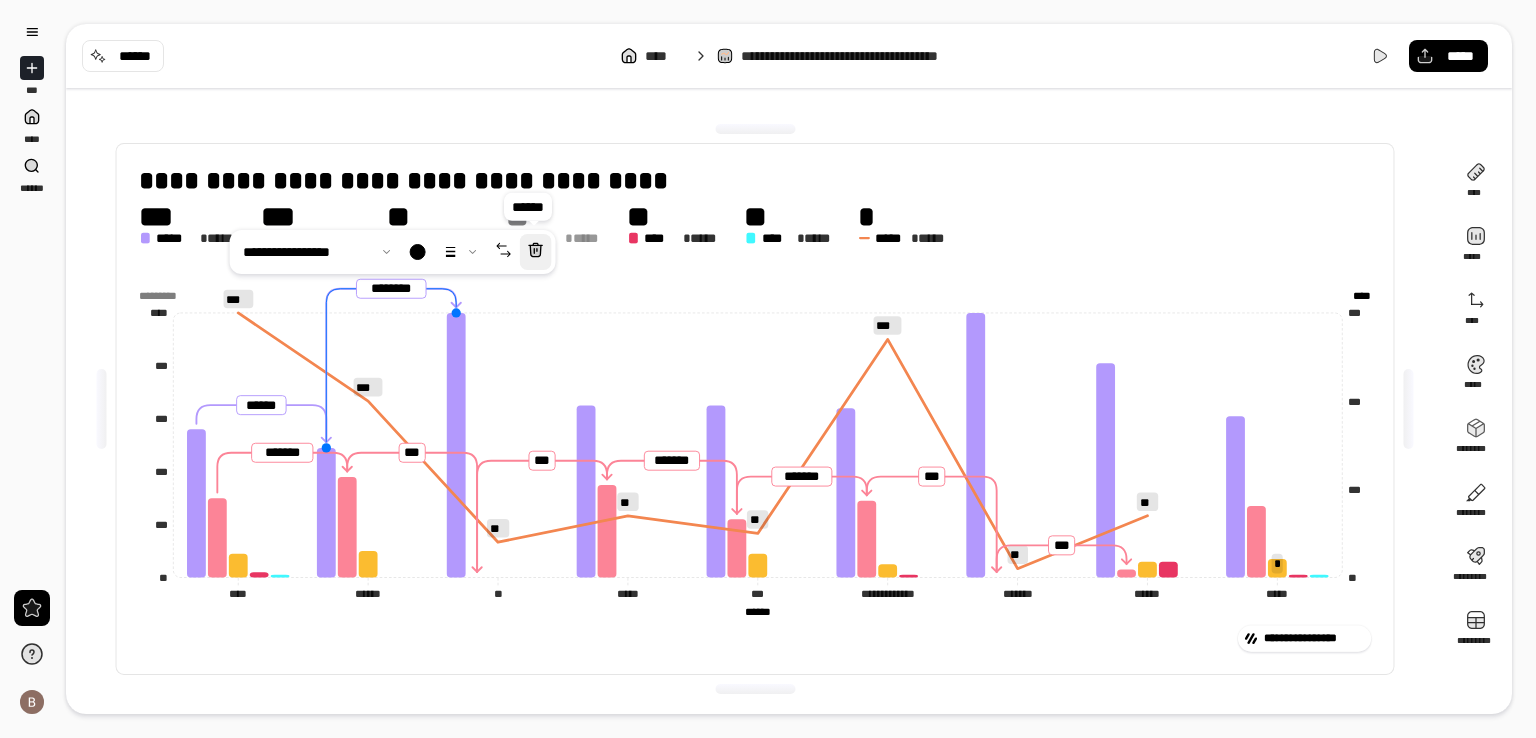 click 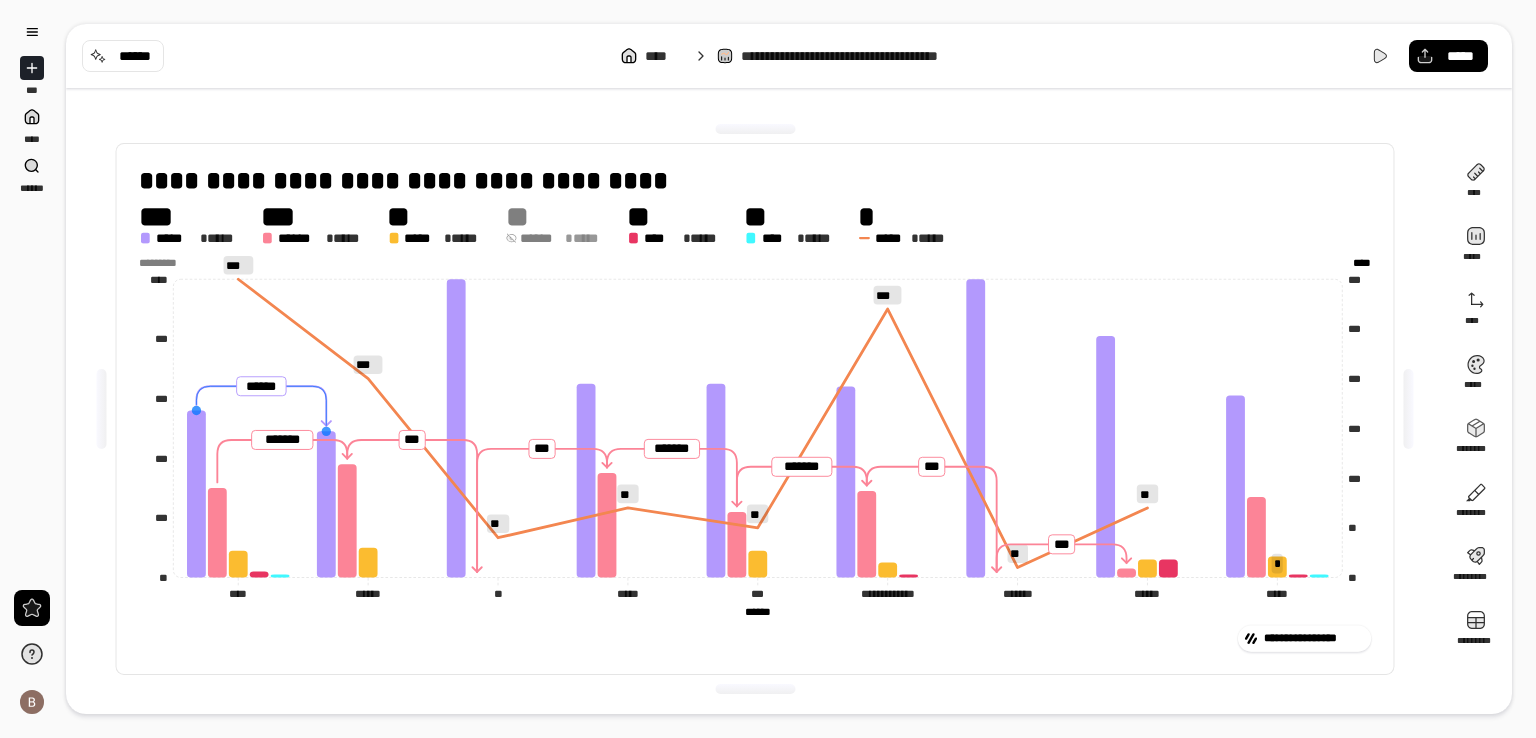 click 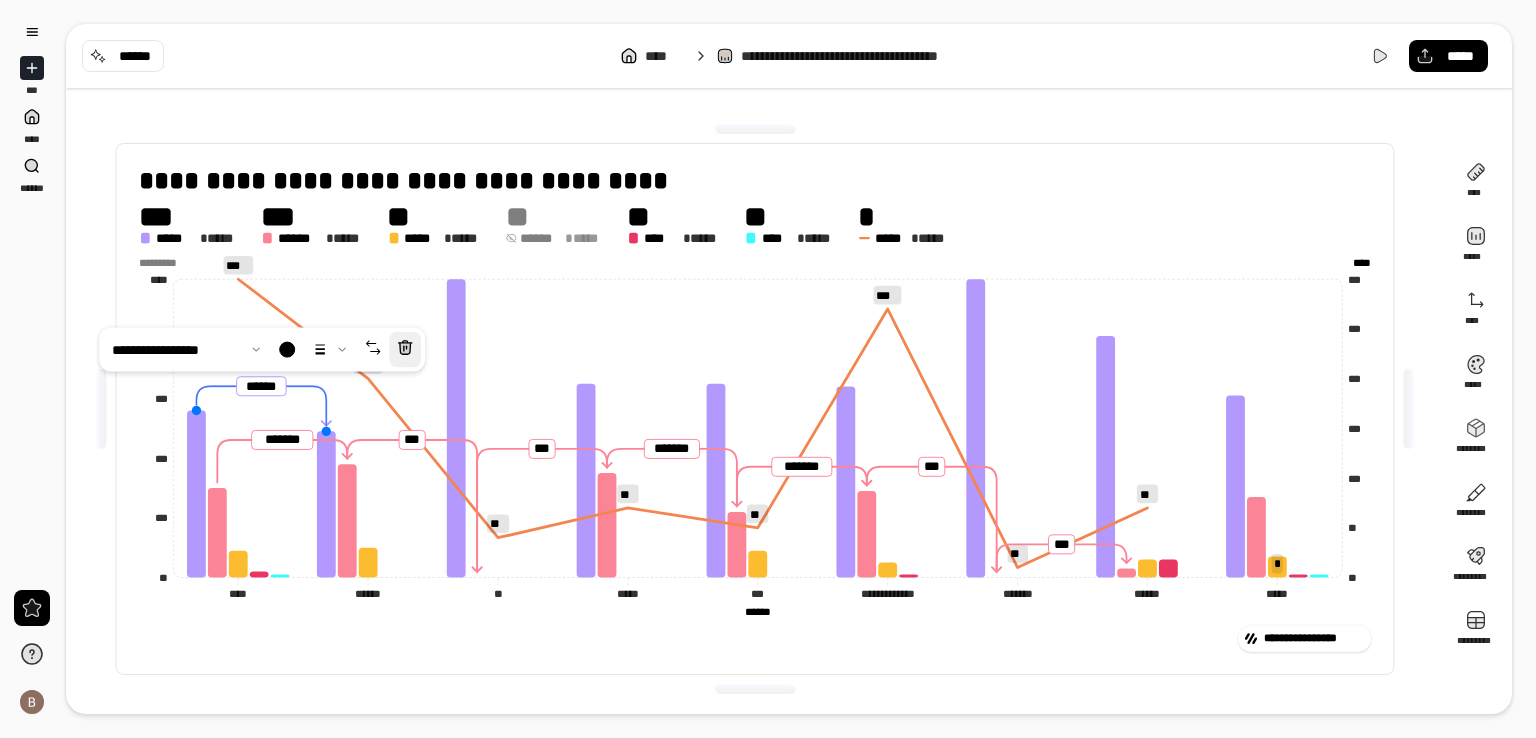 click at bounding box center (405, 350) 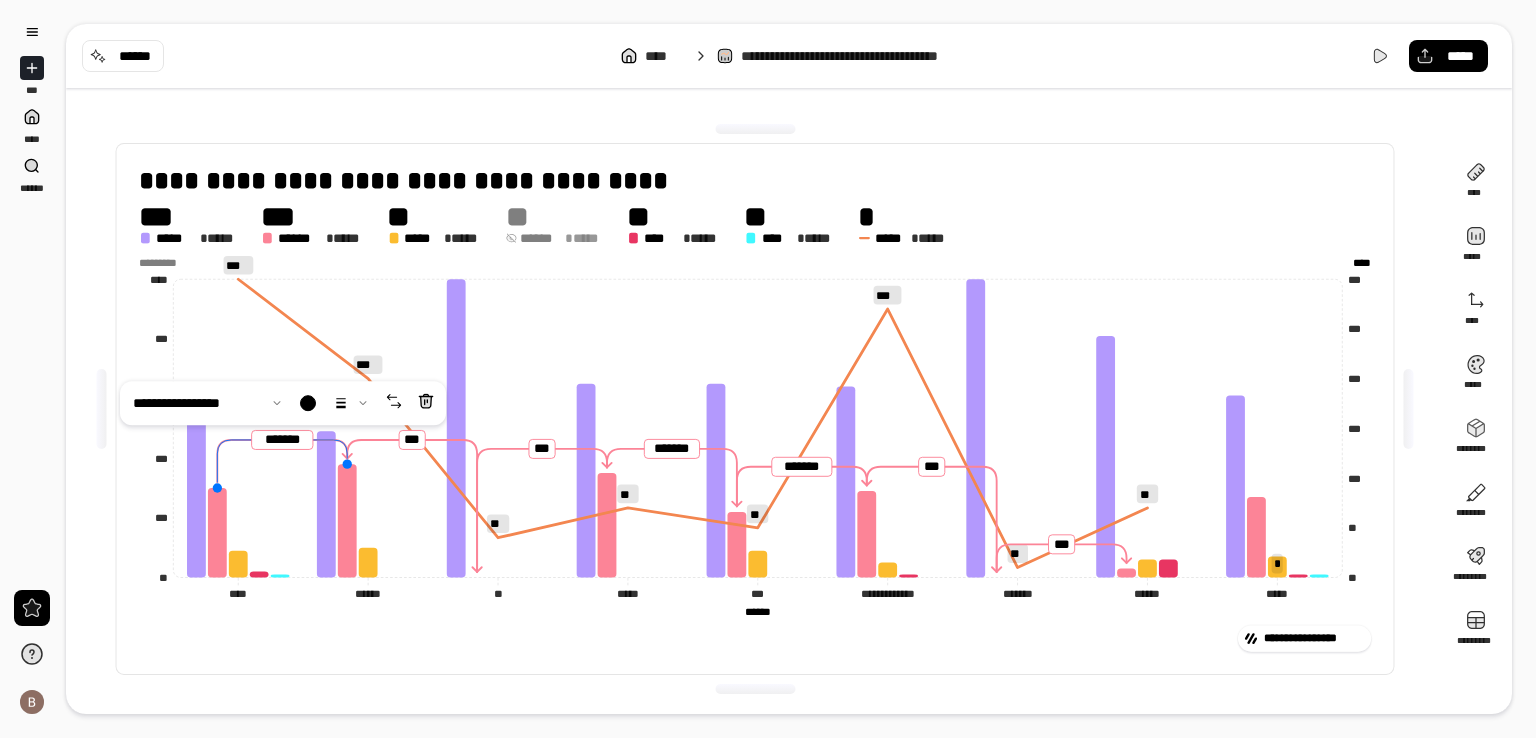 click 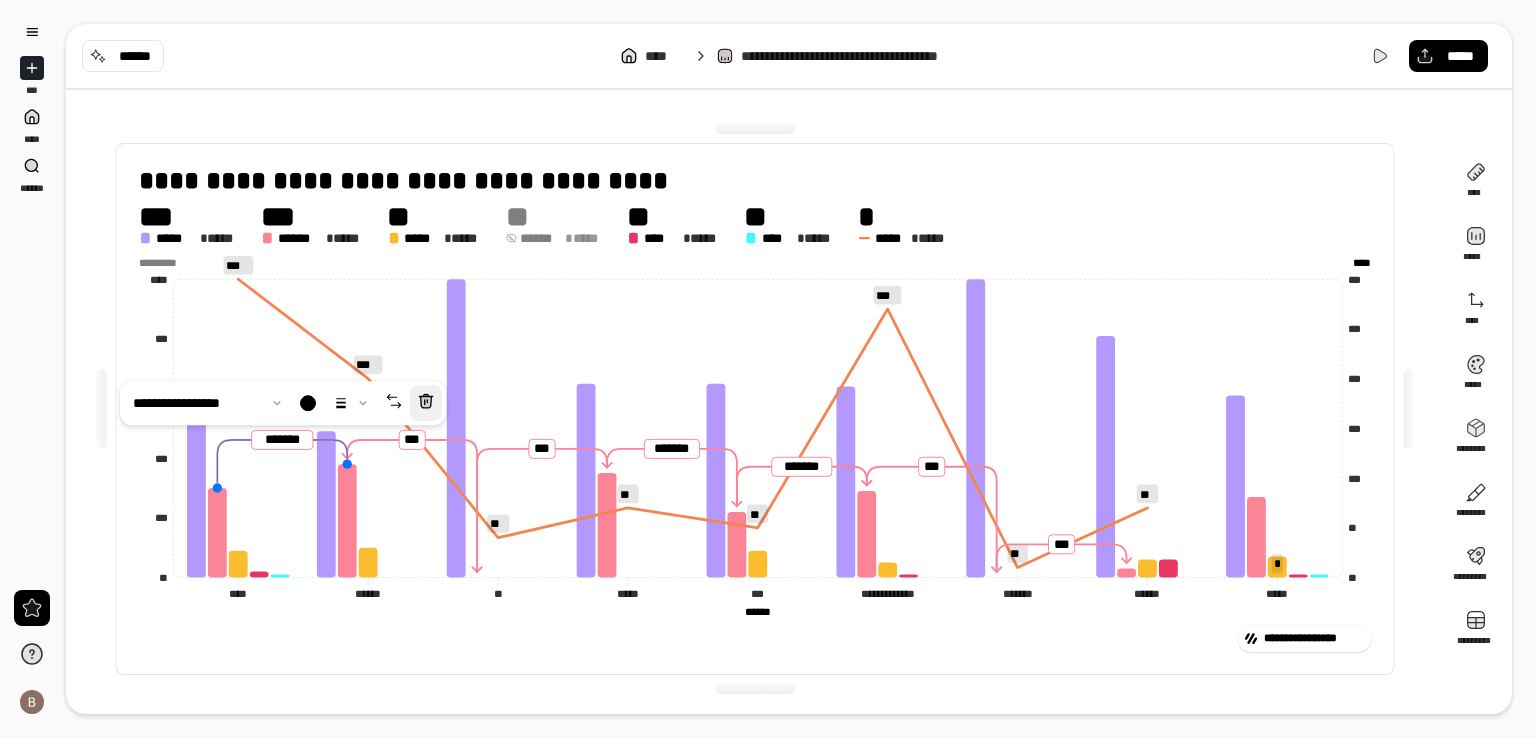 click 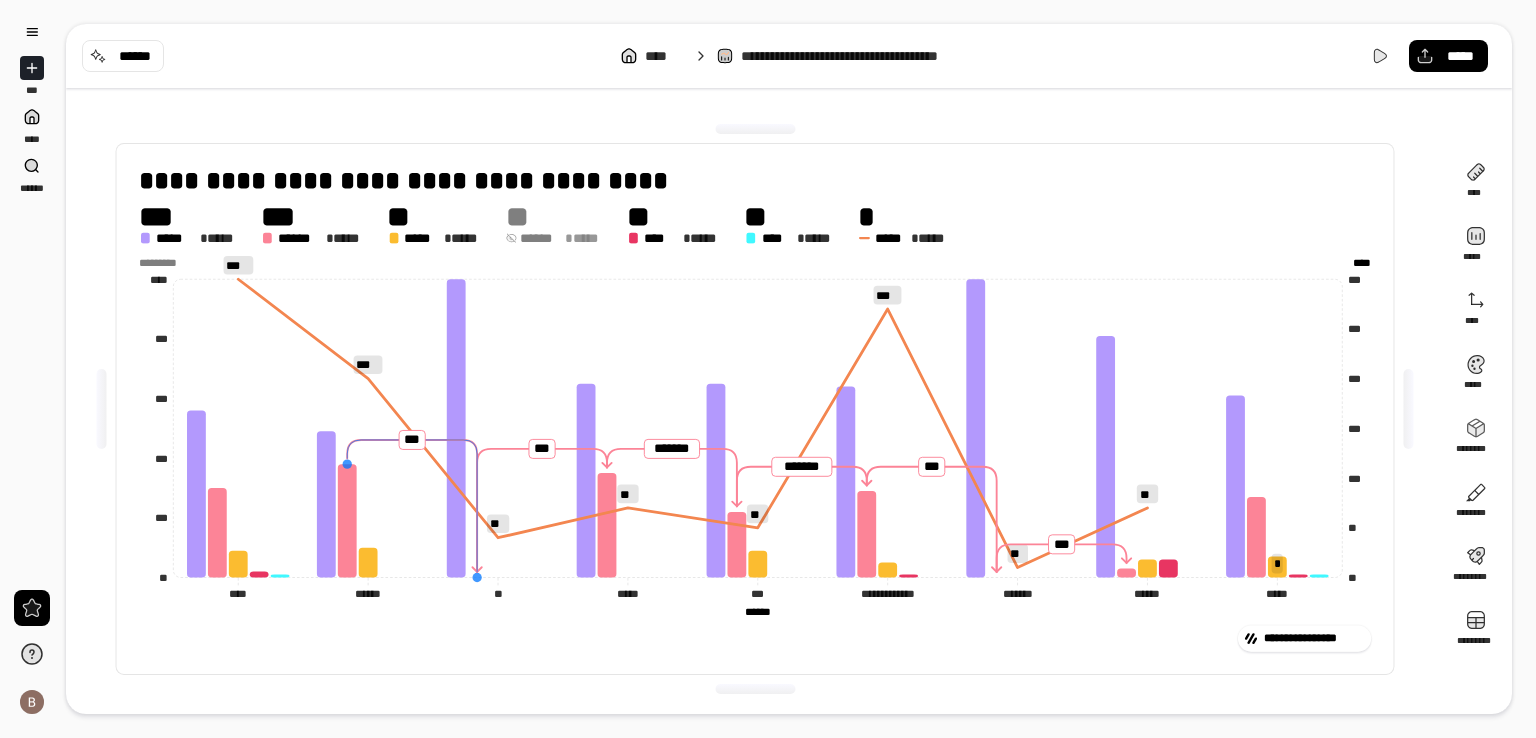 click 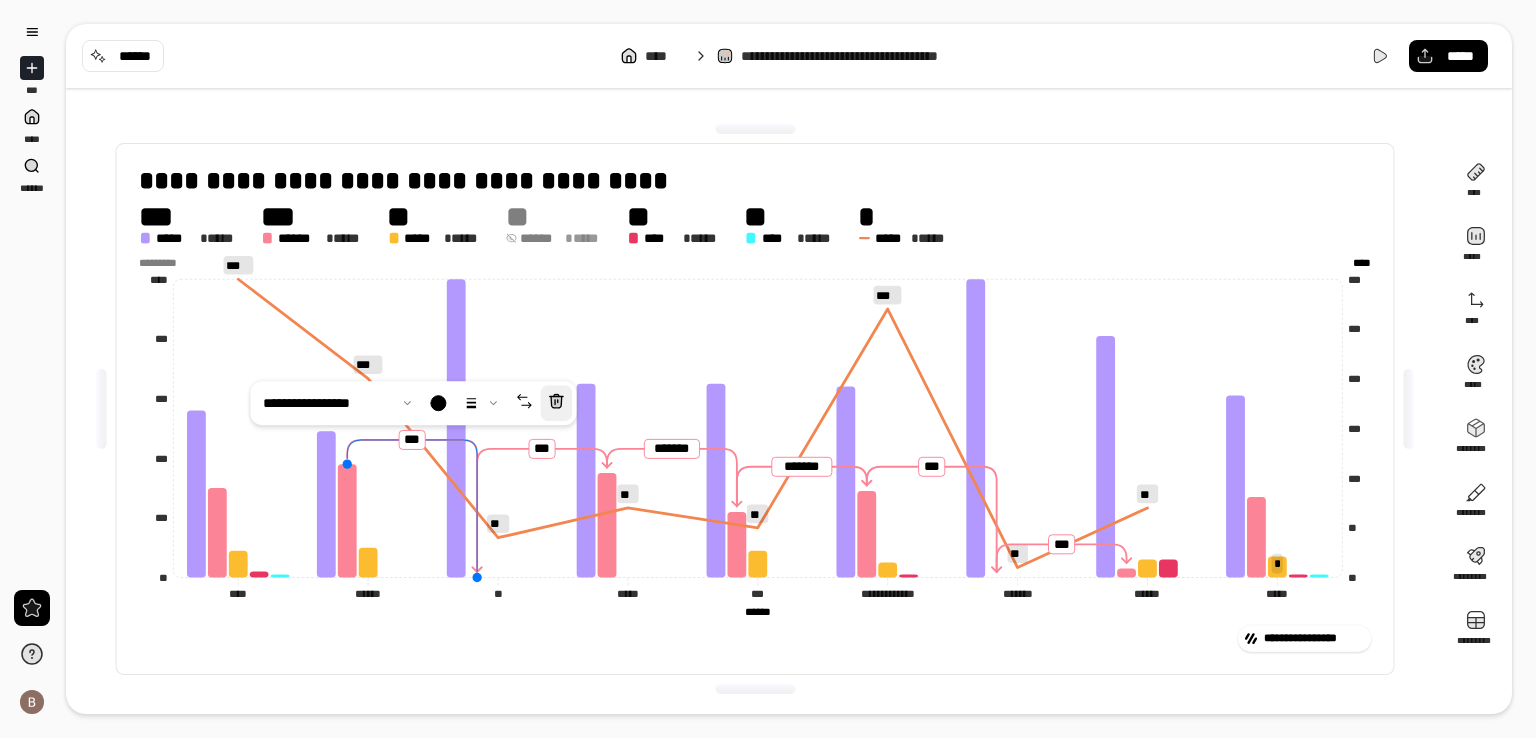 click 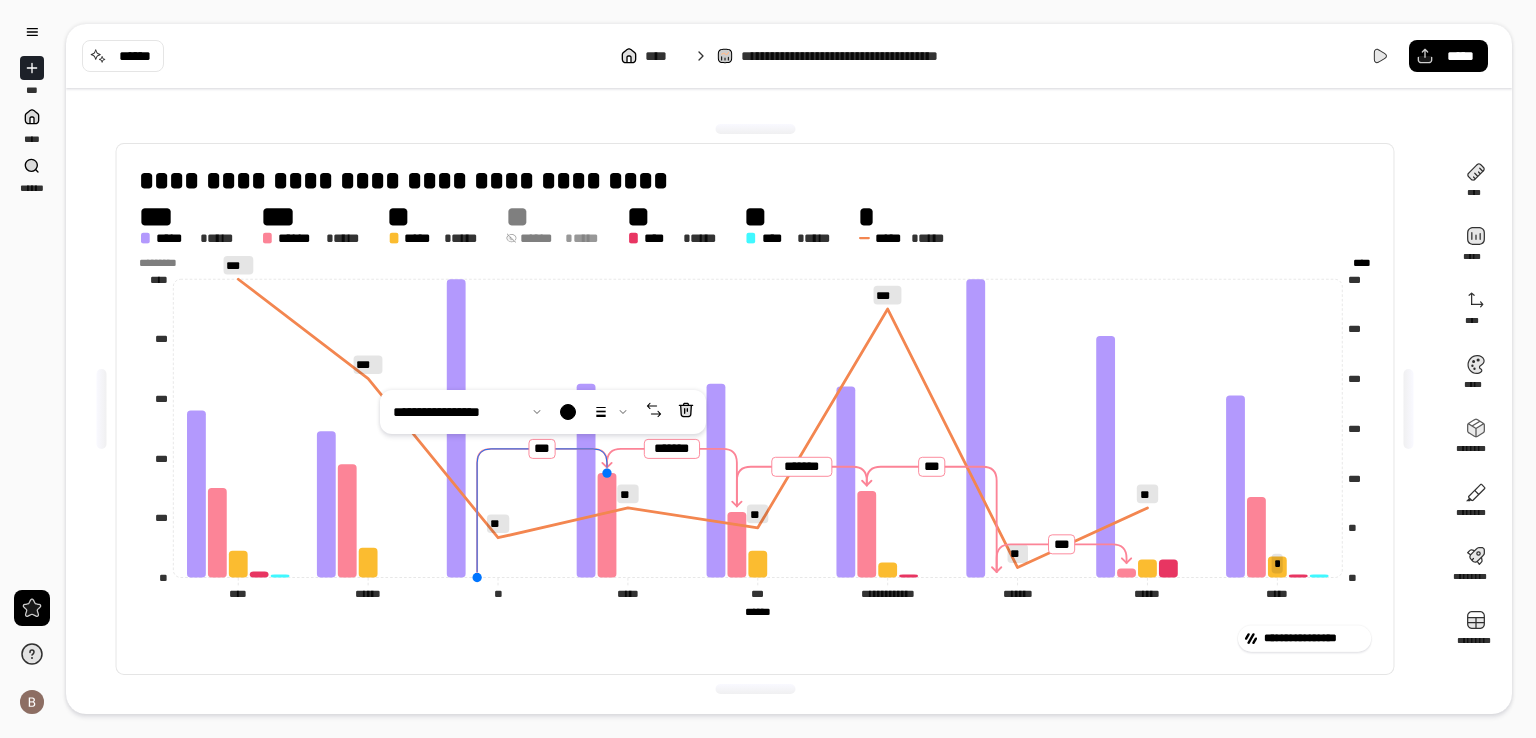 click 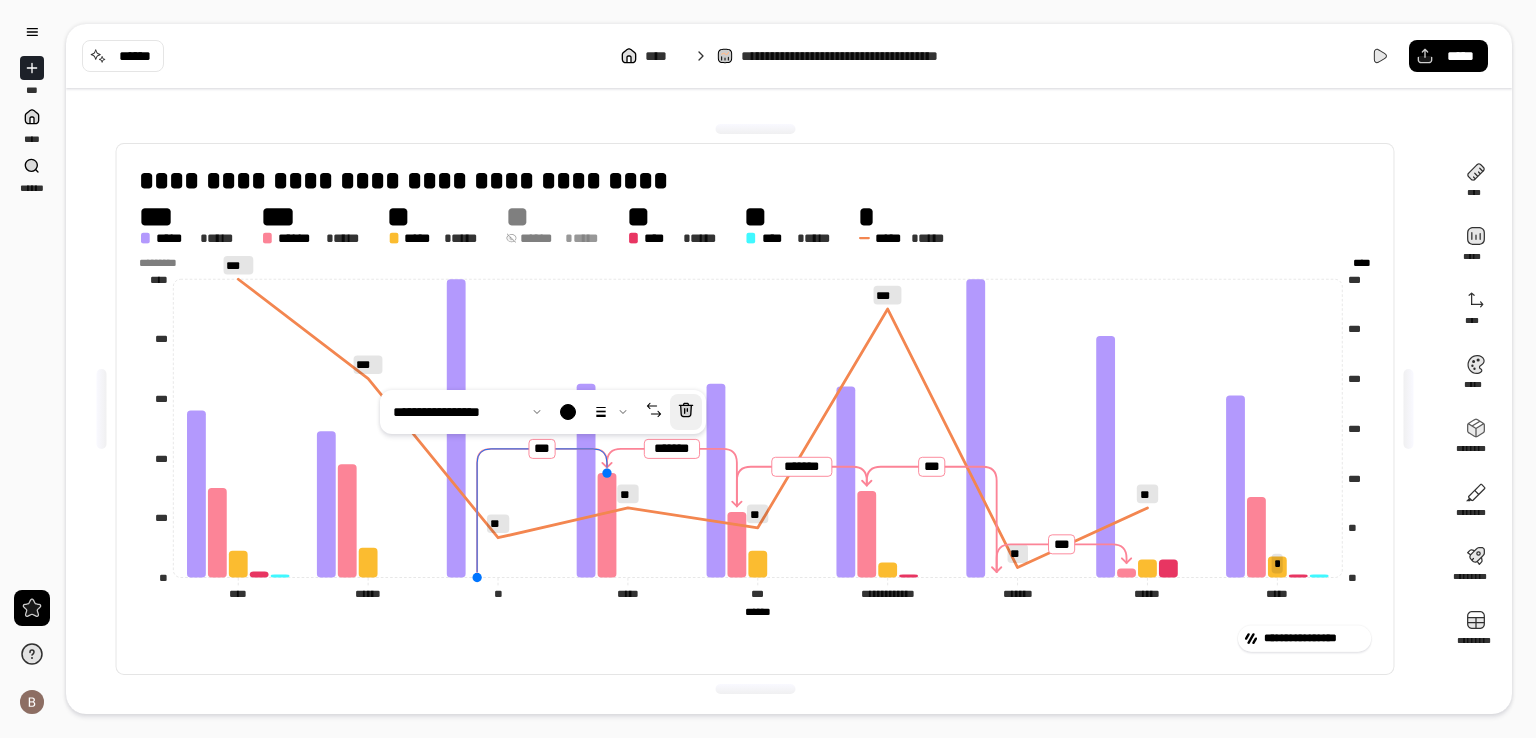 click 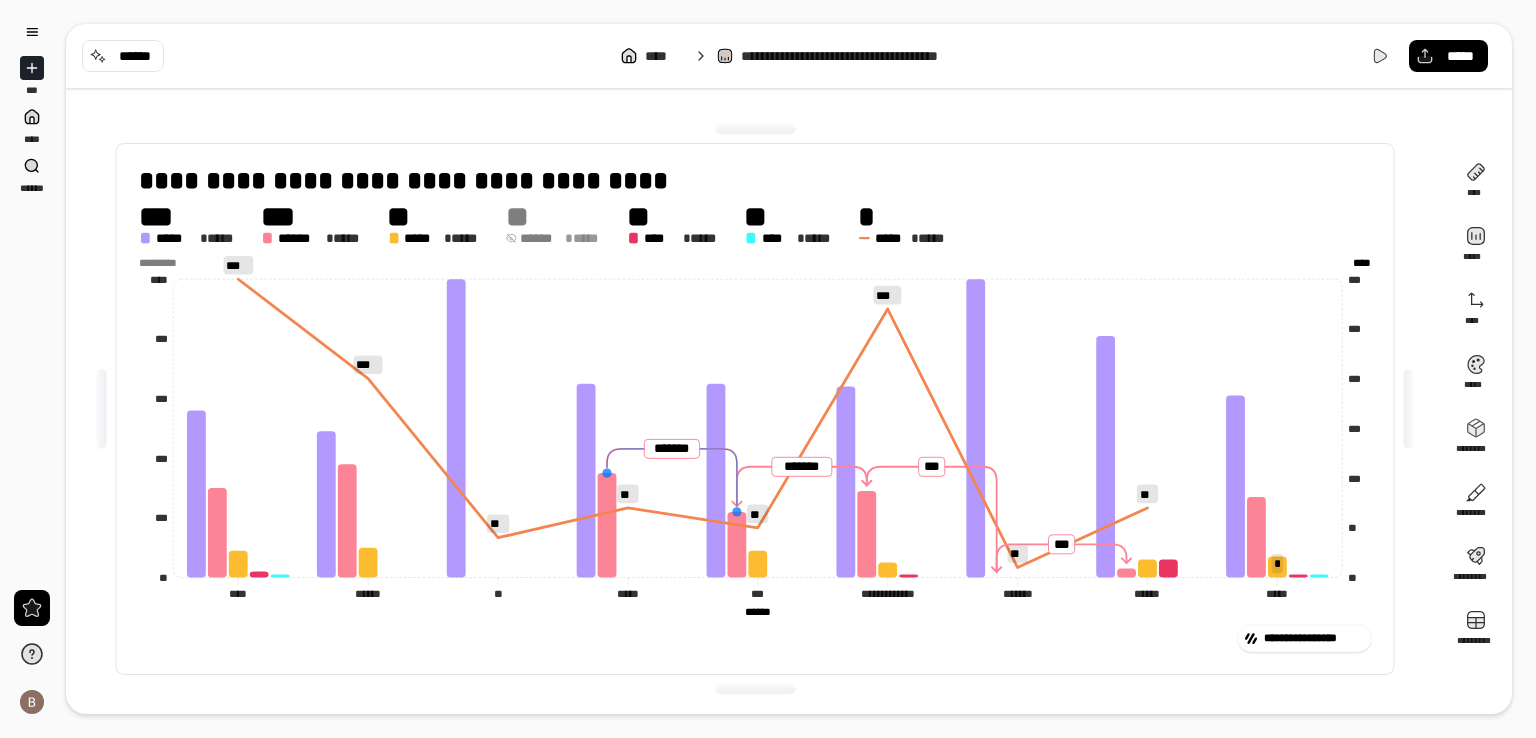 click 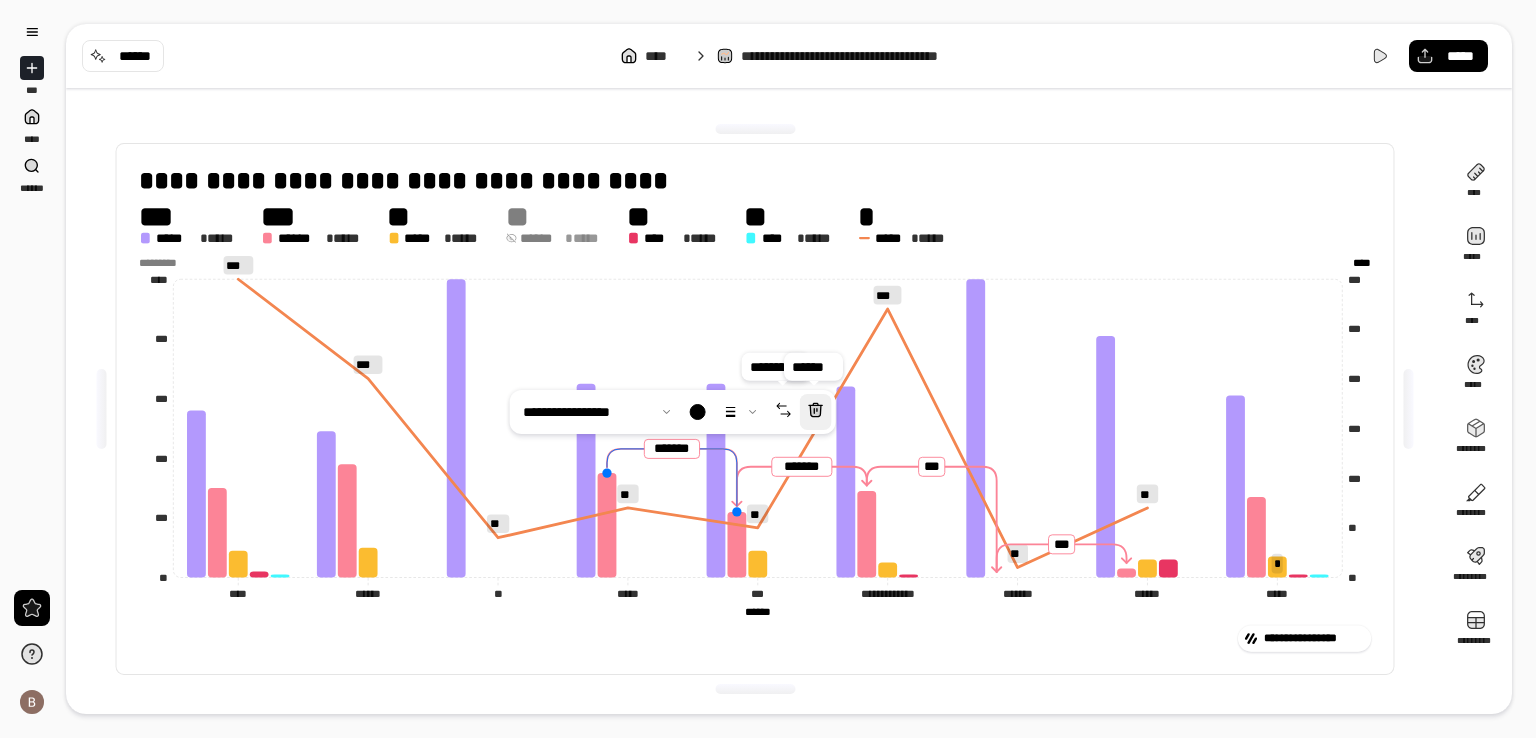 click 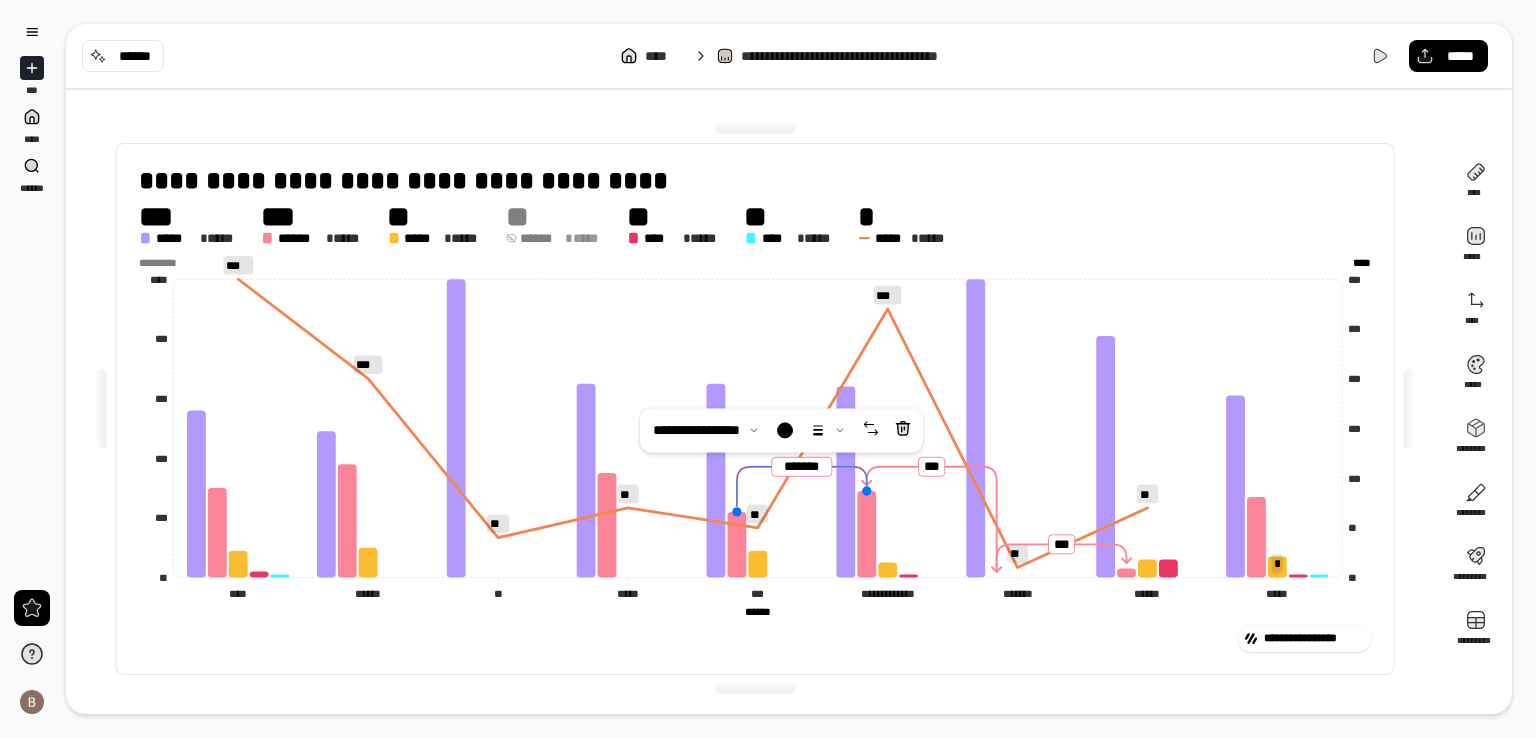 click 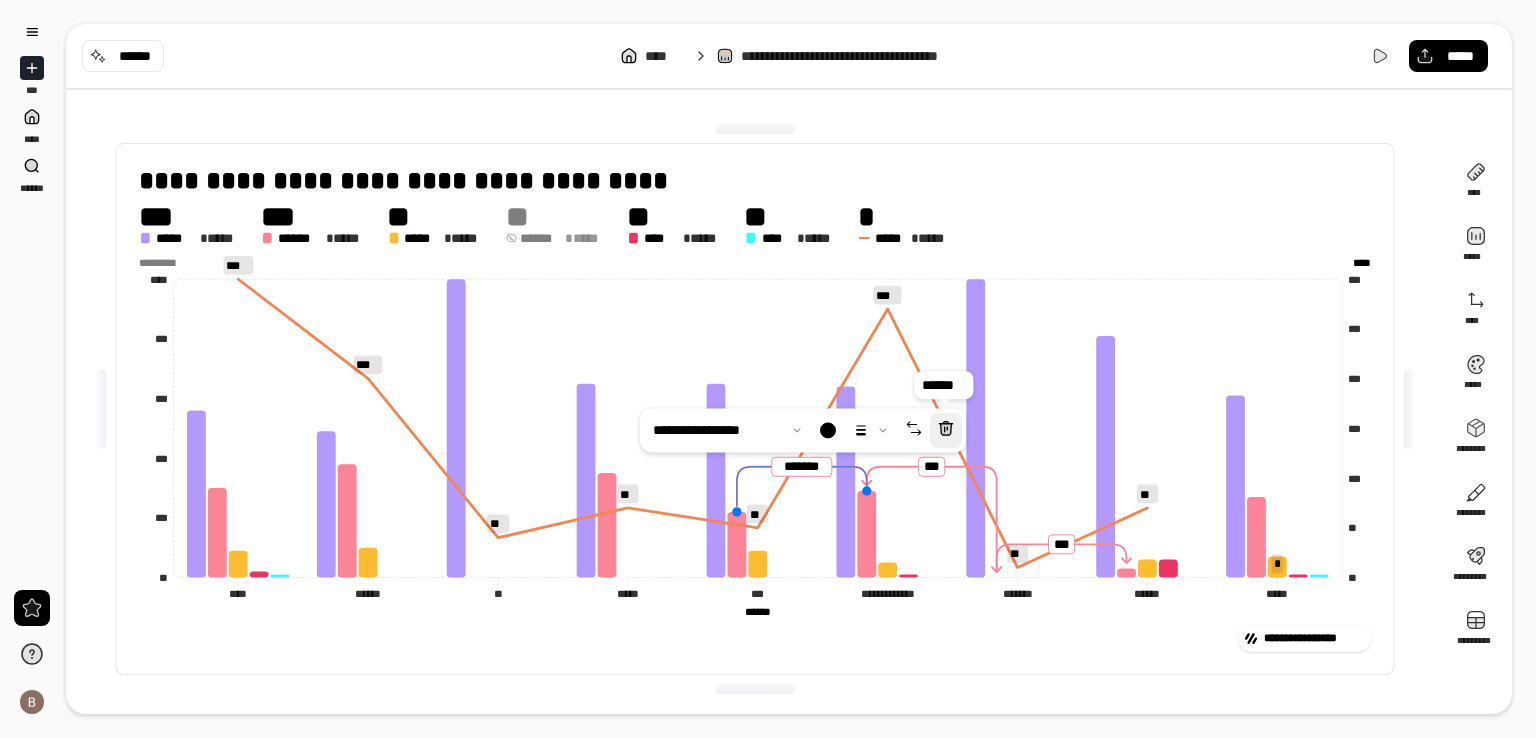 click at bounding box center [946, 430] 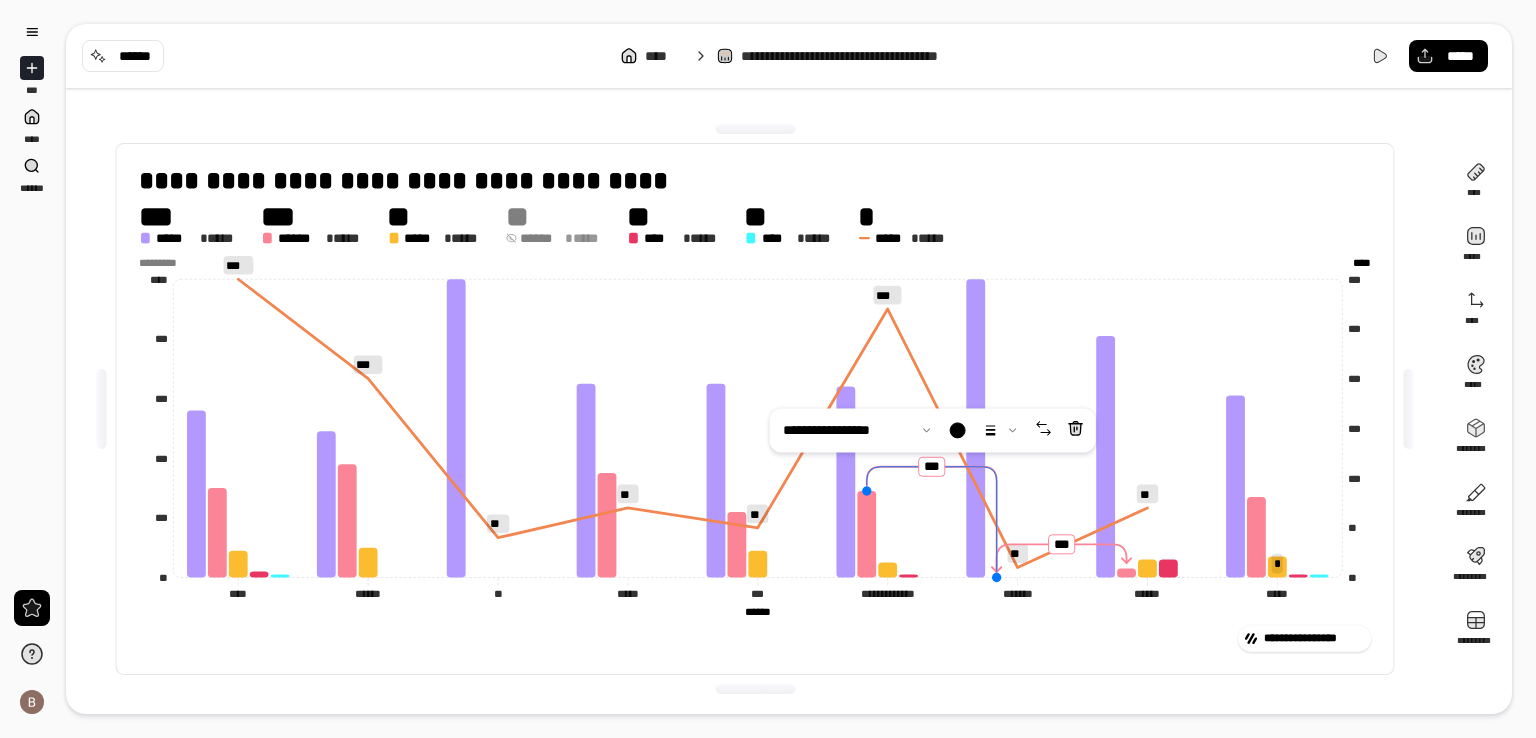 click 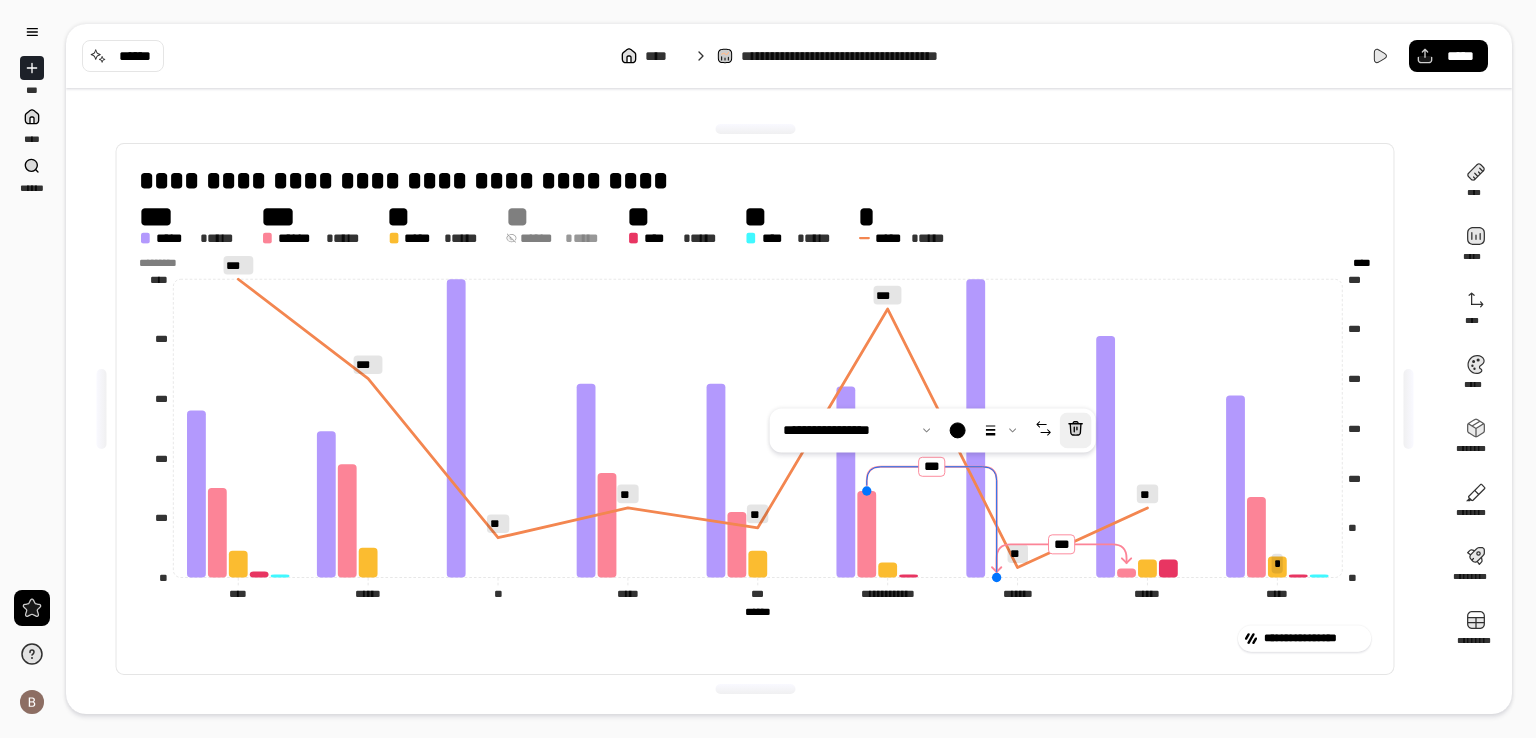 click 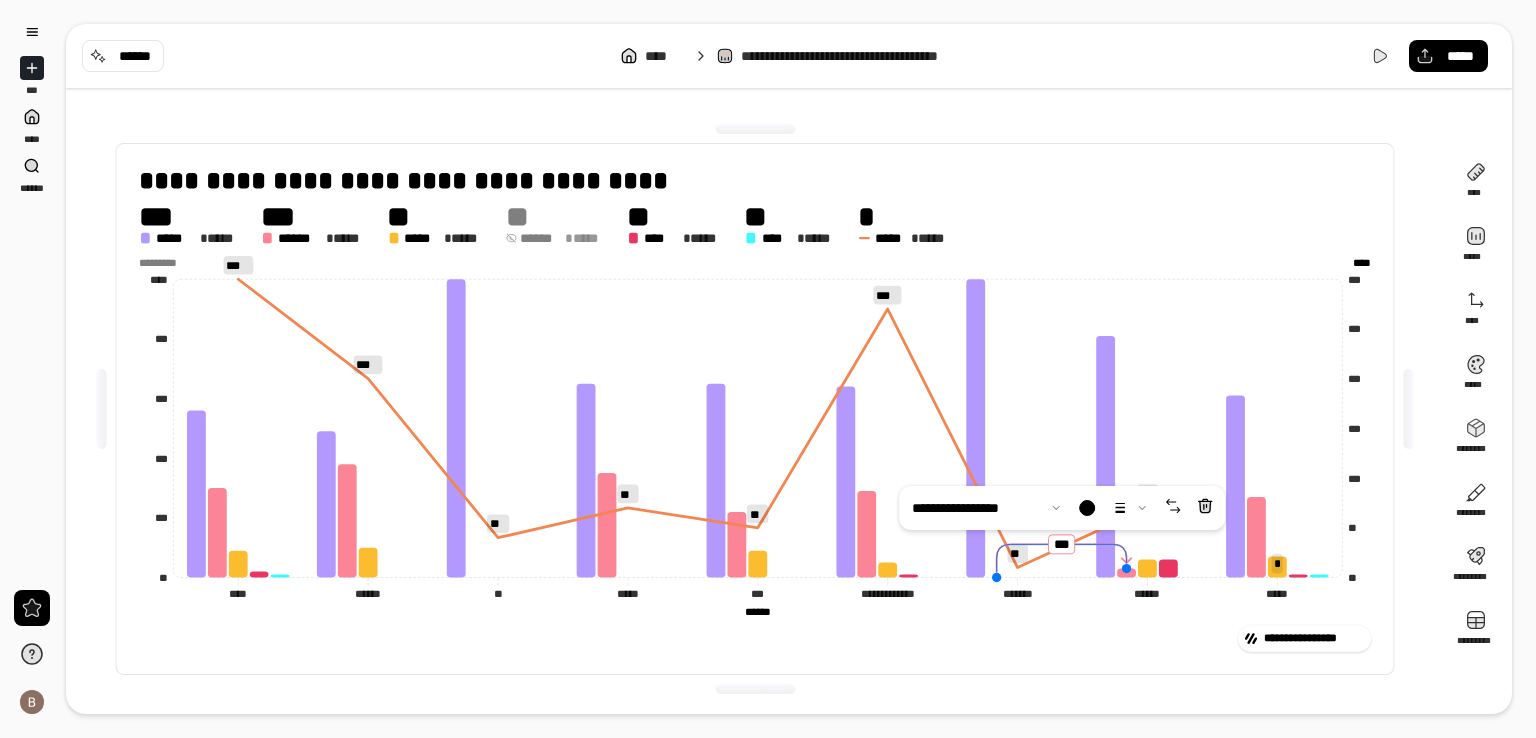 click 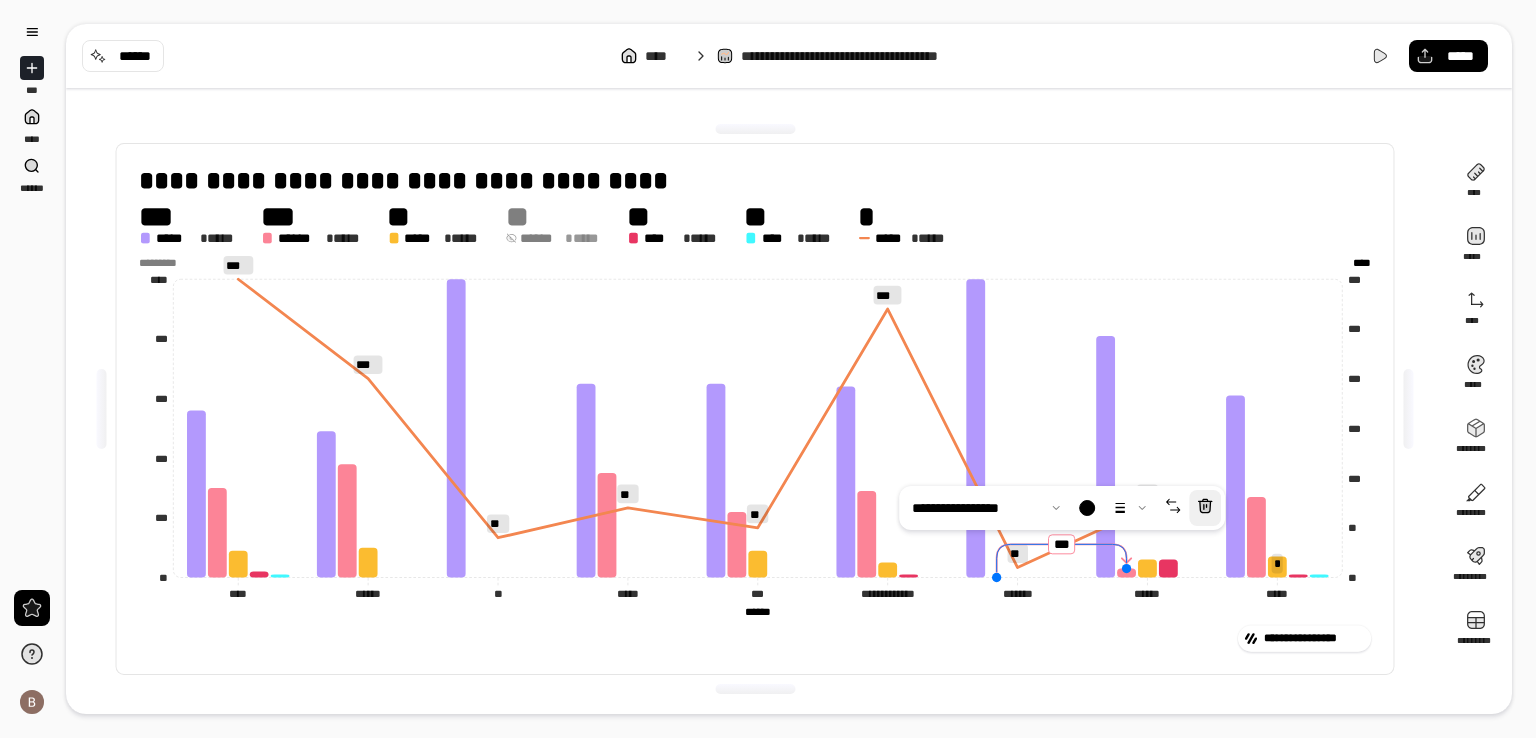 click 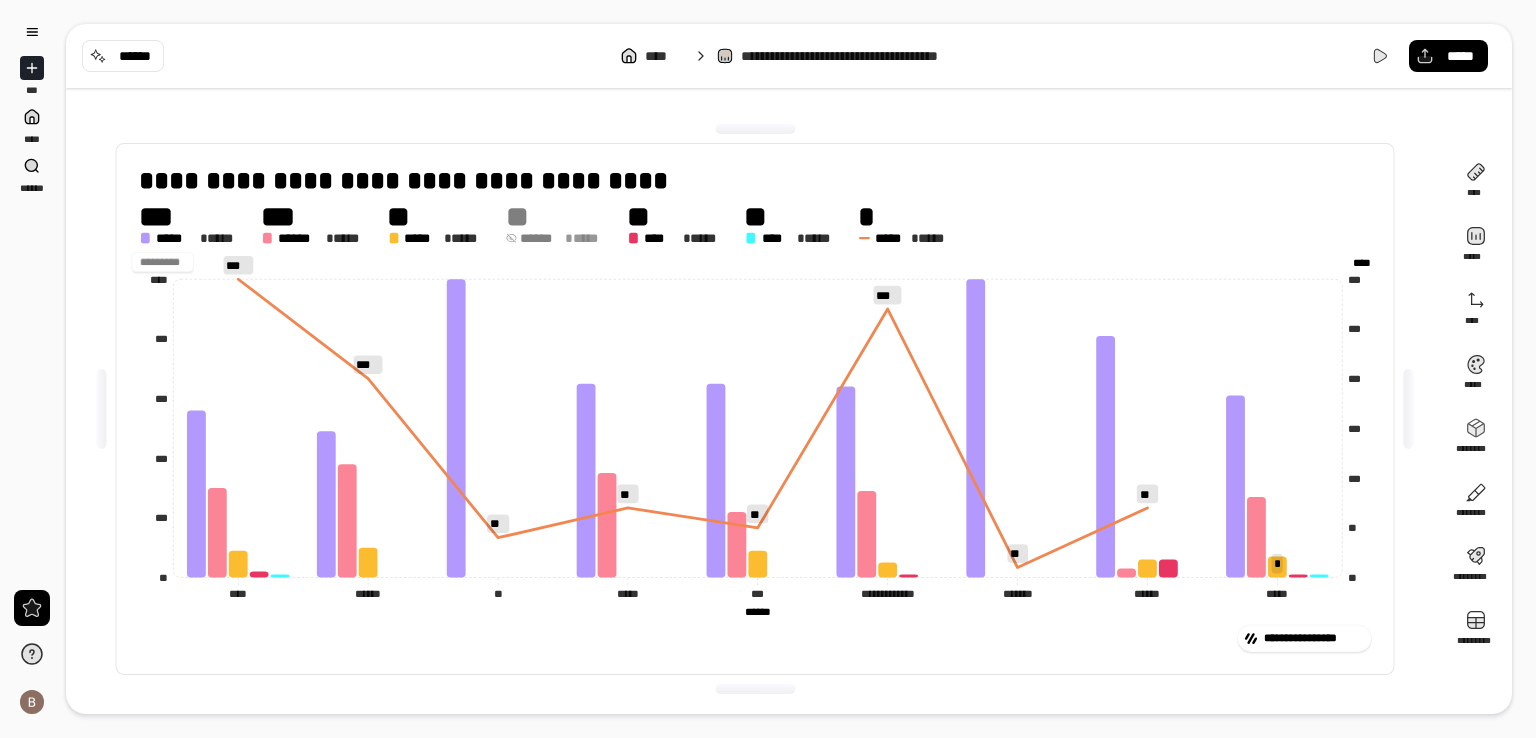click at bounding box center [163, 262] 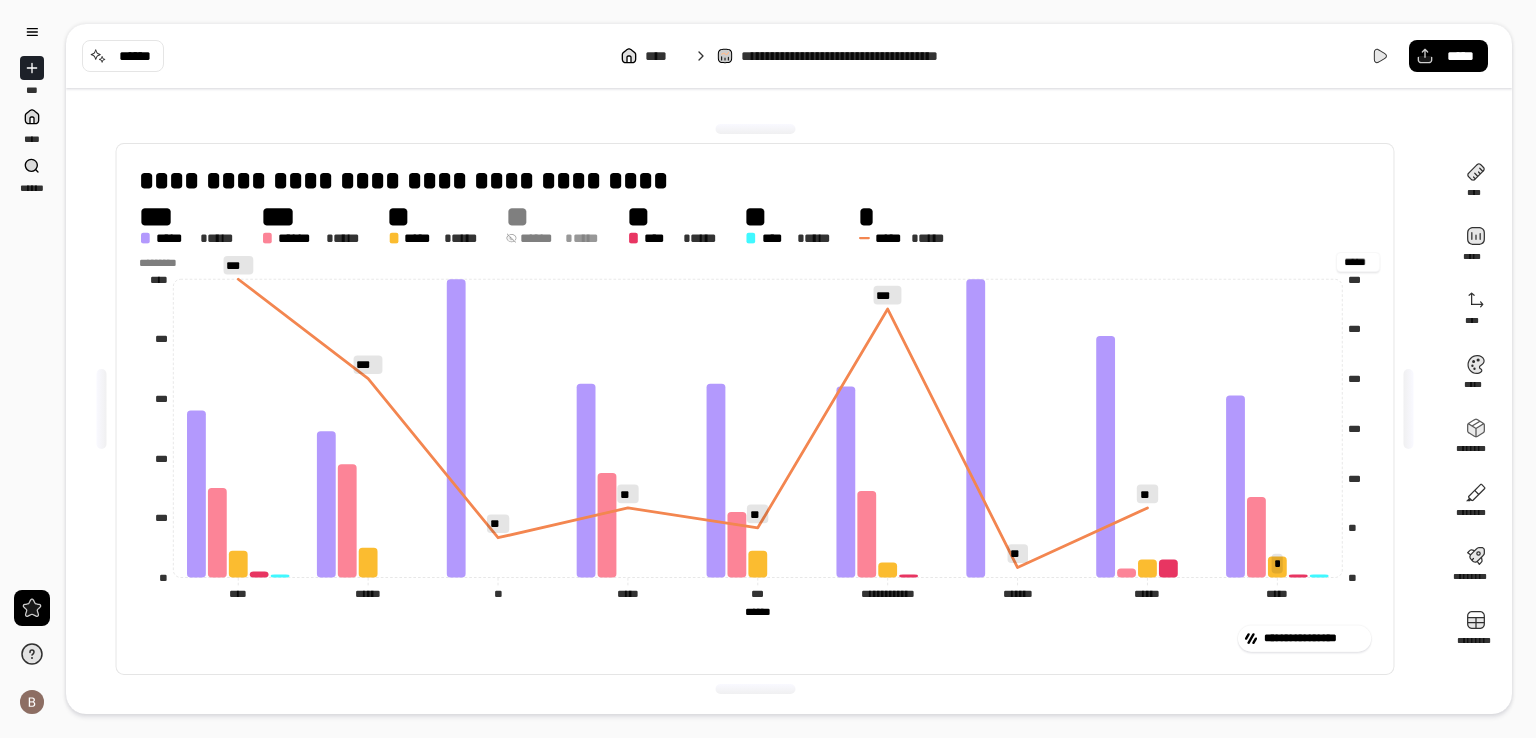 scroll, scrollTop: 0, scrollLeft: 0, axis: both 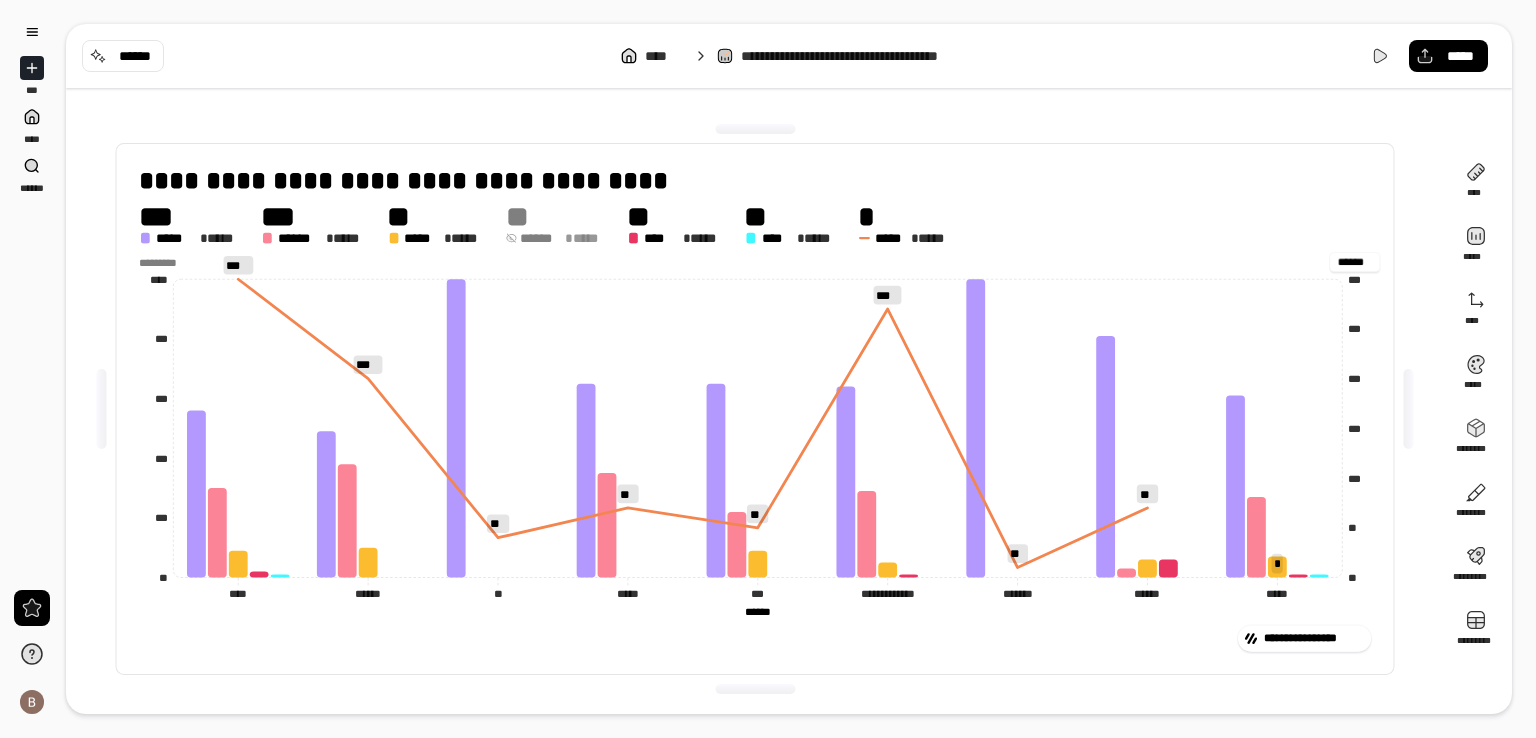 type on "******" 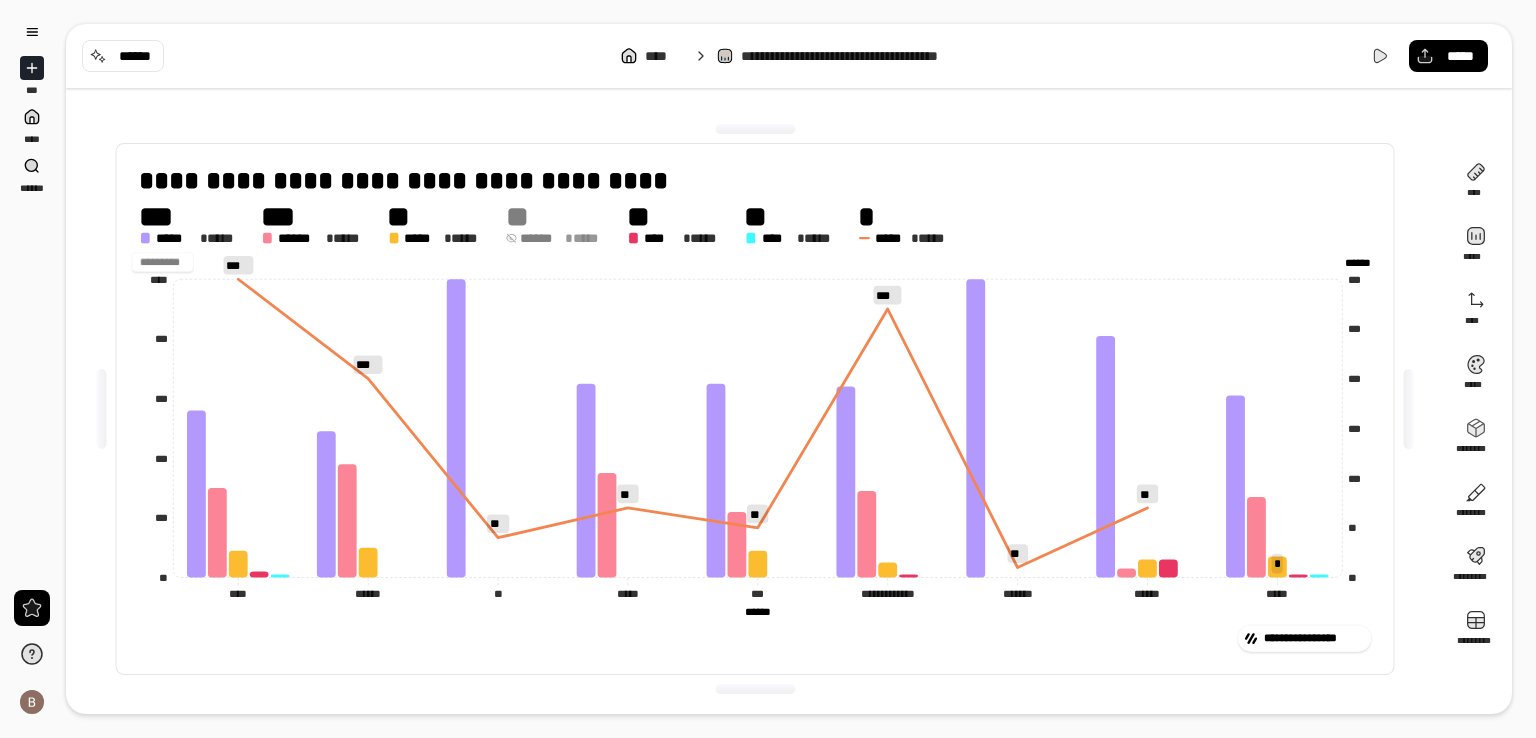 click at bounding box center (163, 262) 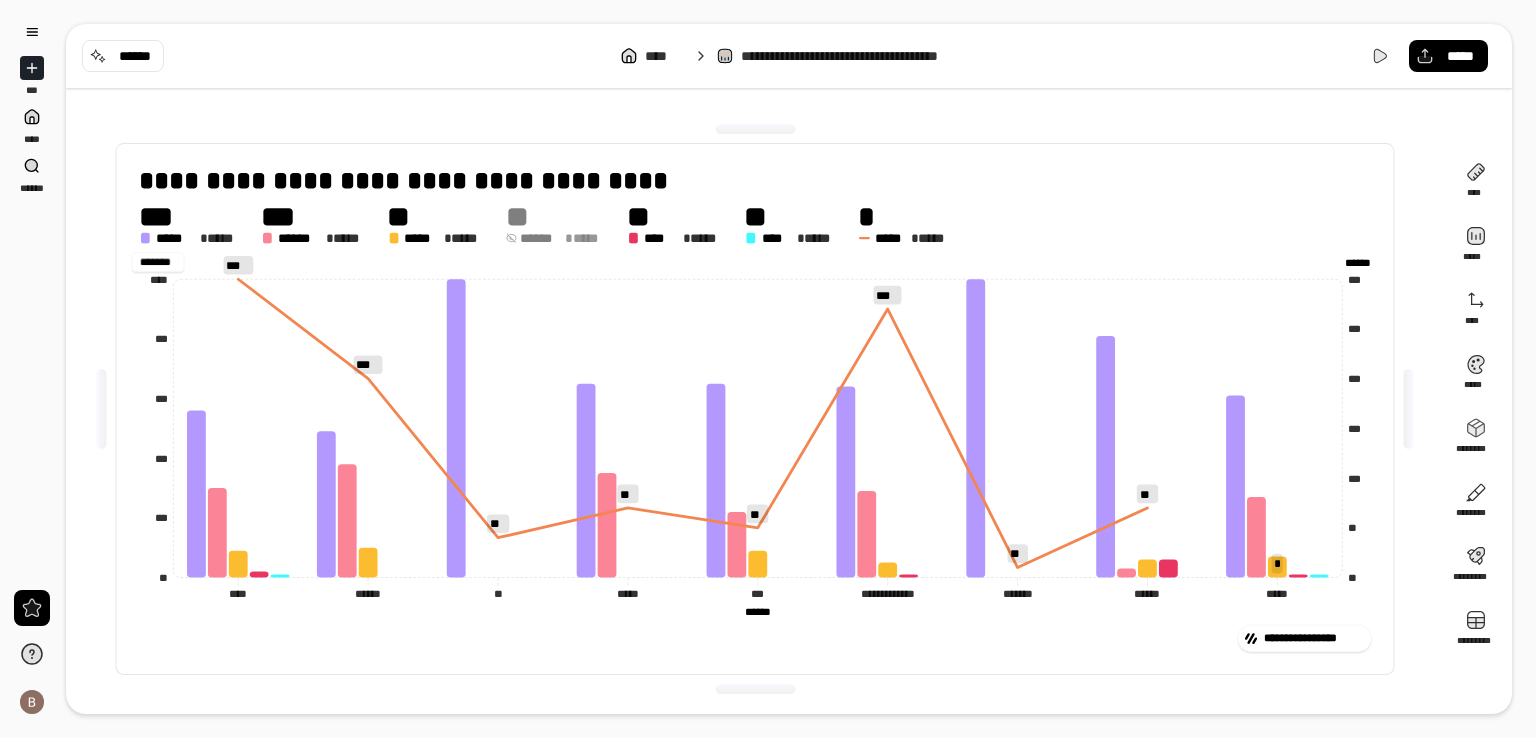 type on "*******" 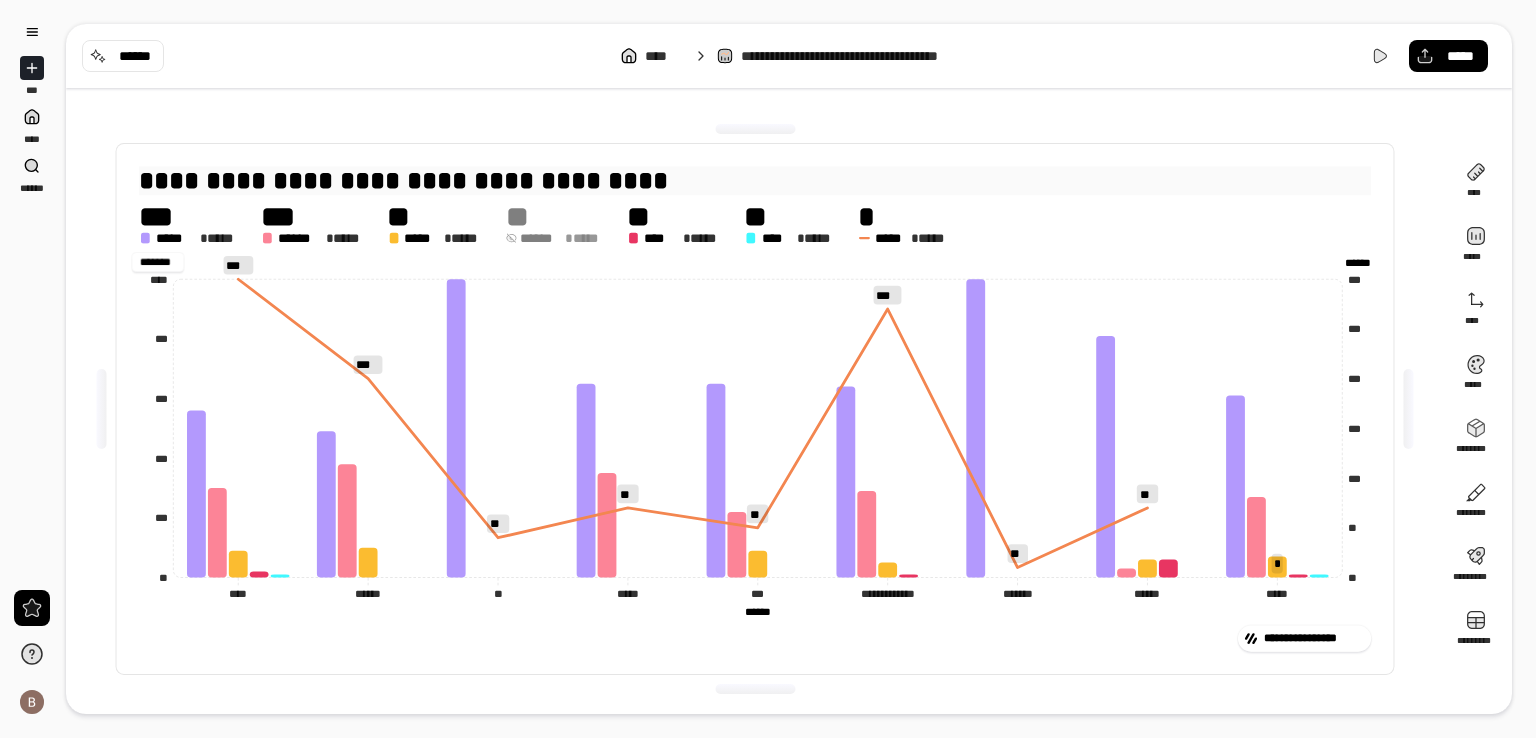 click on "**********" at bounding box center [403, 180] 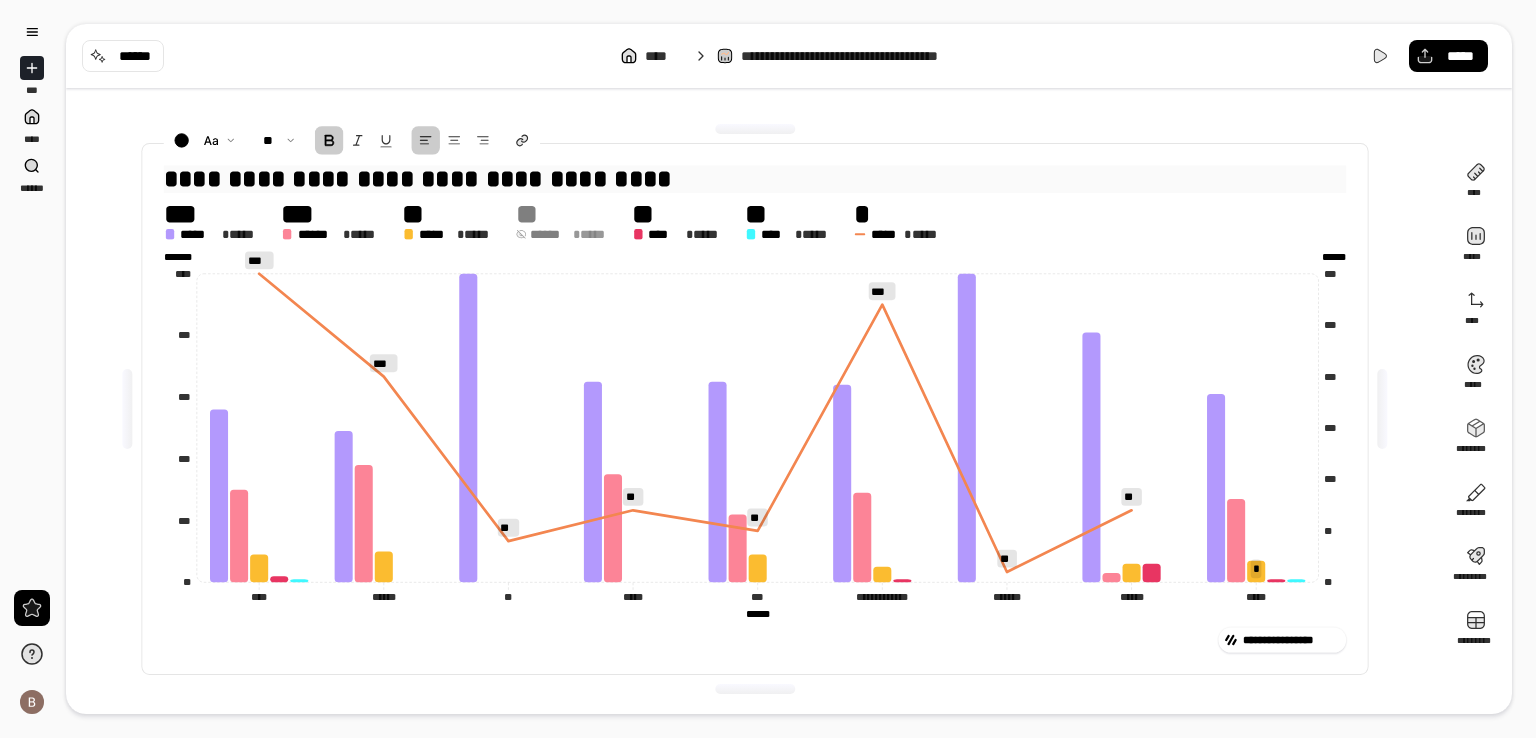 click at bounding box center [755, 129] 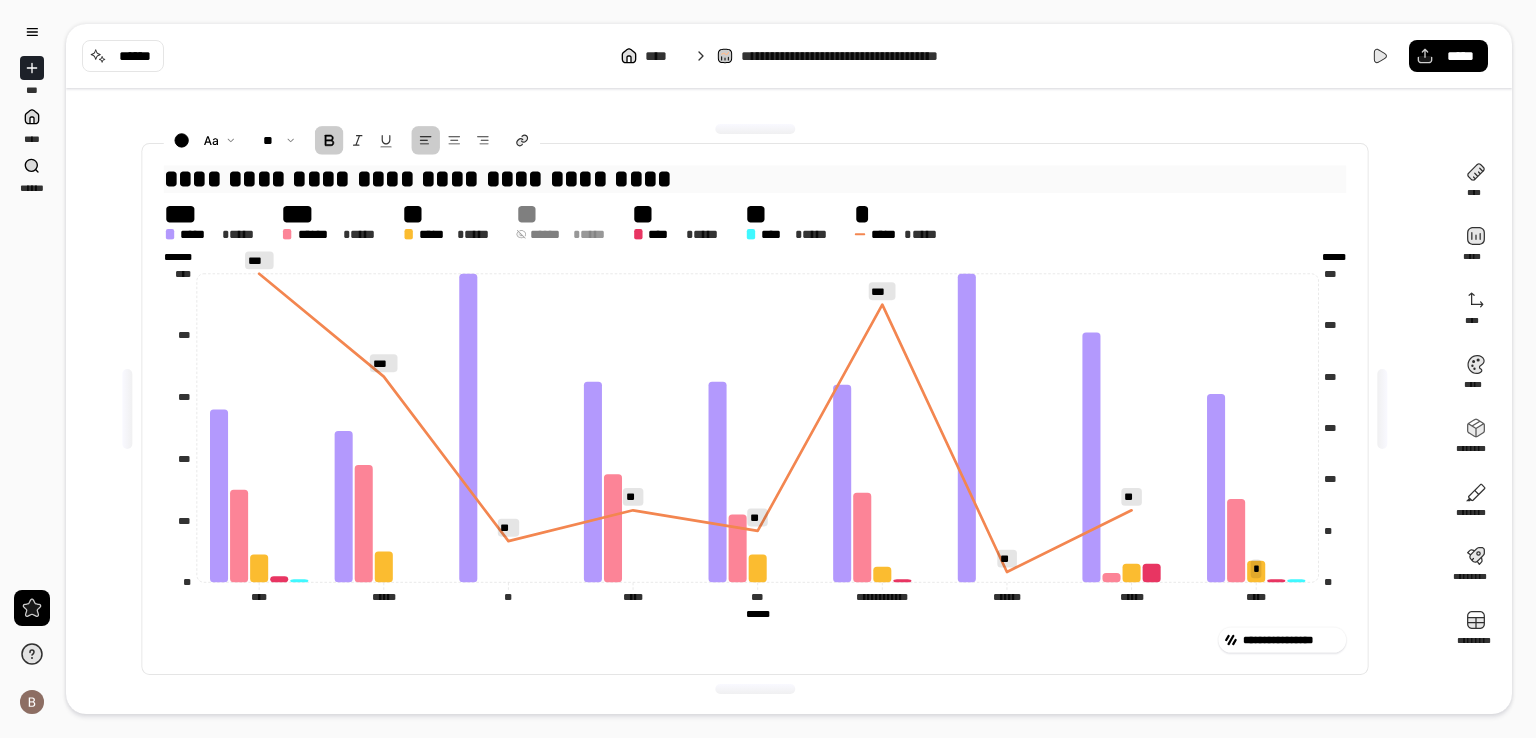click on "**********" at bounding box center (755, 179) 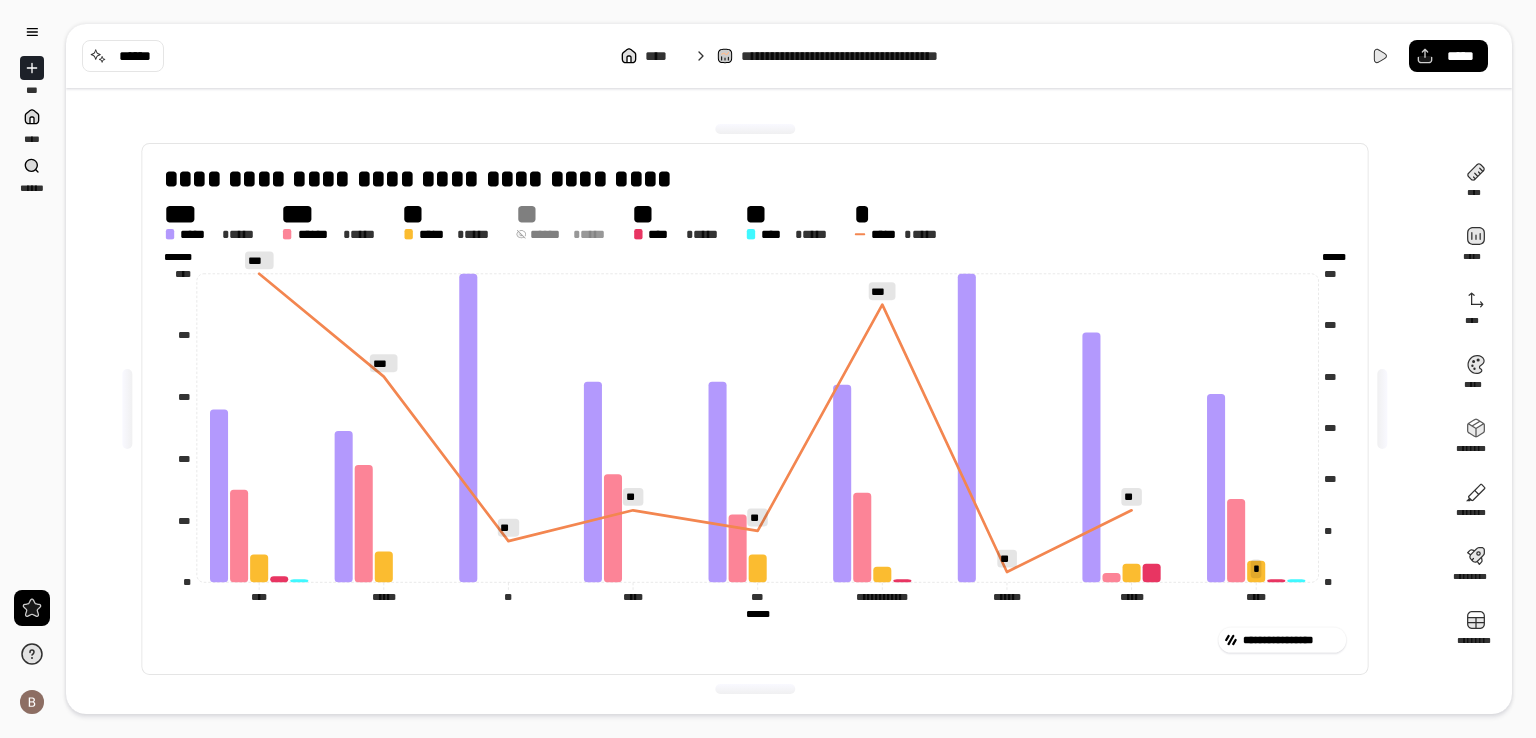 click on "**********" at bounding box center [789, 409] 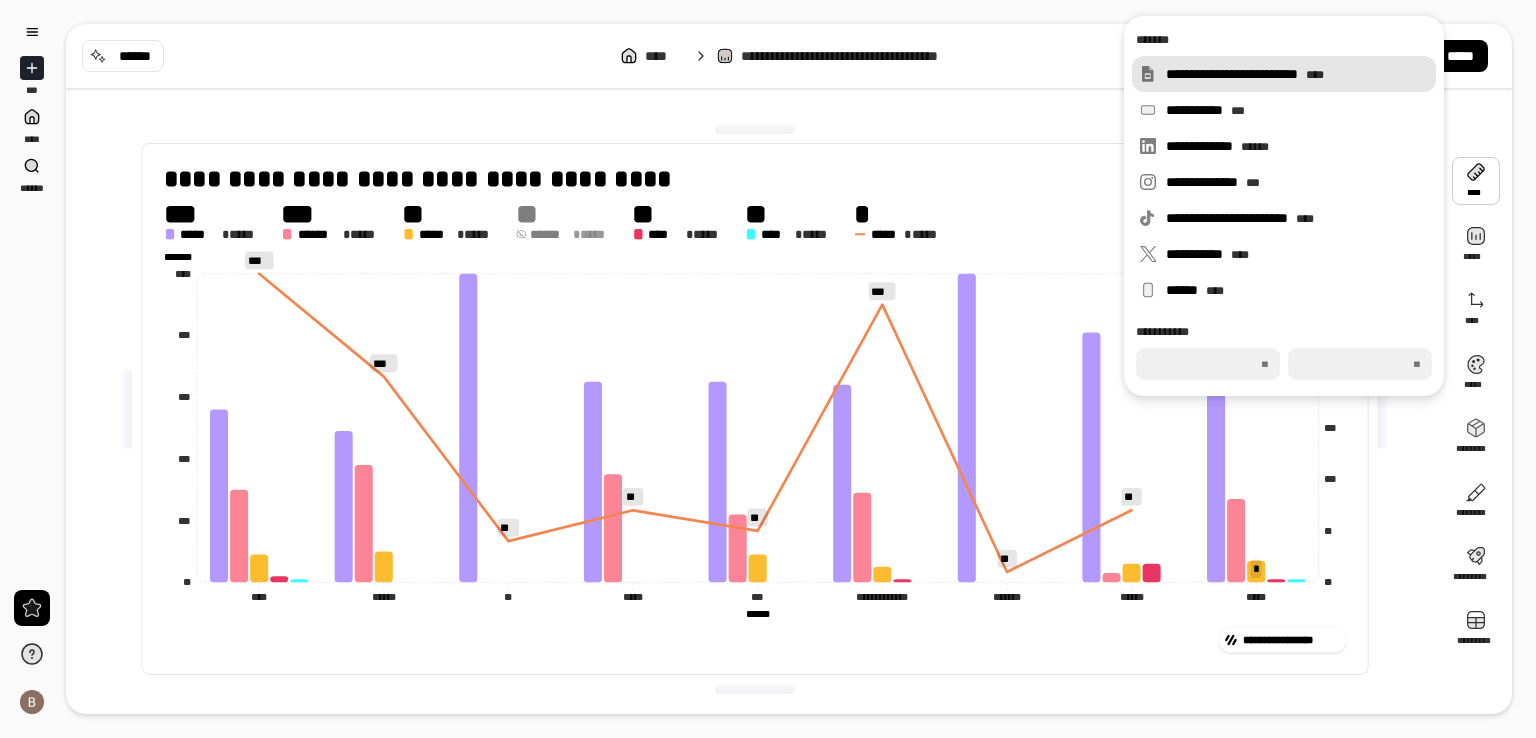 click on "**********" at bounding box center [1297, 74] 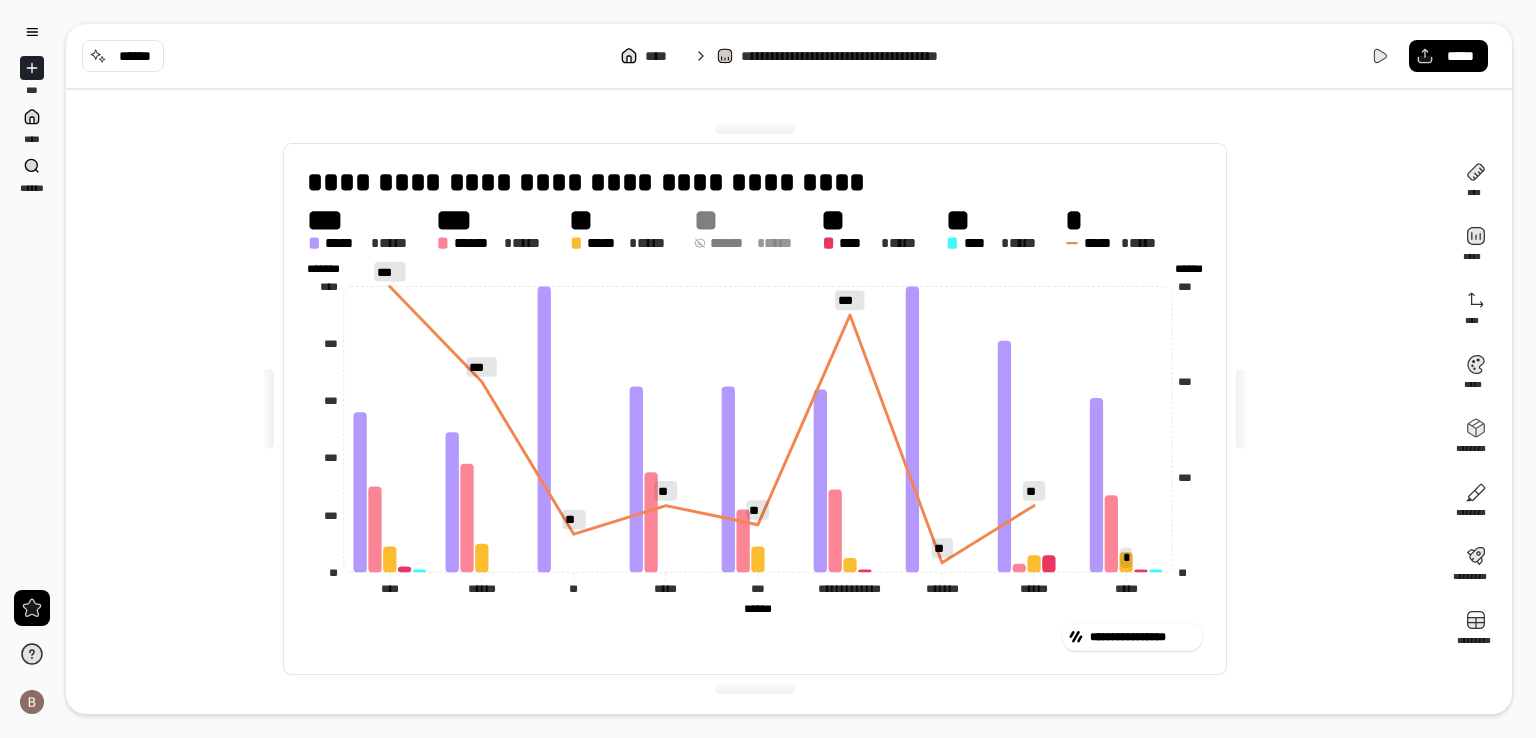 click on "**********" at bounding box center [755, 409] 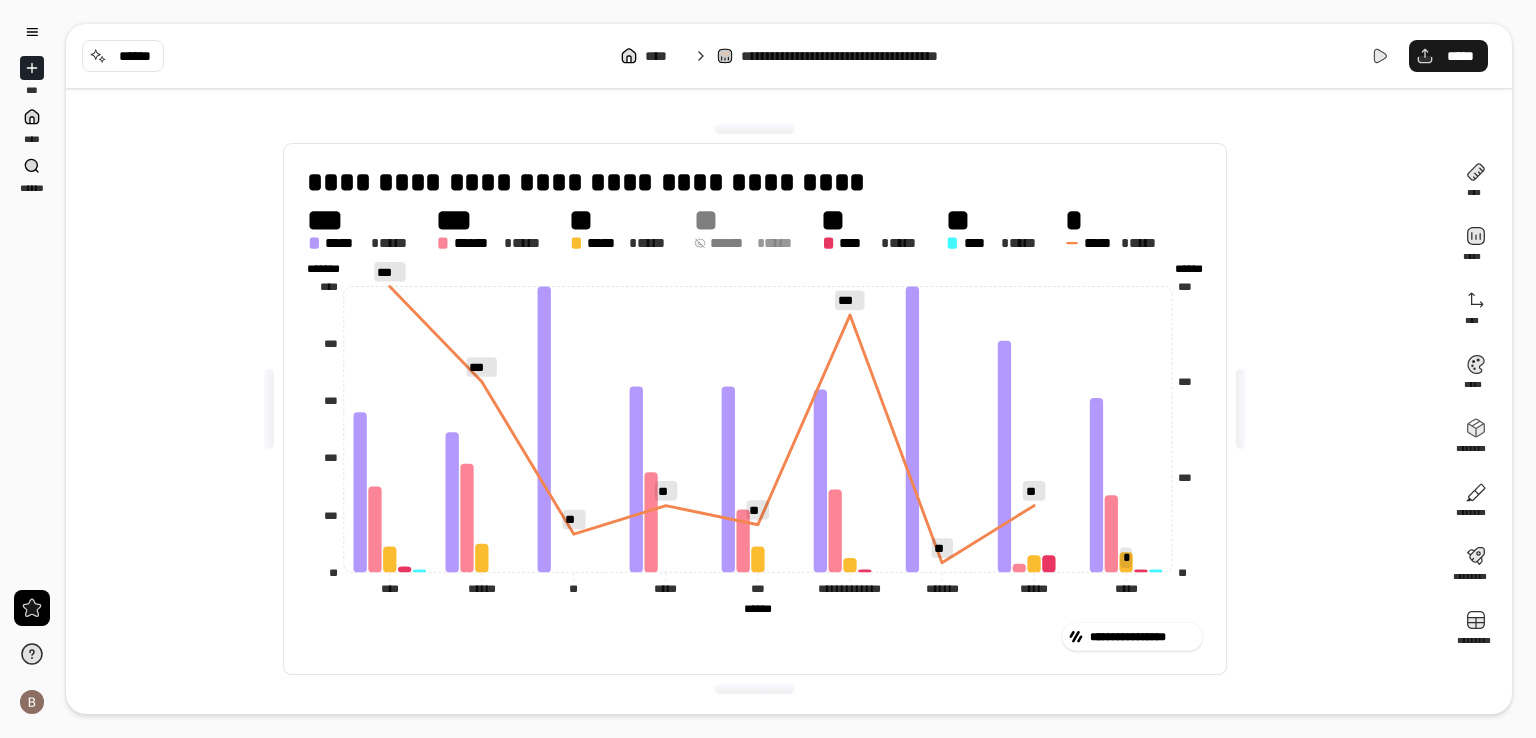 click on "*****" at bounding box center (1448, 56) 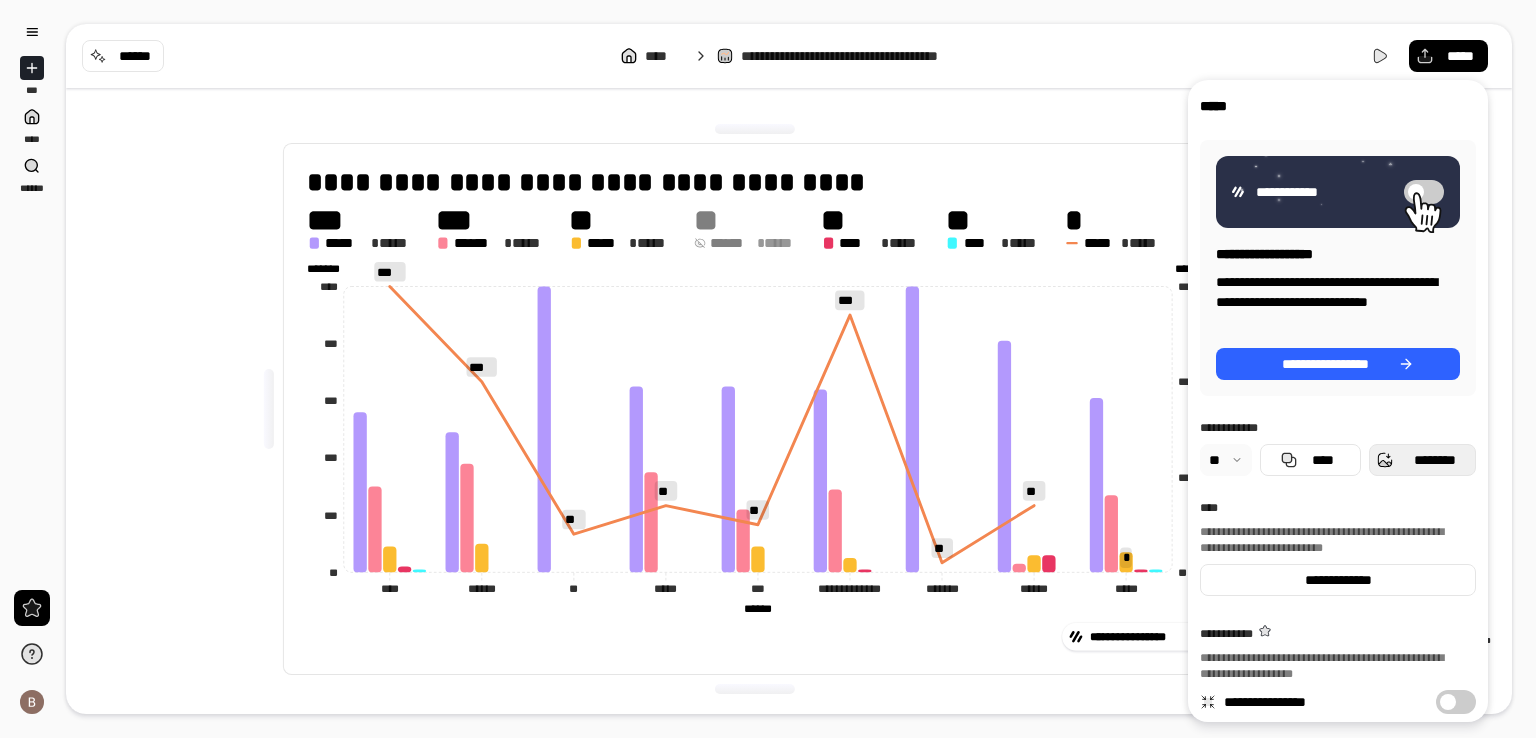 click on "********" at bounding box center [1434, 460] 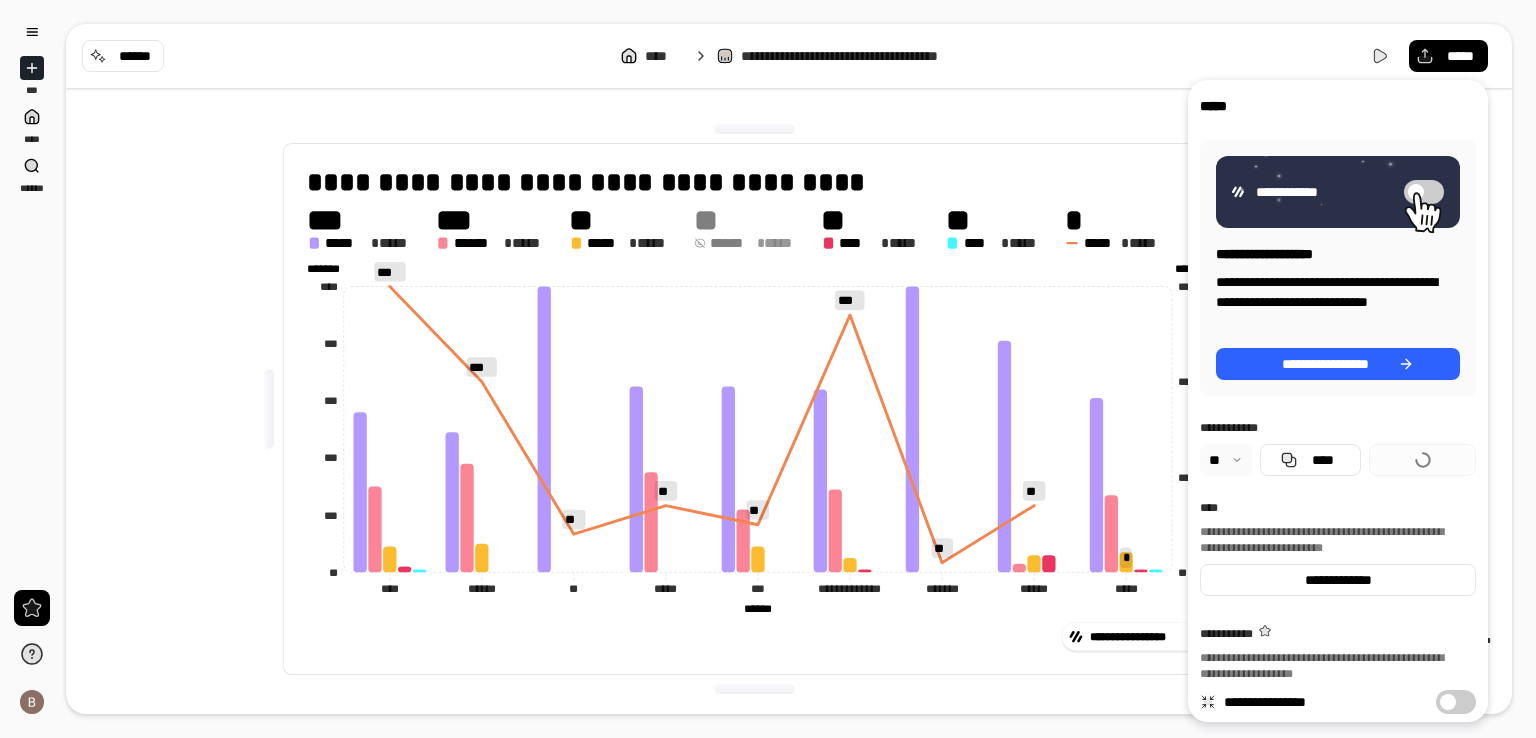 click on "**********" at bounding box center [1456, 702] 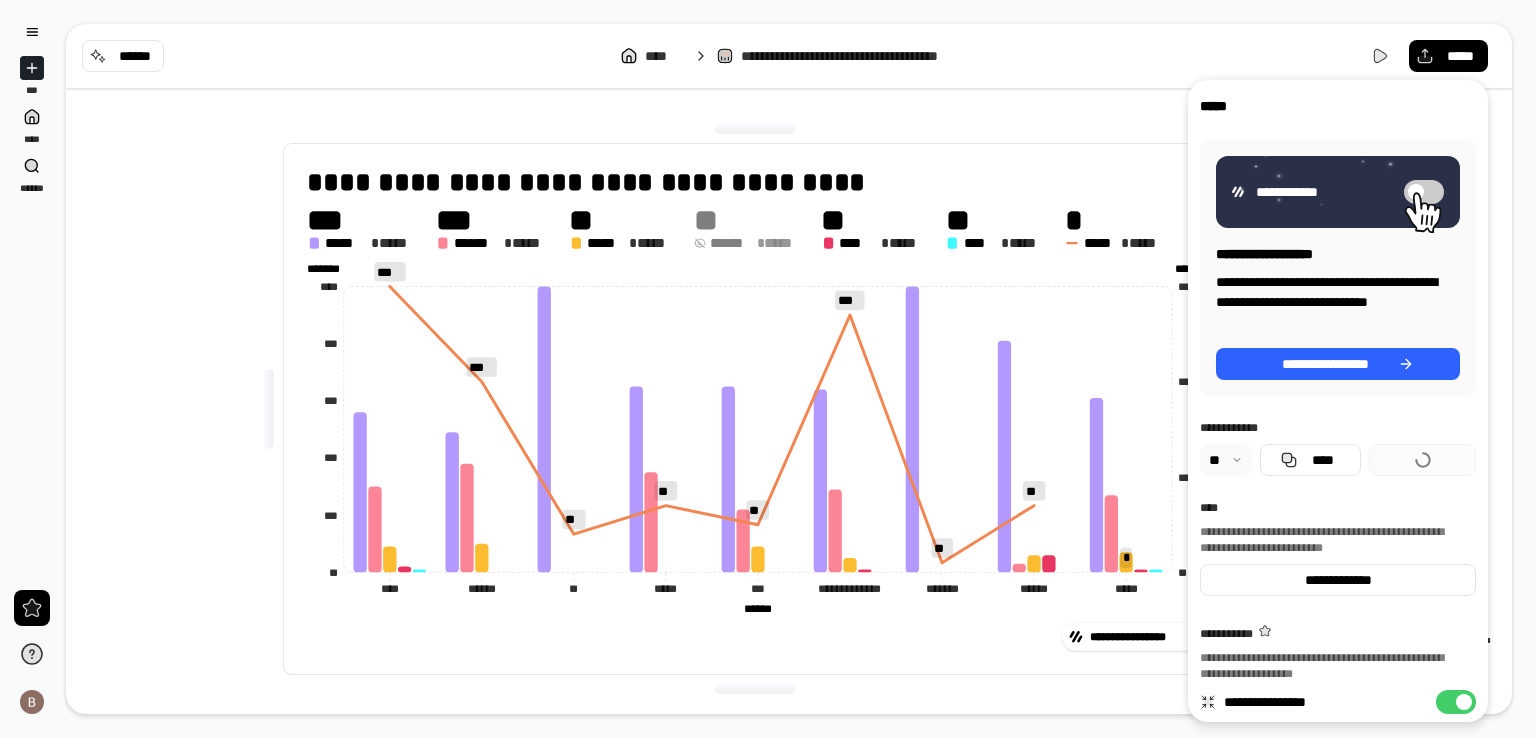 scroll, scrollTop: 47, scrollLeft: 0, axis: vertical 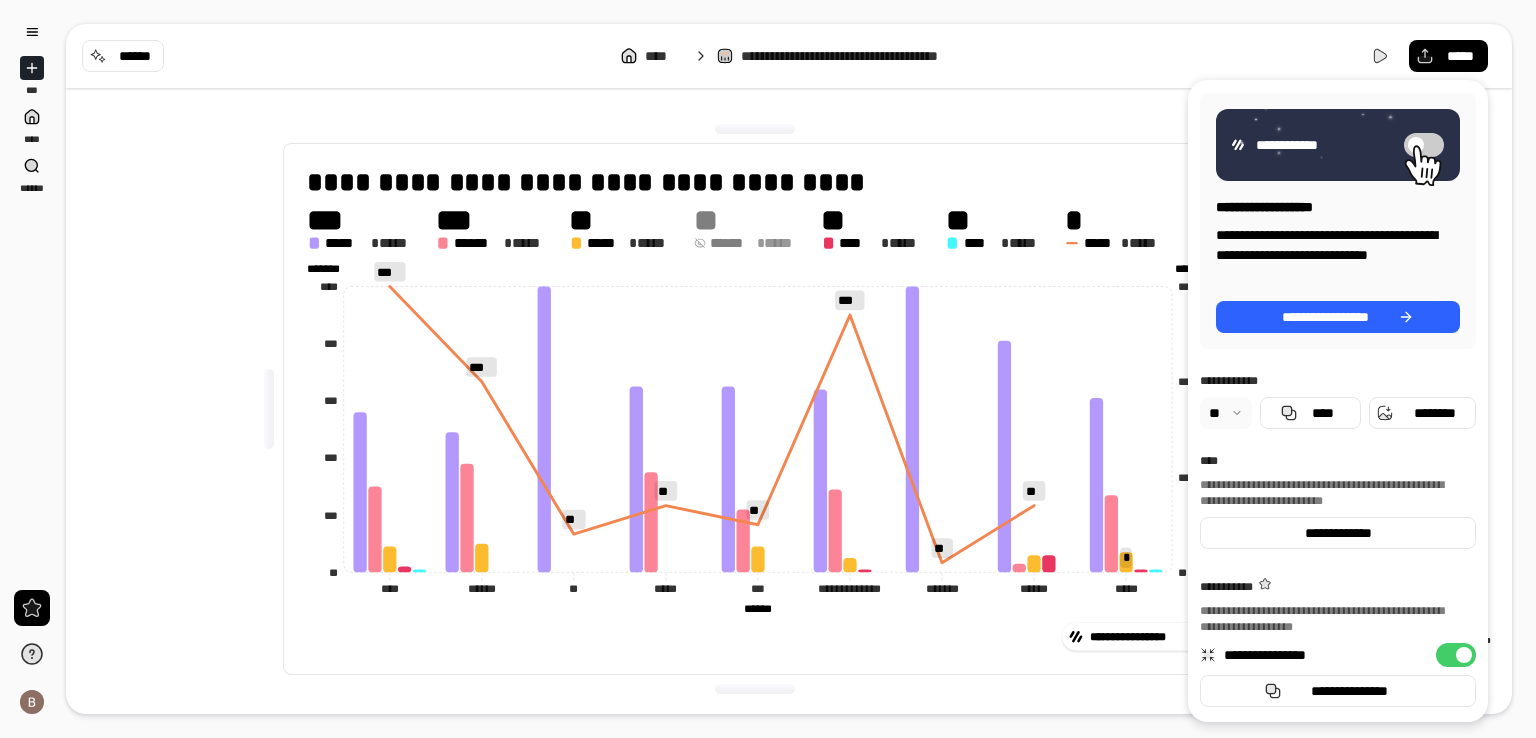 click on "**********" at bounding box center [1456, 655] 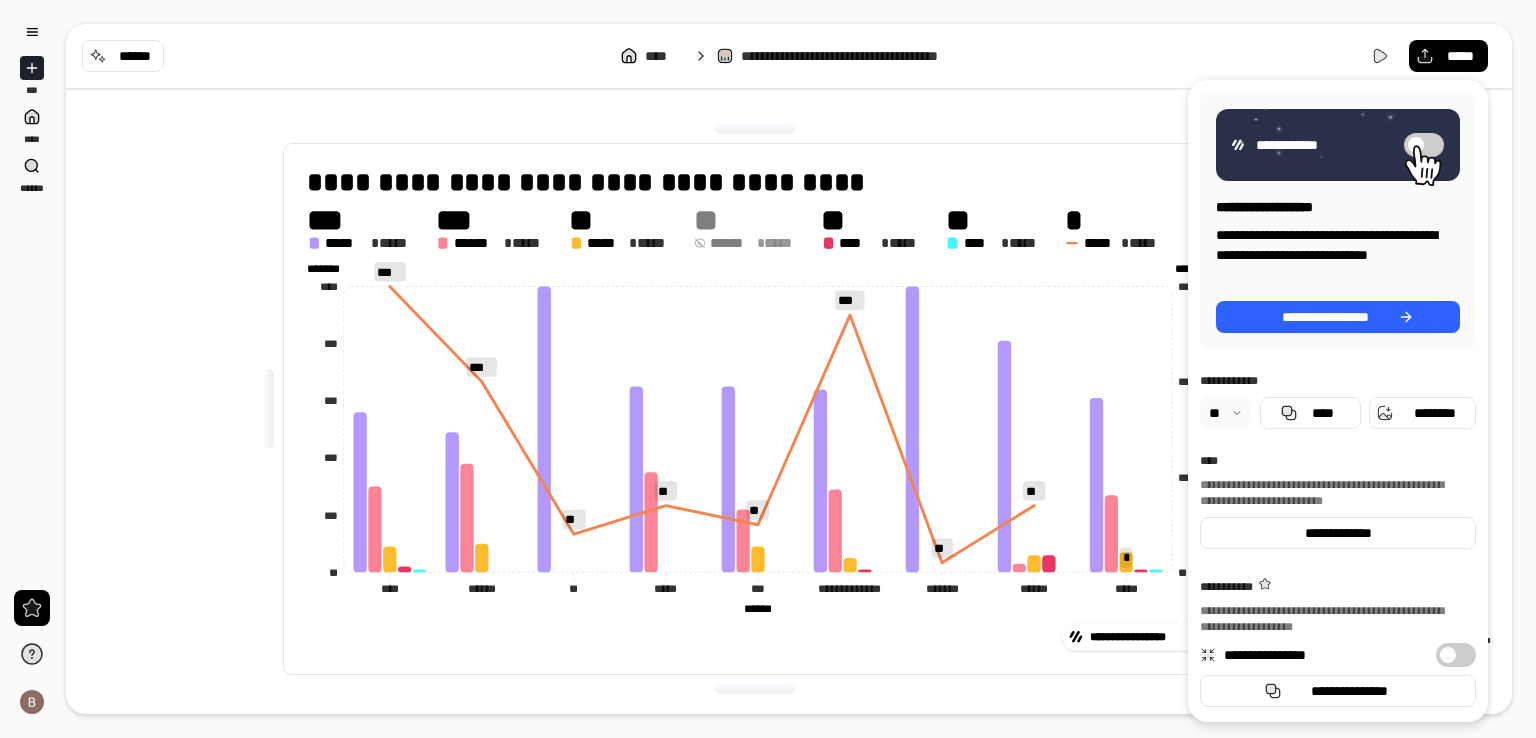 click on "**********" at bounding box center (1456, 655) 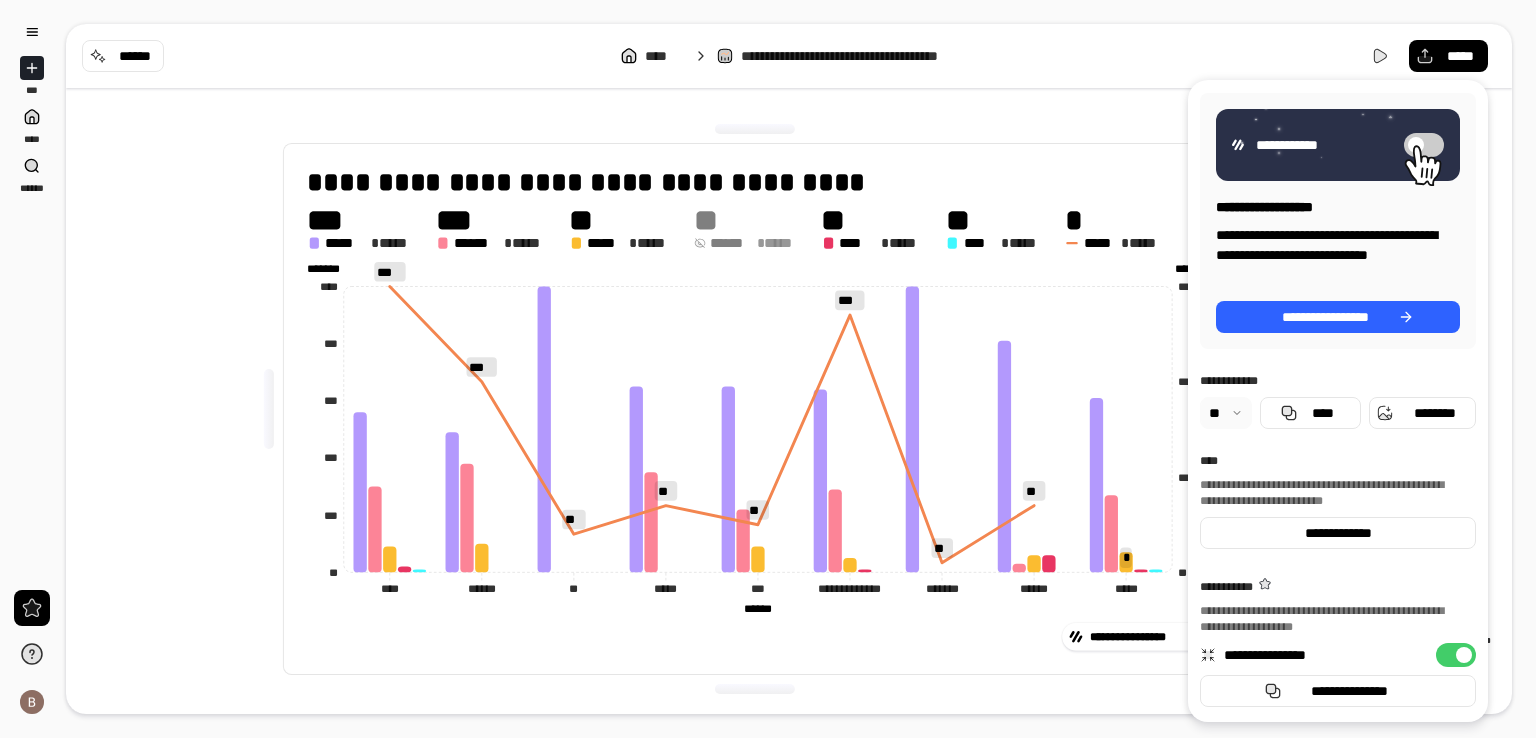 click 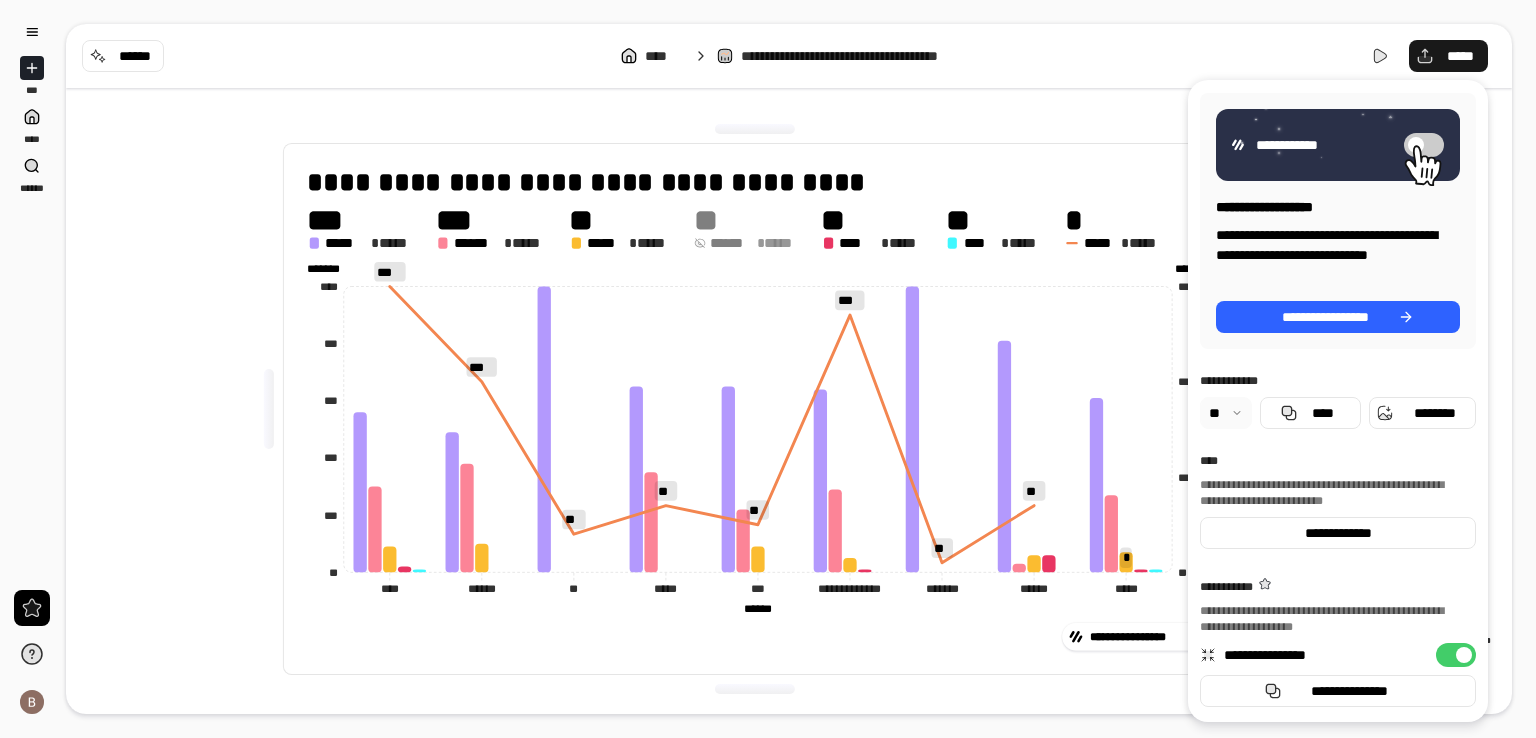 click on "*****" at bounding box center (1448, 56) 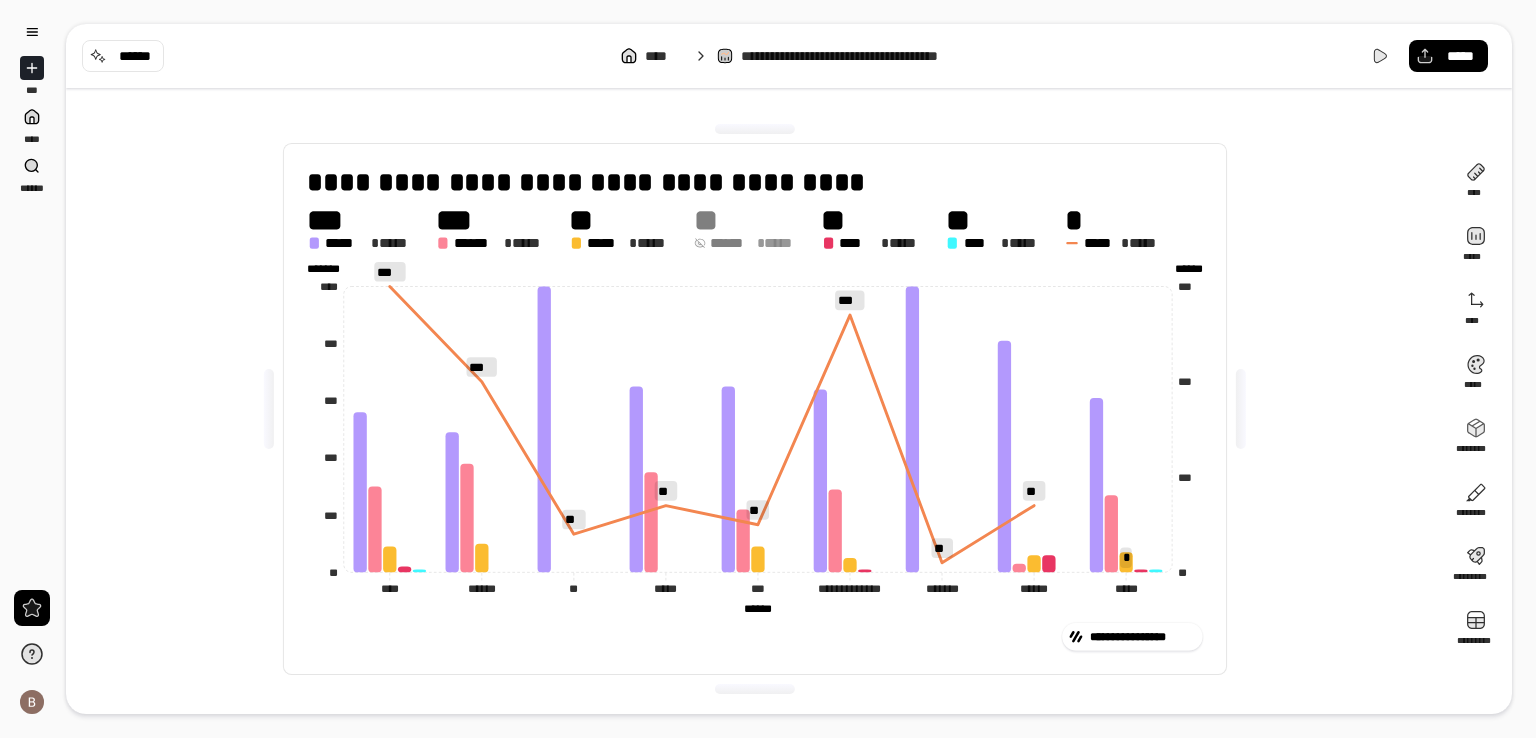 click on "**" at bounding box center [717, 222] 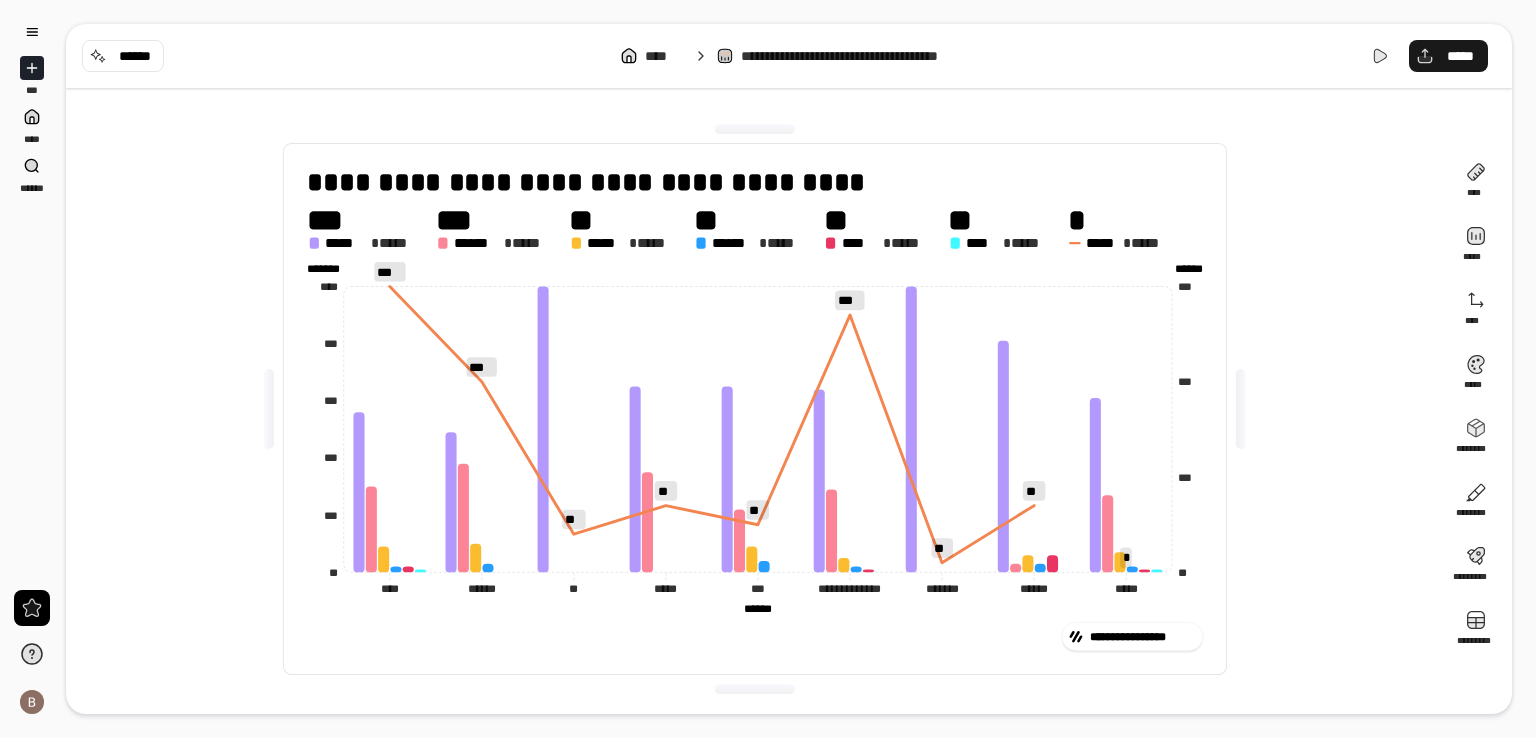 click on "*****" at bounding box center (1448, 56) 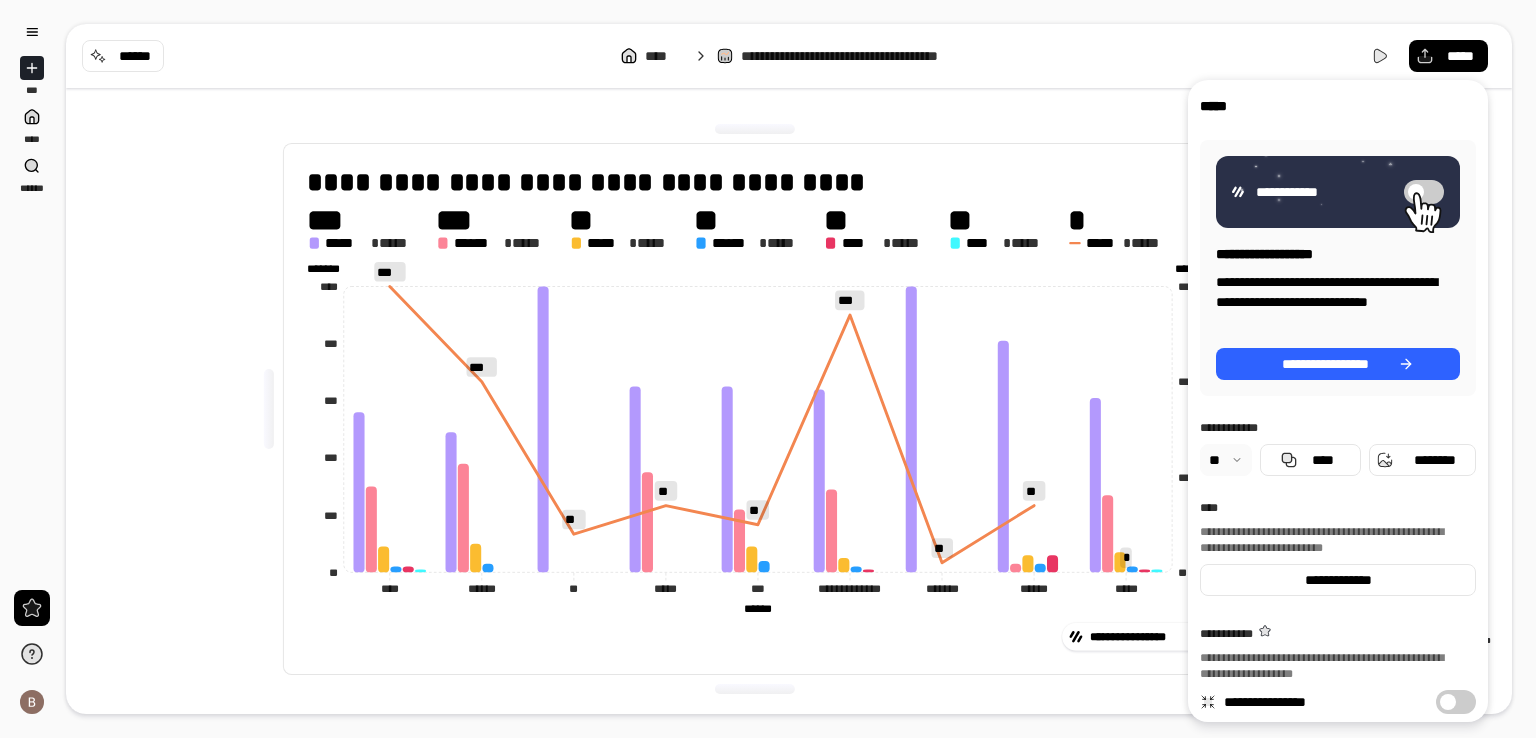 click on "**********" at bounding box center [1456, 702] 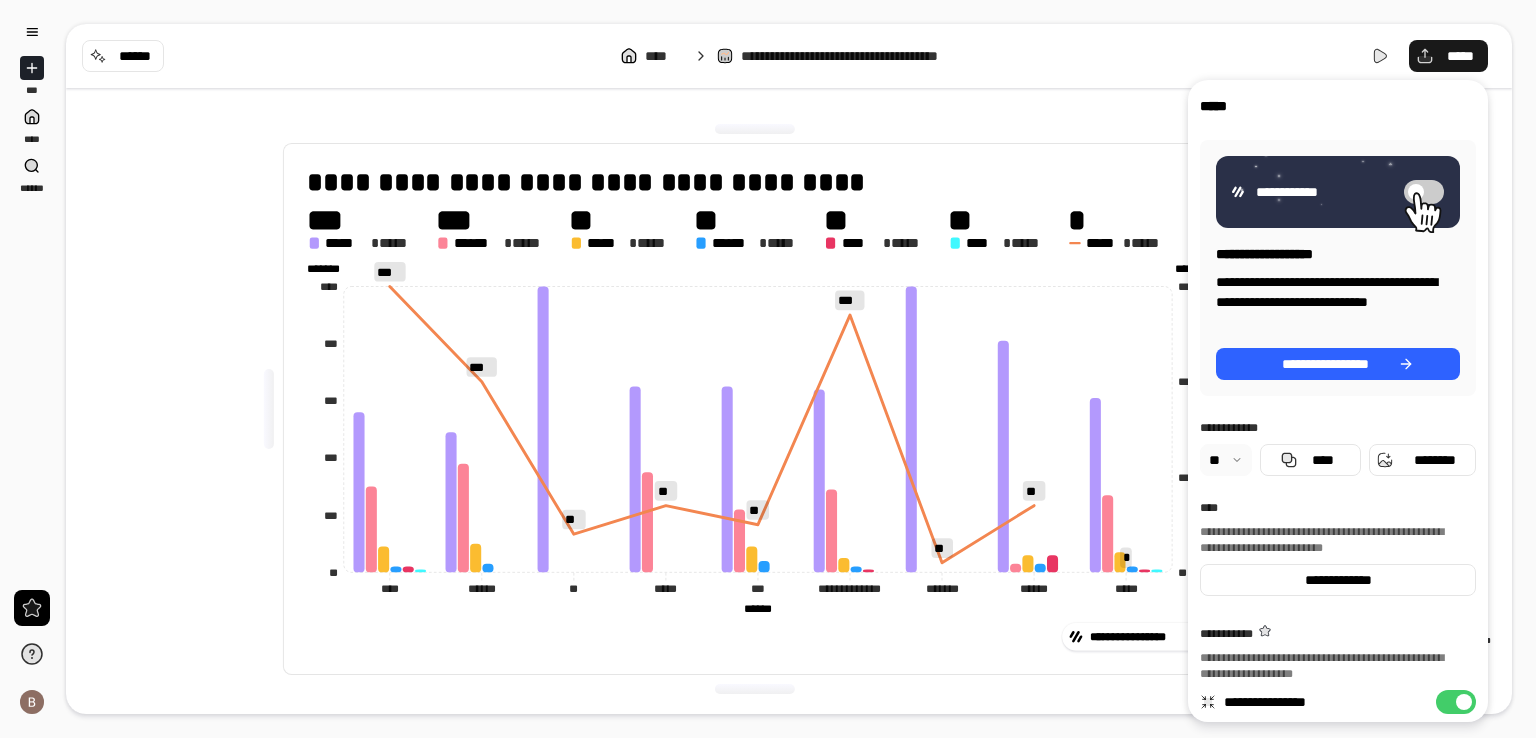 click on "*****" at bounding box center (1460, 56) 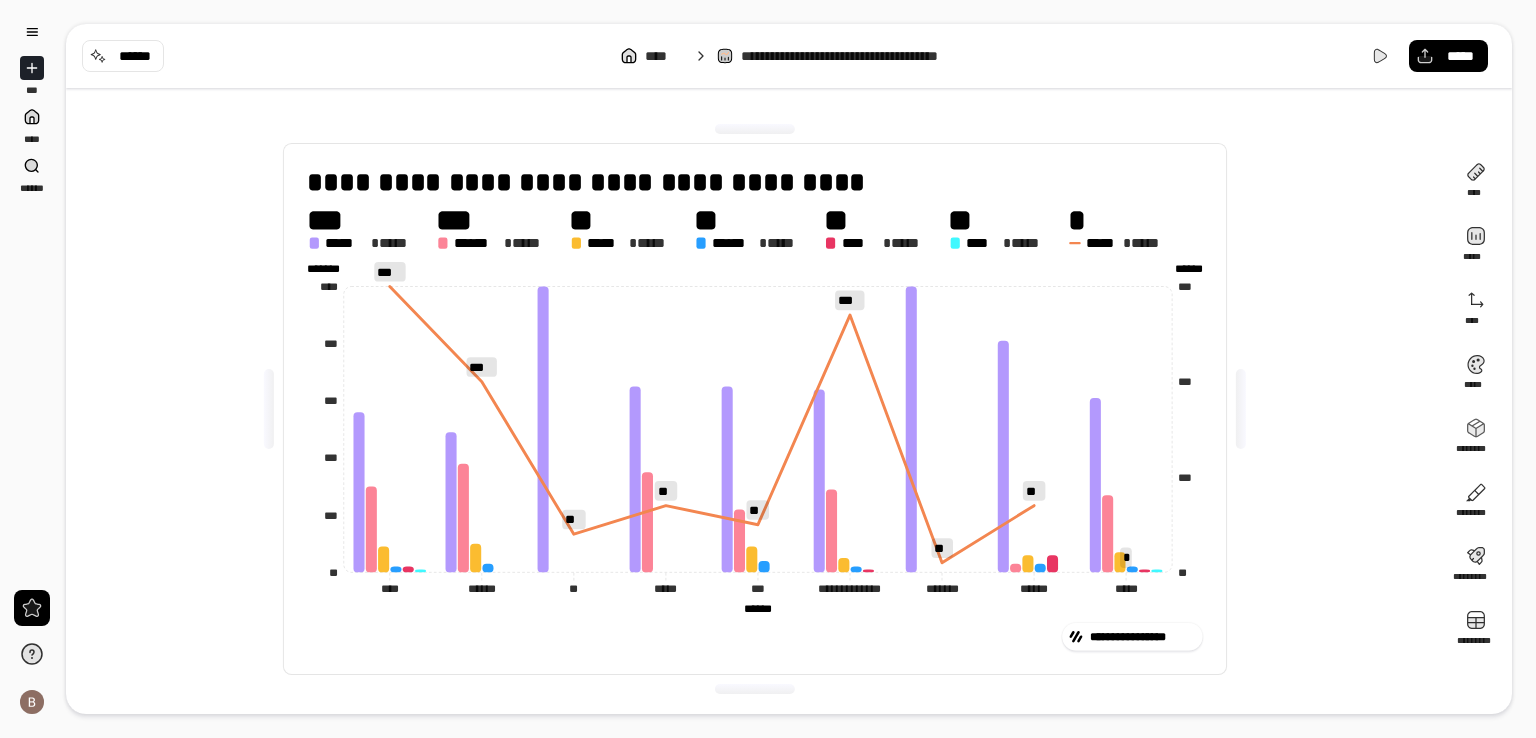 type 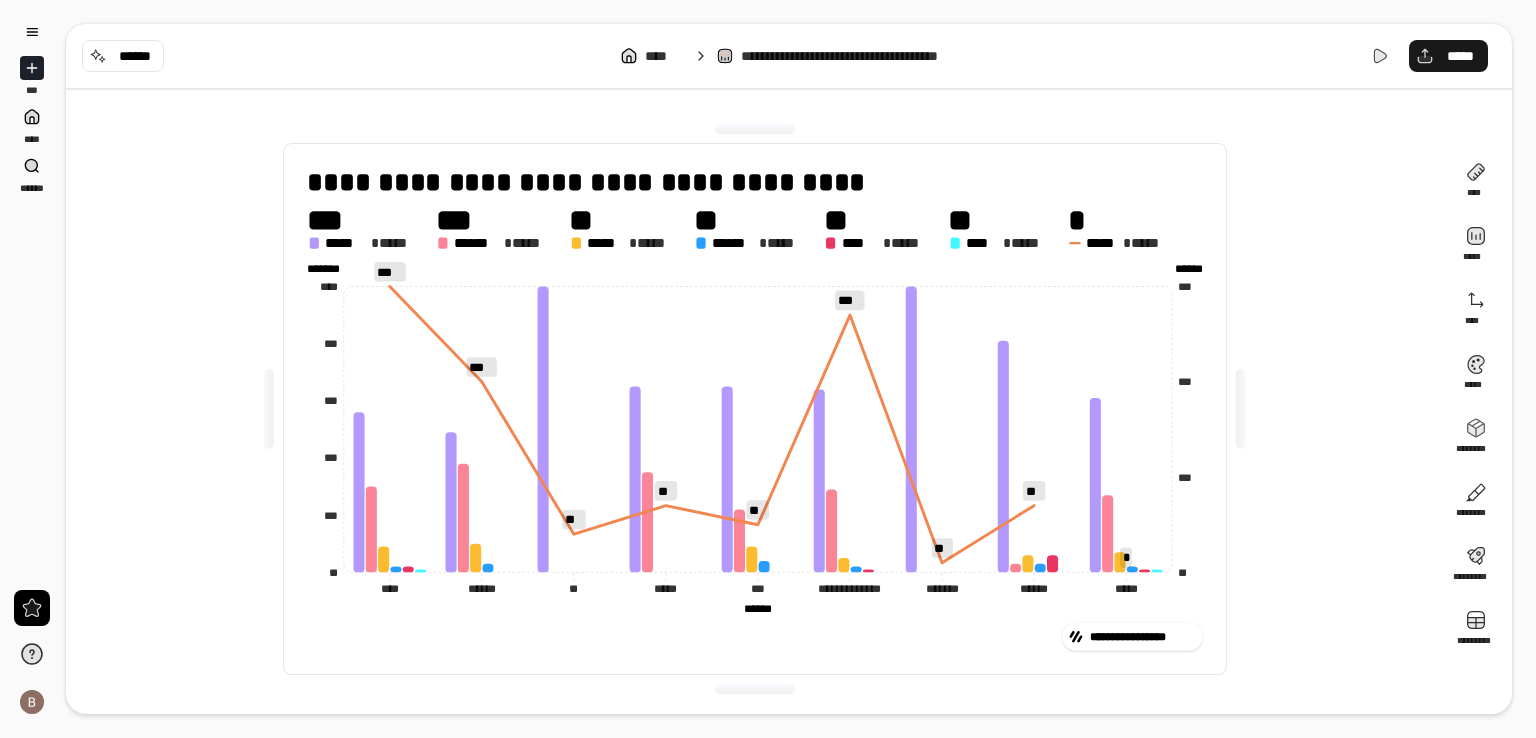 click on "*****" at bounding box center [1460, 56] 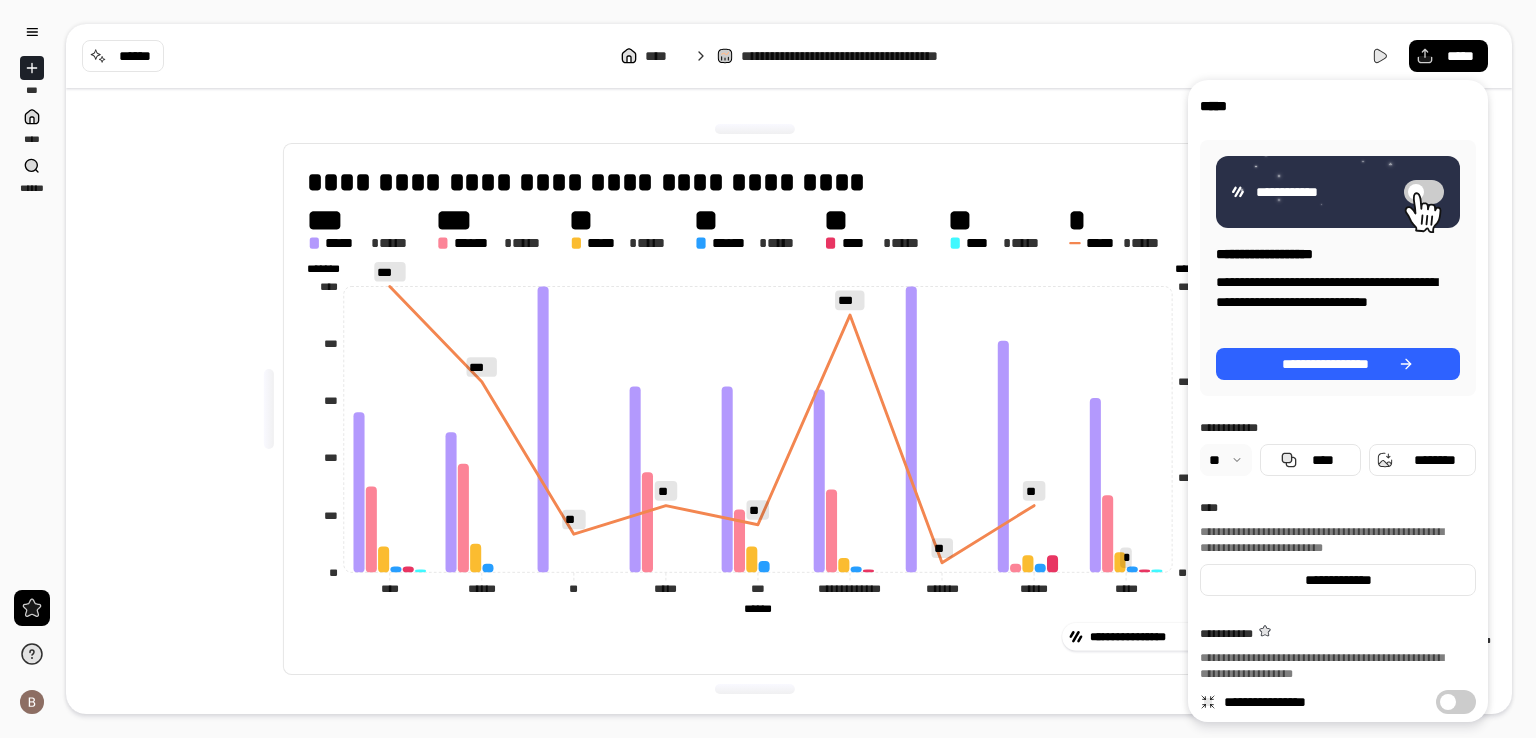 click on "**********" at bounding box center (1456, 702) 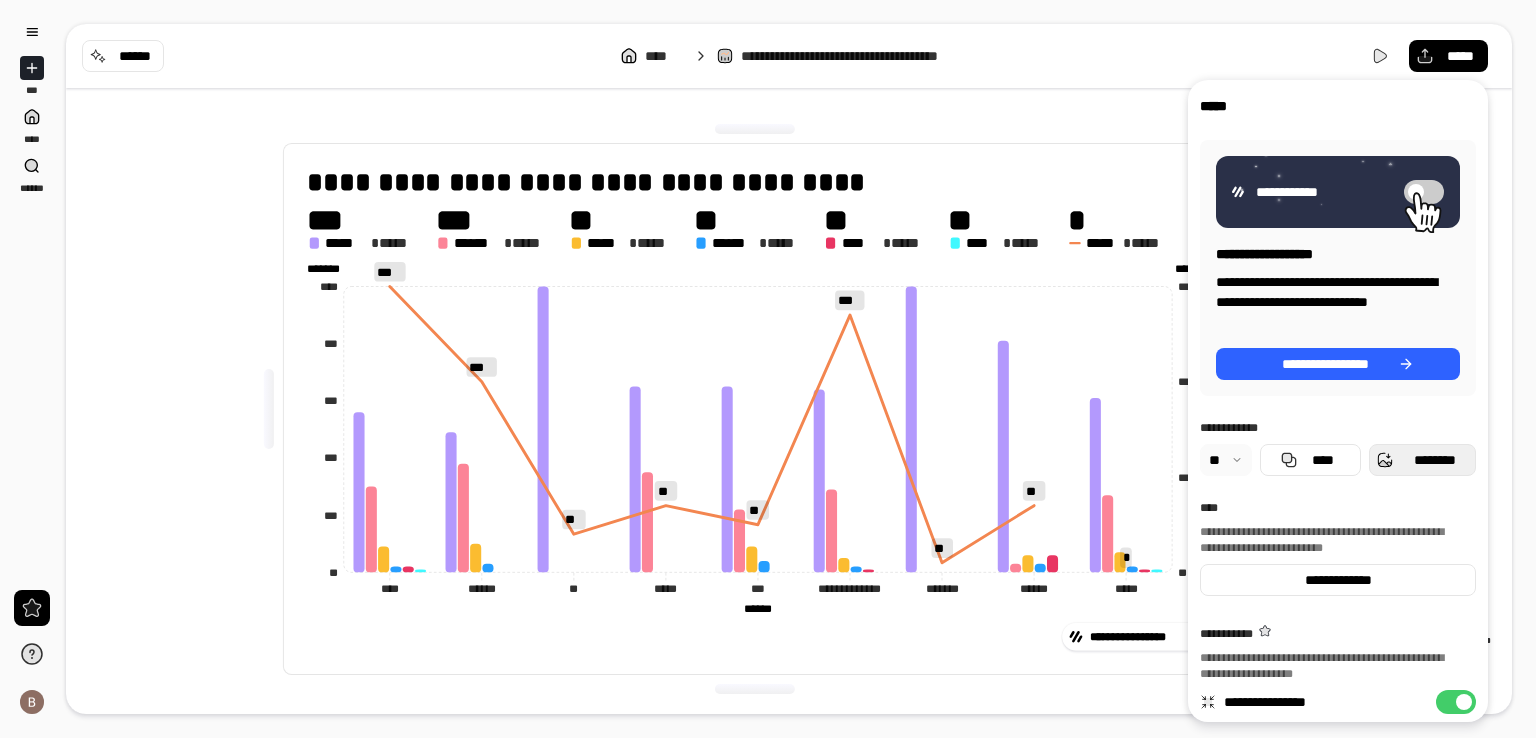 click on "********" at bounding box center [1422, 460] 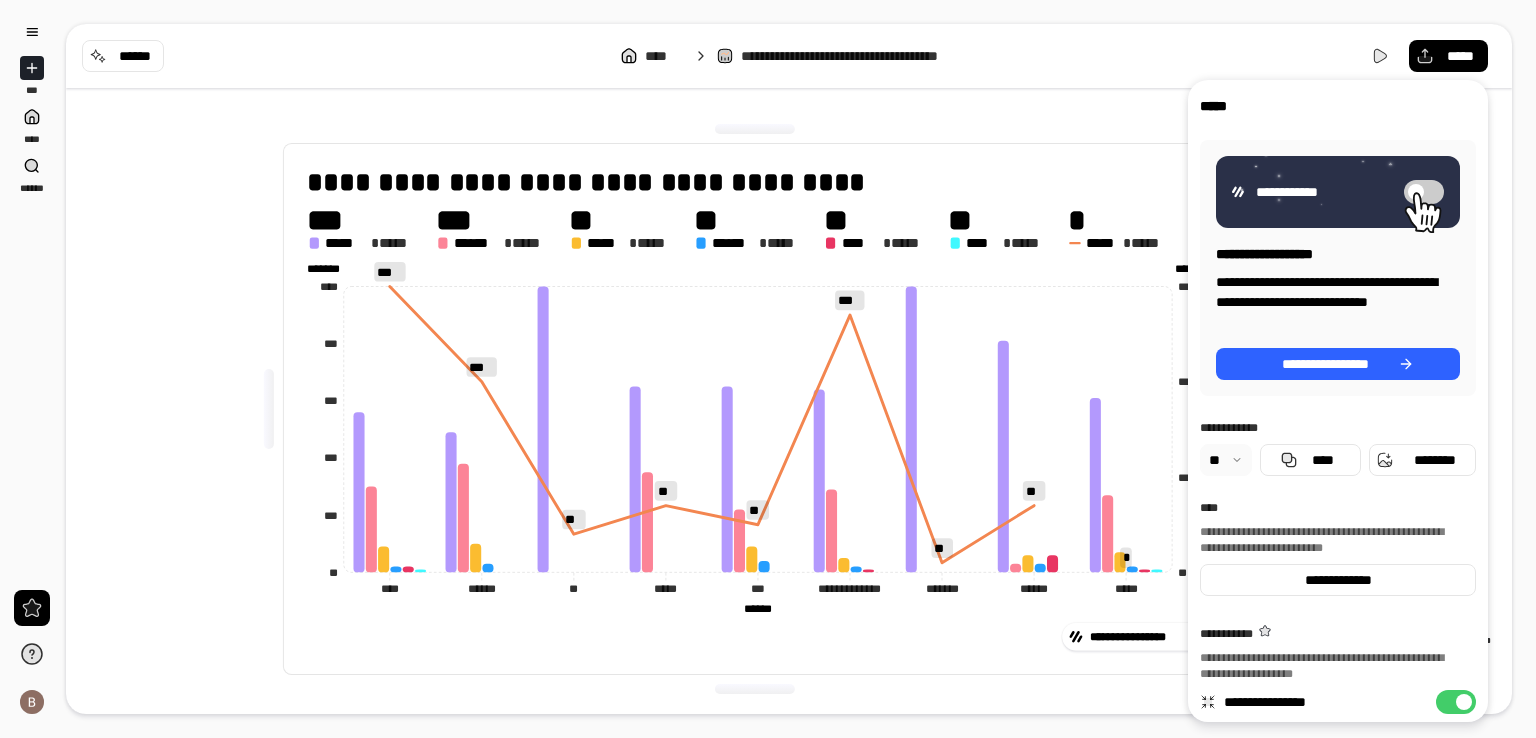 click on "******" at bounding box center [757, 609] 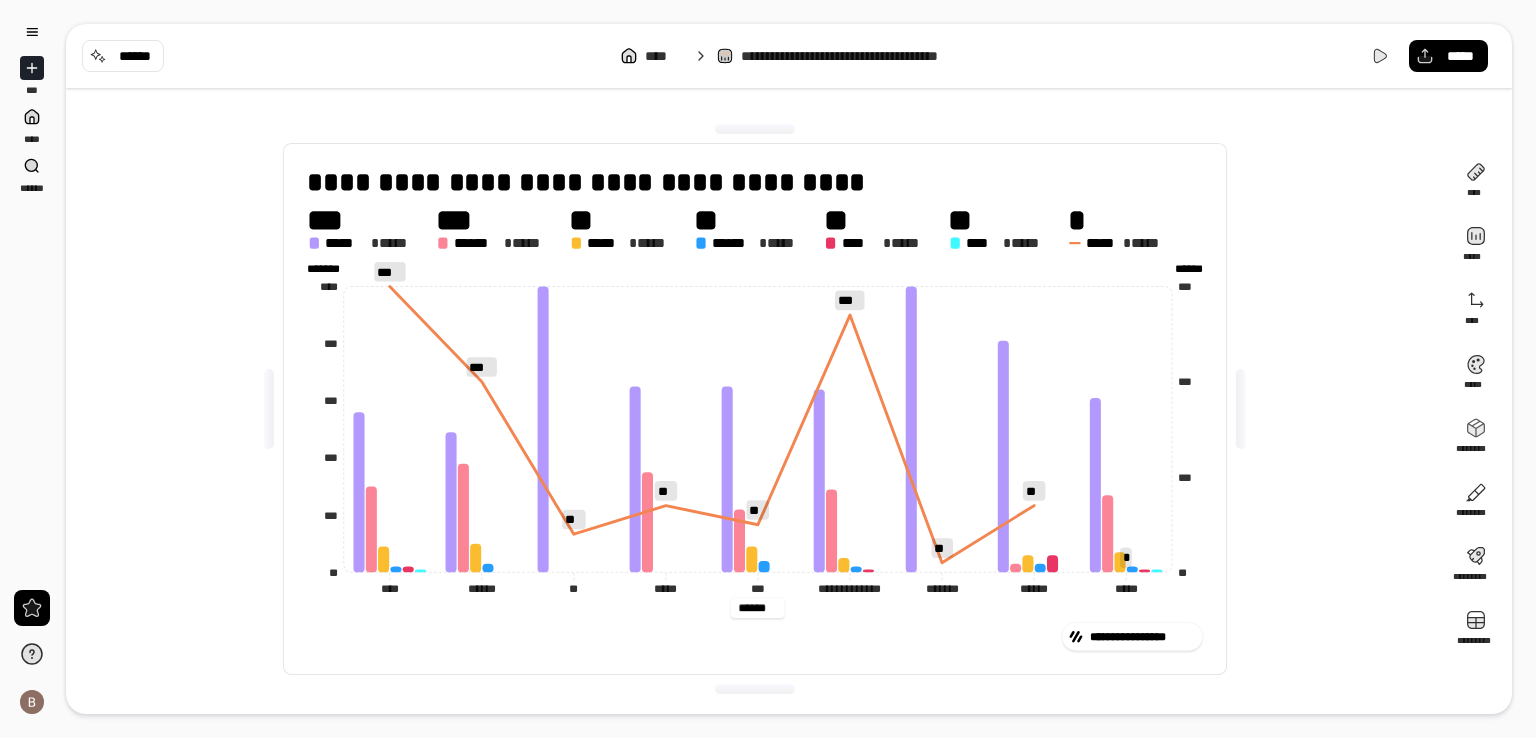 click on "******" at bounding box center (757, 609) 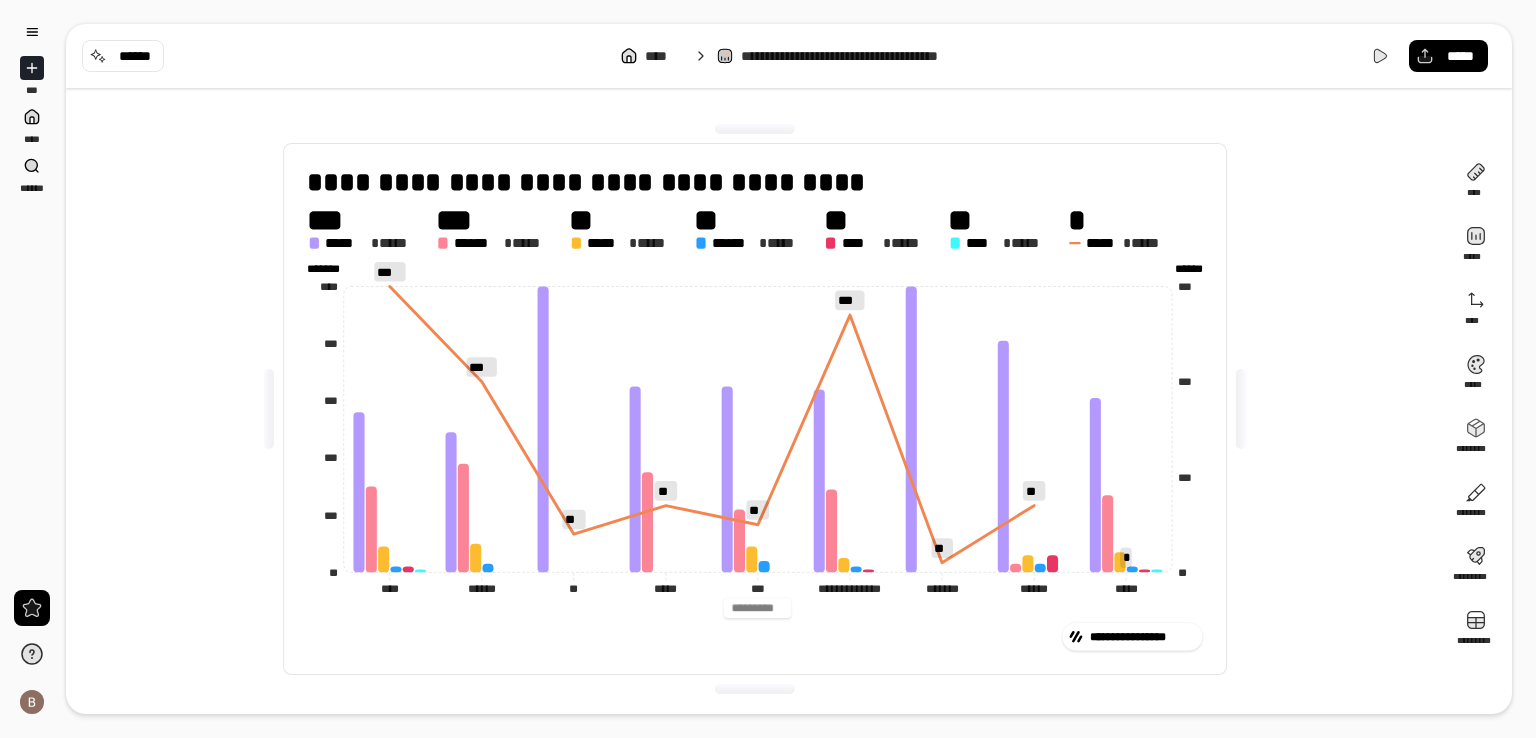type 